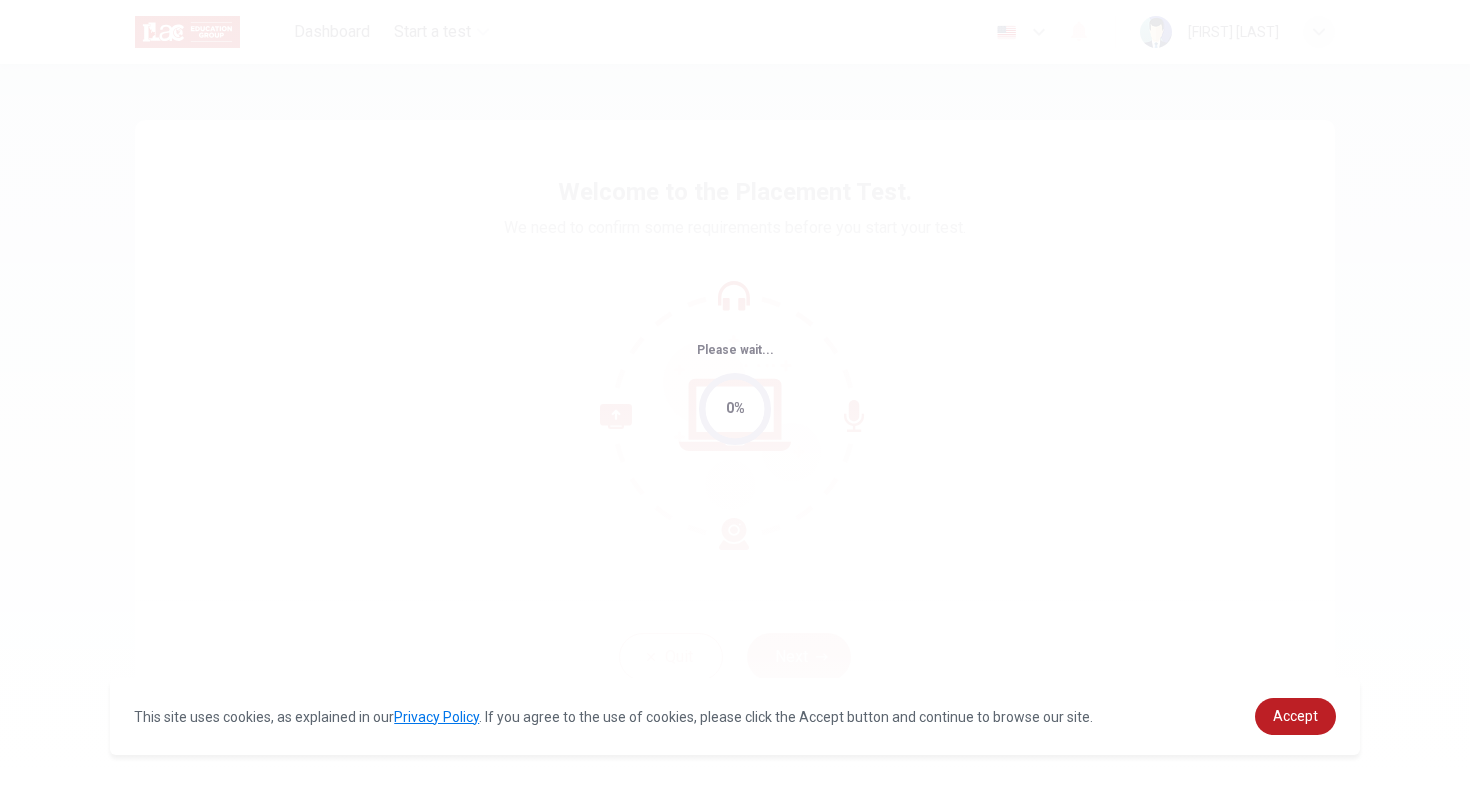 scroll, scrollTop: 0, scrollLeft: 0, axis: both 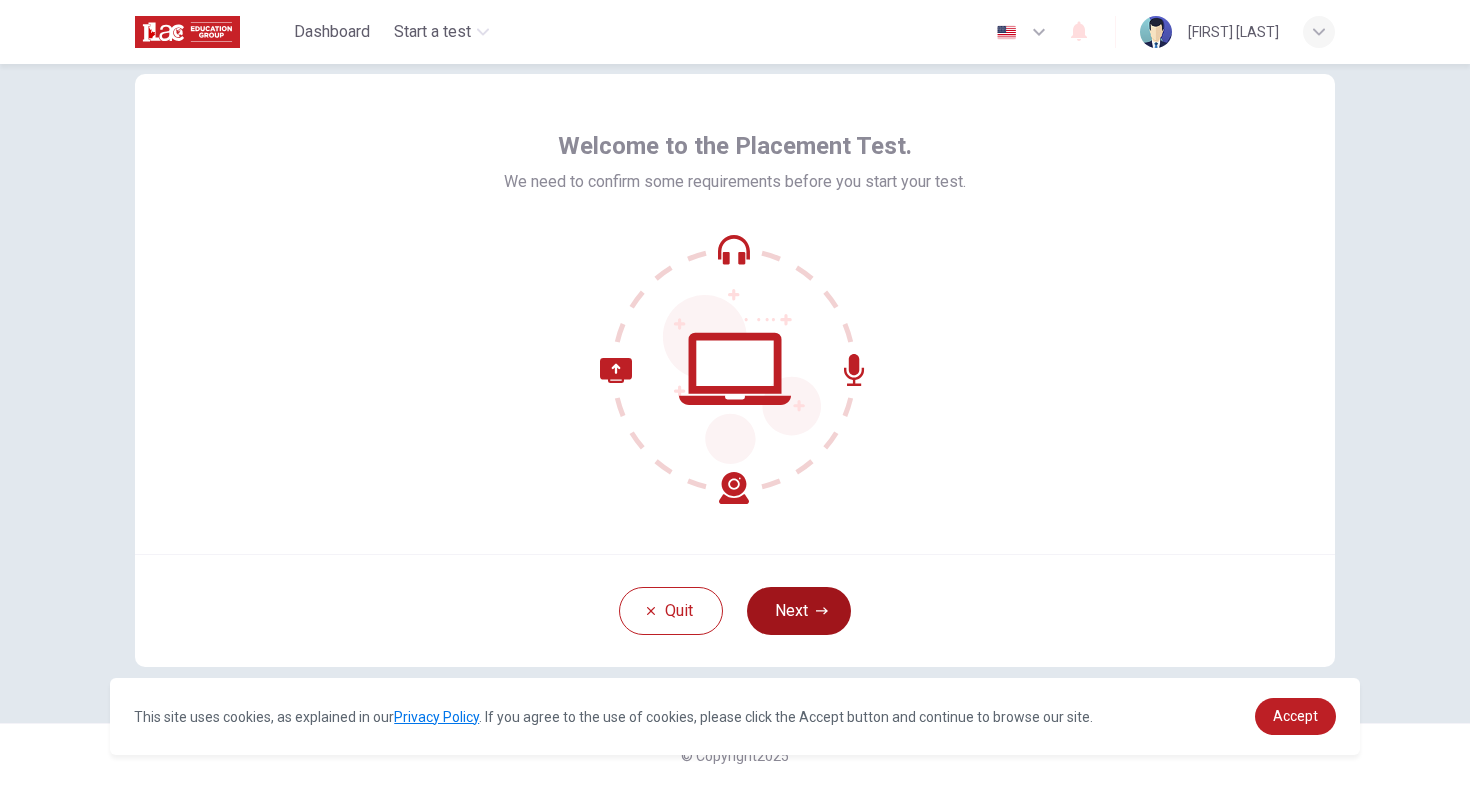 click on "Next" at bounding box center [799, 611] 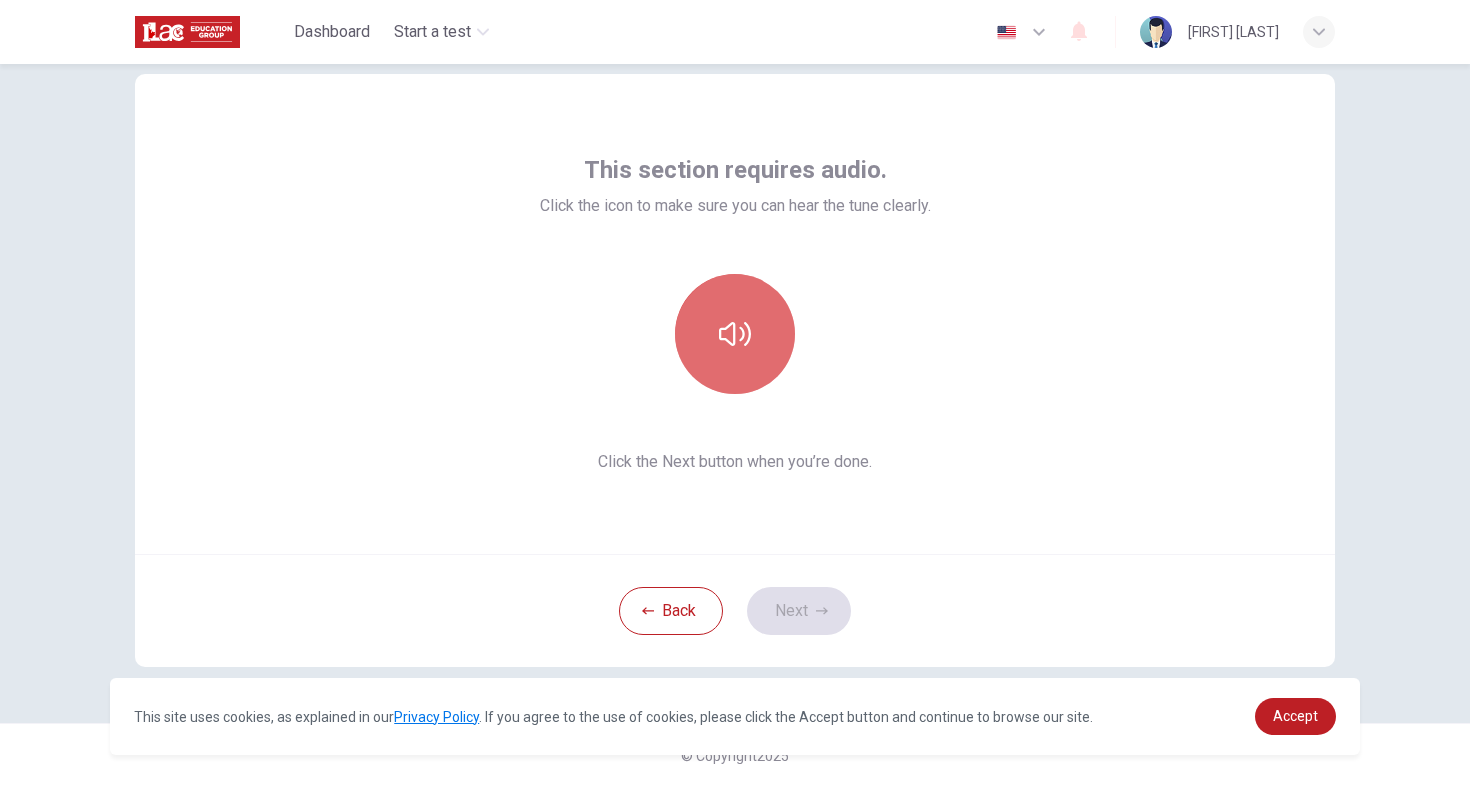 click 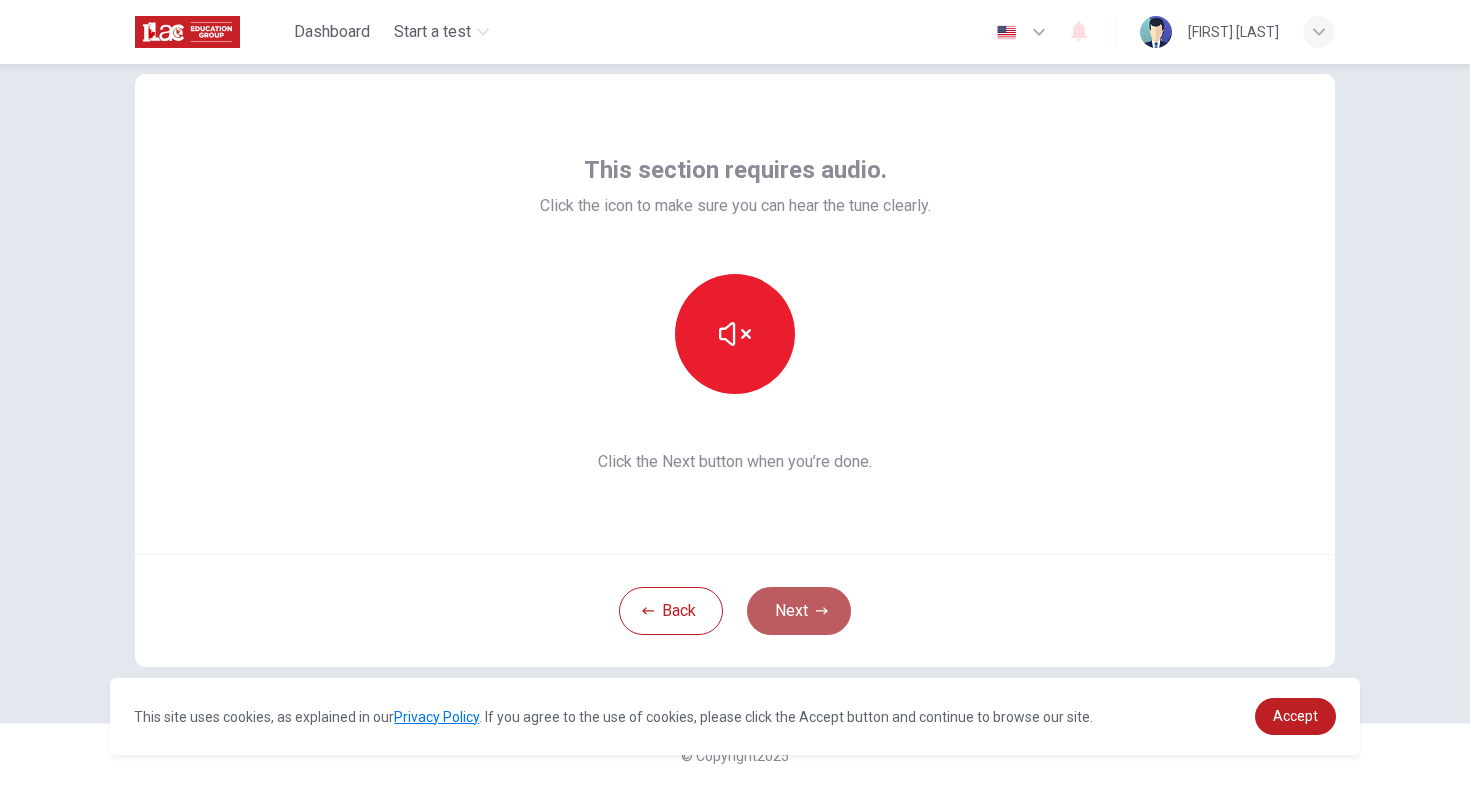 click on "Next" at bounding box center (799, 611) 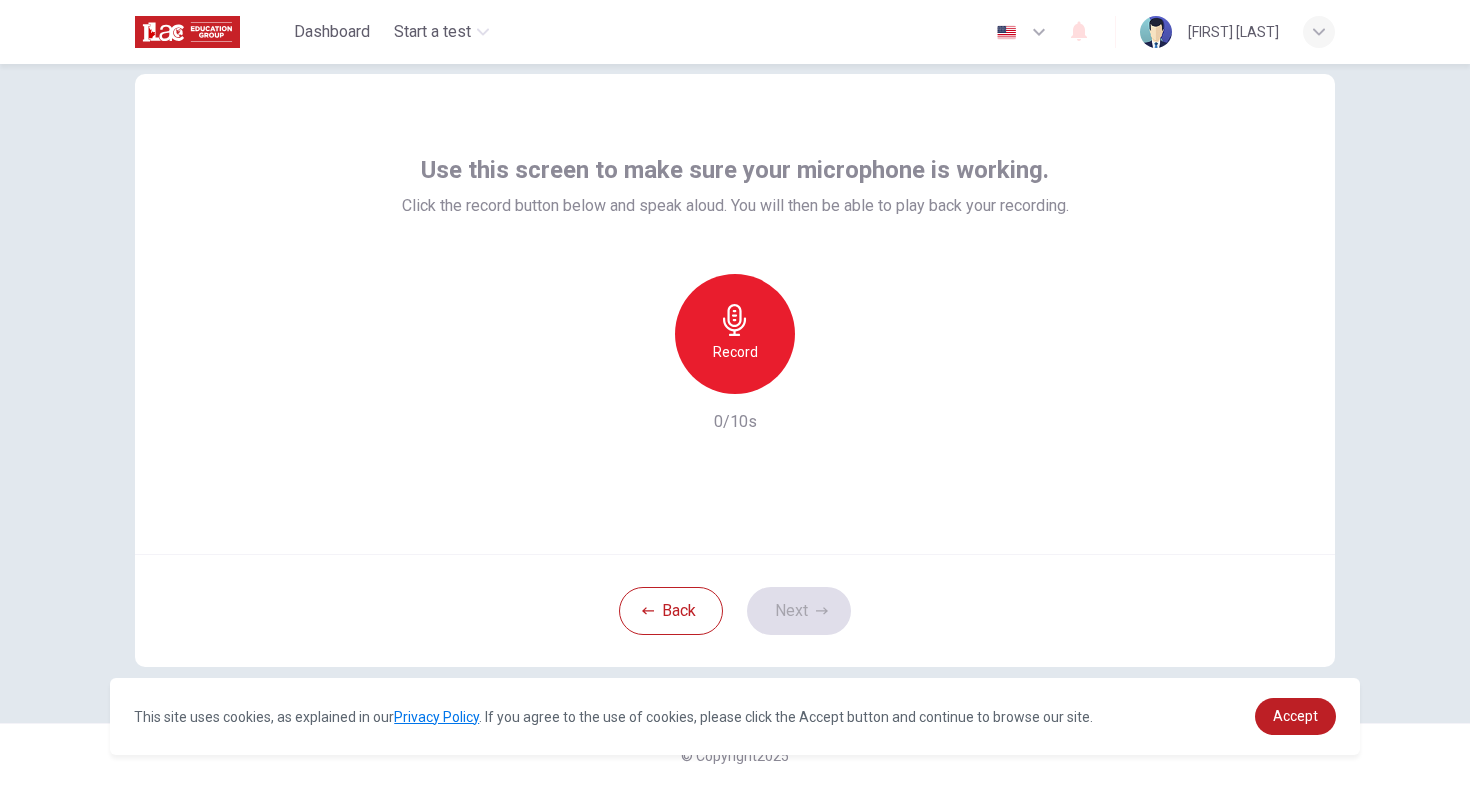 click on "Record" at bounding box center [735, 334] 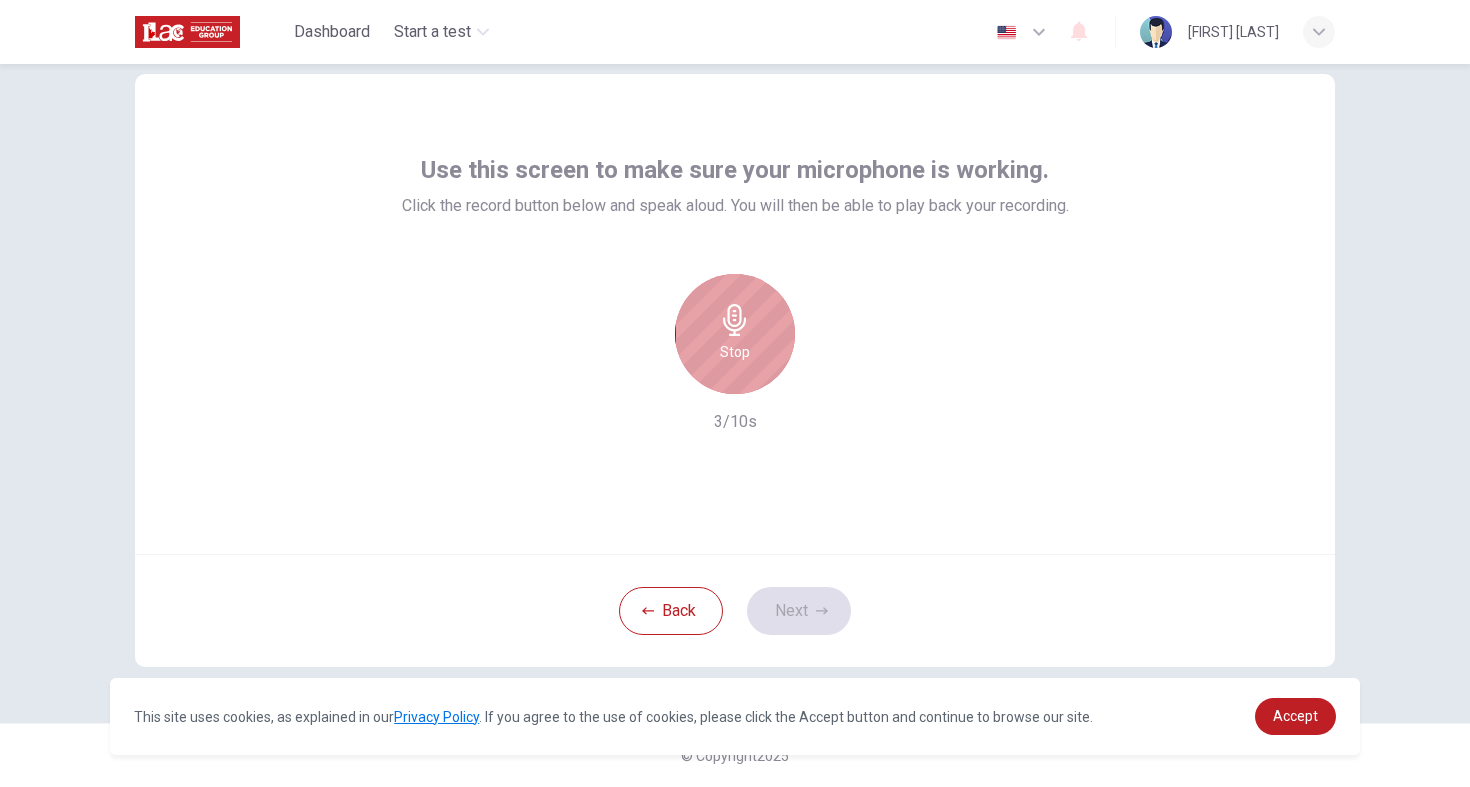 click 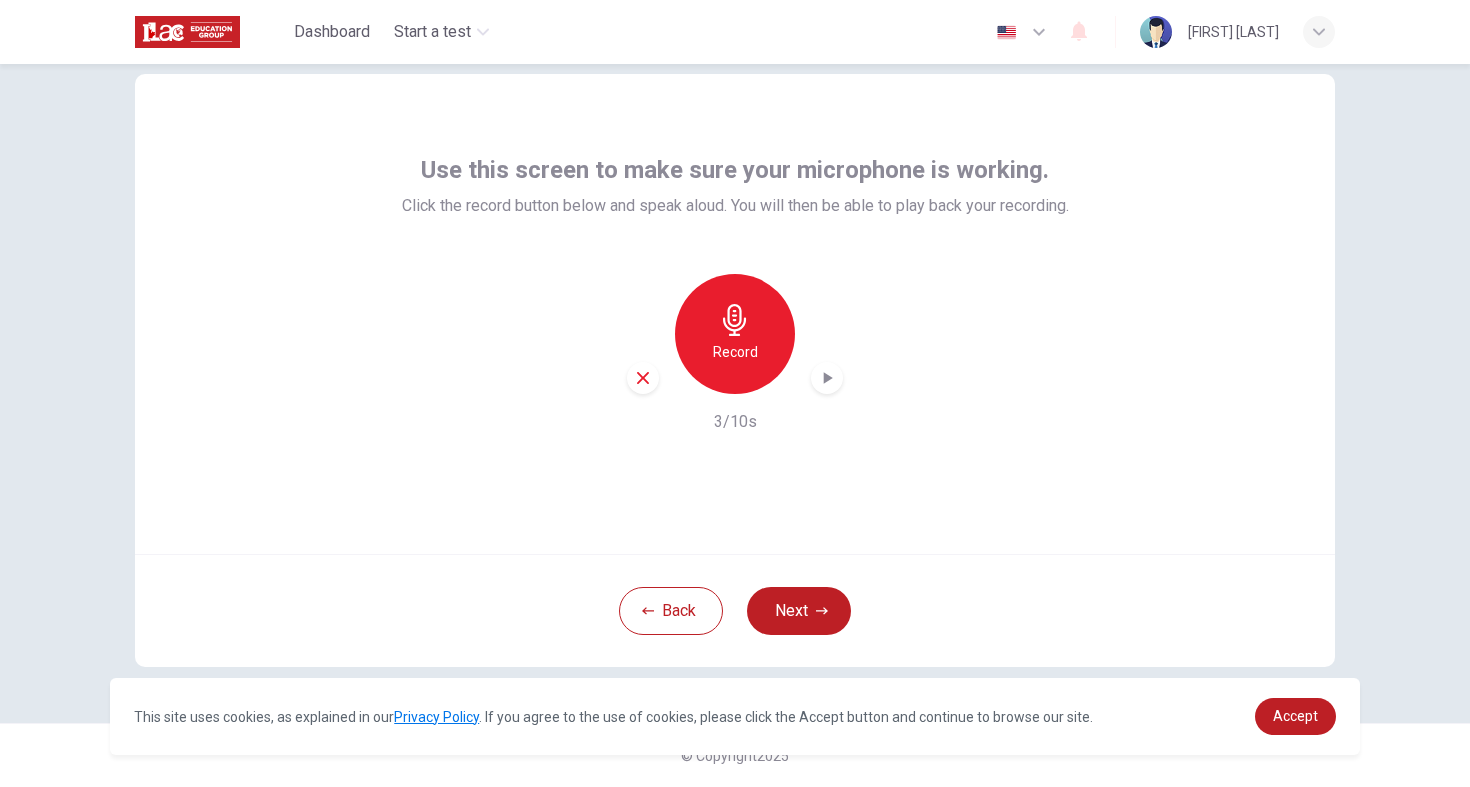 click 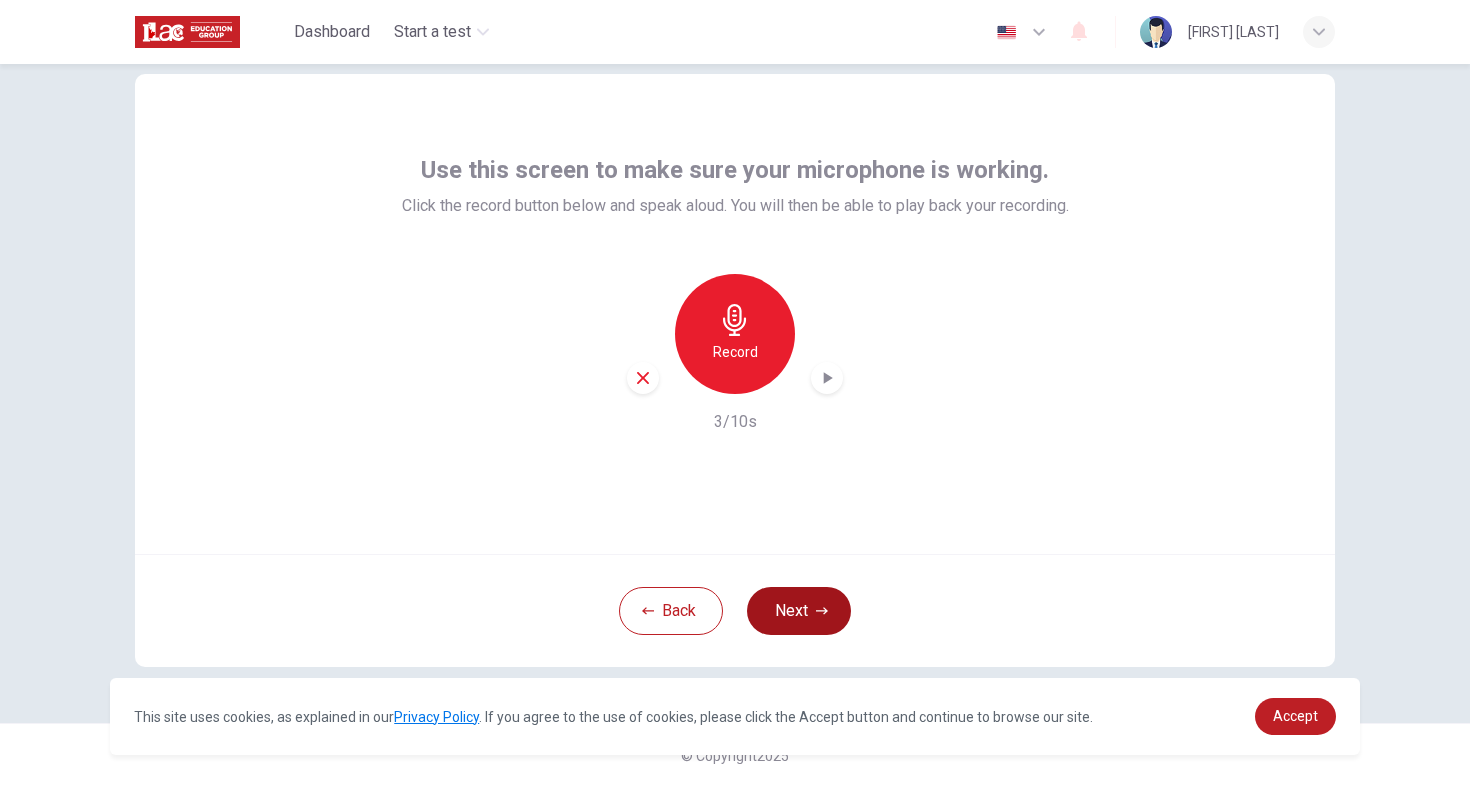 click 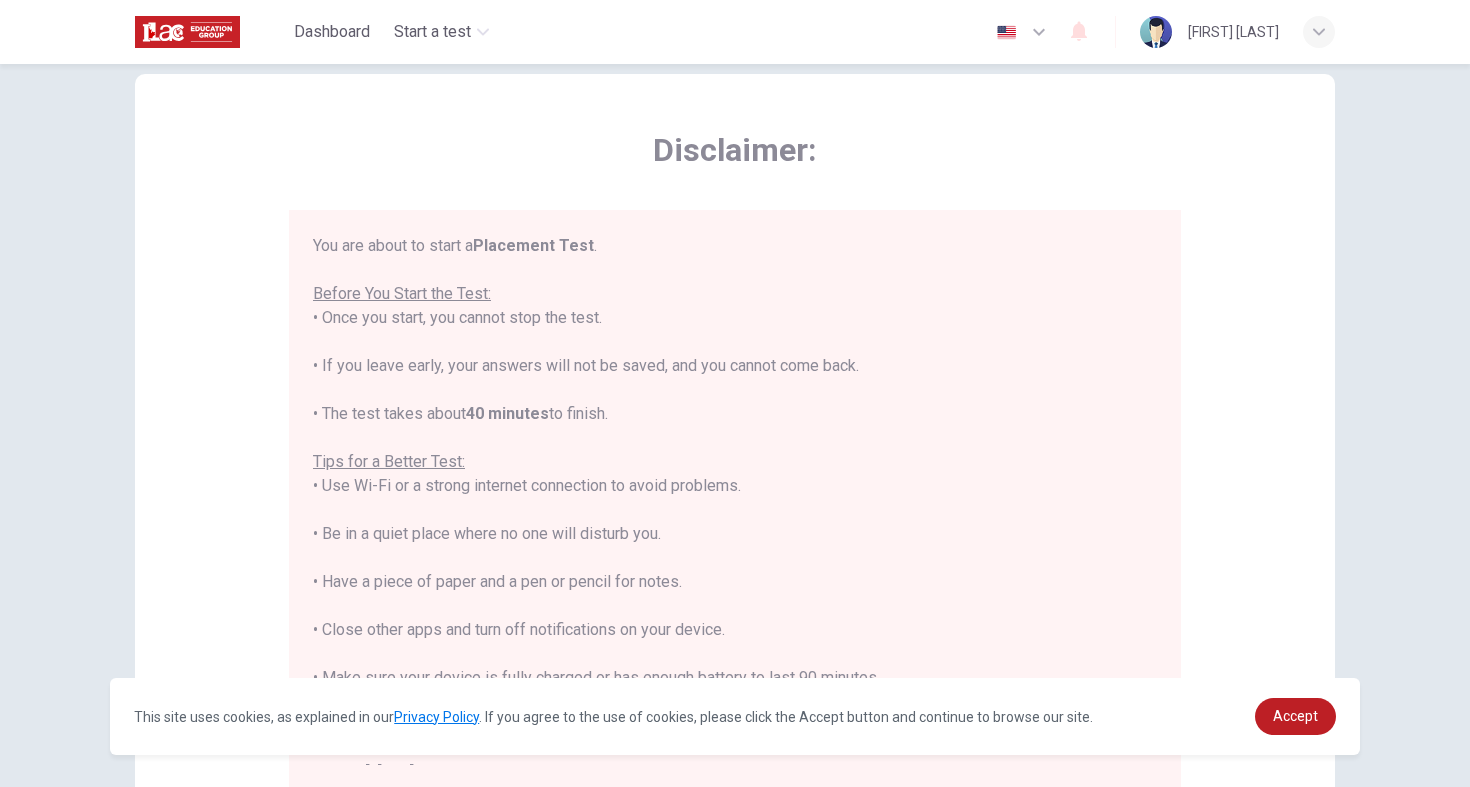 scroll, scrollTop: 23, scrollLeft: 0, axis: vertical 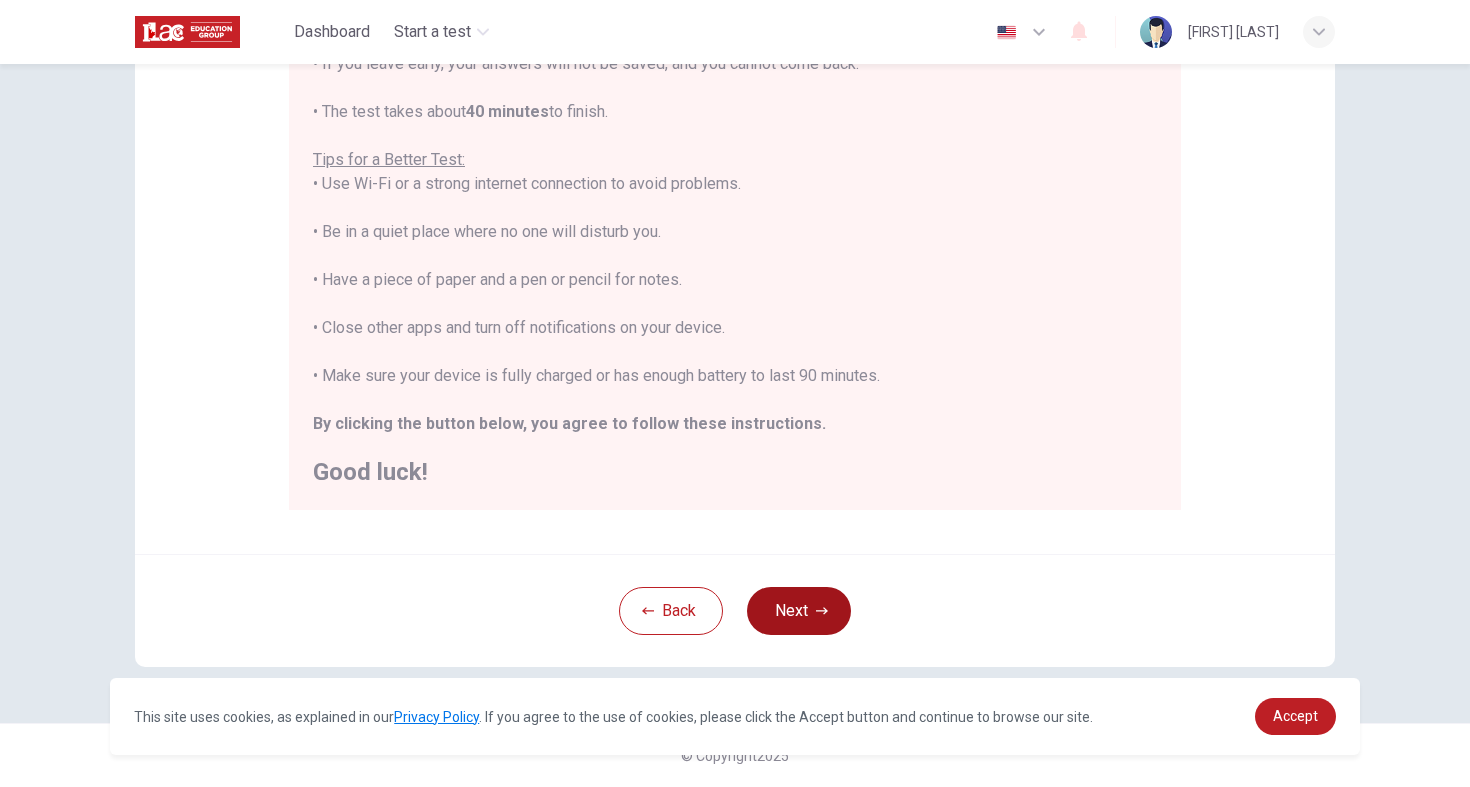 click 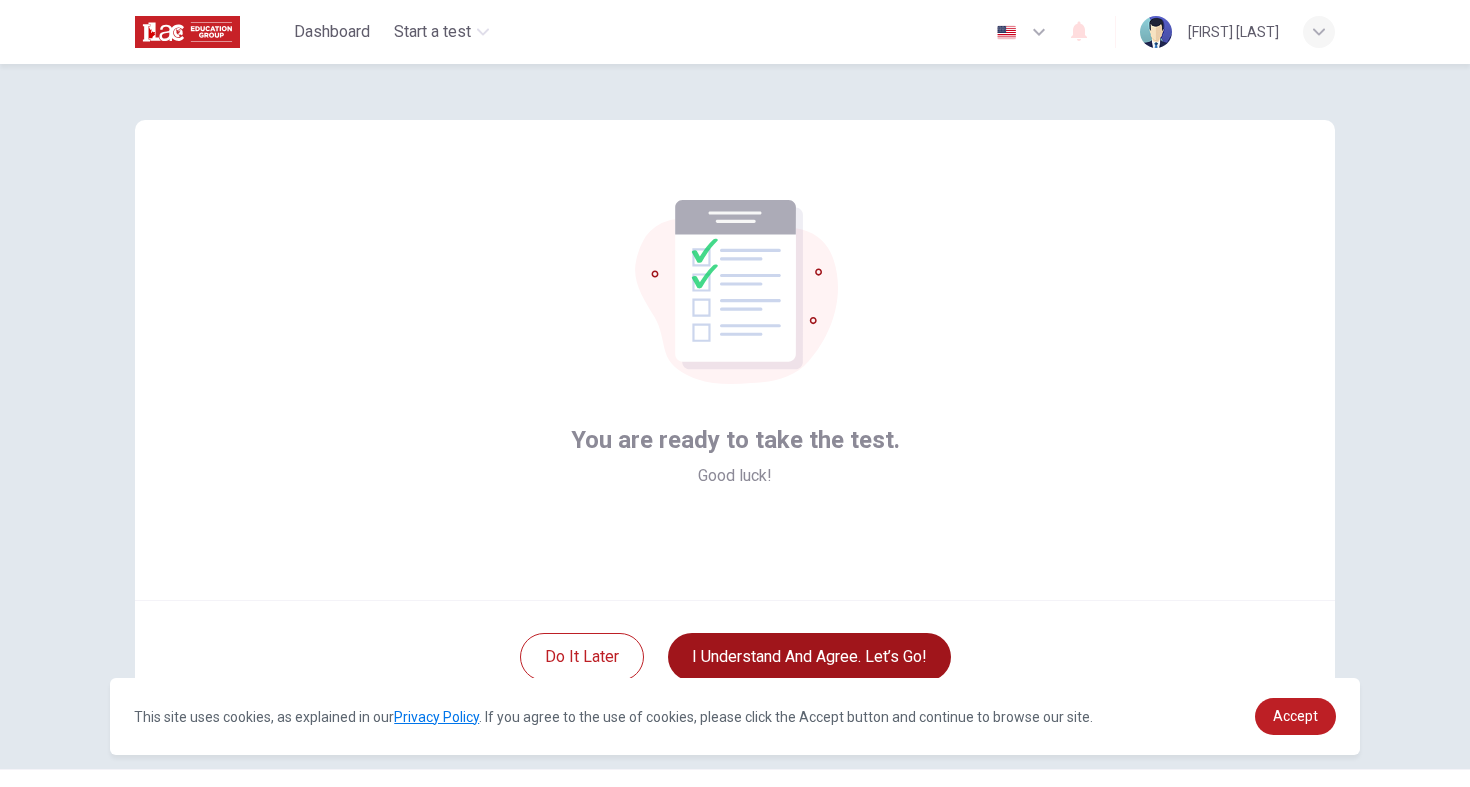 scroll, scrollTop: 46, scrollLeft: 0, axis: vertical 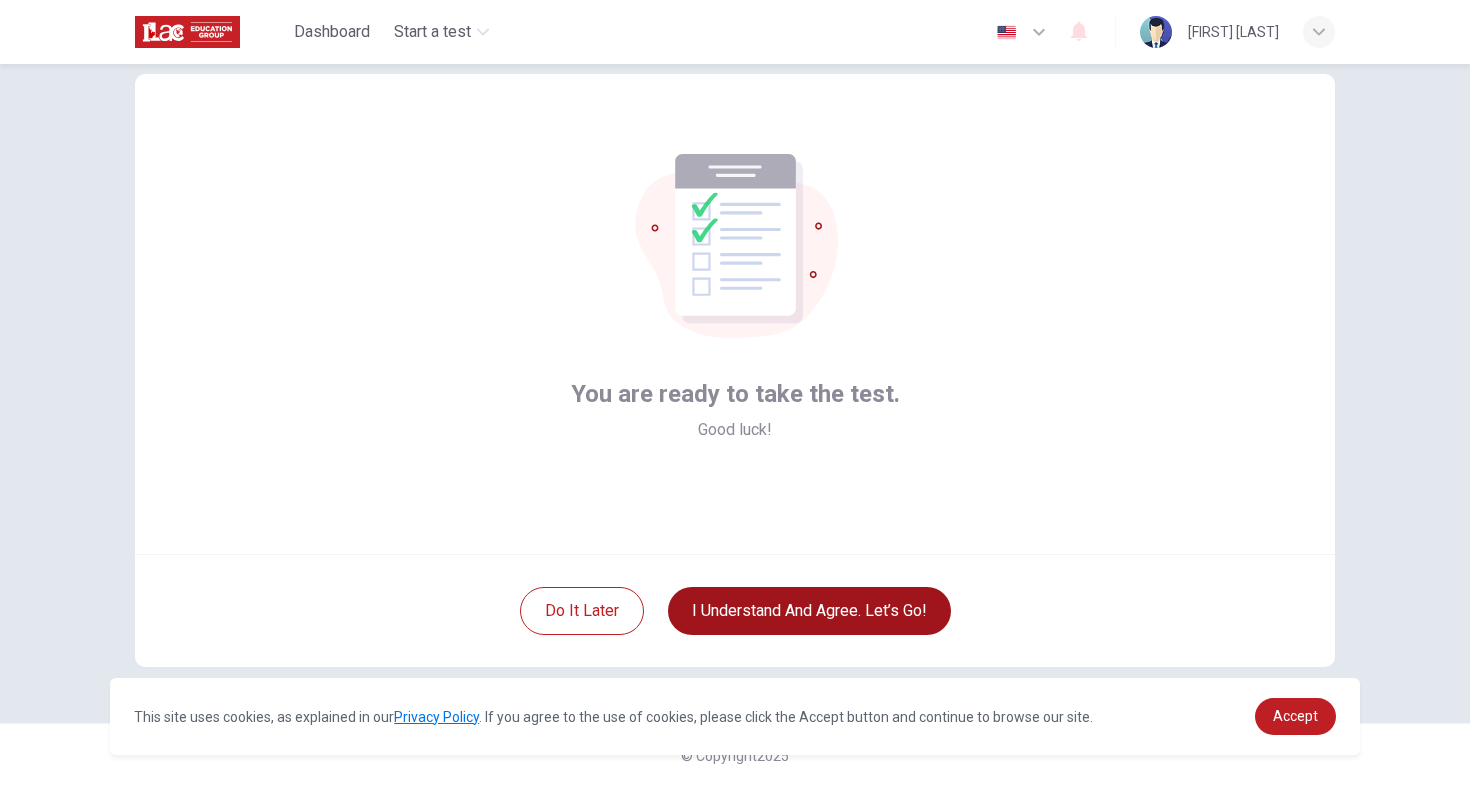 click on "I understand and agree. Let’s go!" at bounding box center (809, 611) 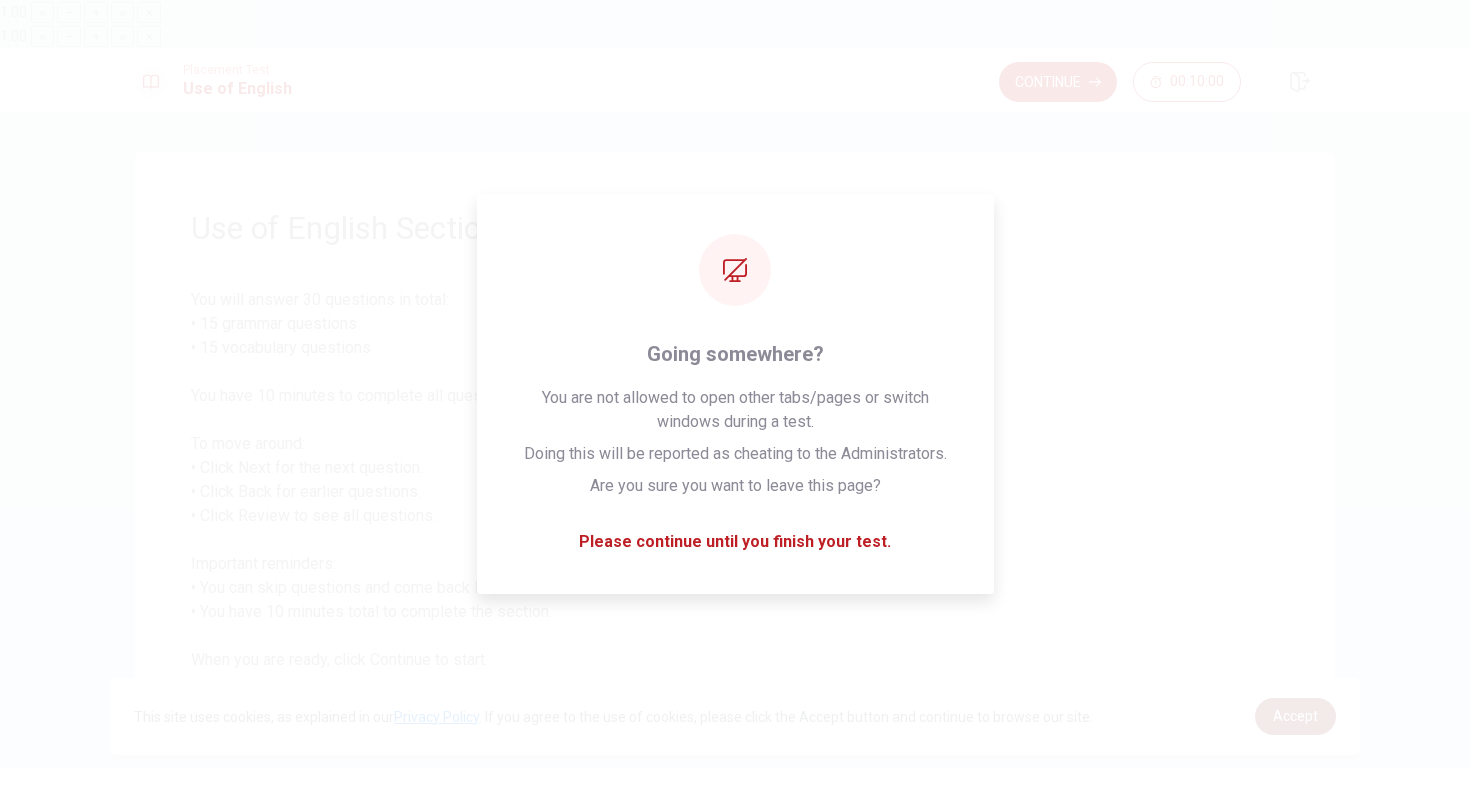 click on "Accept" at bounding box center (1295, 716) 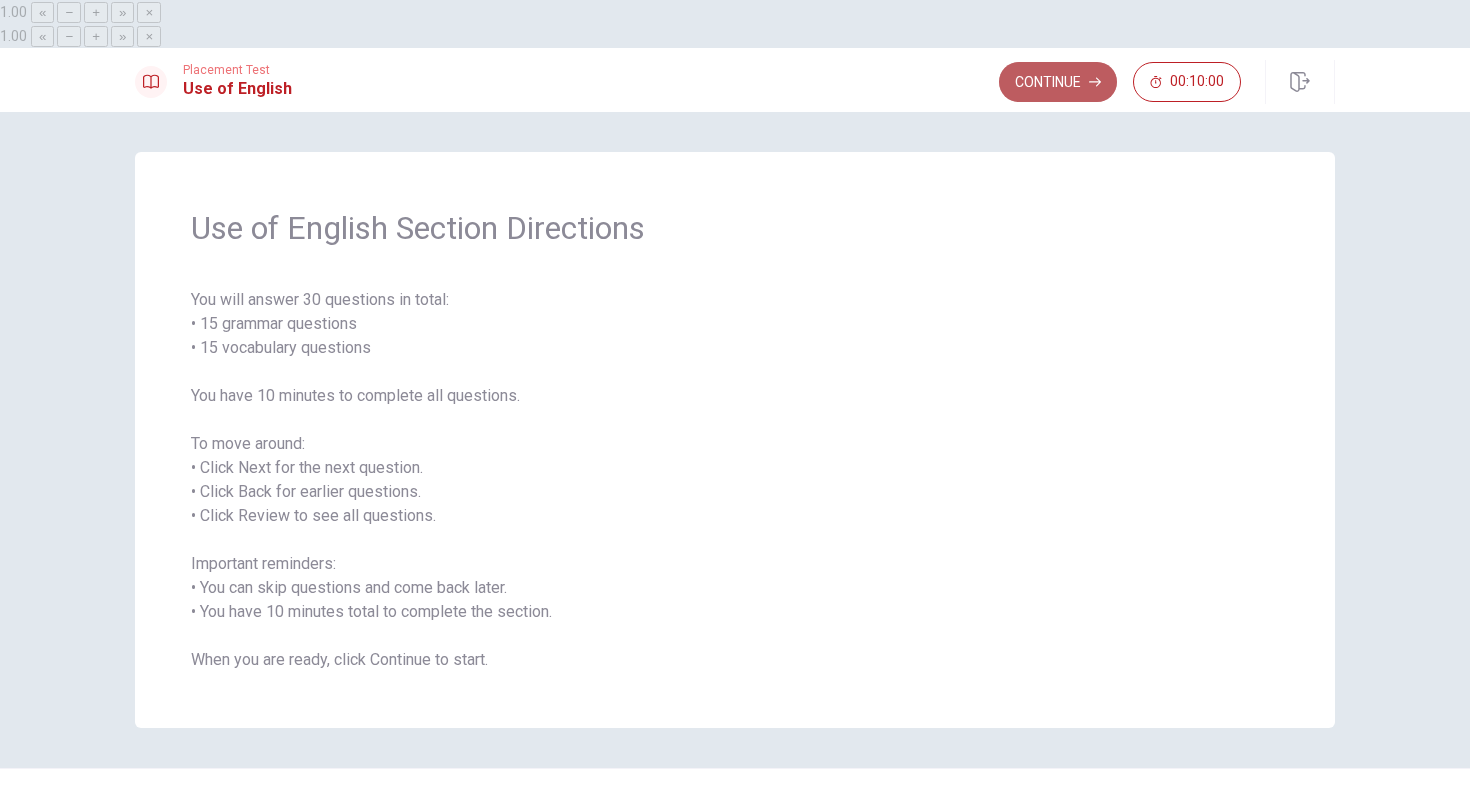 click on "Continue" at bounding box center (1058, 82) 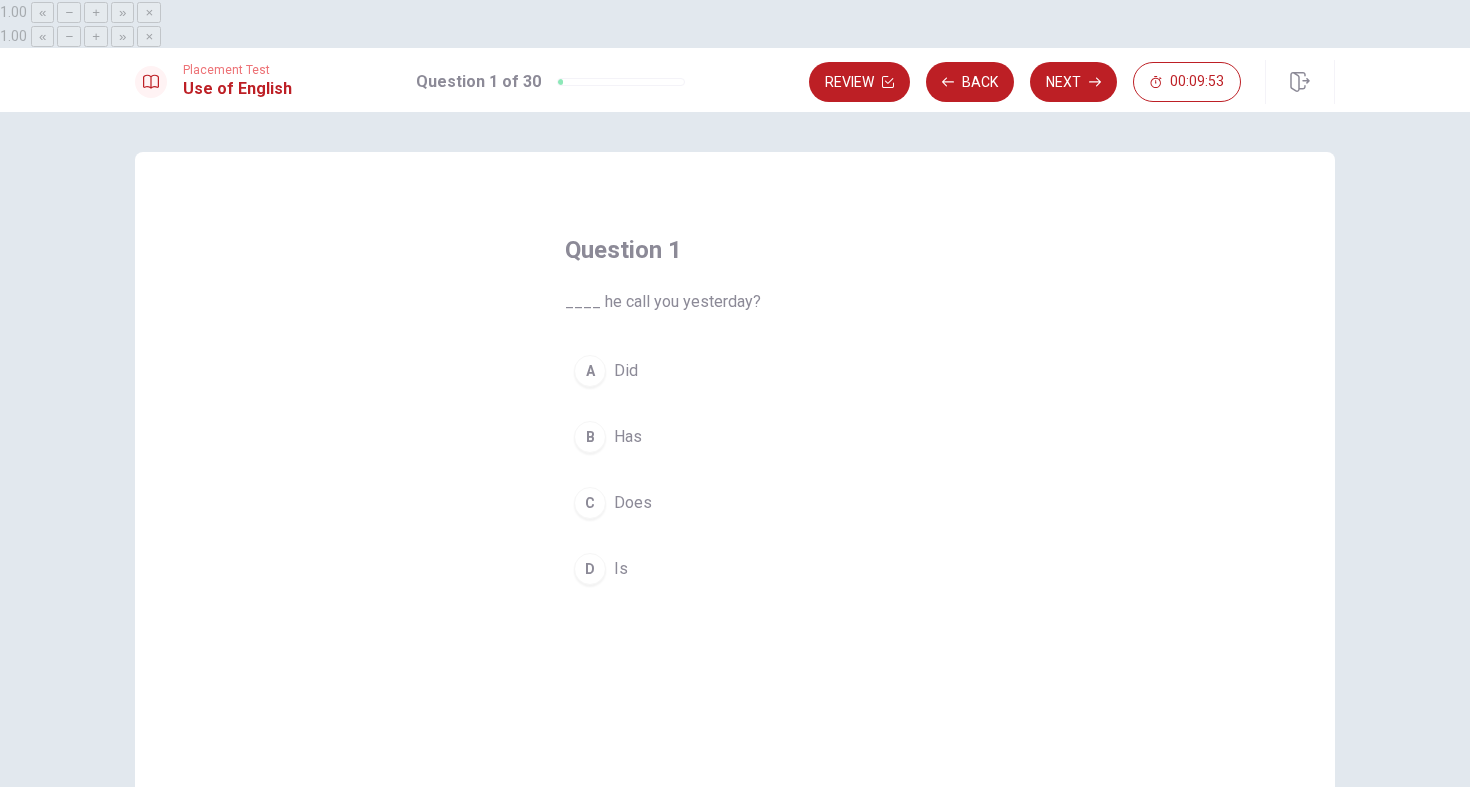 click on "A" at bounding box center [590, 371] 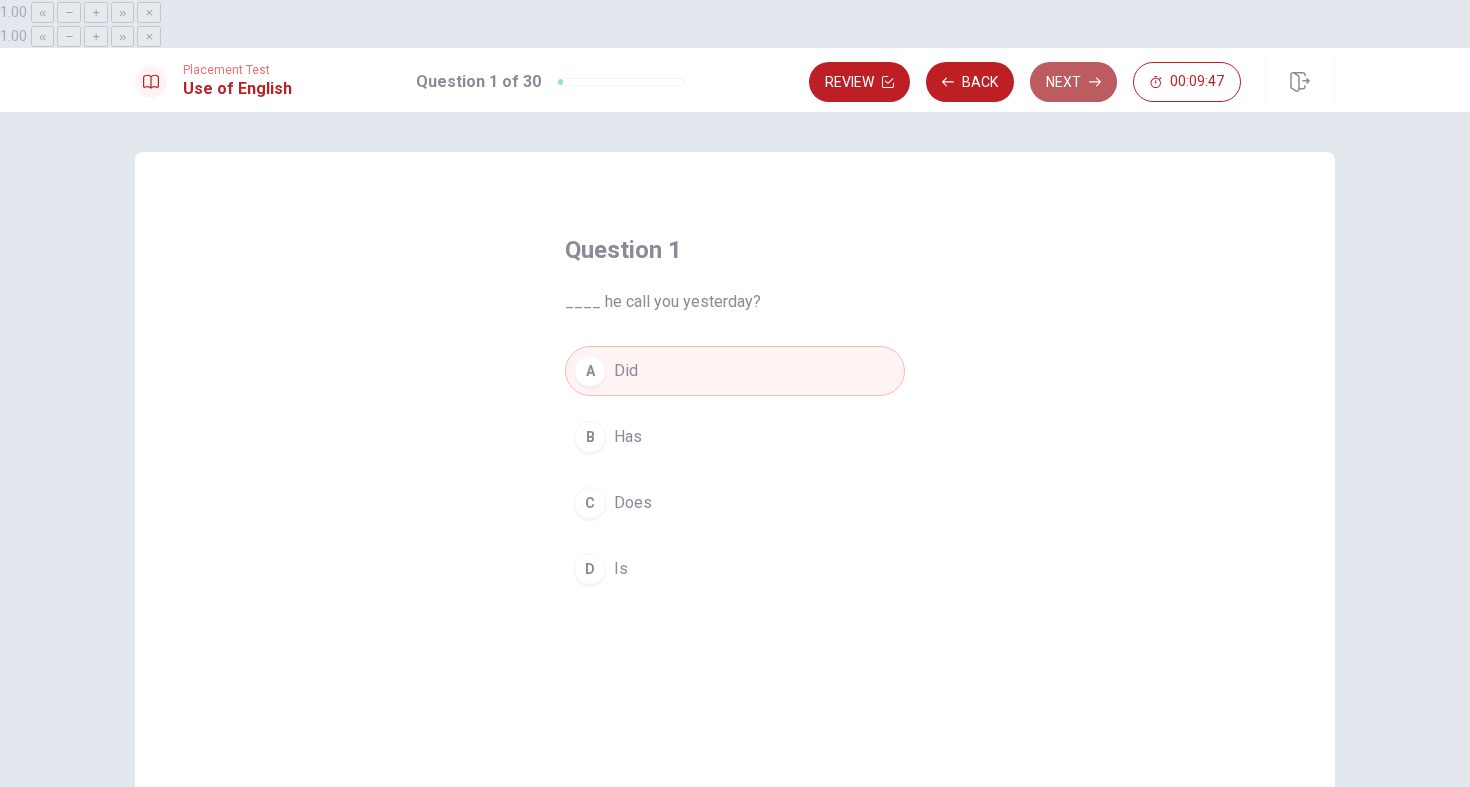 click on "Next" at bounding box center [1073, 82] 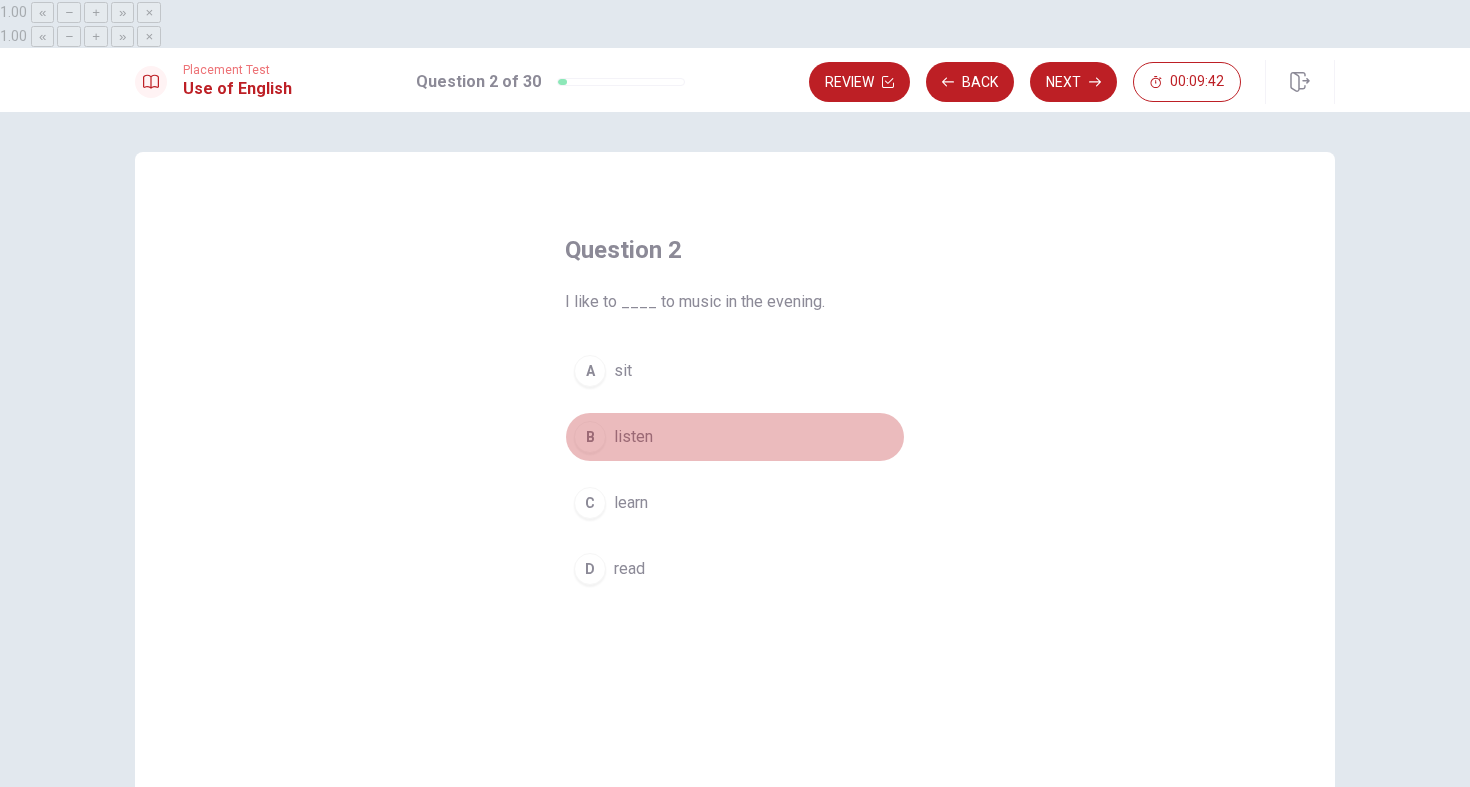 click on "listen" at bounding box center (633, 437) 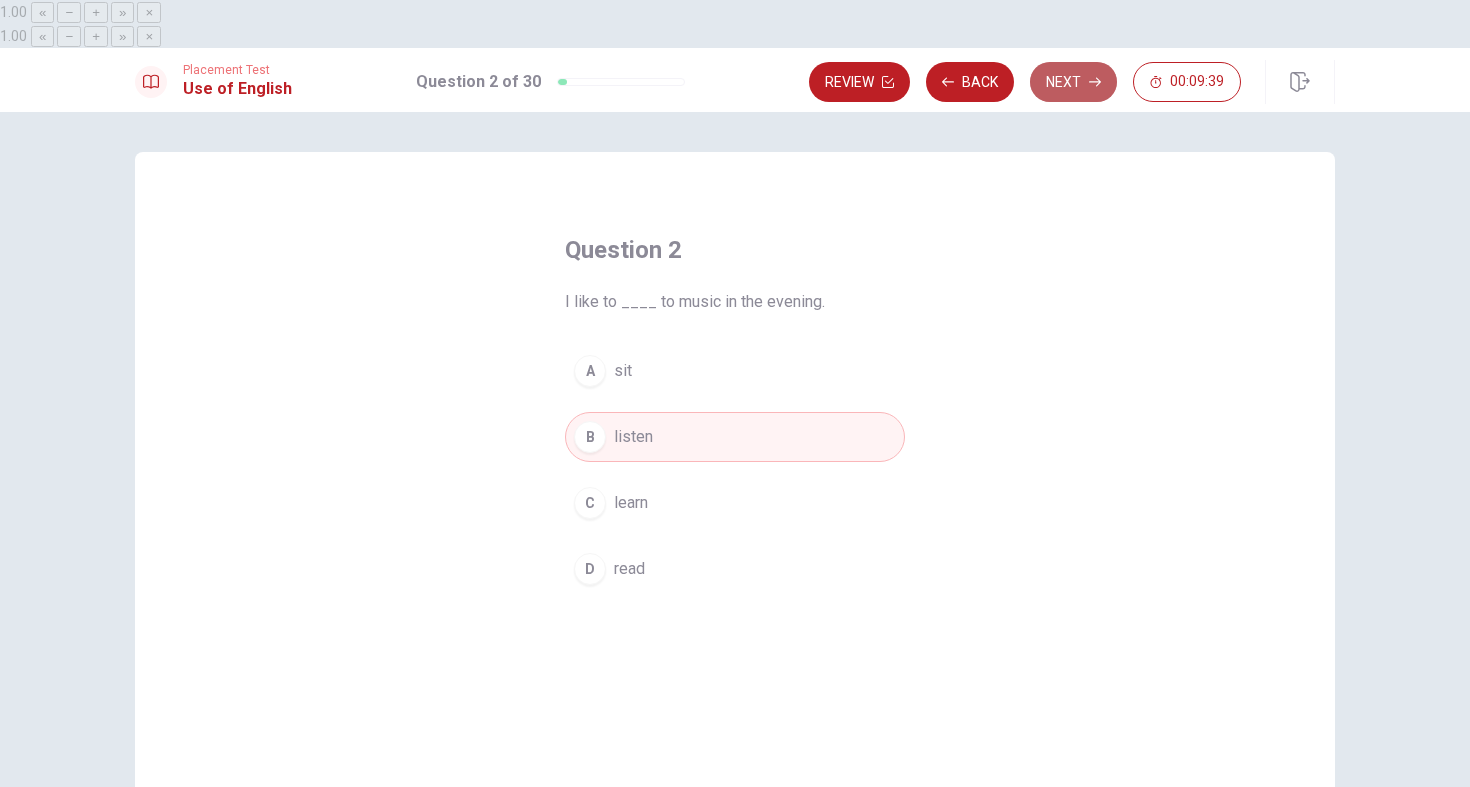 click on "Next" at bounding box center (1073, 82) 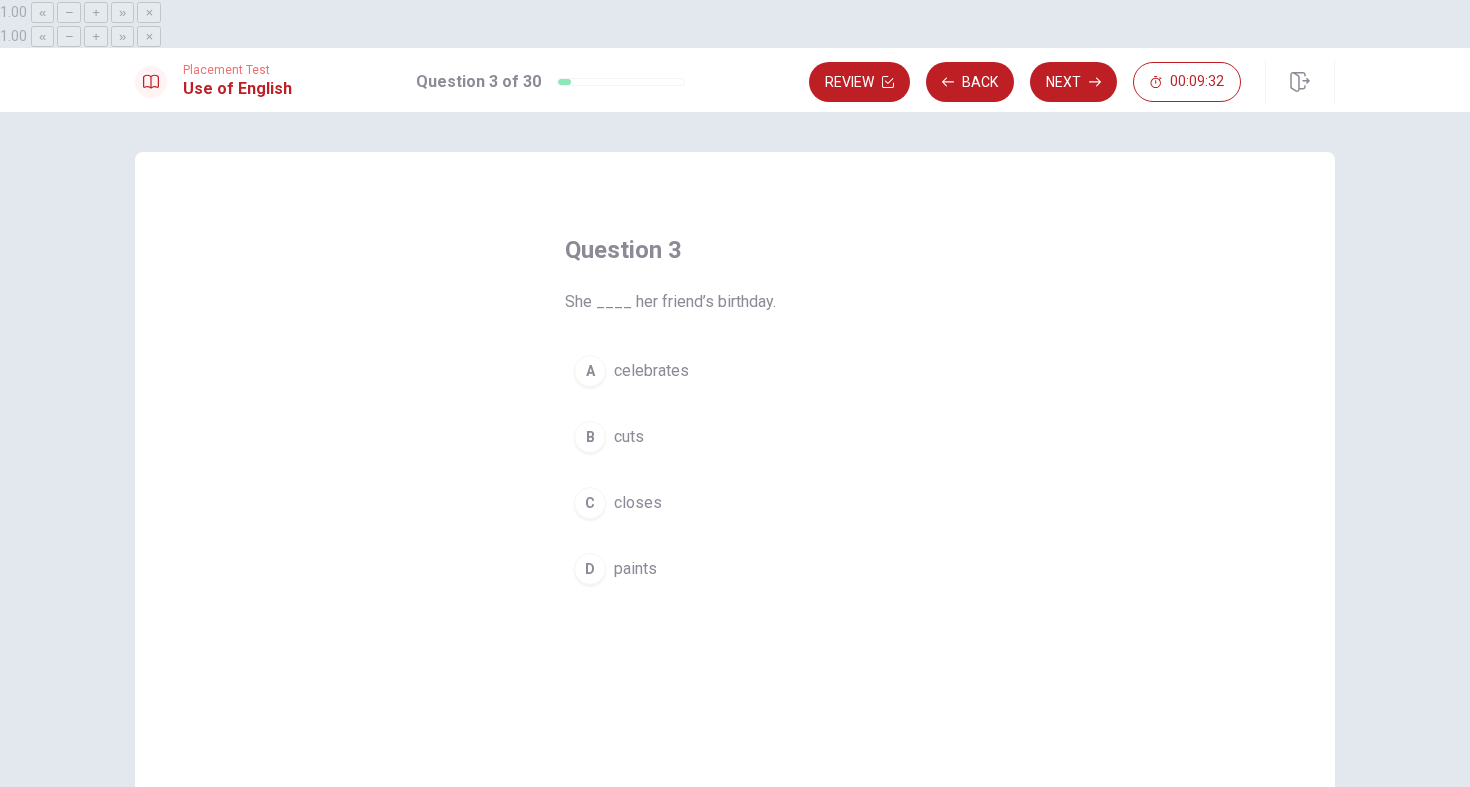 click on "A" at bounding box center [590, 371] 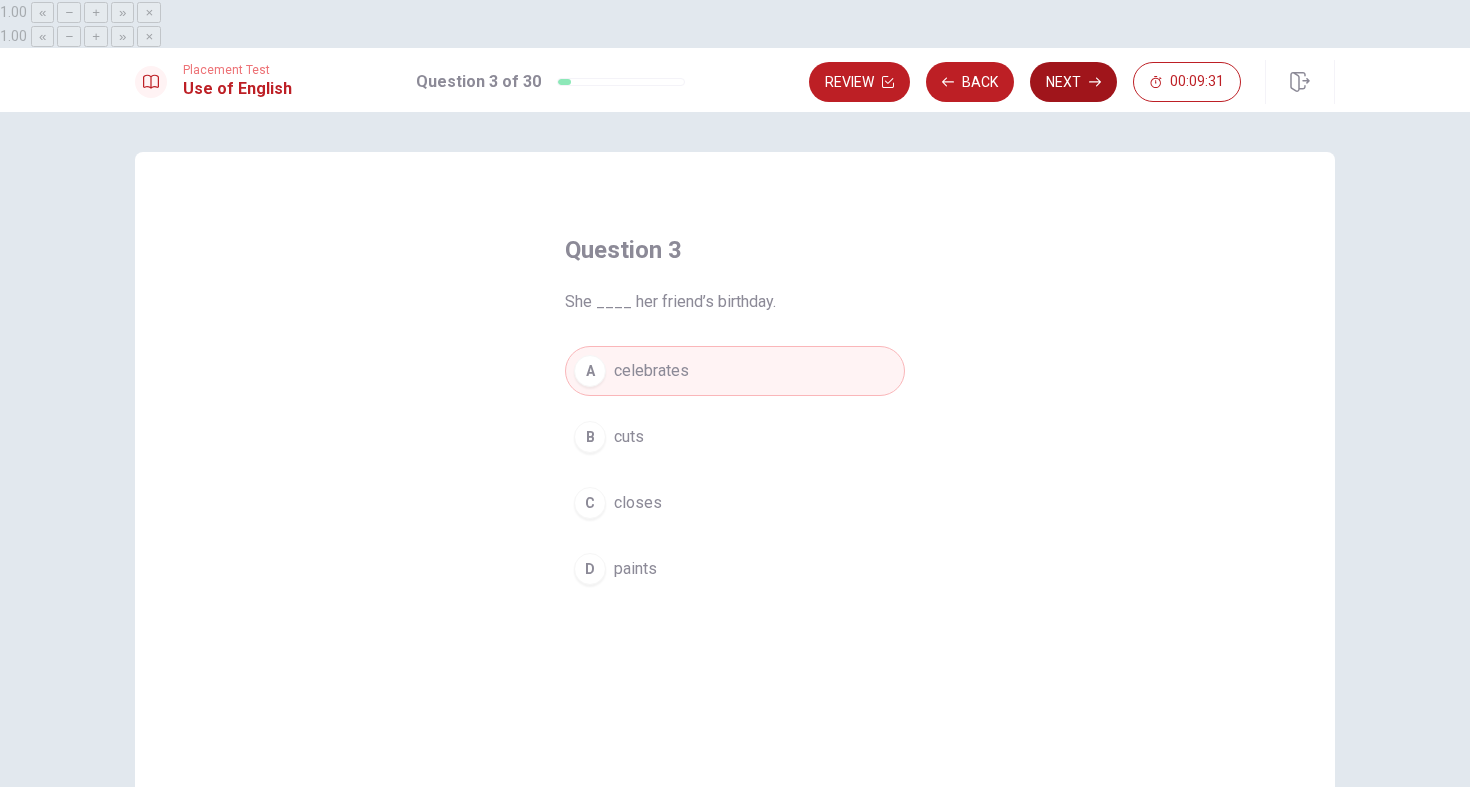 click on "Next" at bounding box center (1073, 82) 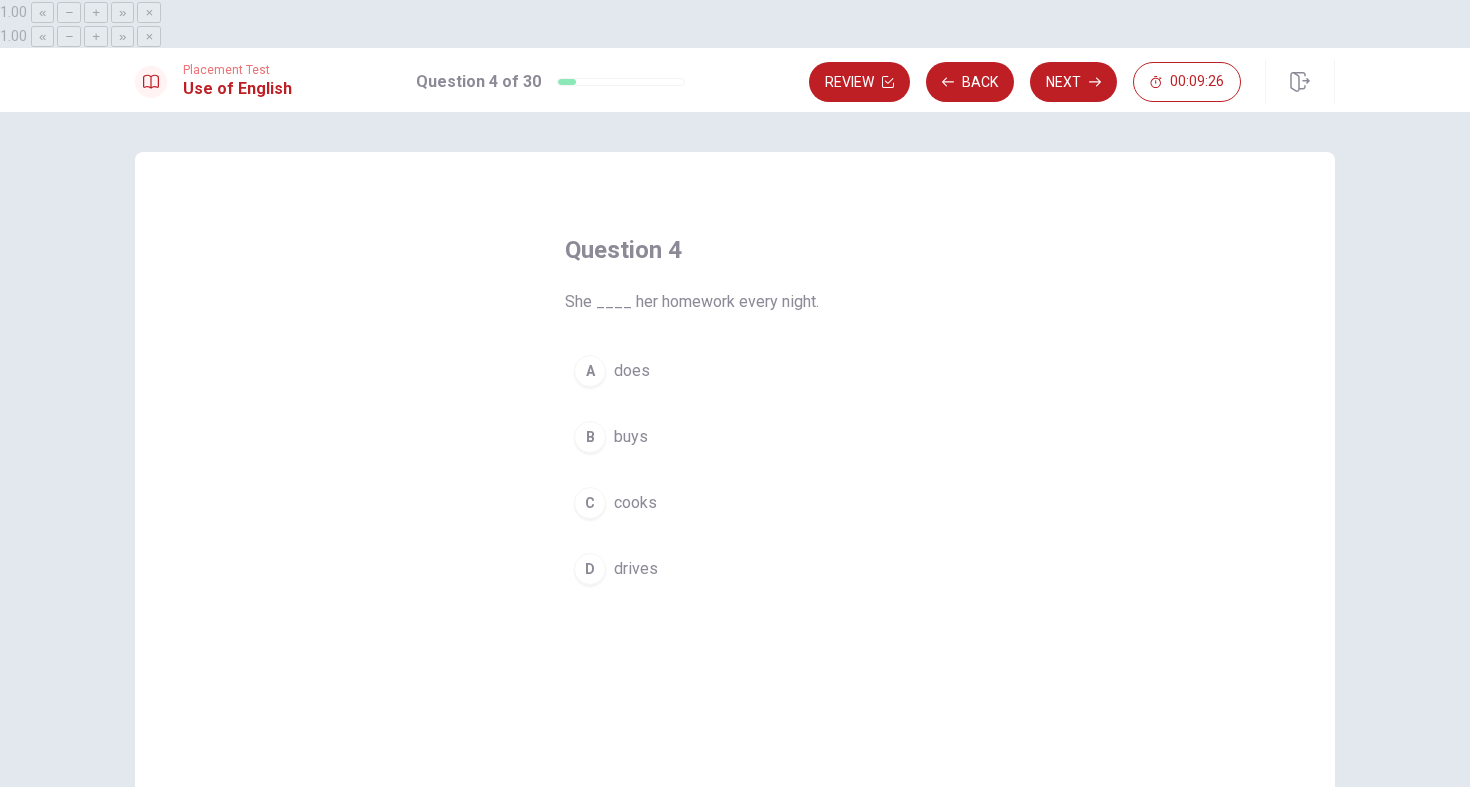click on "A" at bounding box center (590, 371) 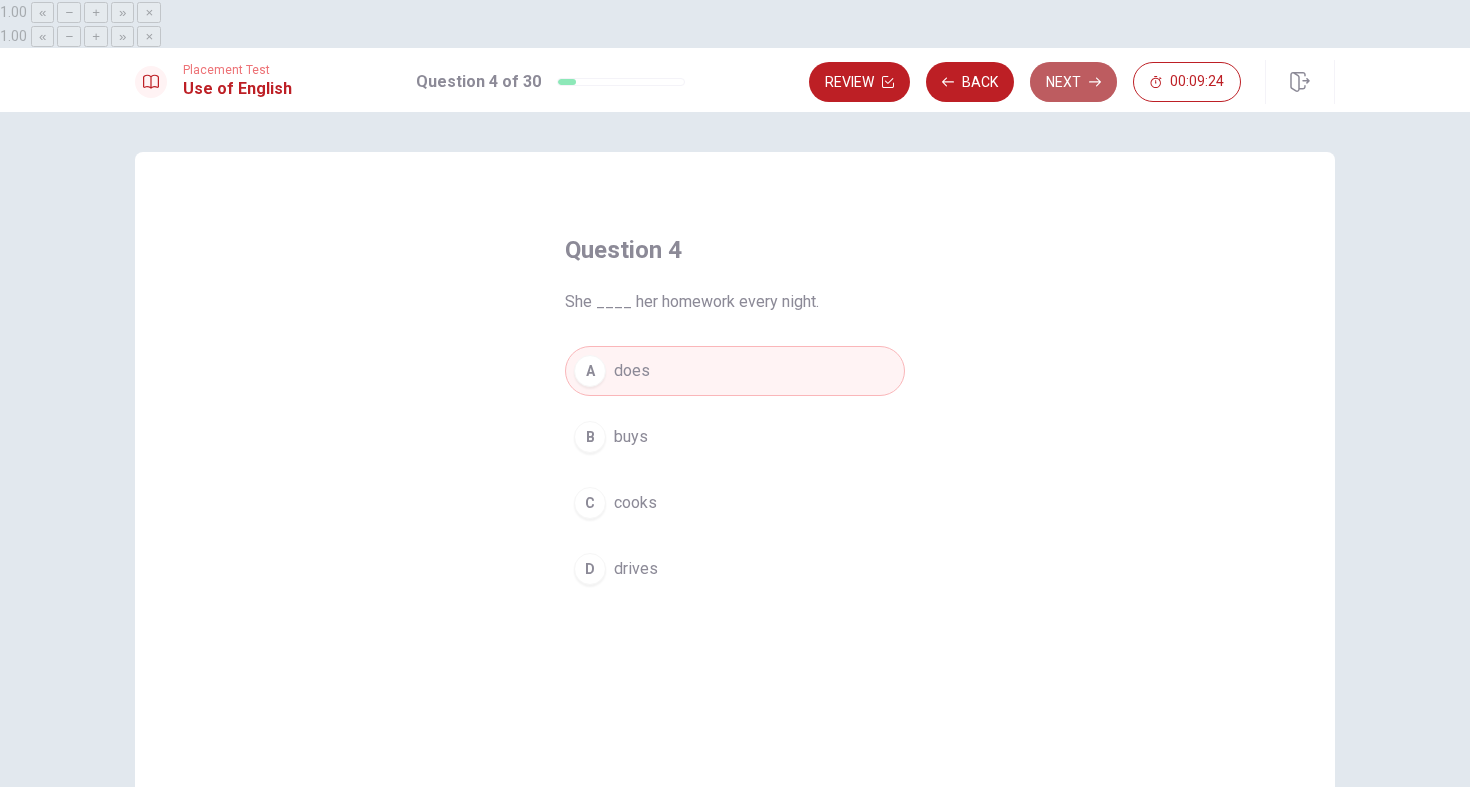 click on "Next" at bounding box center [1073, 82] 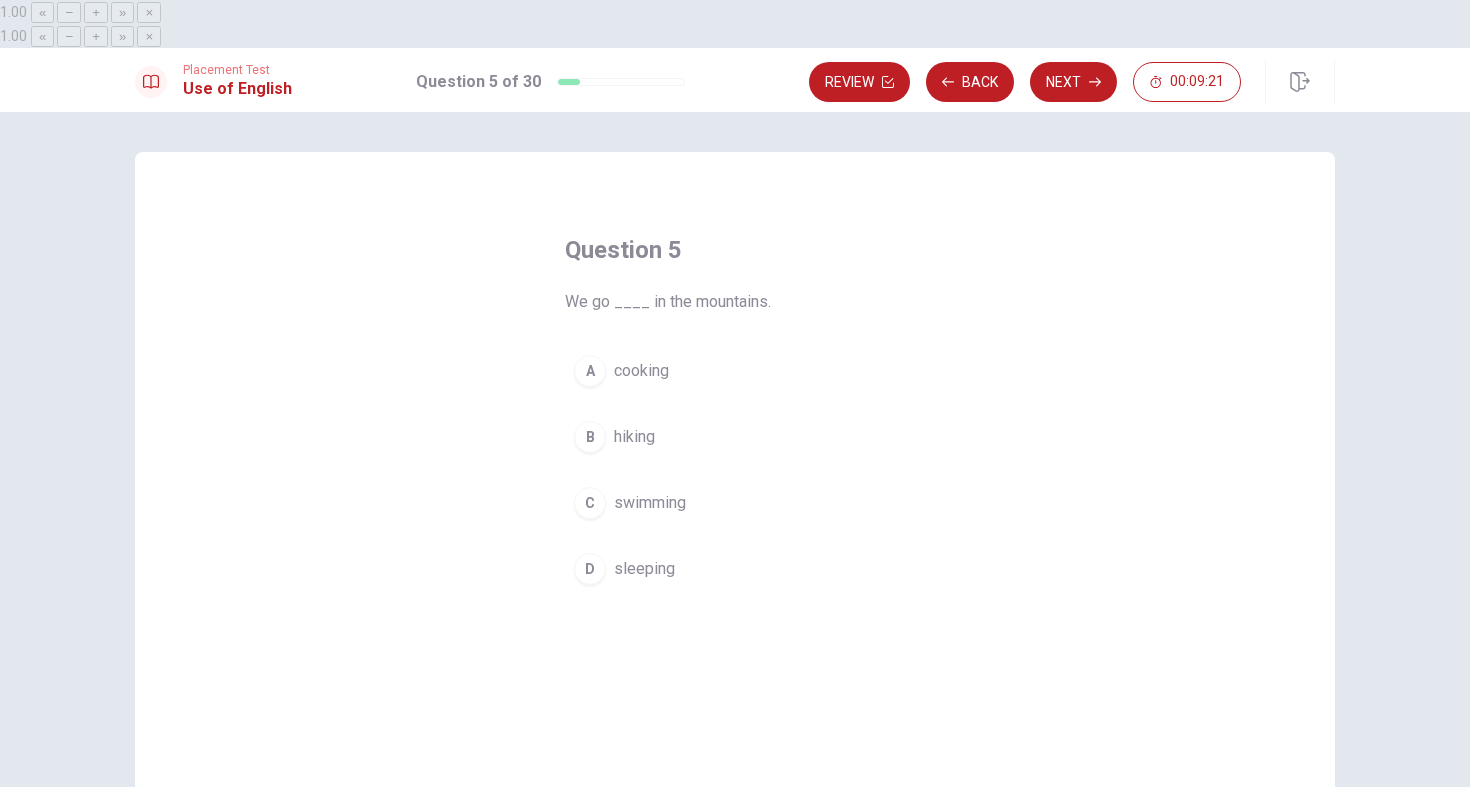 click on "B hiking" at bounding box center [735, 437] 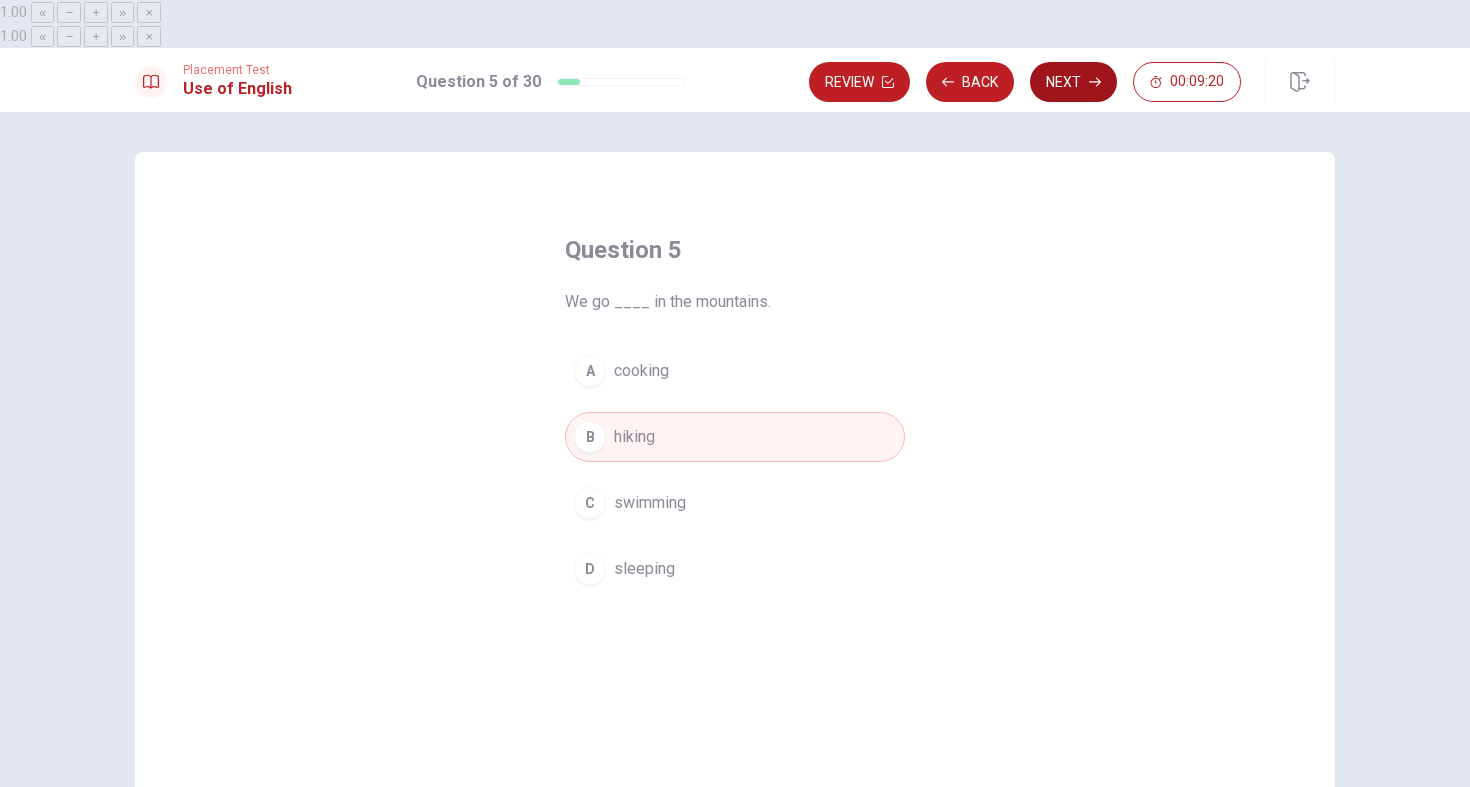 click on "Next" at bounding box center (1073, 82) 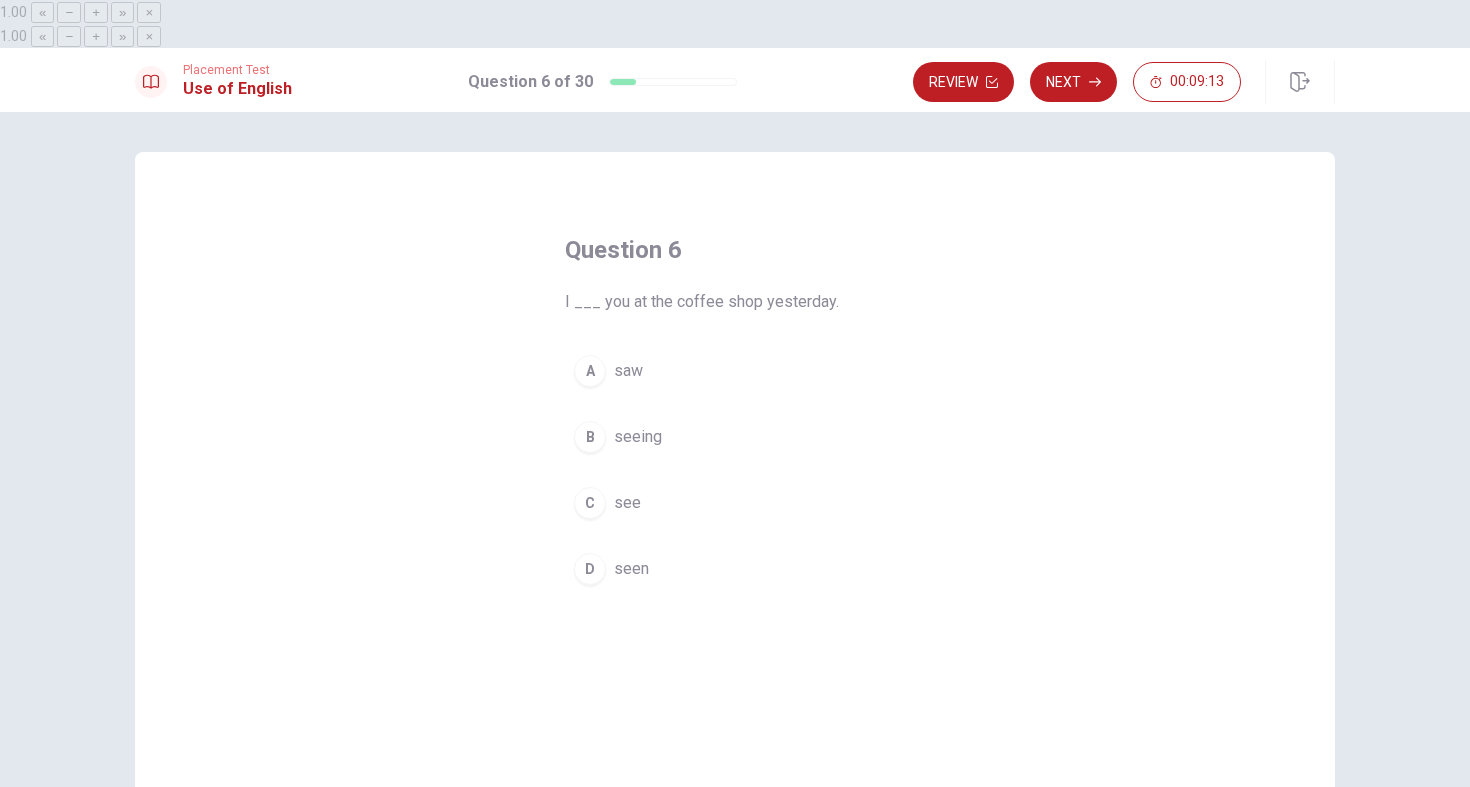 click on "A saw" at bounding box center [735, 371] 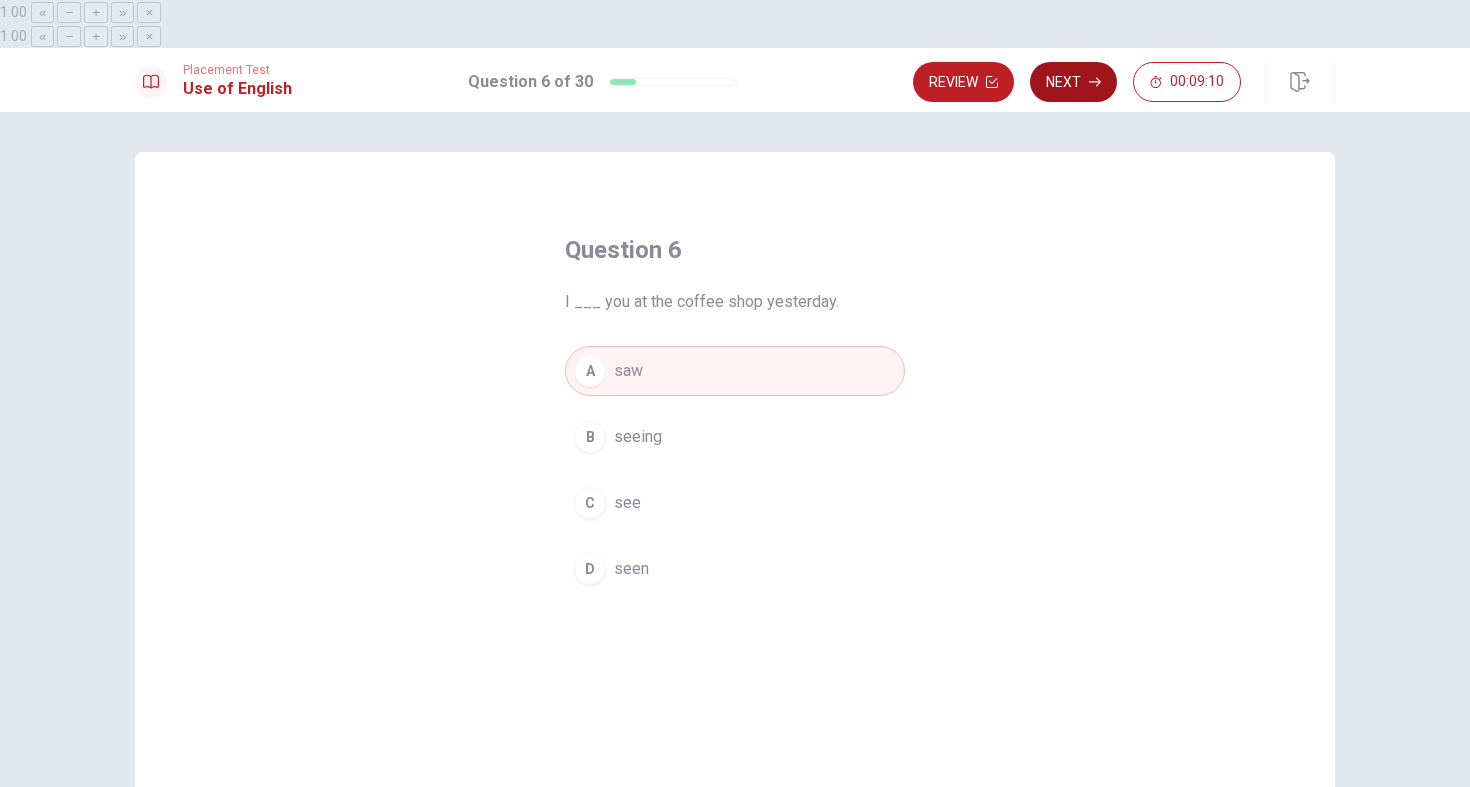 click 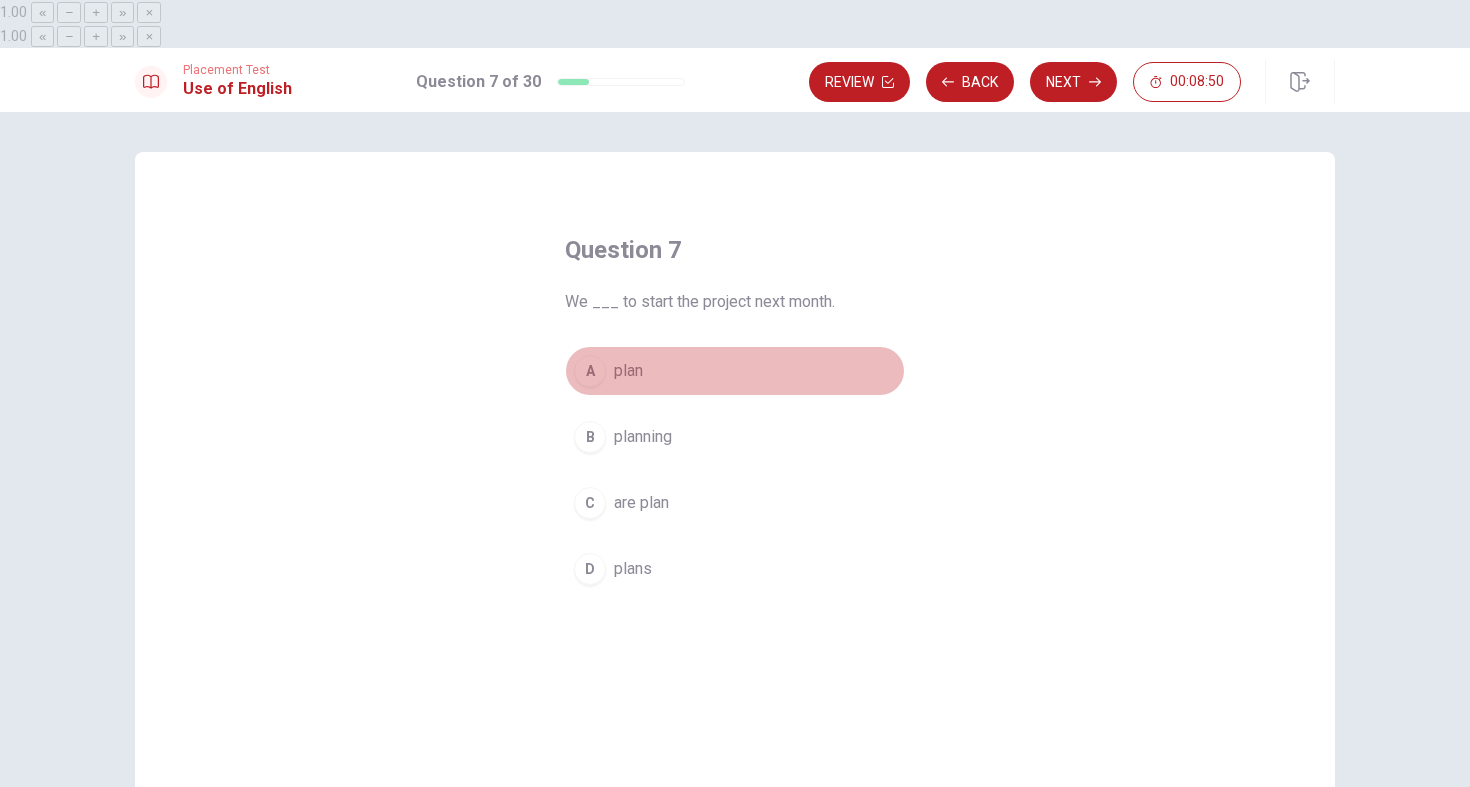 click on "plan" at bounding box center (628, 371) 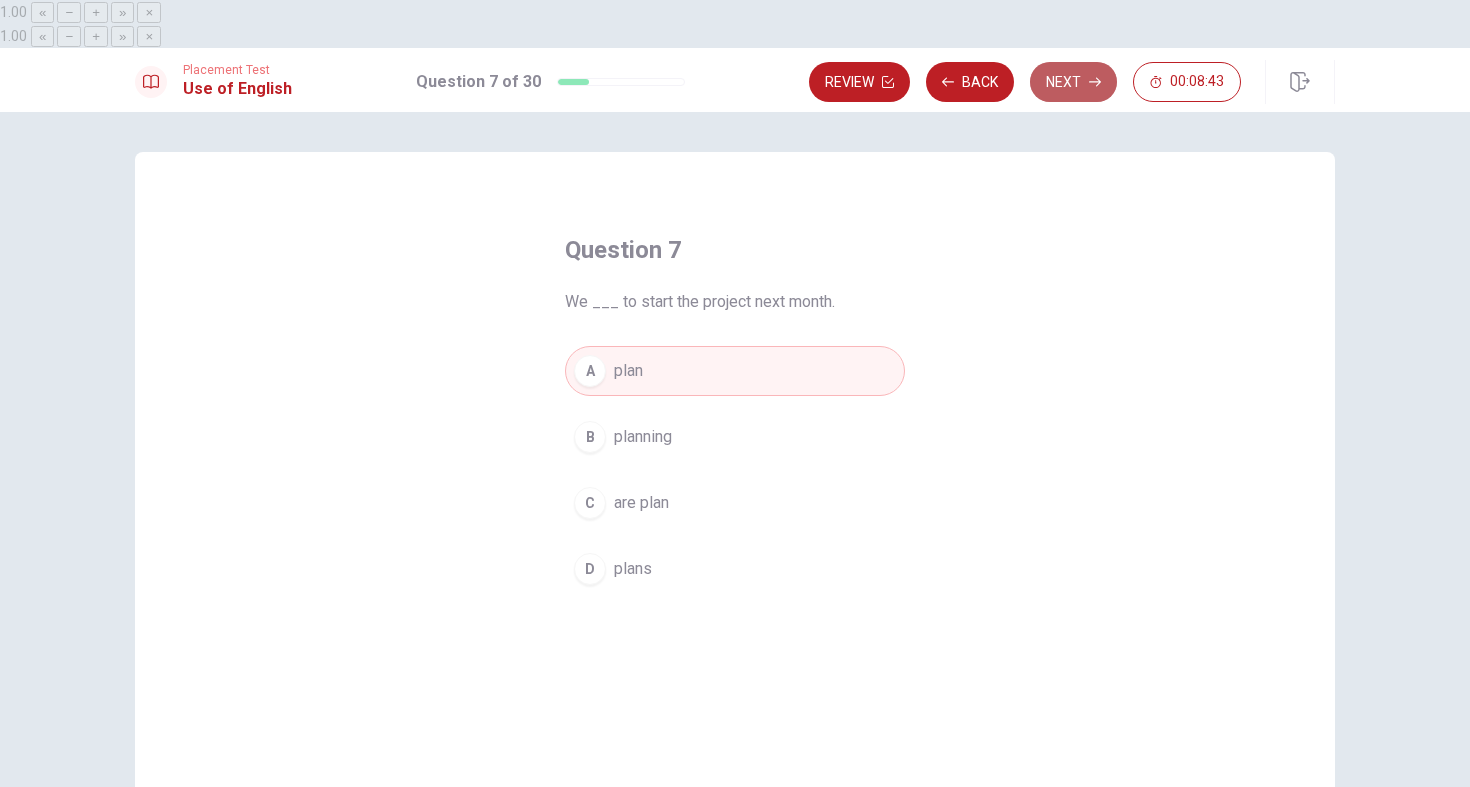 click on "Next" at bounding box center [1073, 82] 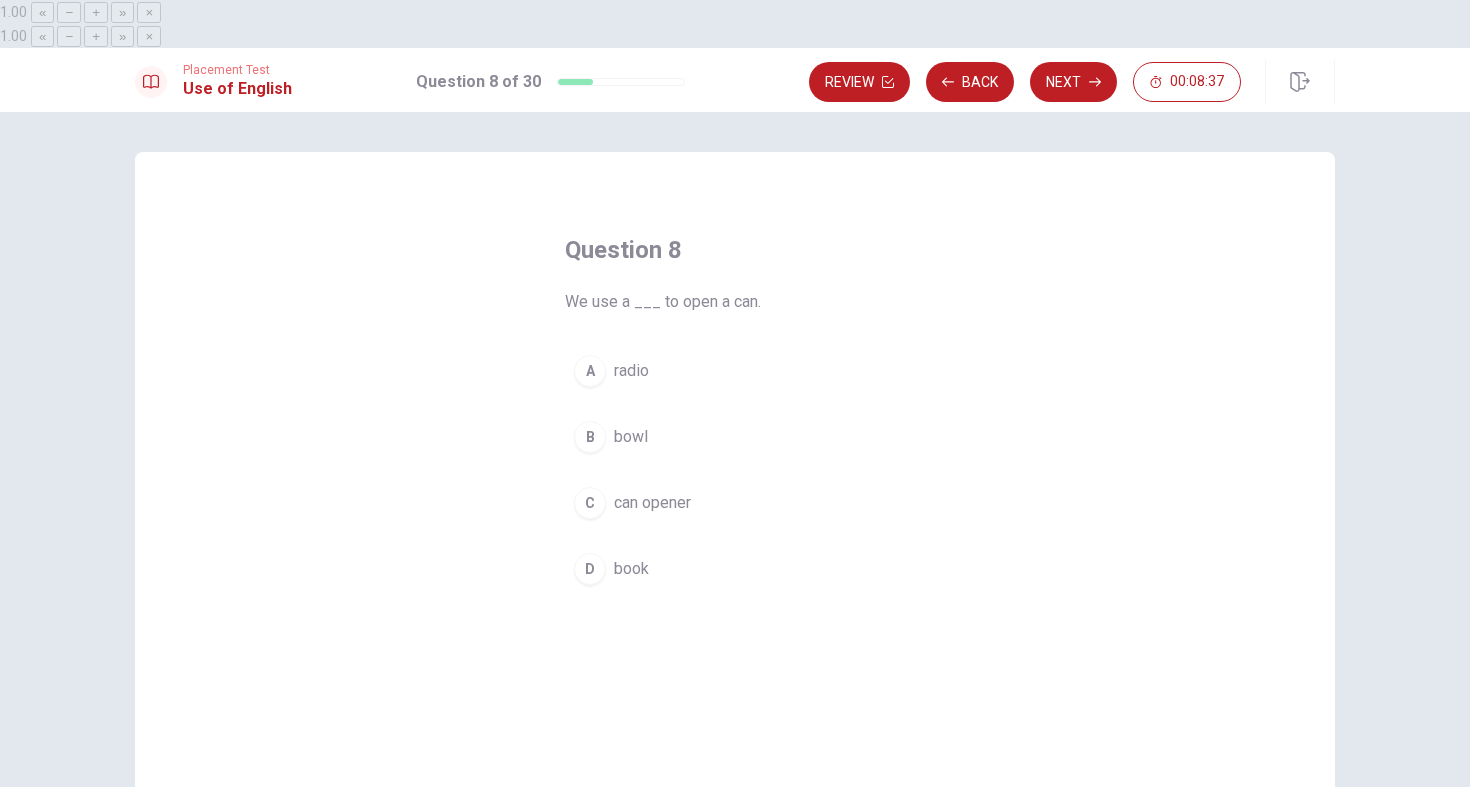 click on "C can opener" at bounding box center [735, 503] 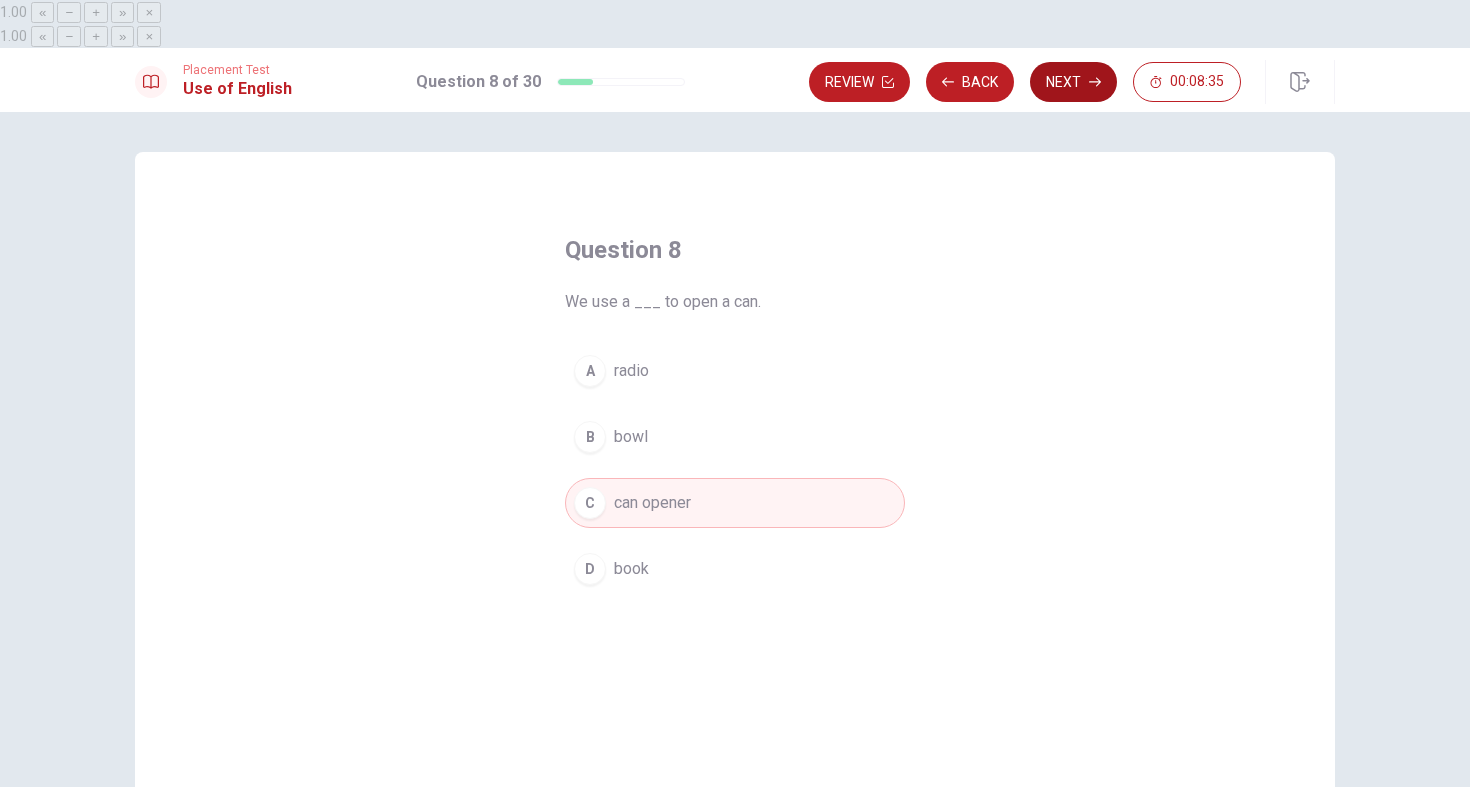 click on "Next" at bounding box center [1073, 82] 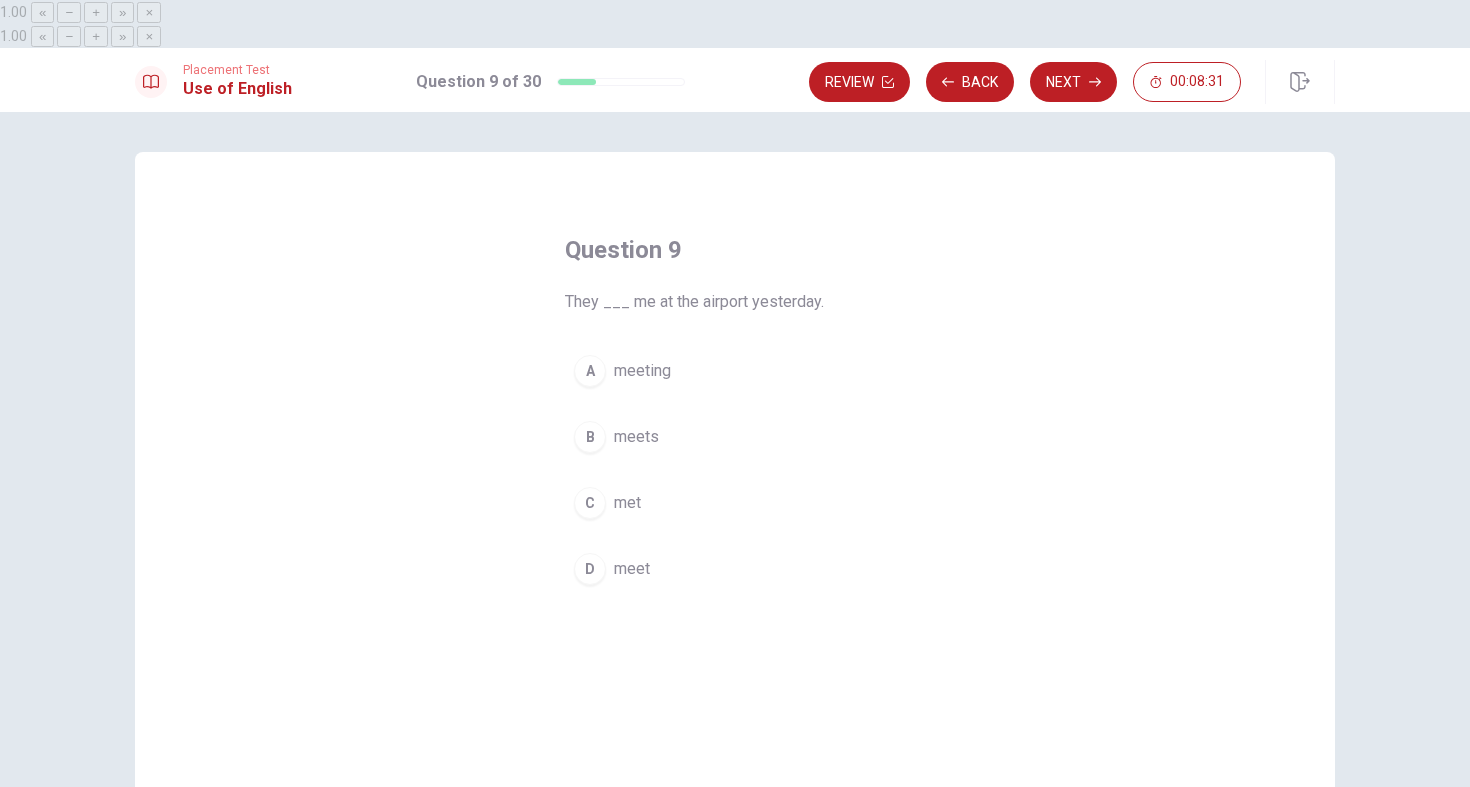 click on "C" at bounding box center (590, 503) 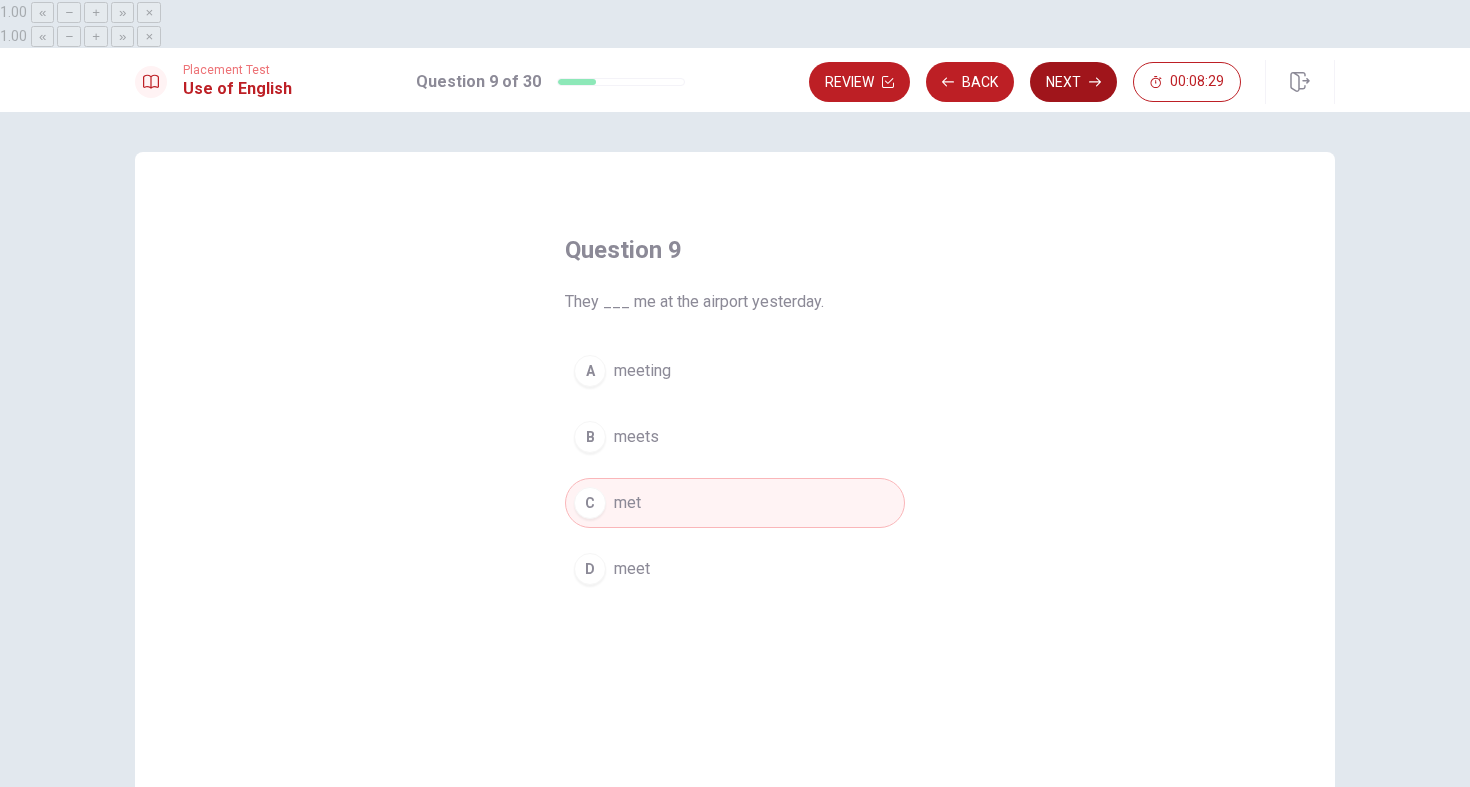 click on "Next" at bounding box center (1073, 82) 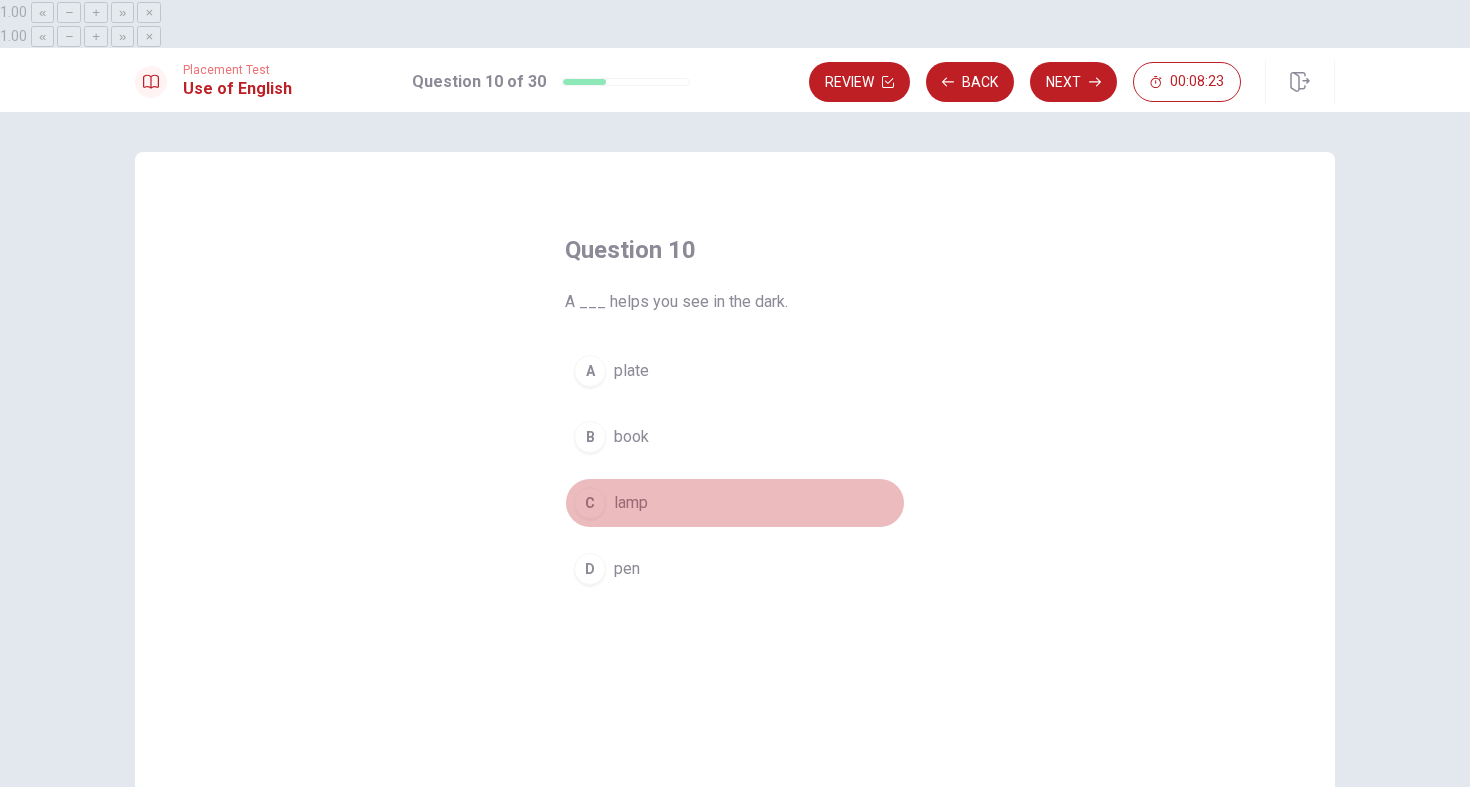 click on "C lamp" at bounding box center [735, 503] 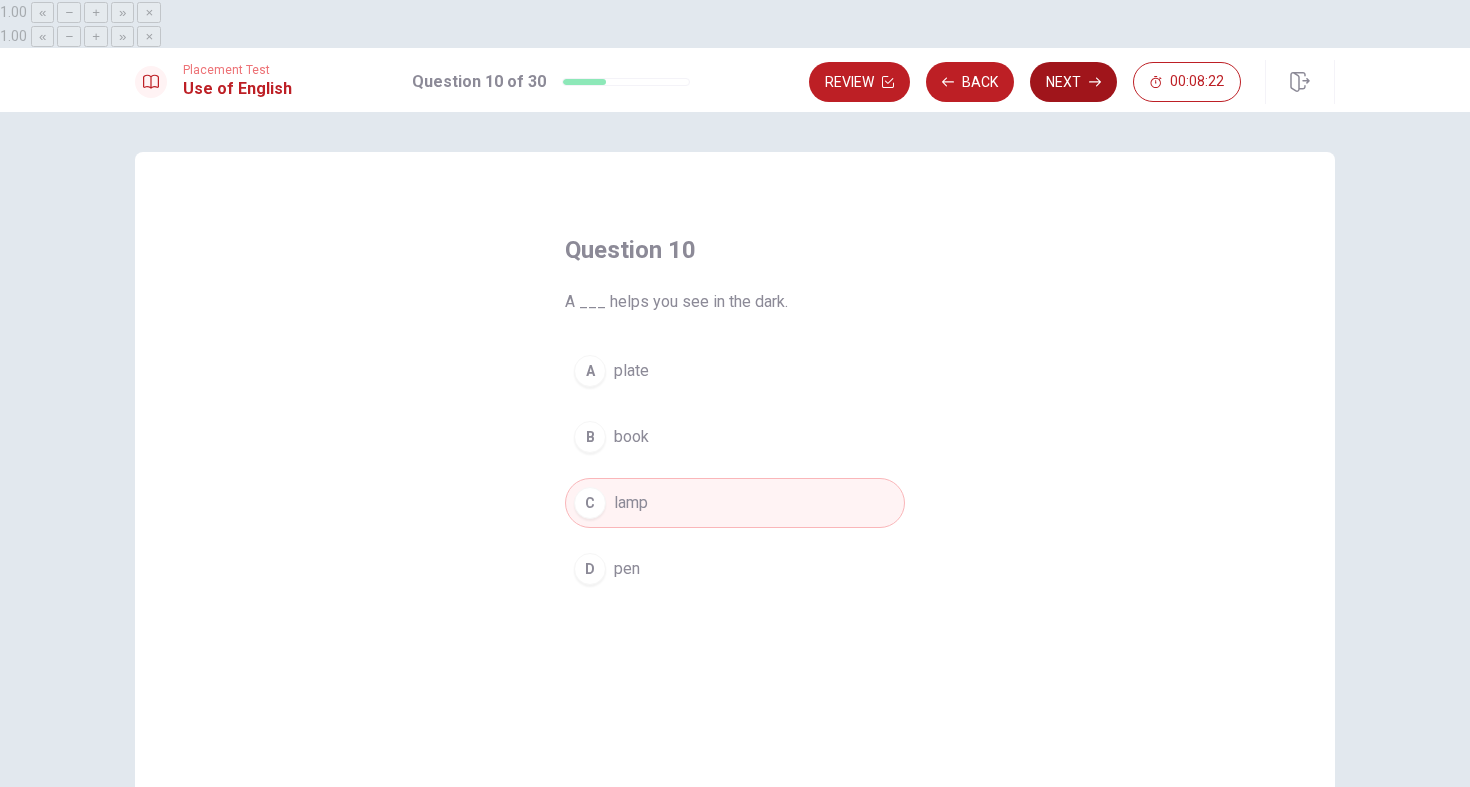 click 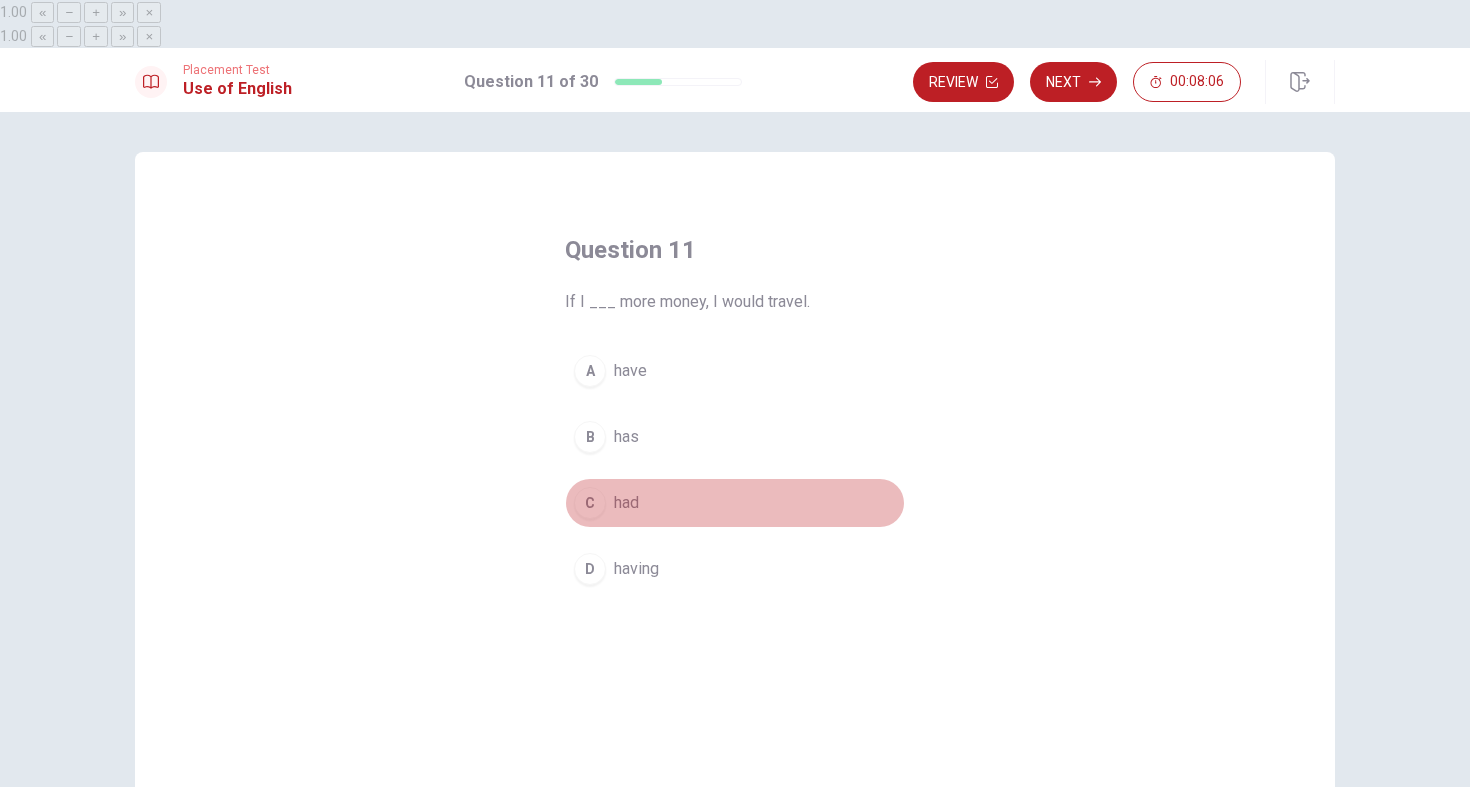 click on "C" at bounding box center (590, 503) 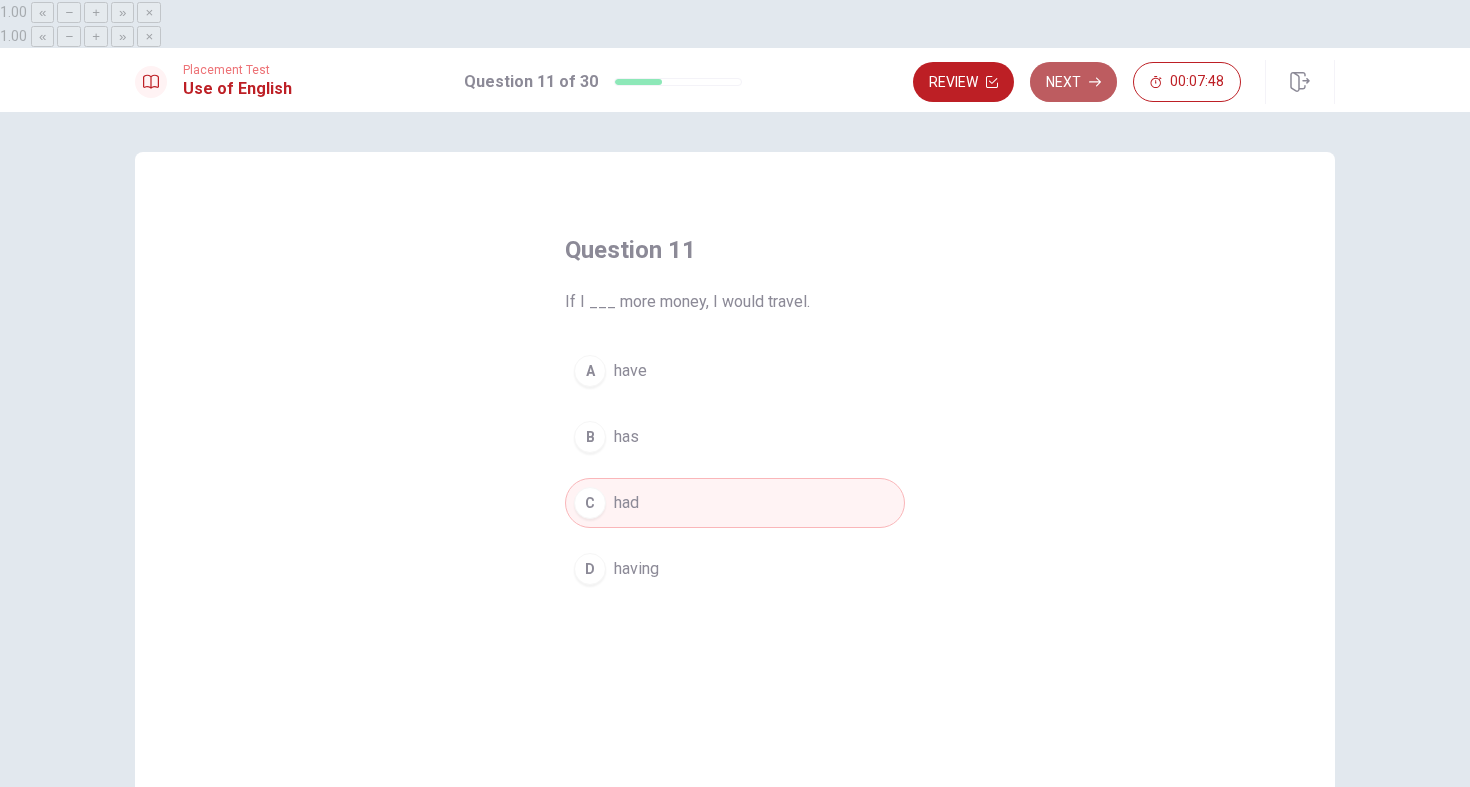 click on "Next" at bounding box center (1073, 82) 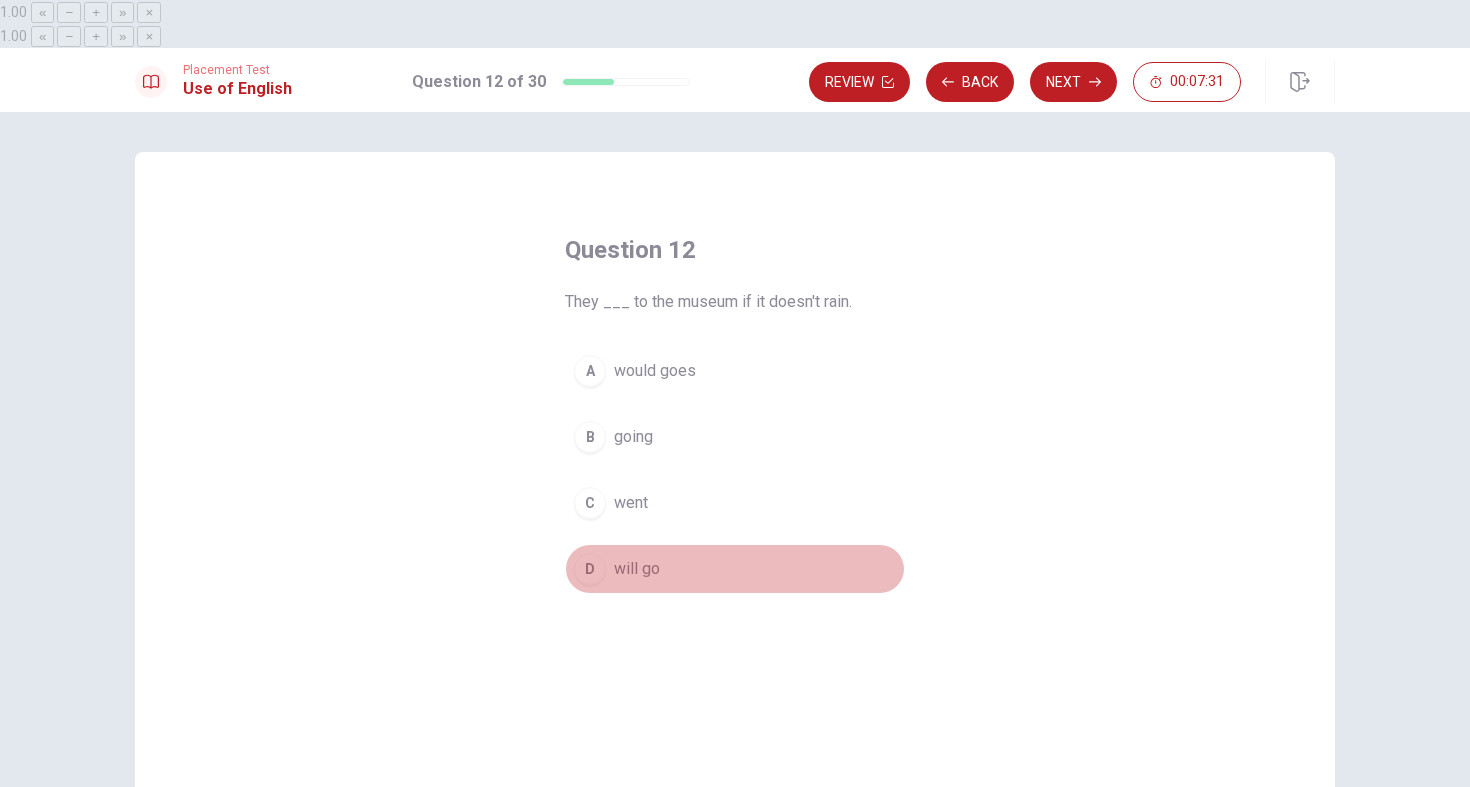 click on "D" at bounding box center (590, 569) 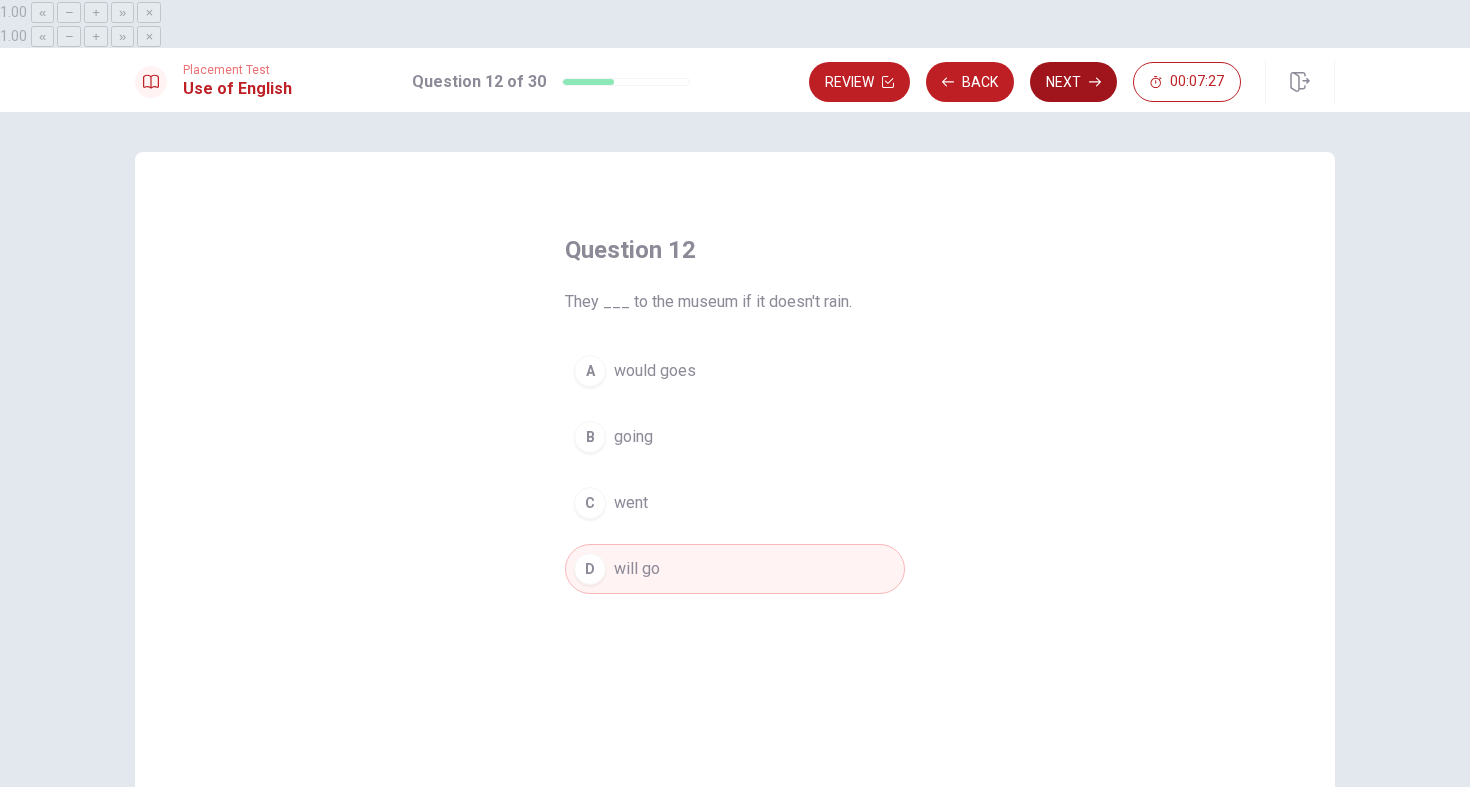 click on "Next" at bounding box center [1073, 82] 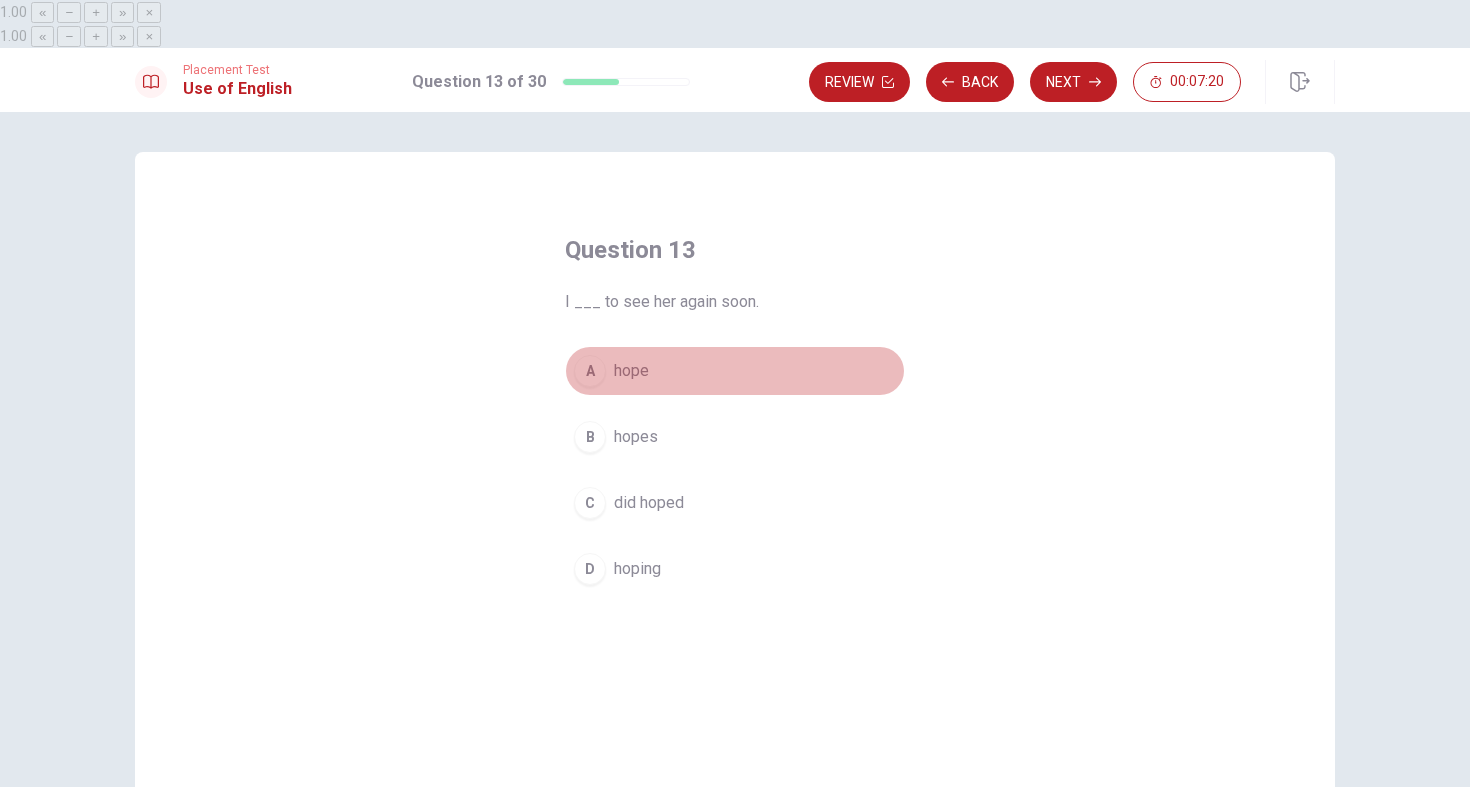 click on "A hope" at bounding box center [735, 371] 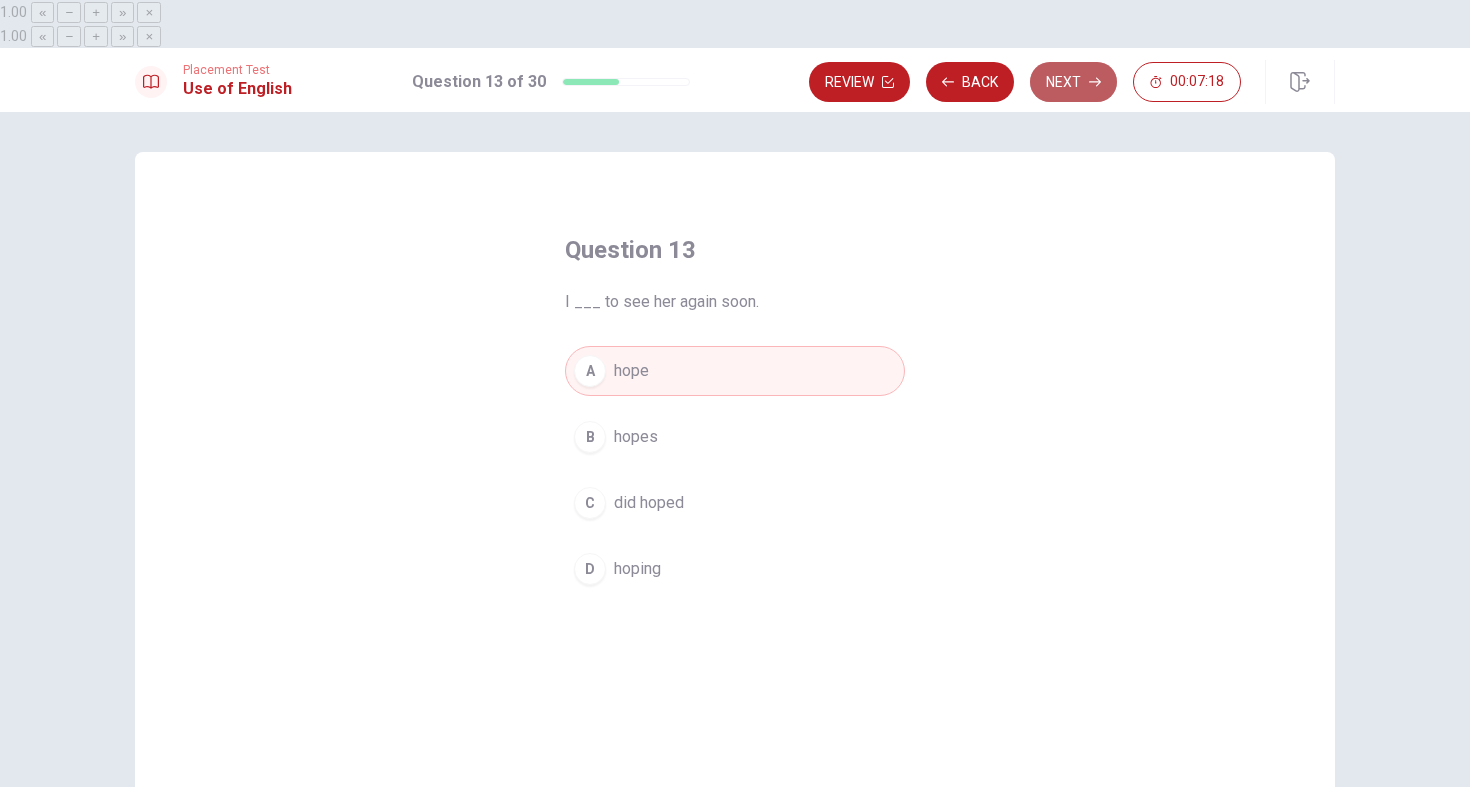 click 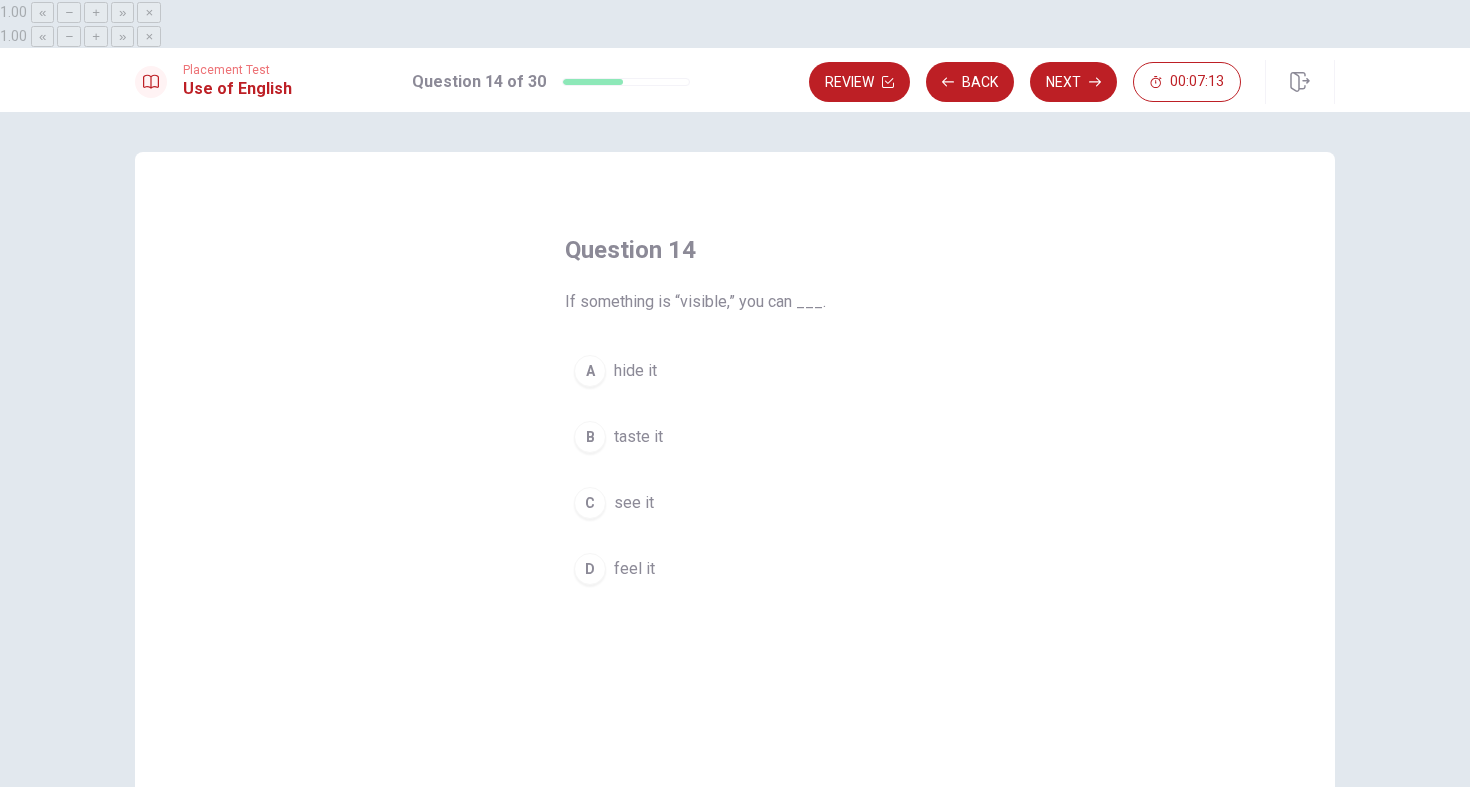 click on "see it" at bounding box center [634, 503] 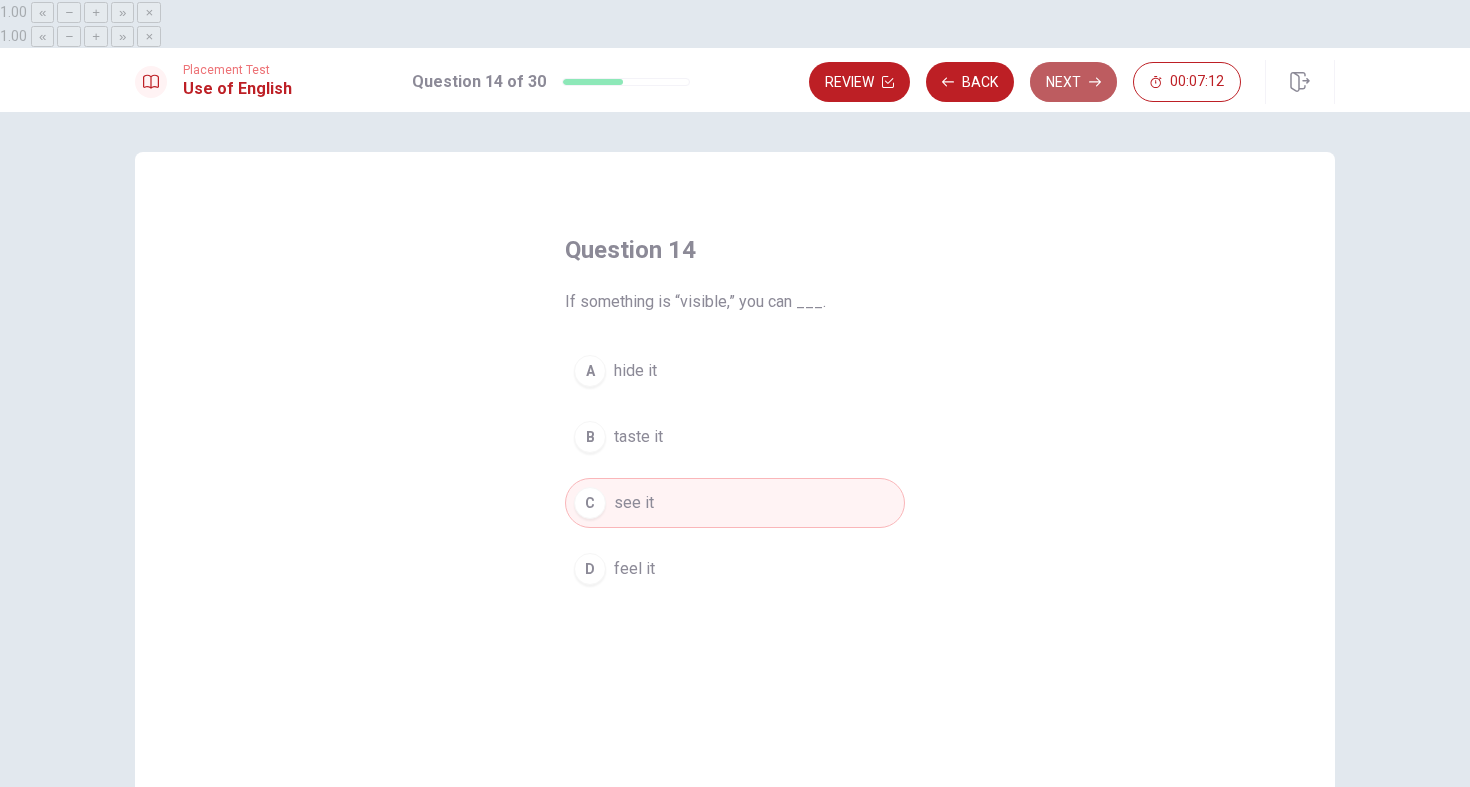 click 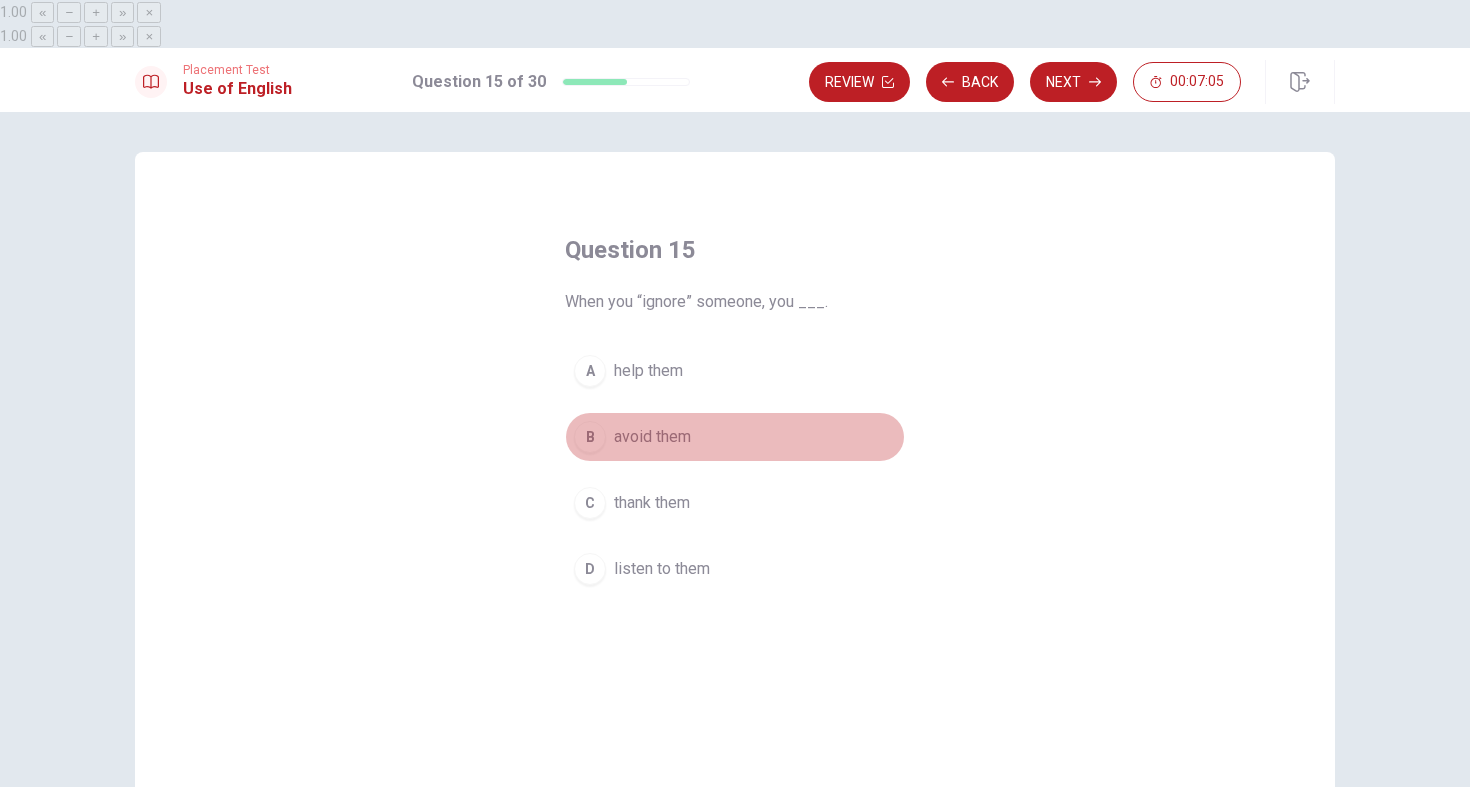 click on "avoid them" at bounding box center [652, 437] 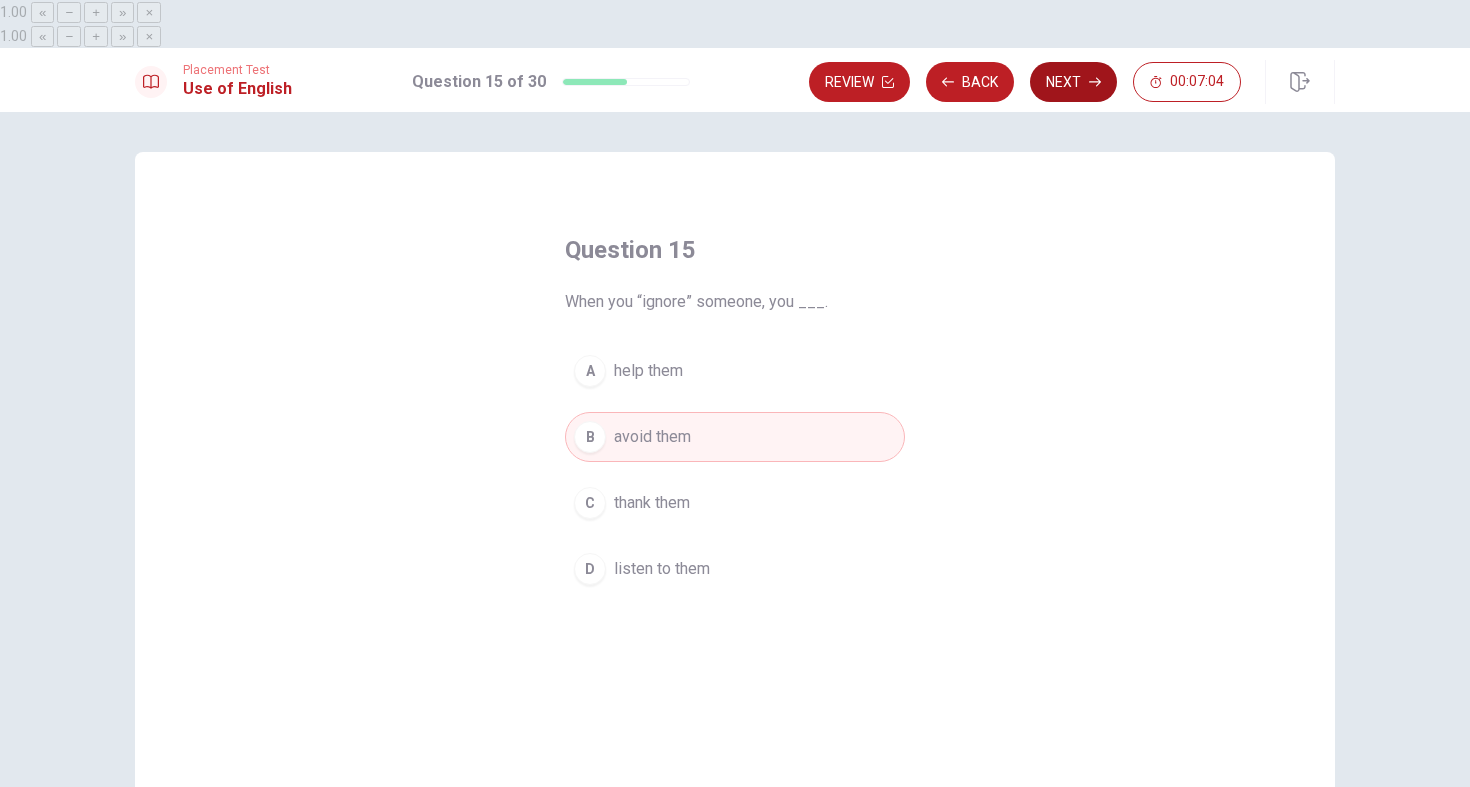 click on "Next" at bounding box center (1073, 82) 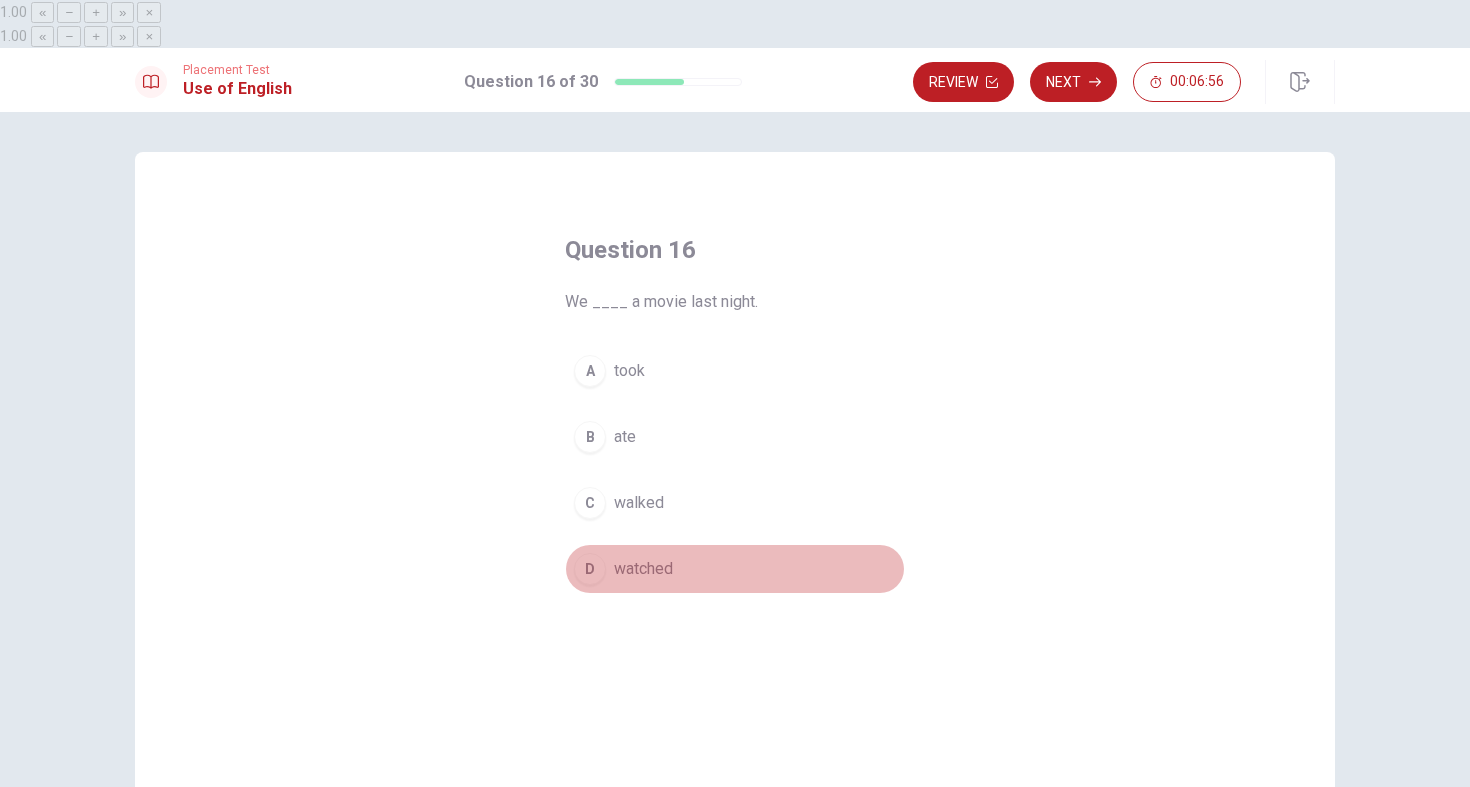 click on "watched" at bounding box center [643, 569] 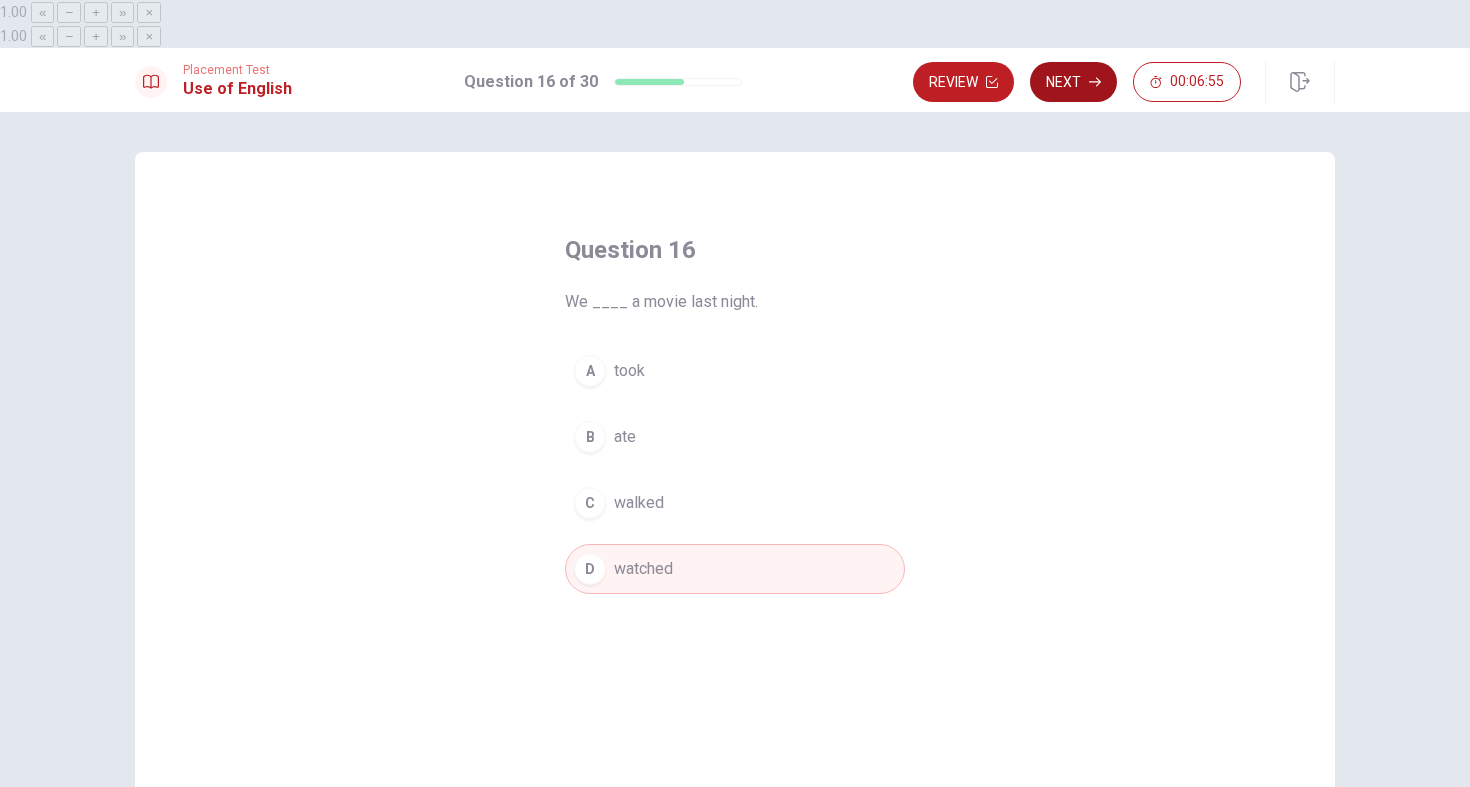 click on "Next" at bounding box center (1073, 82) 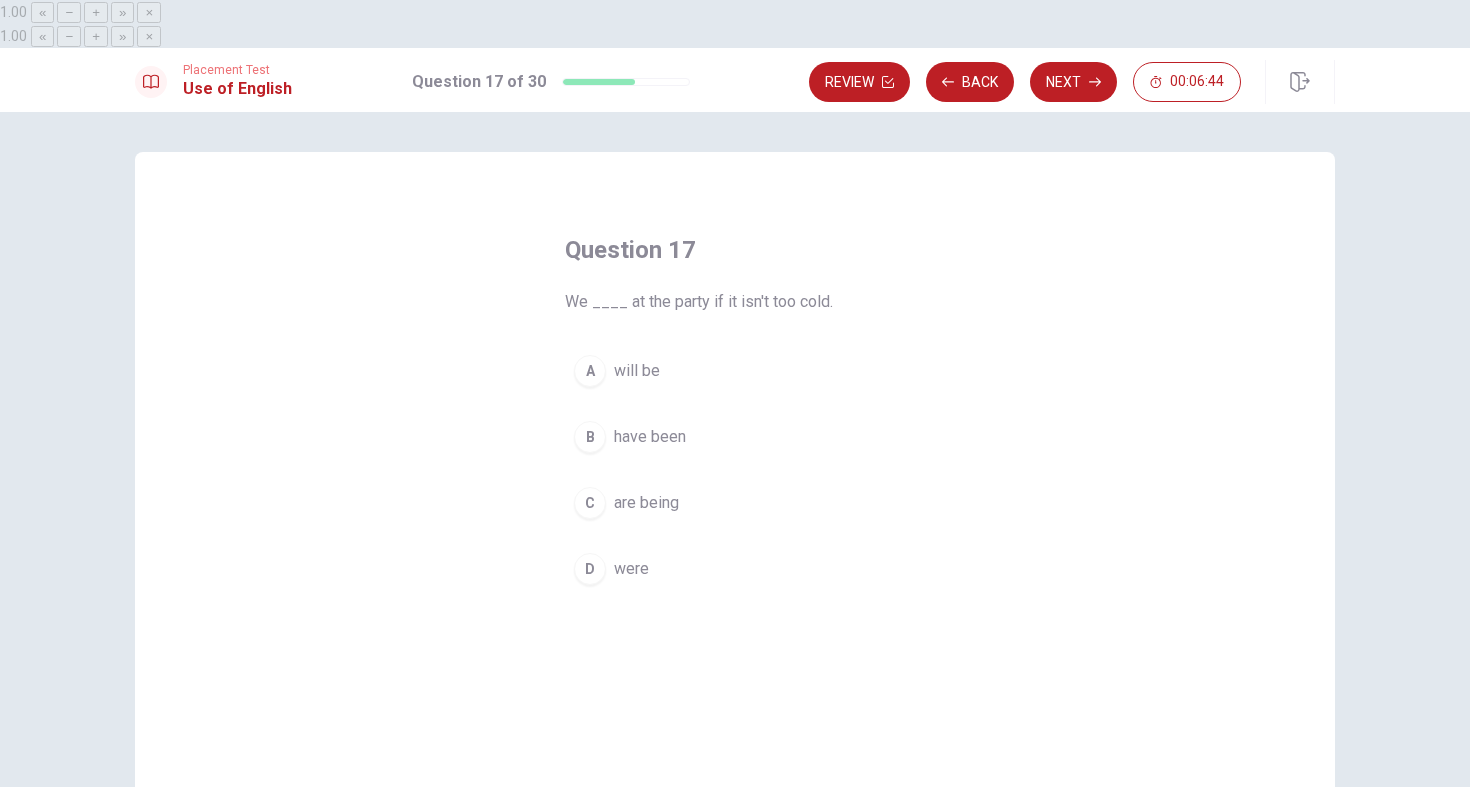 click on "will be" at bounding box center (637, 371) 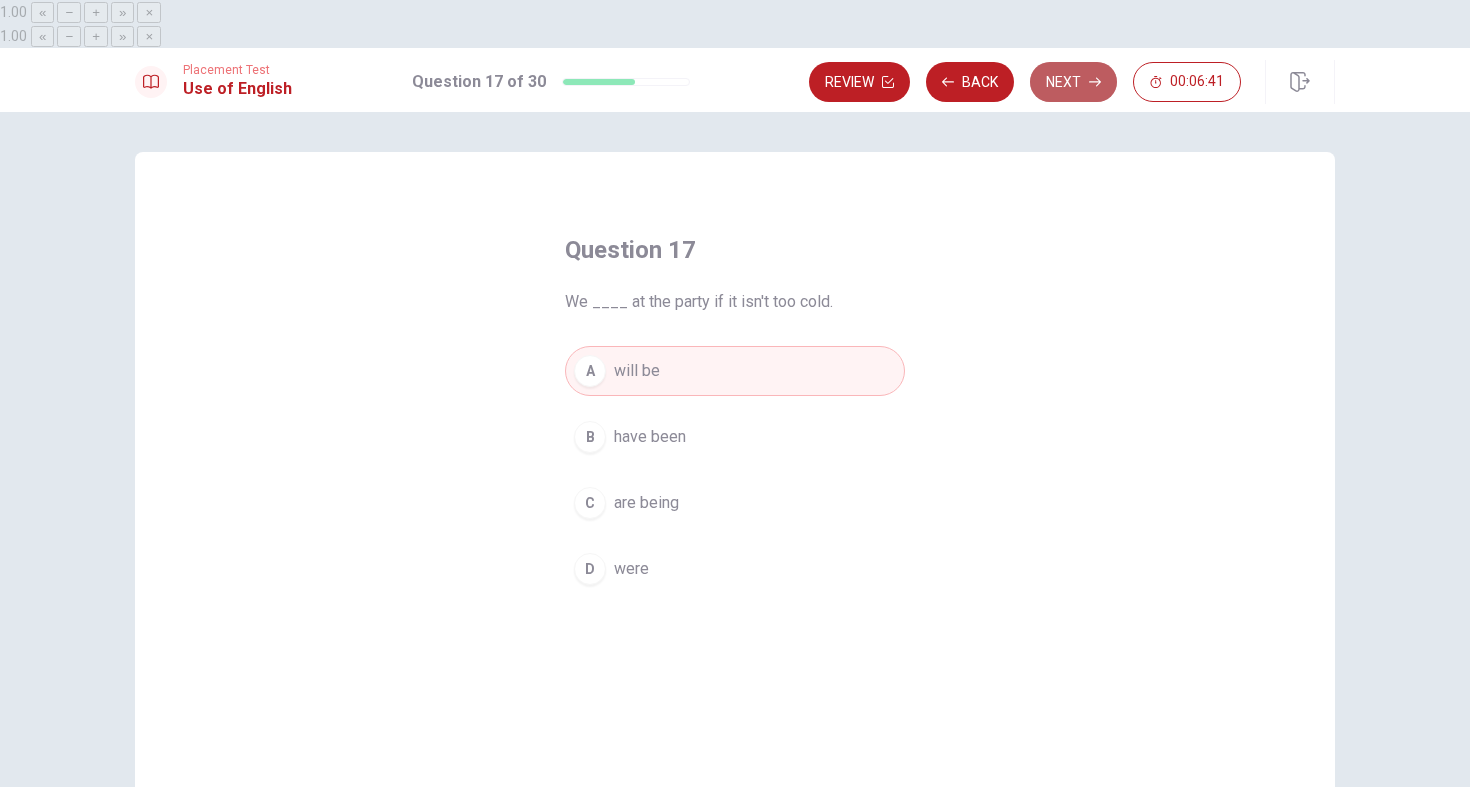 click on "Next" at bounding box center (1073, 82) 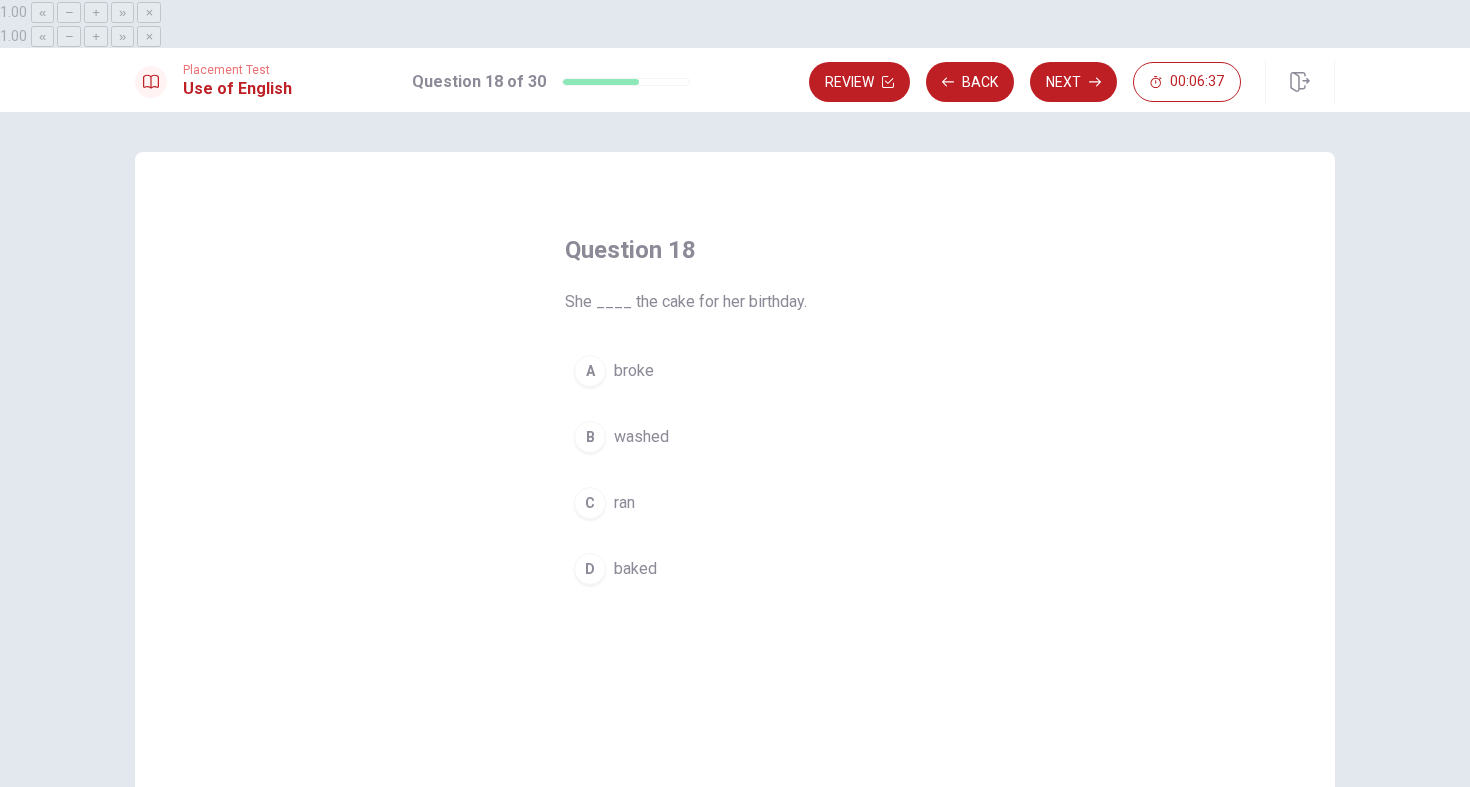 click on "D baked" at bounding box center (735, 569) 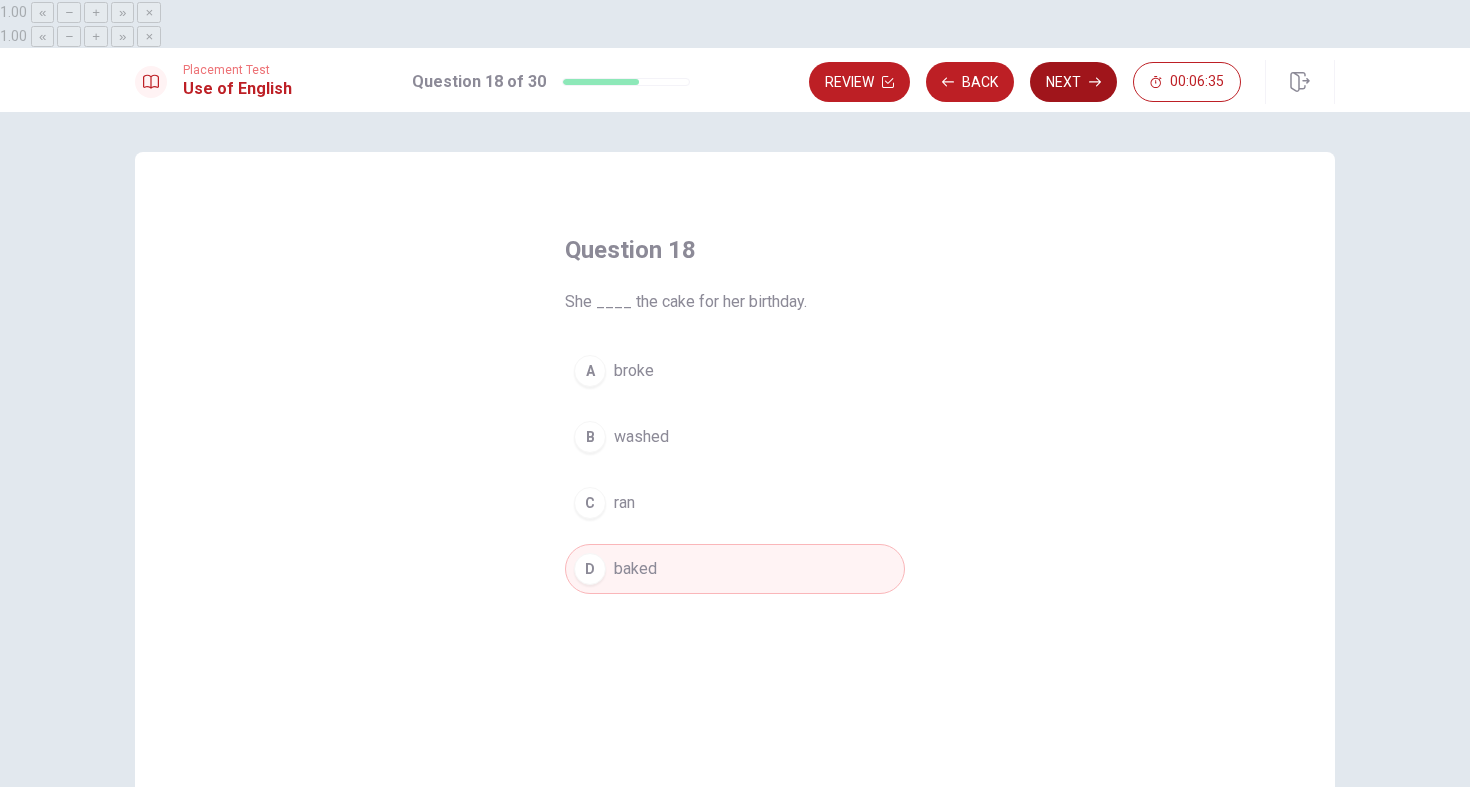 click on "Next" at bounding box center [1073, 82] 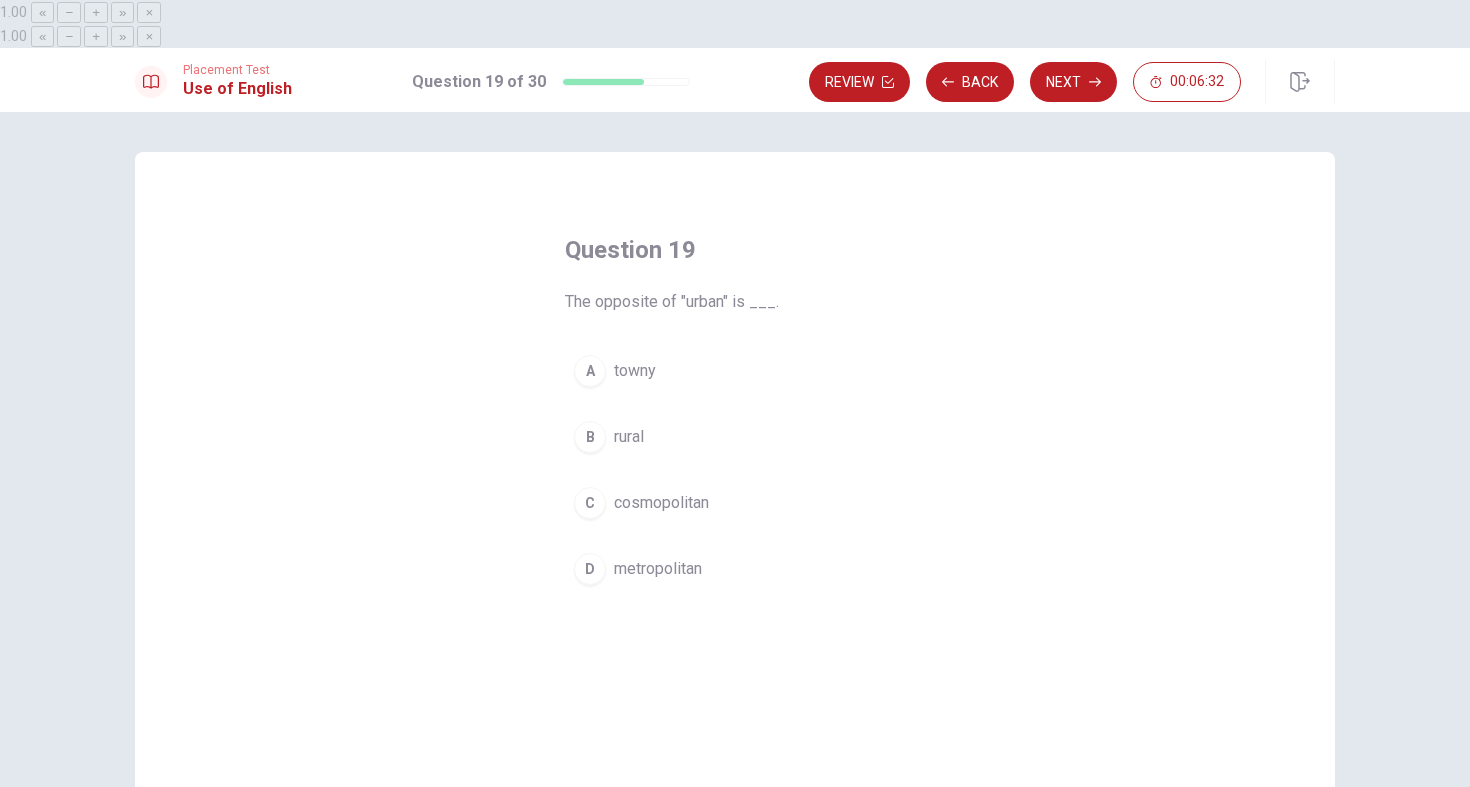 click on "rural" at bounding box center (629, 437) 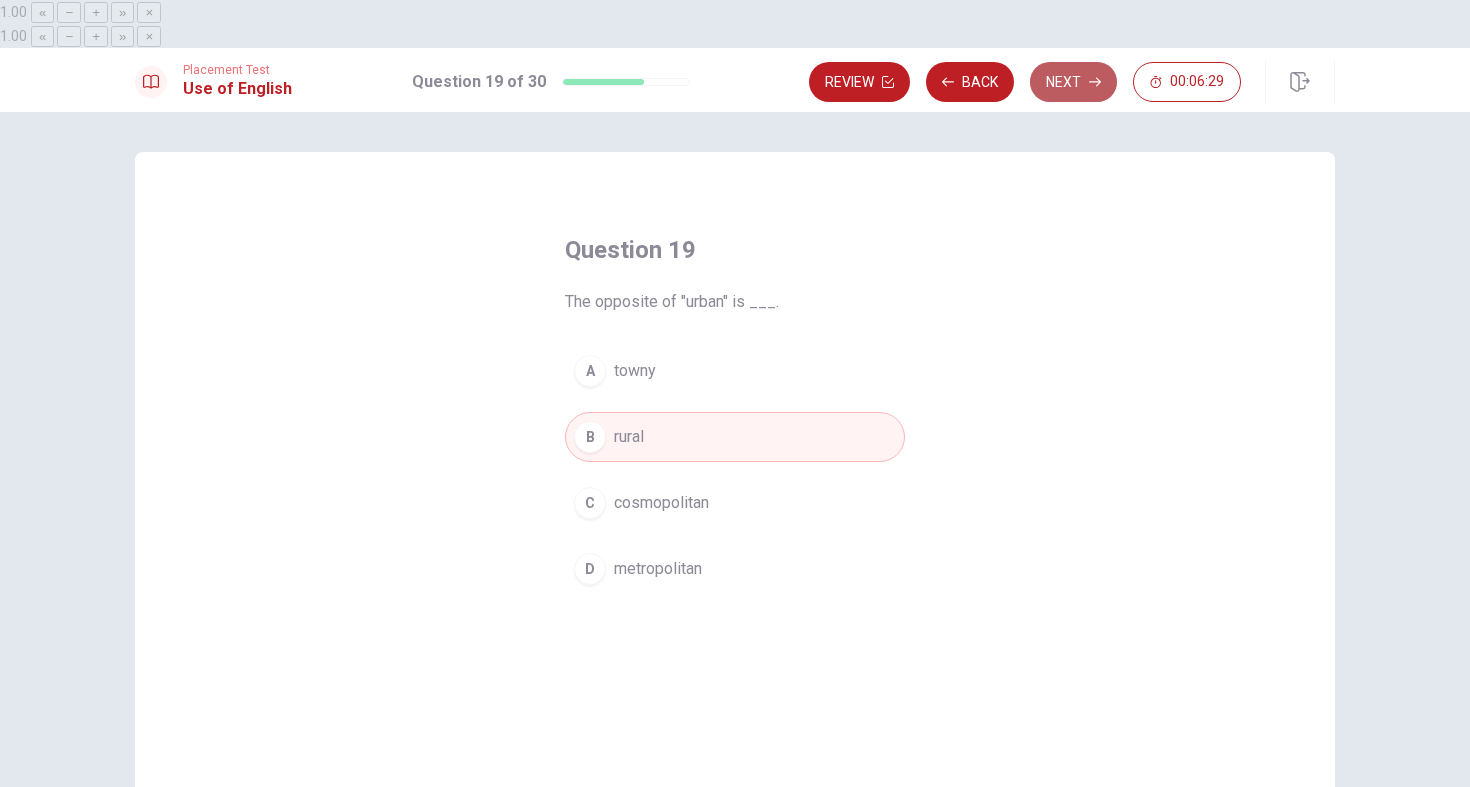 click 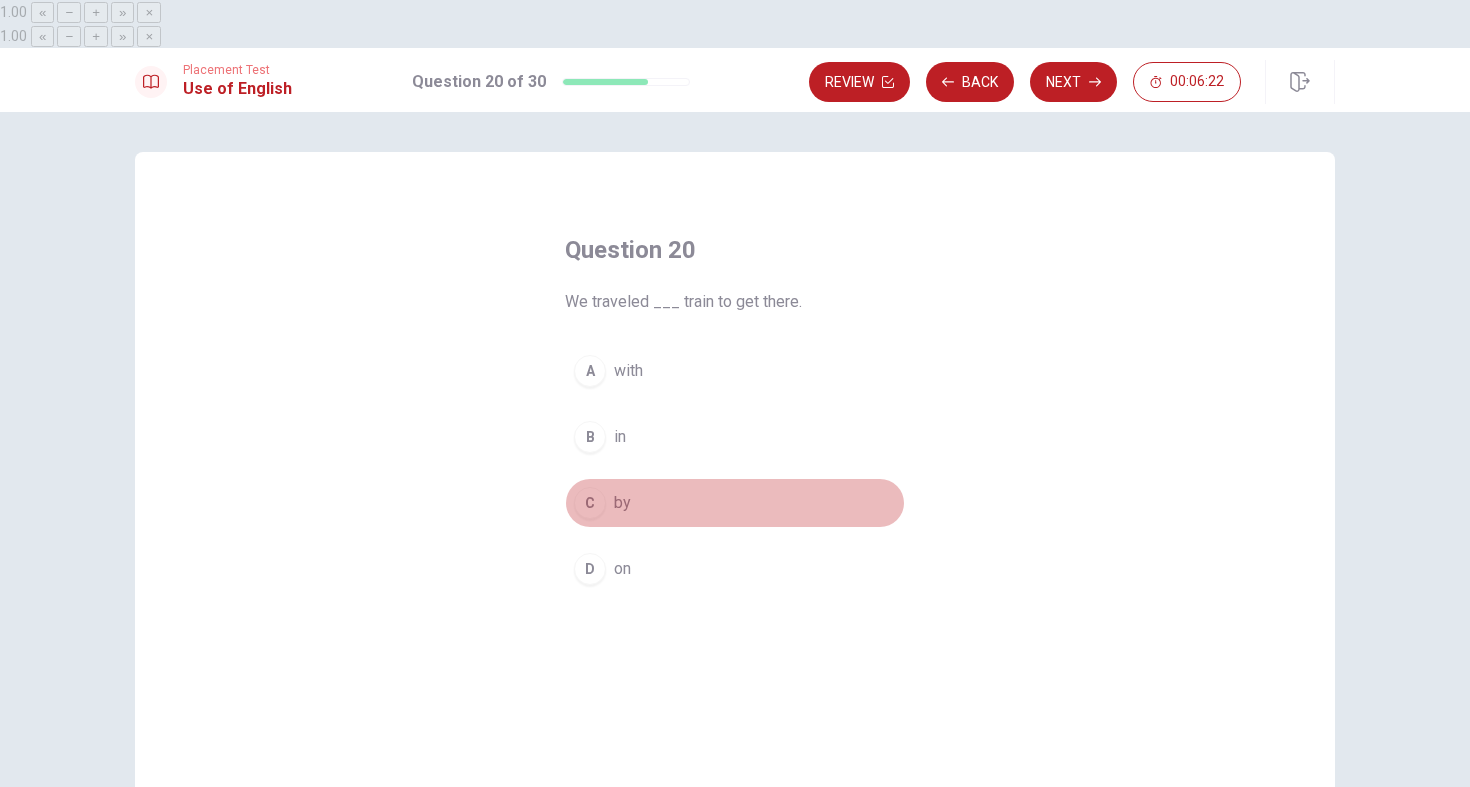 click on "C by" at bounding box center [735, 503] 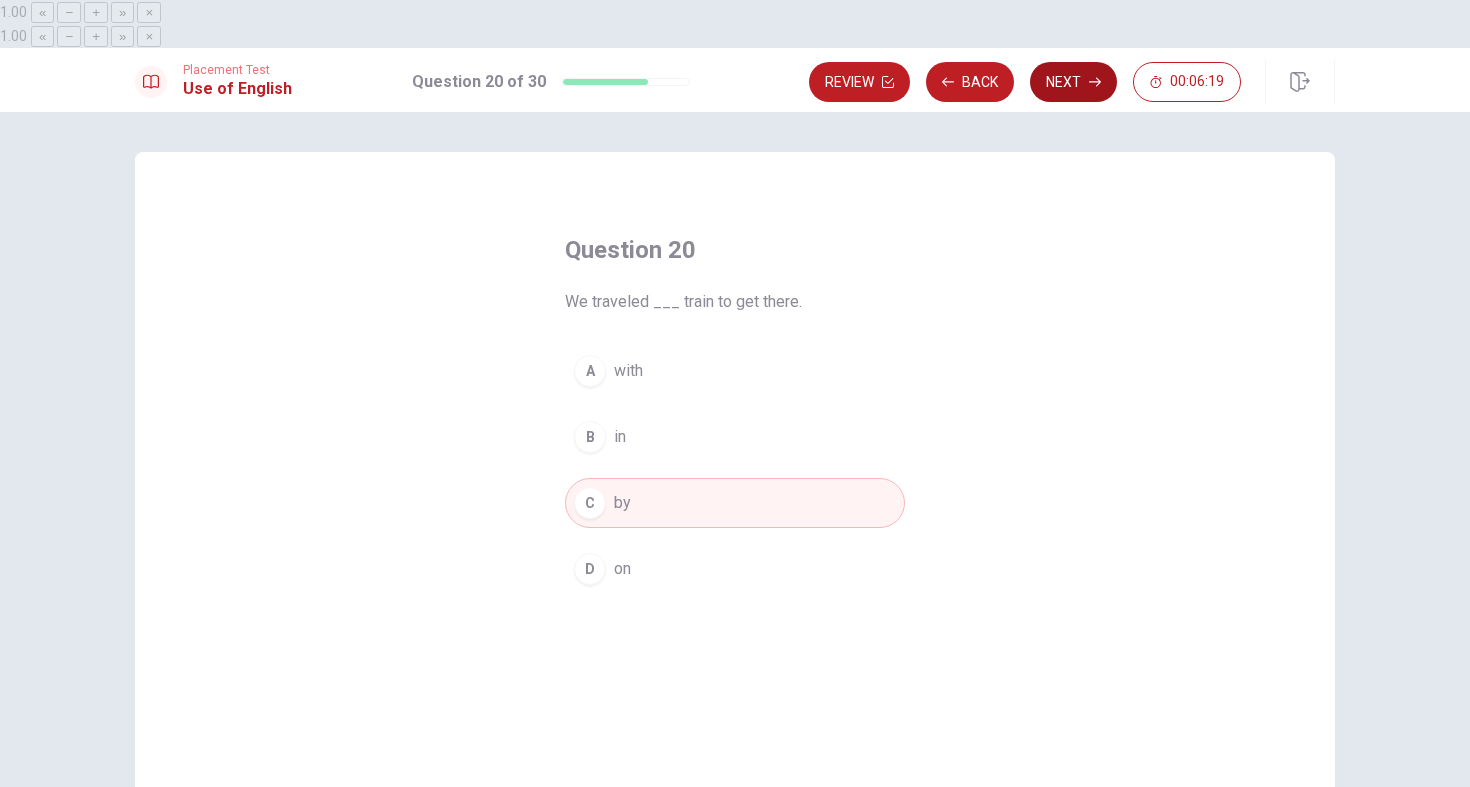 click on "Next" at bounding box center [1073, 82] 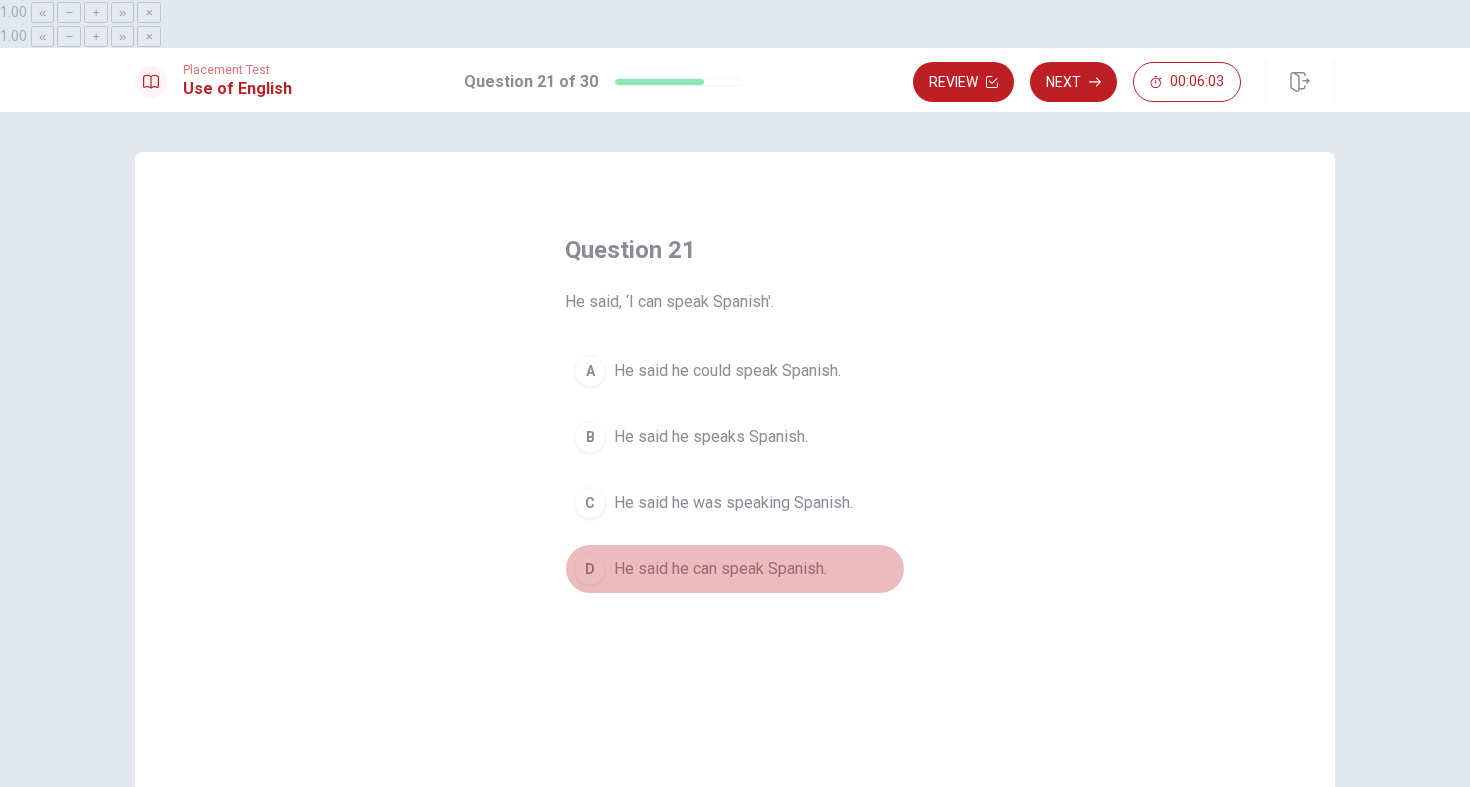 click on "He said he can speak Spanish." at bounding box center [720, 569] 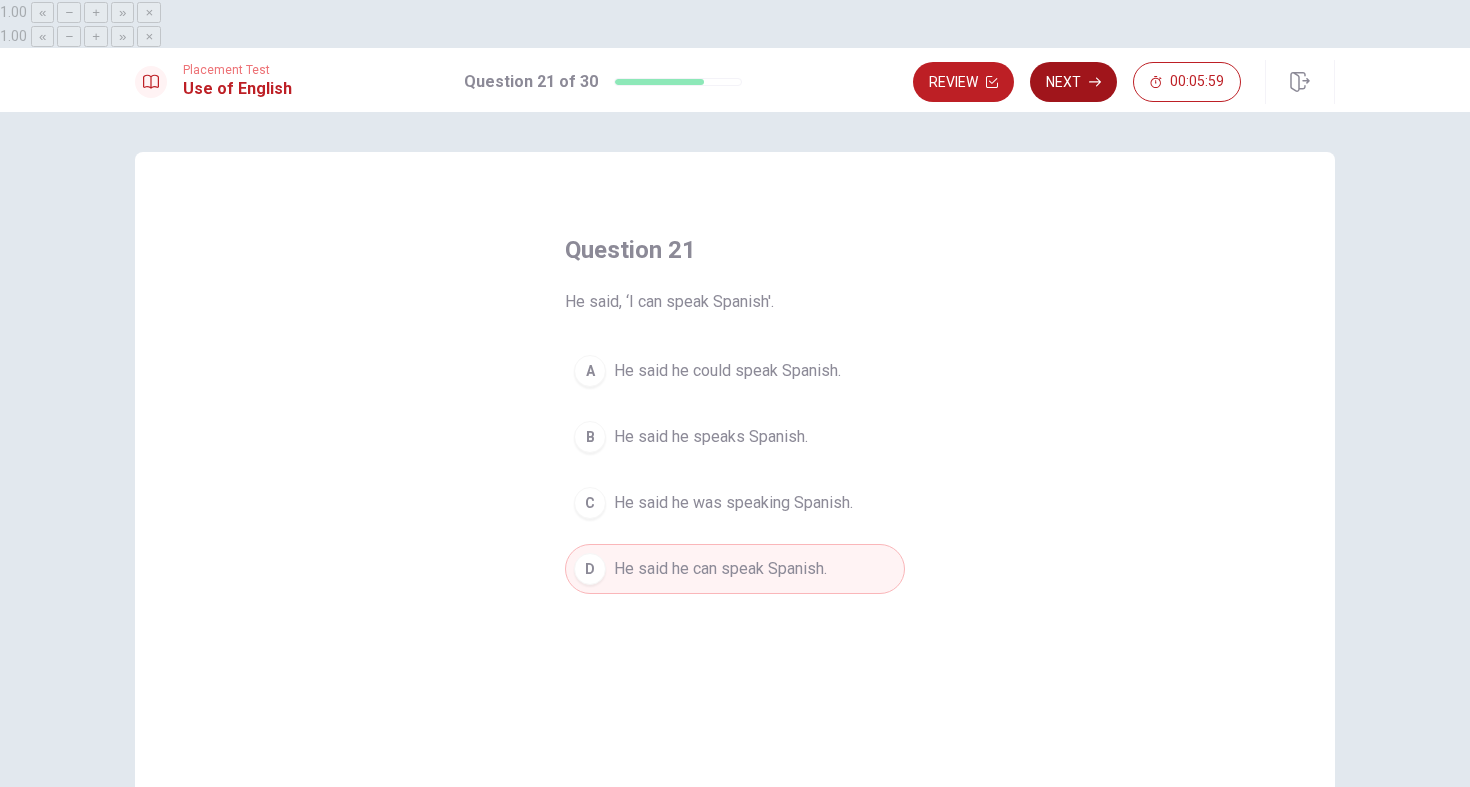 click on "Next" at bounding box center [1073, 82] 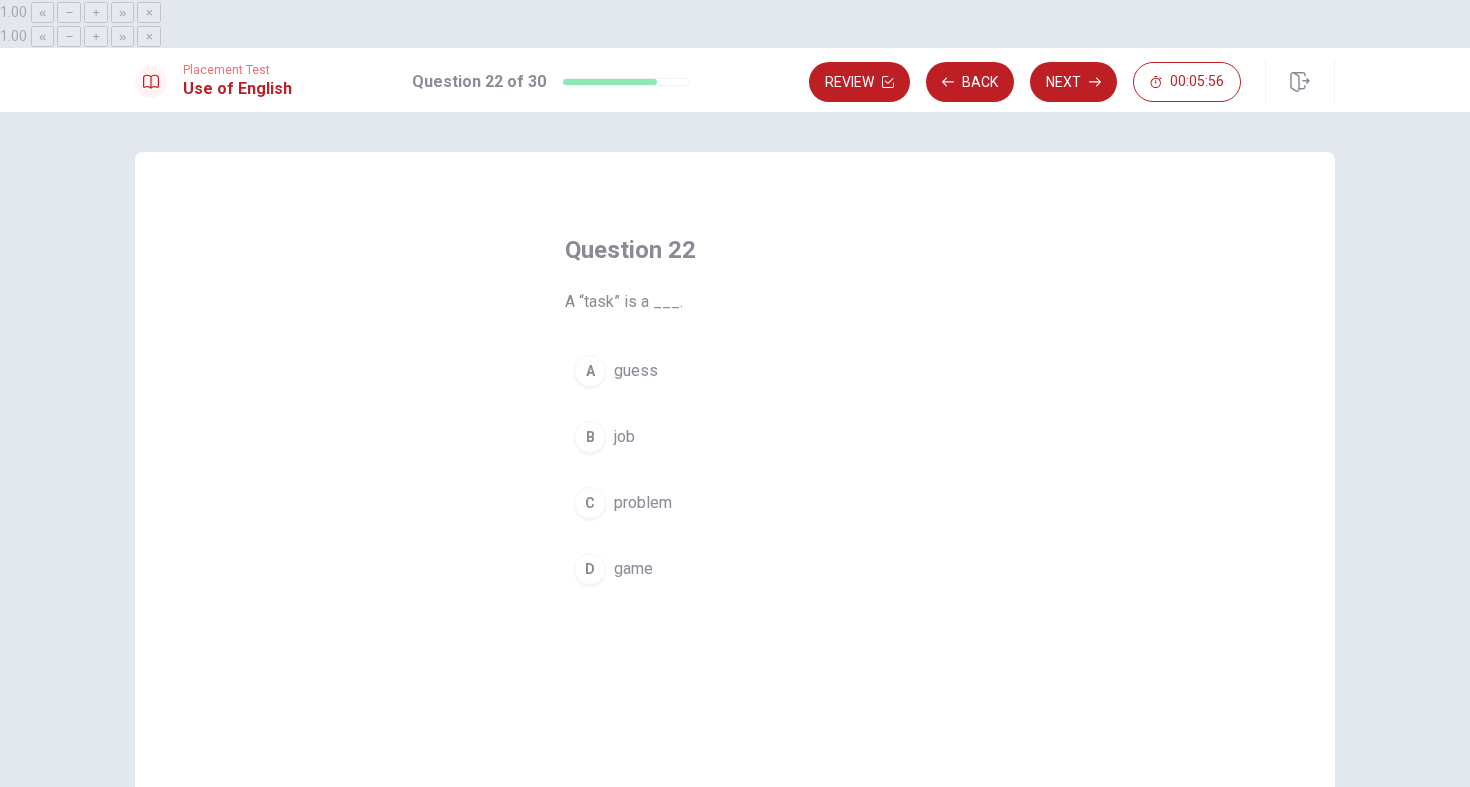 click on "job" at bounding box center (624, 437) 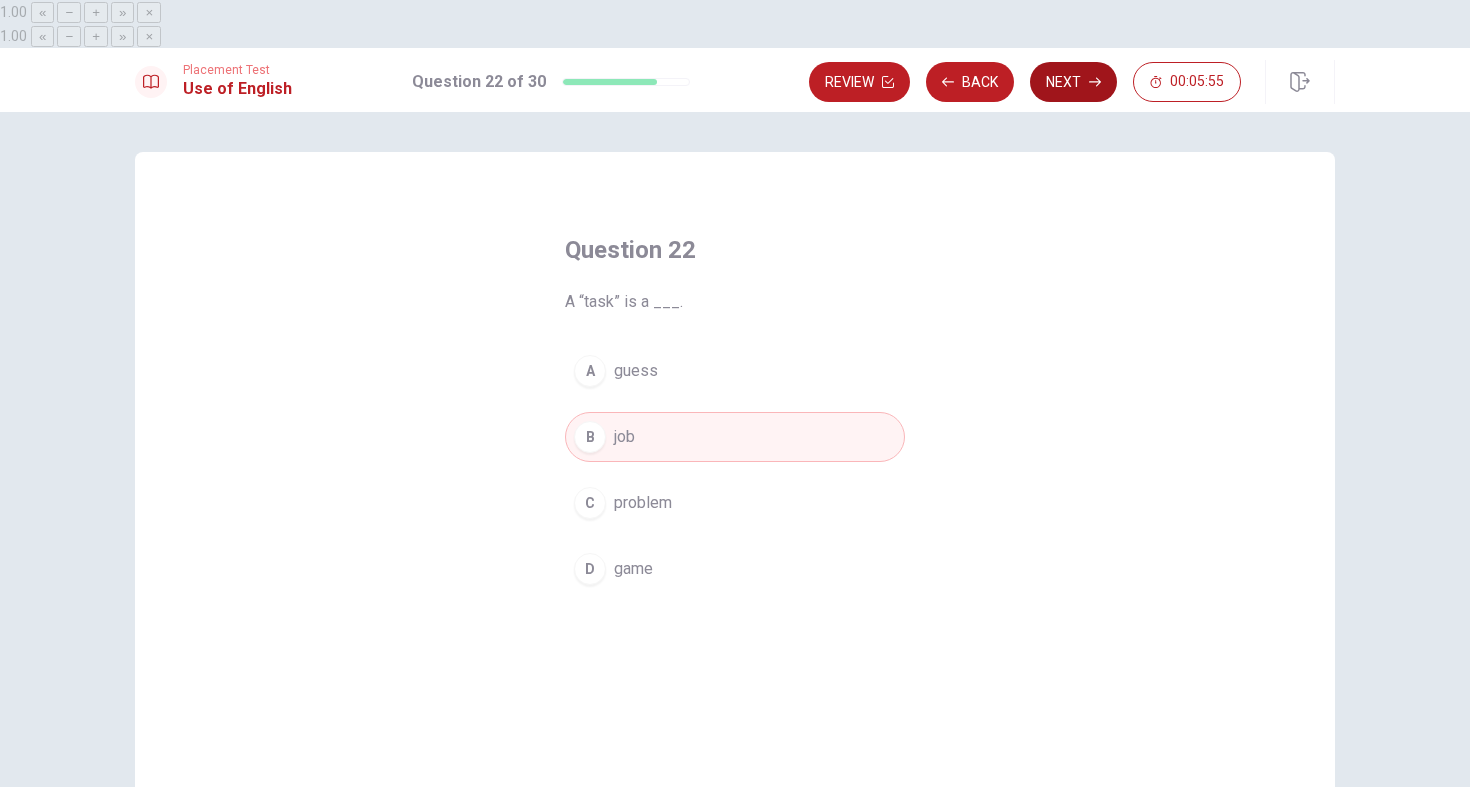 click on "Next" at bounding box center (1073, 82) 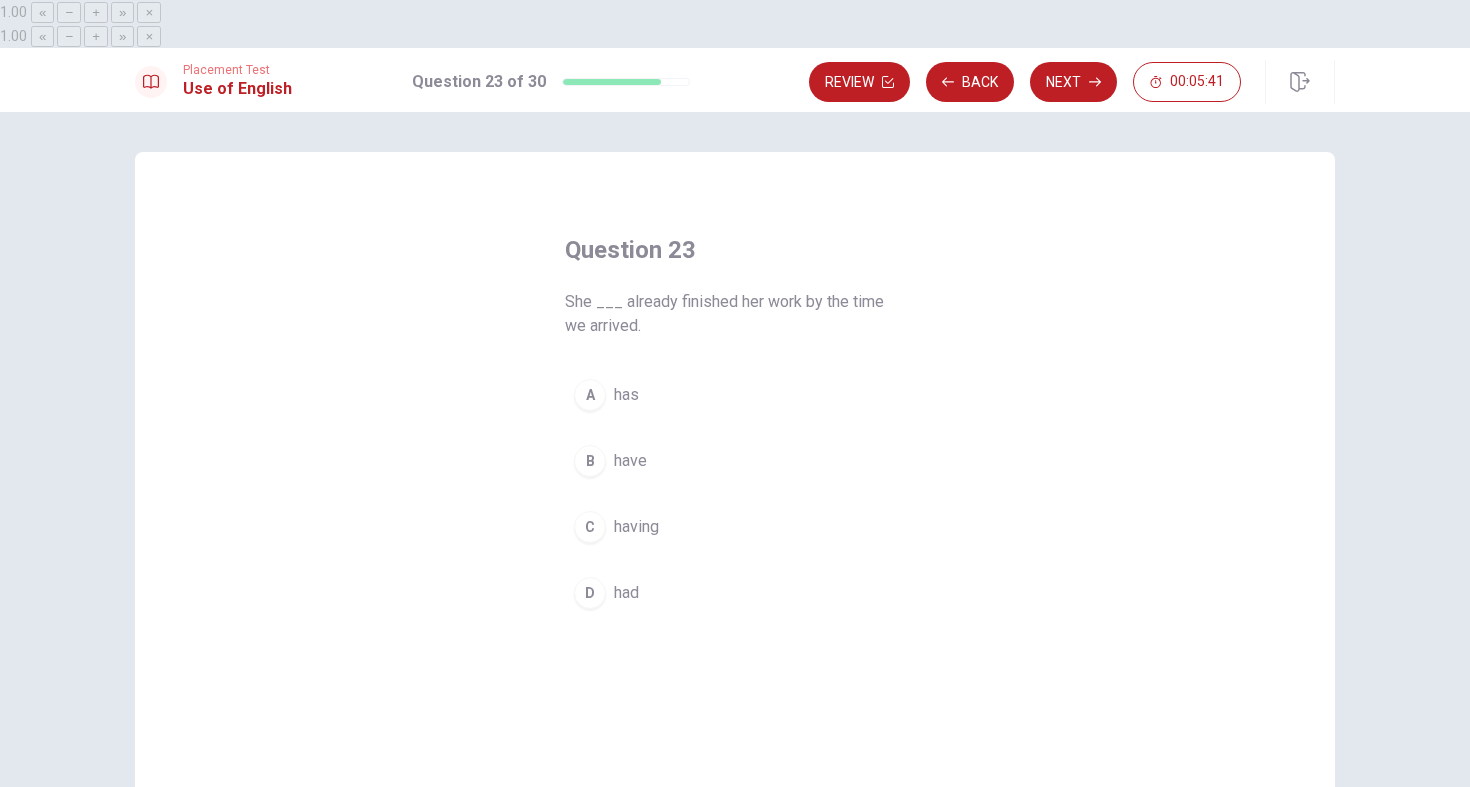 click on "D" at bounding box center [590, 593] 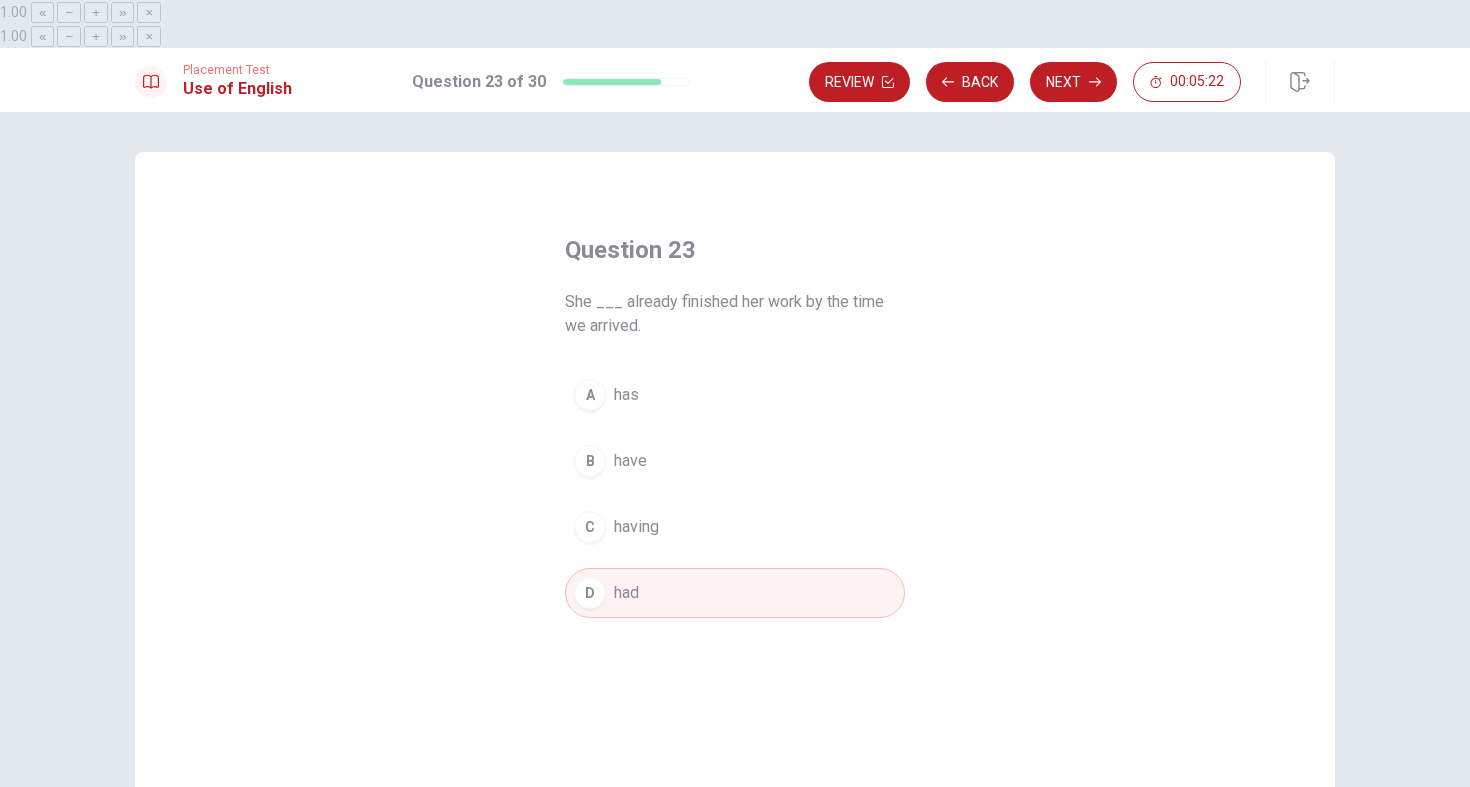 click on "A" at bounding box center (590, 395) 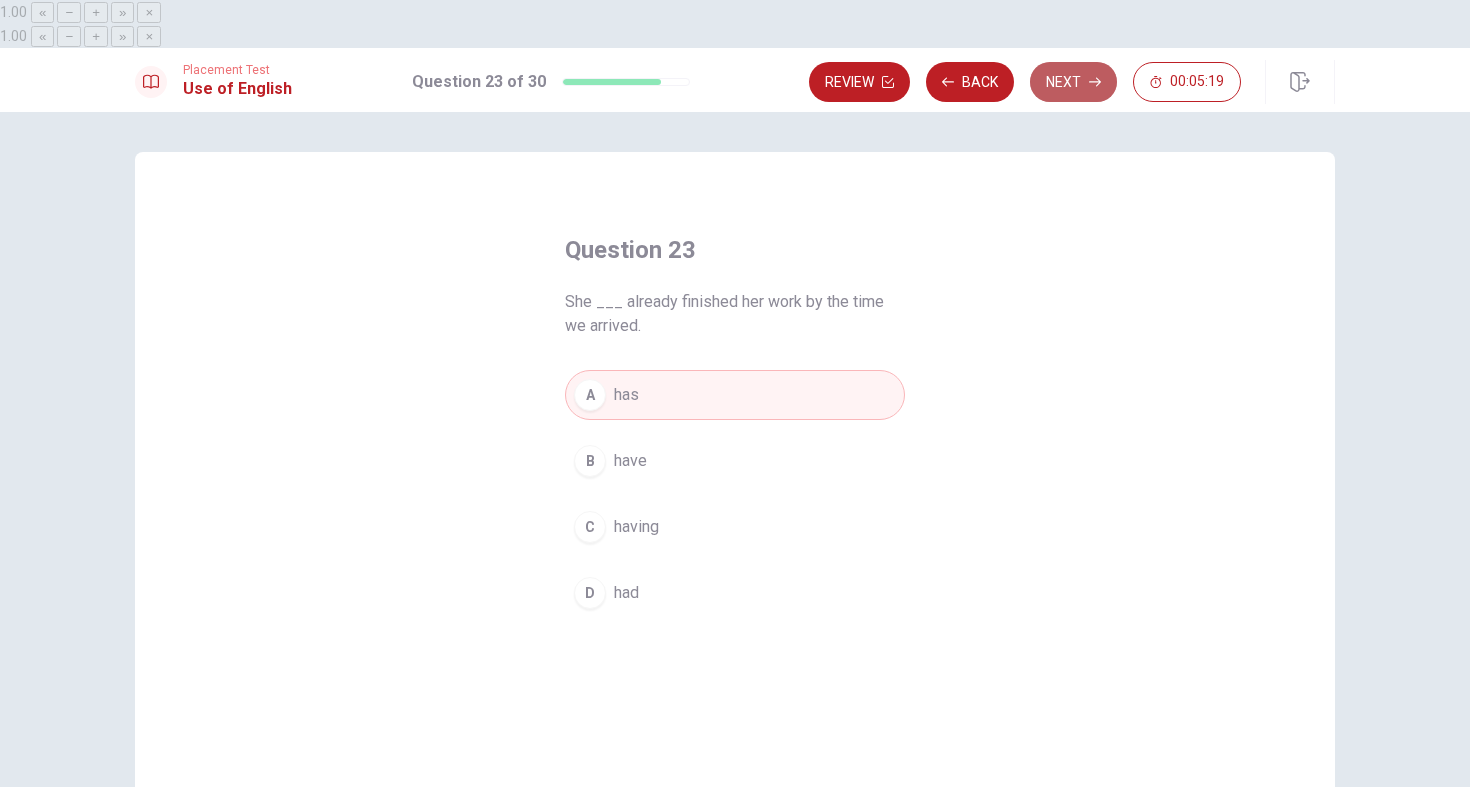 click on "Next" at bounding box center (1073, 82) 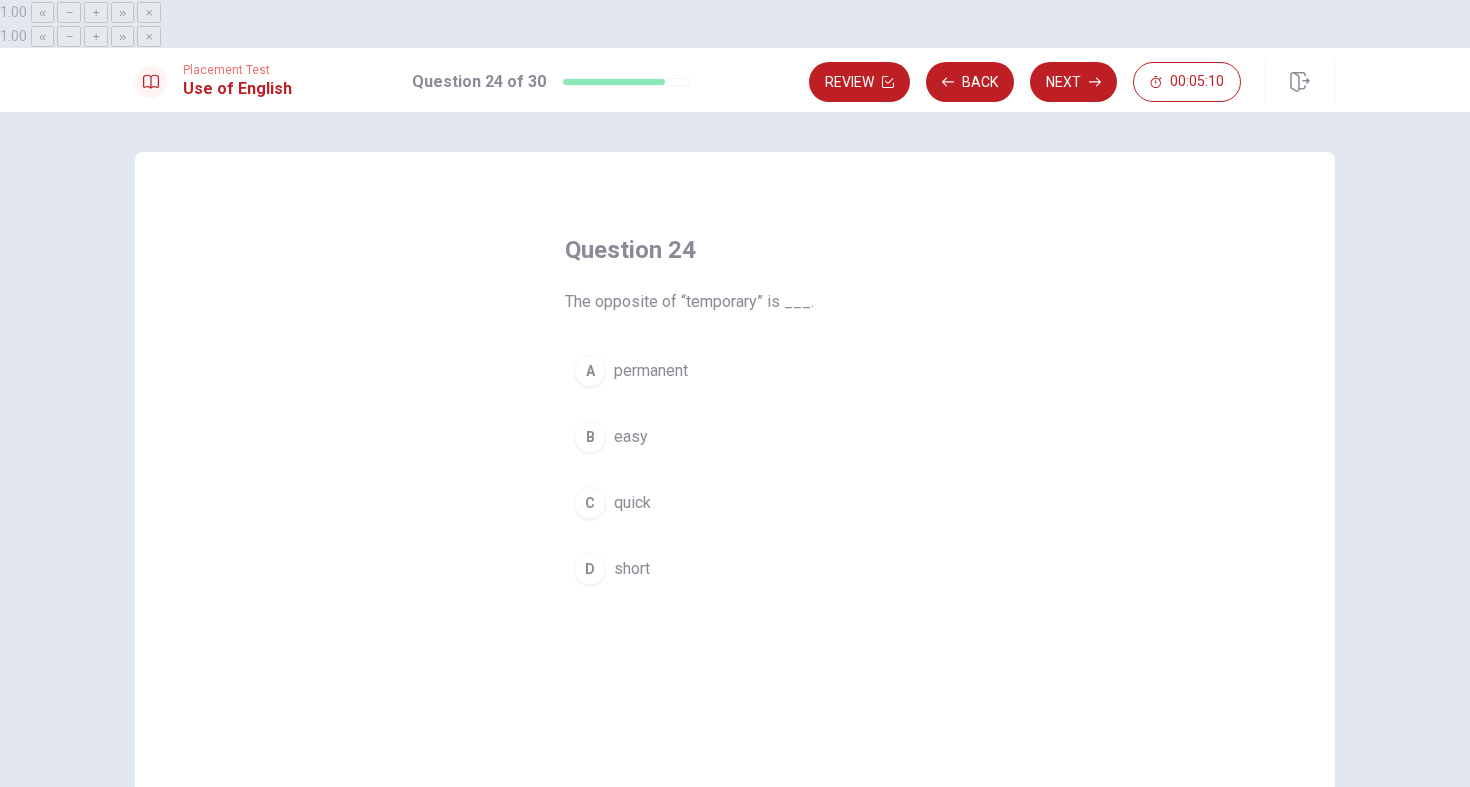 click on "A permanent" at bounding box center (735, 371) 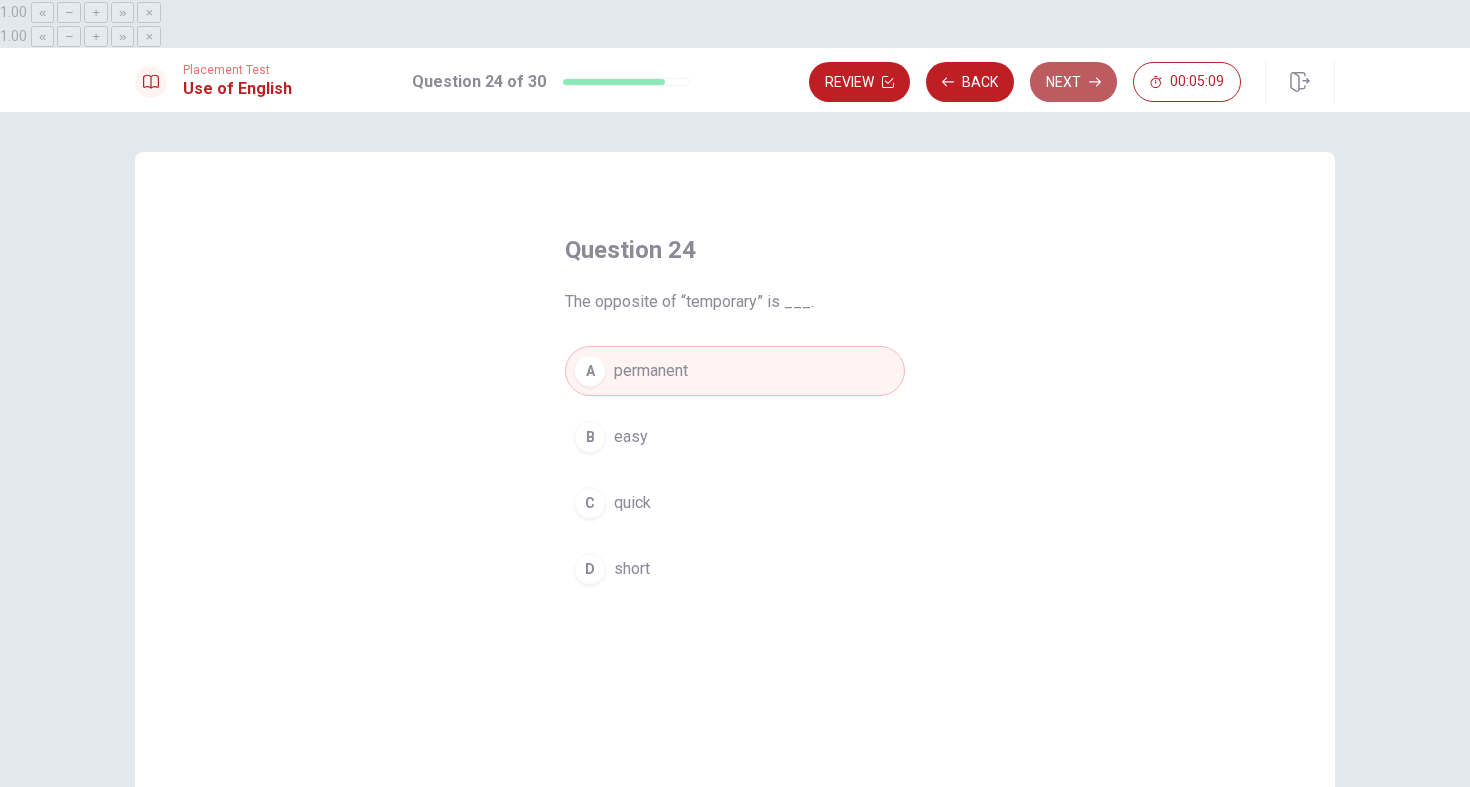 click on "Next" at bounding box center (1073, 82) 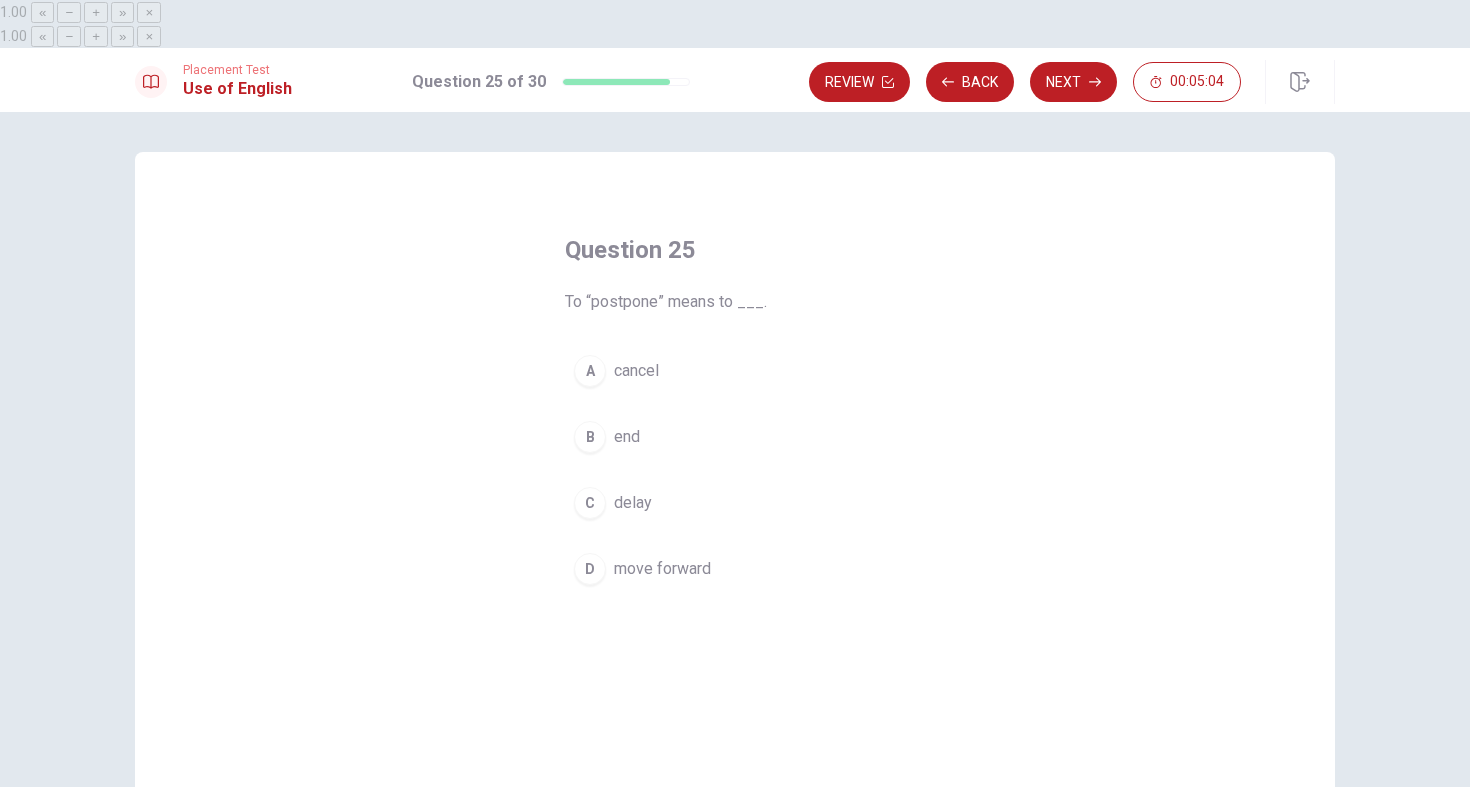 click on "C" at bounding box center (590, 503) 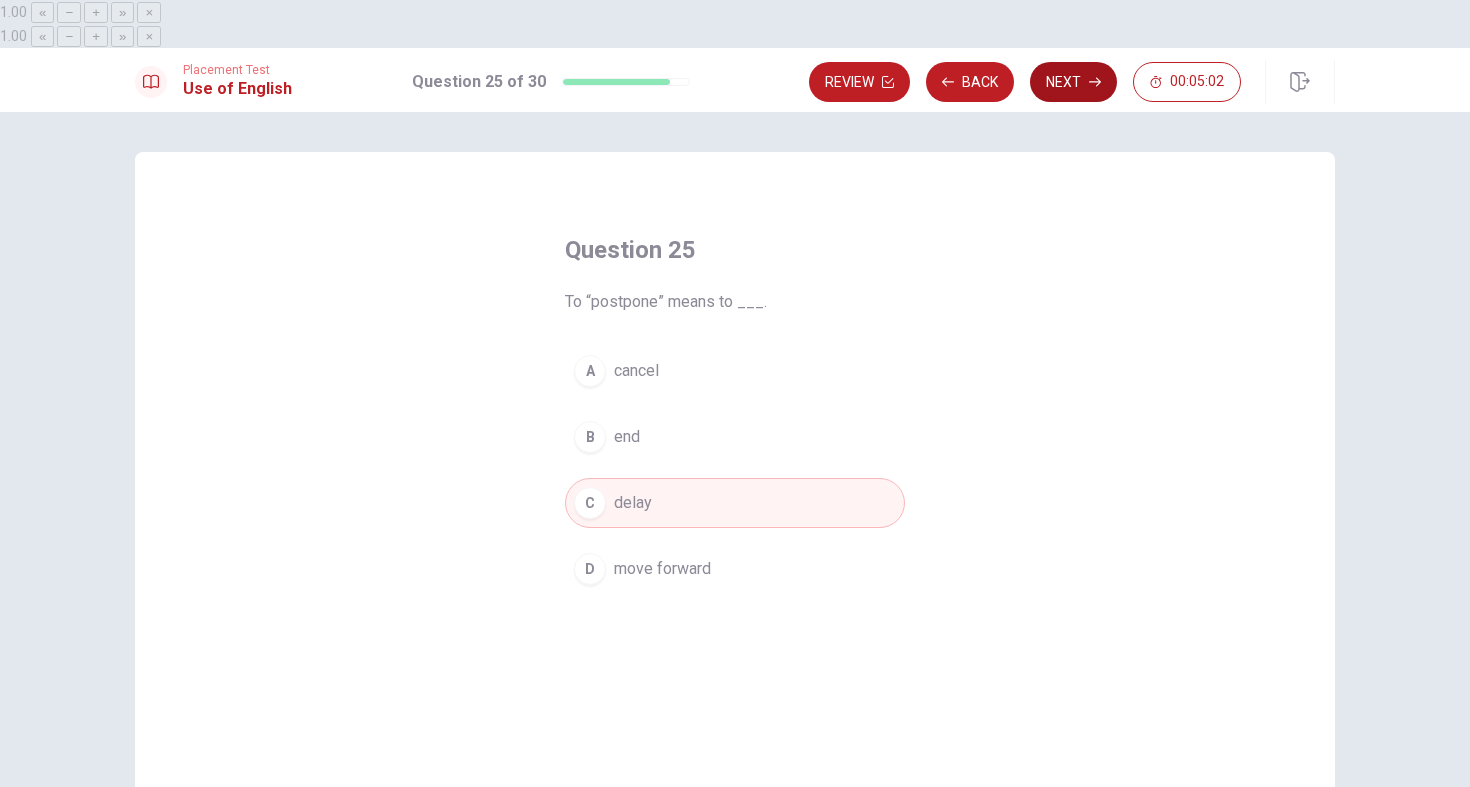 click 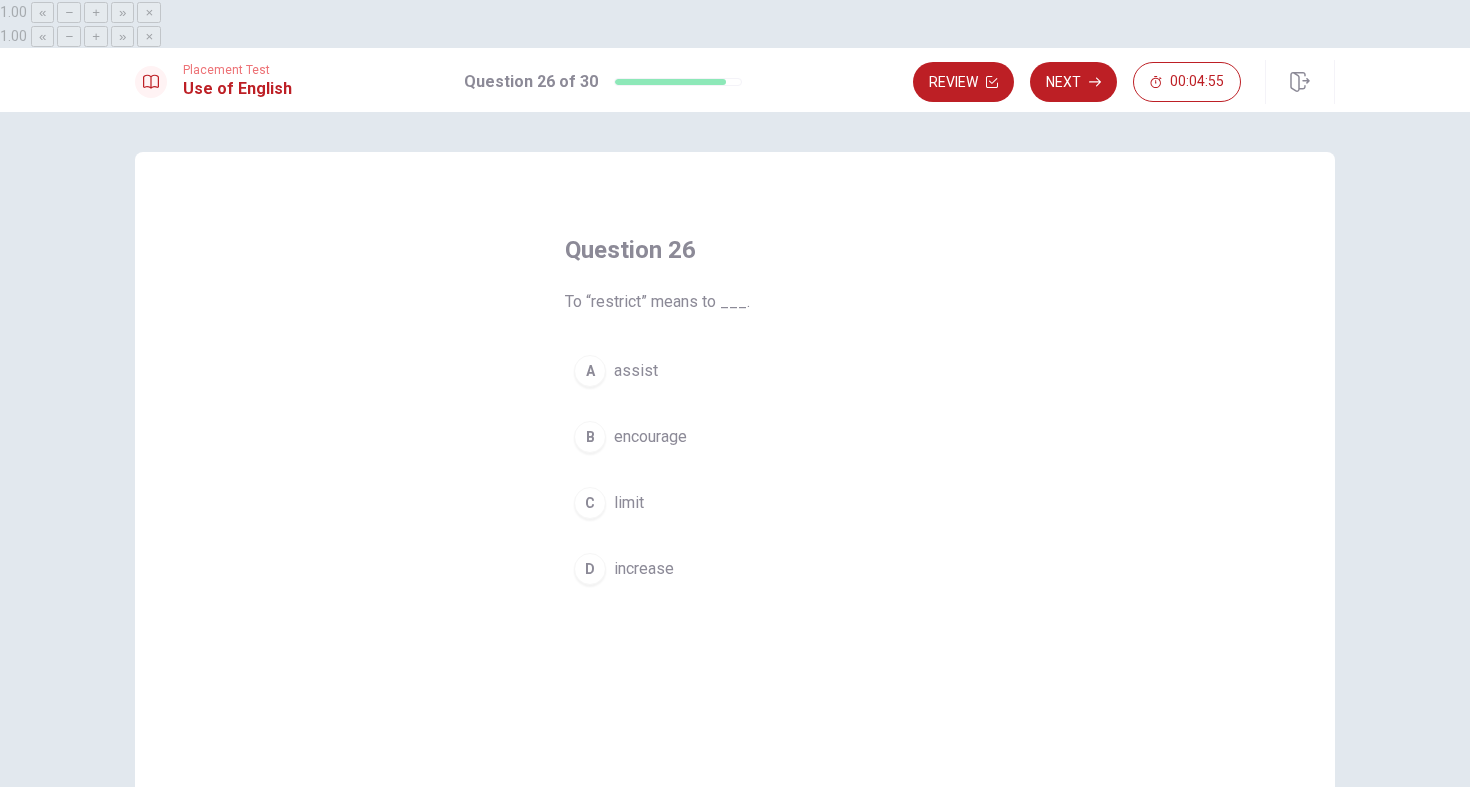 click on "limit" at bounding box center [629, 503] 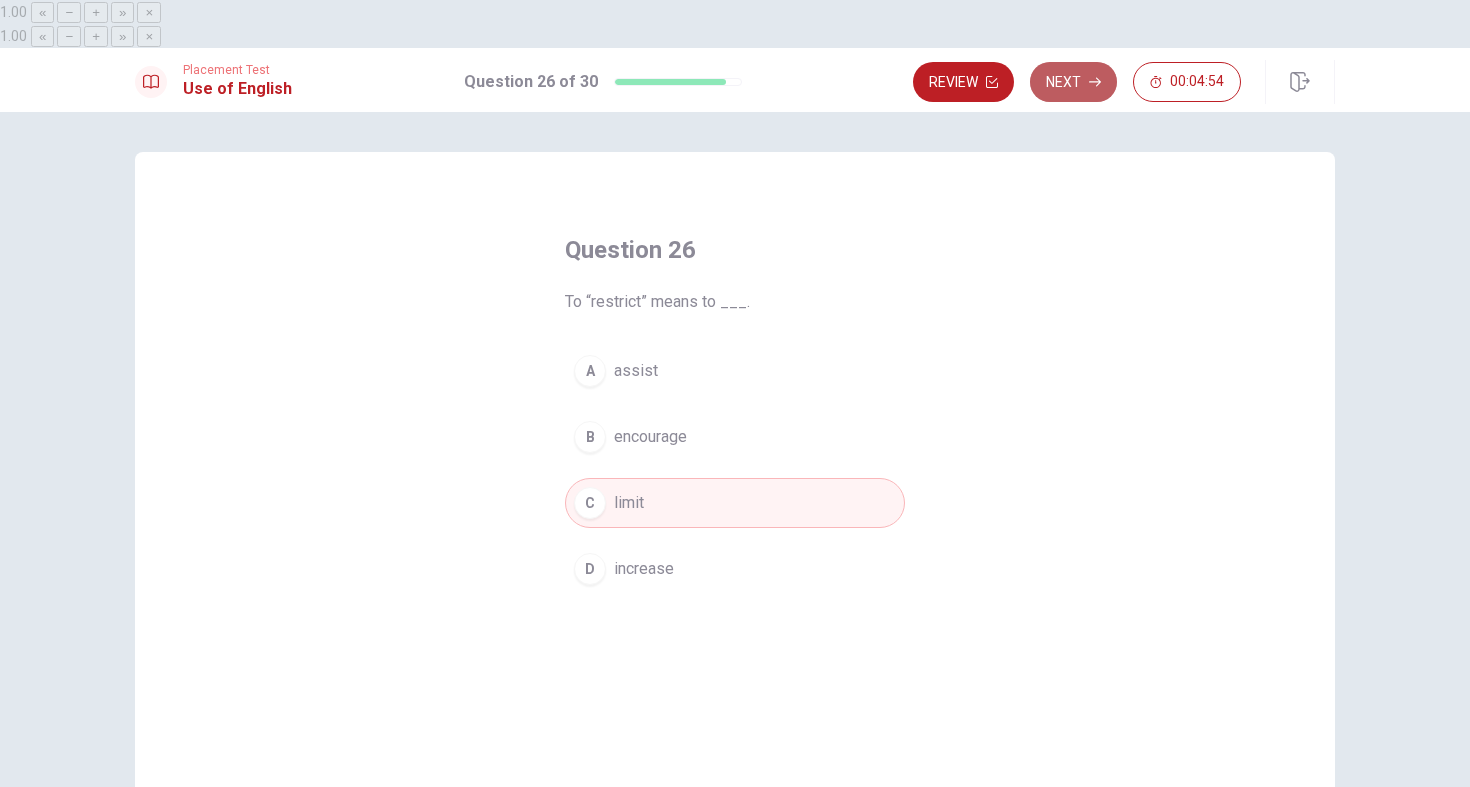 click 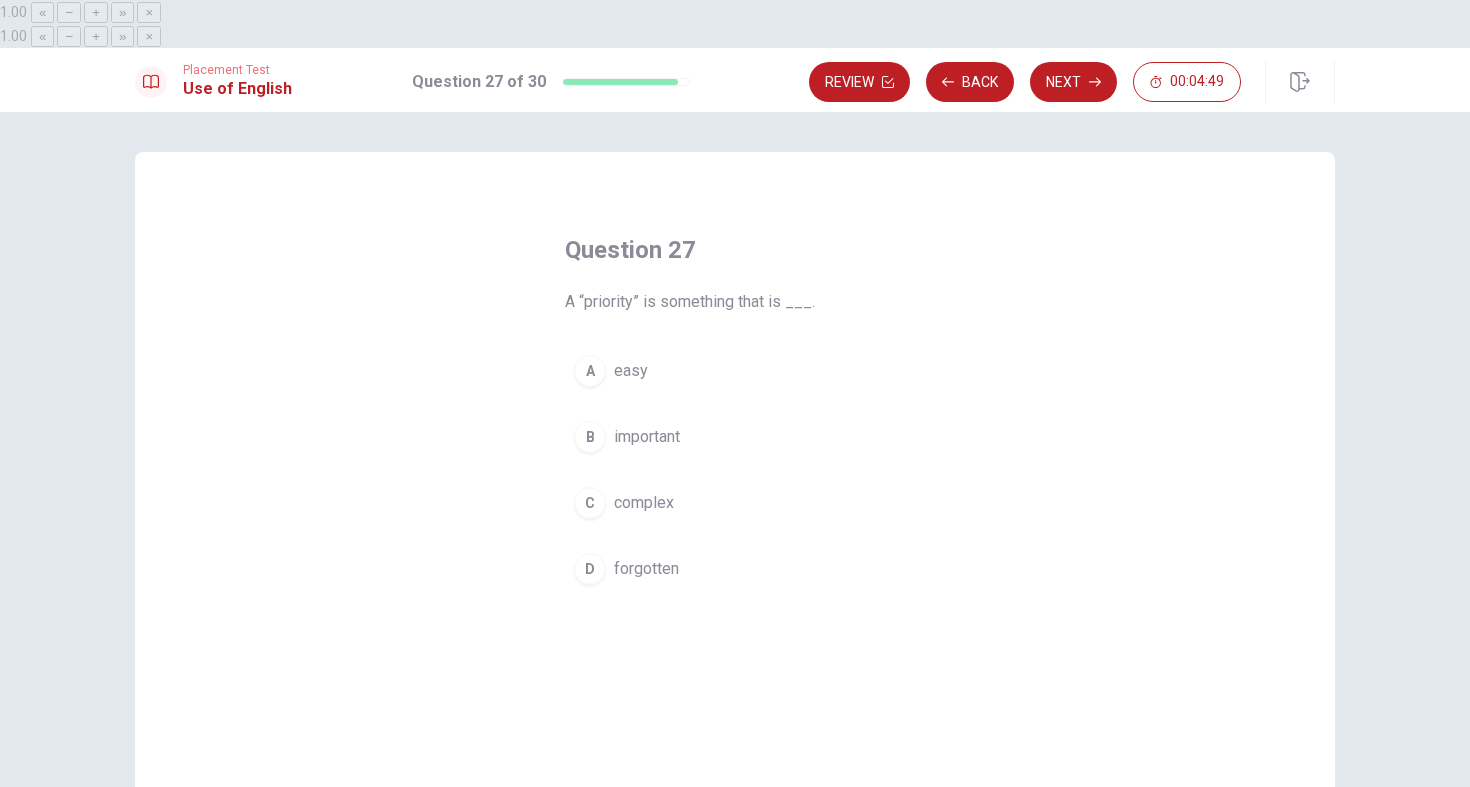 click on "B" at bounding box center (590, 437) 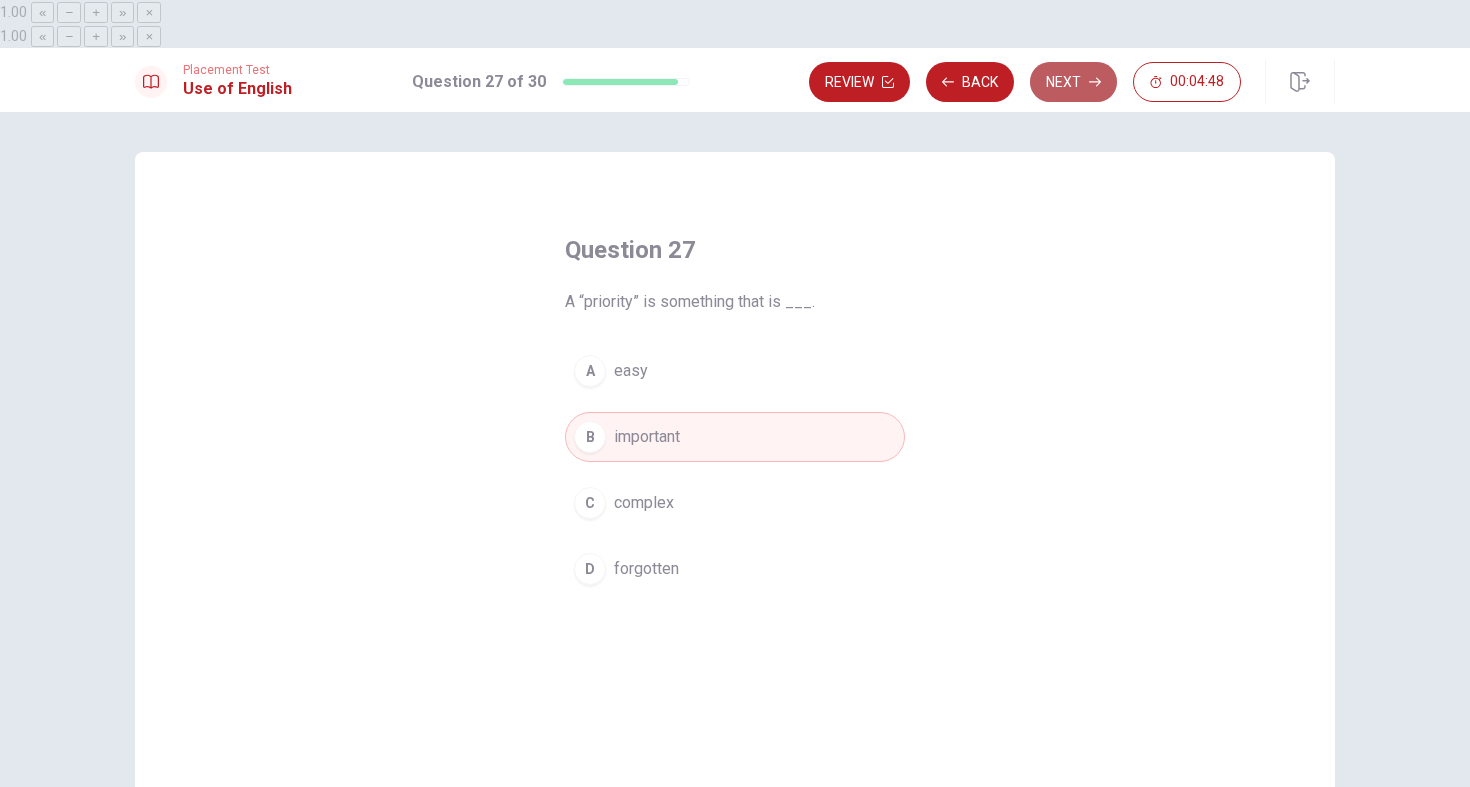 click 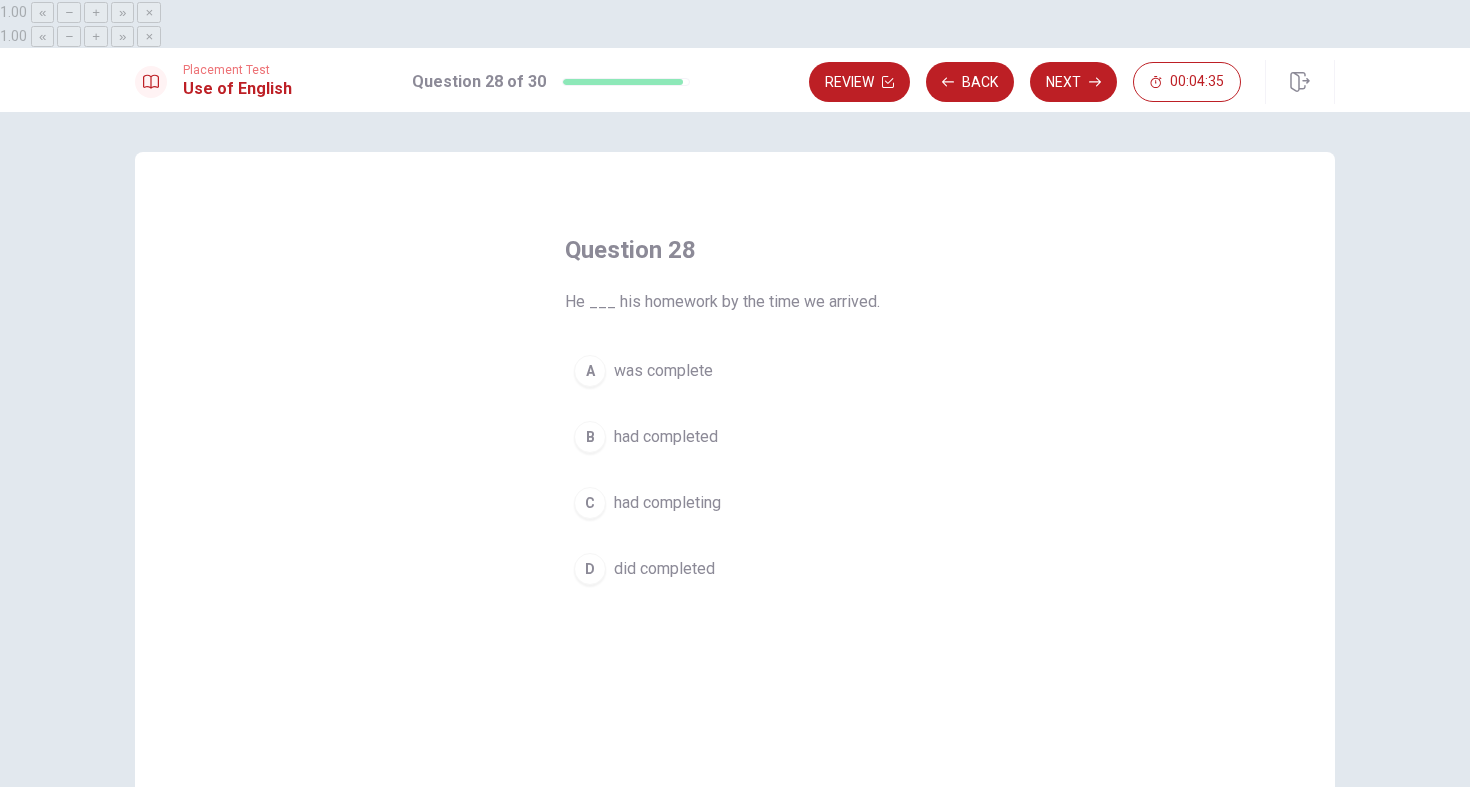click on "had completed" at bounding box center (666, 437) 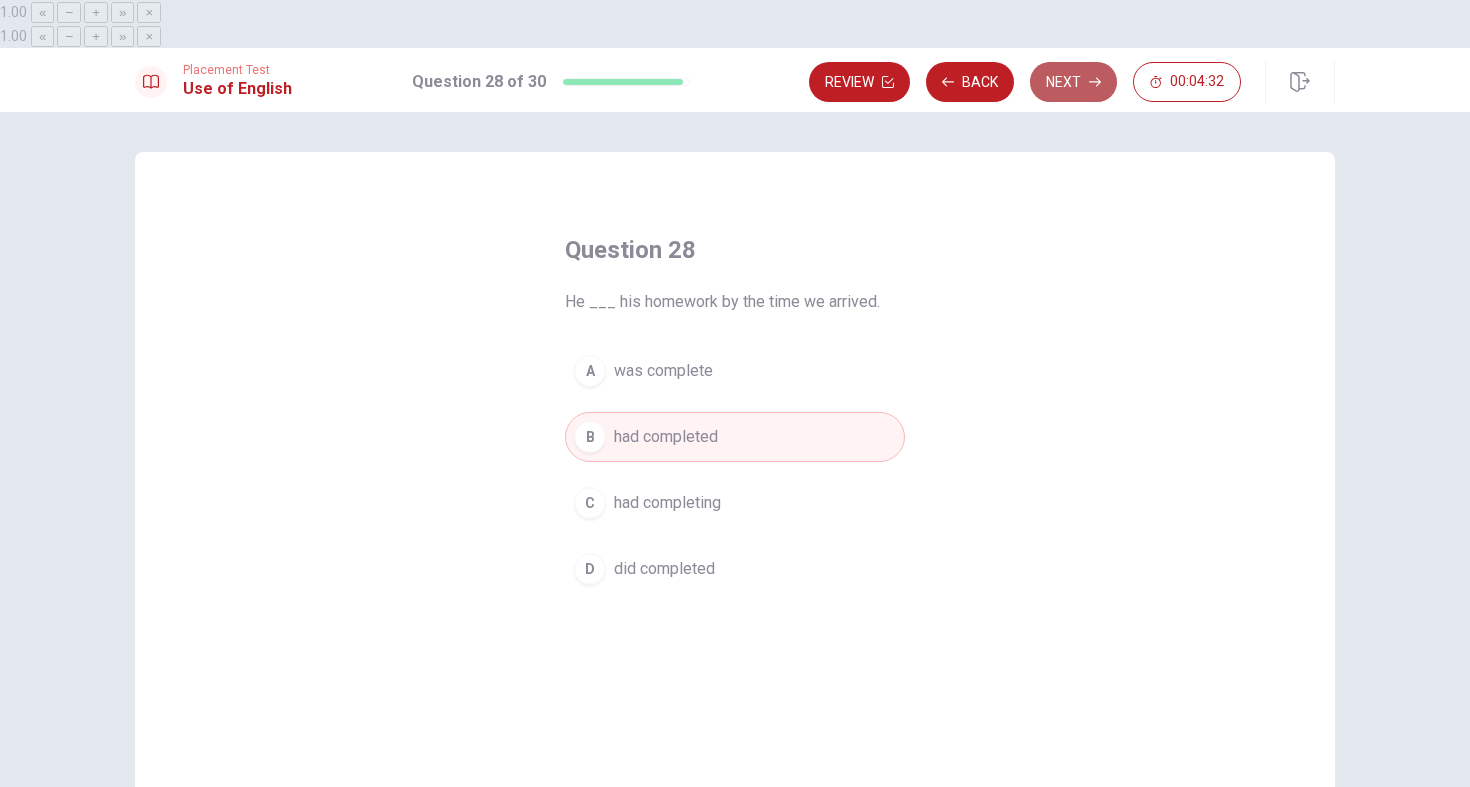 click on "Next" at bounding box center [1073, 82] 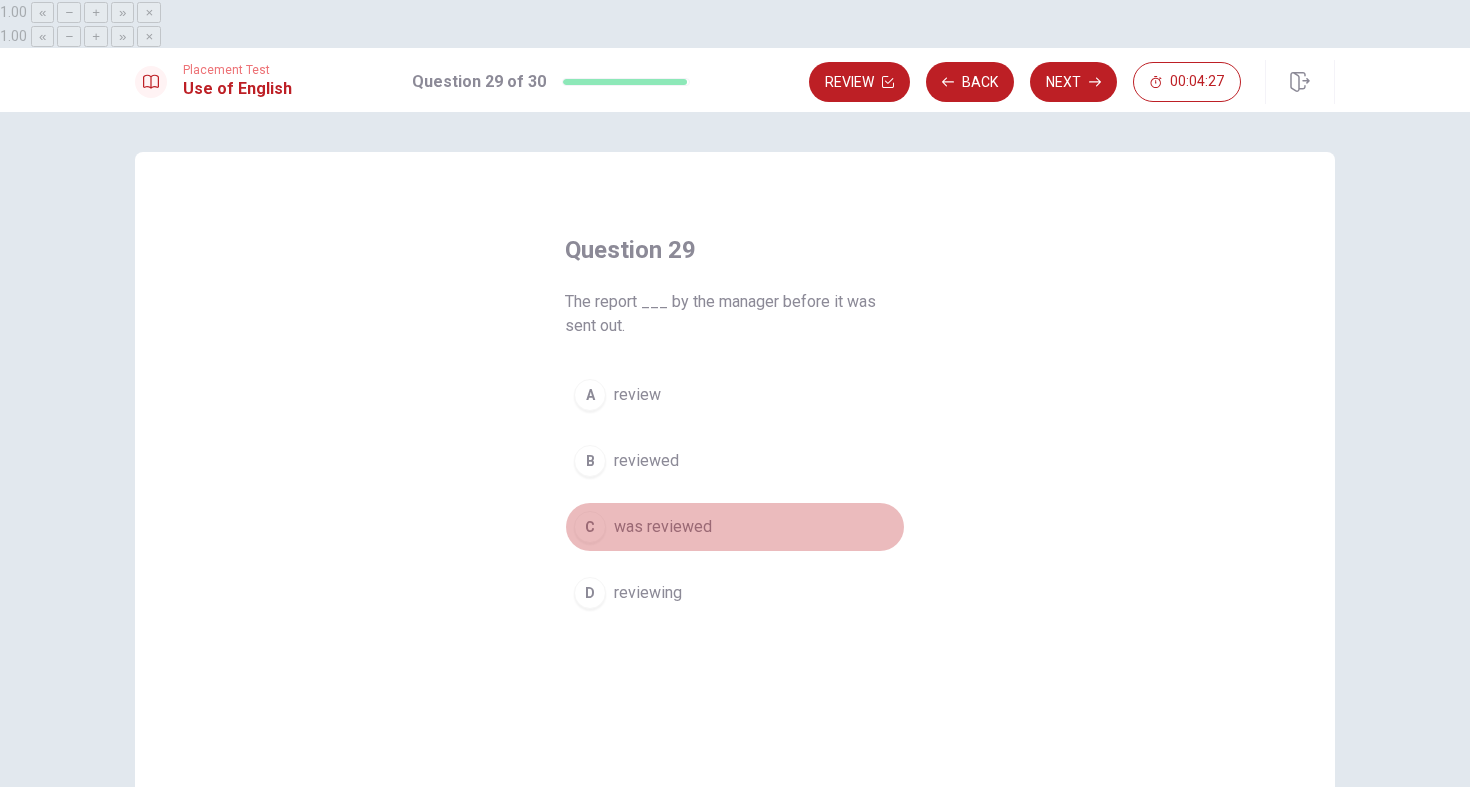 click on "C was reviewed" at bounding box center [735, 527] 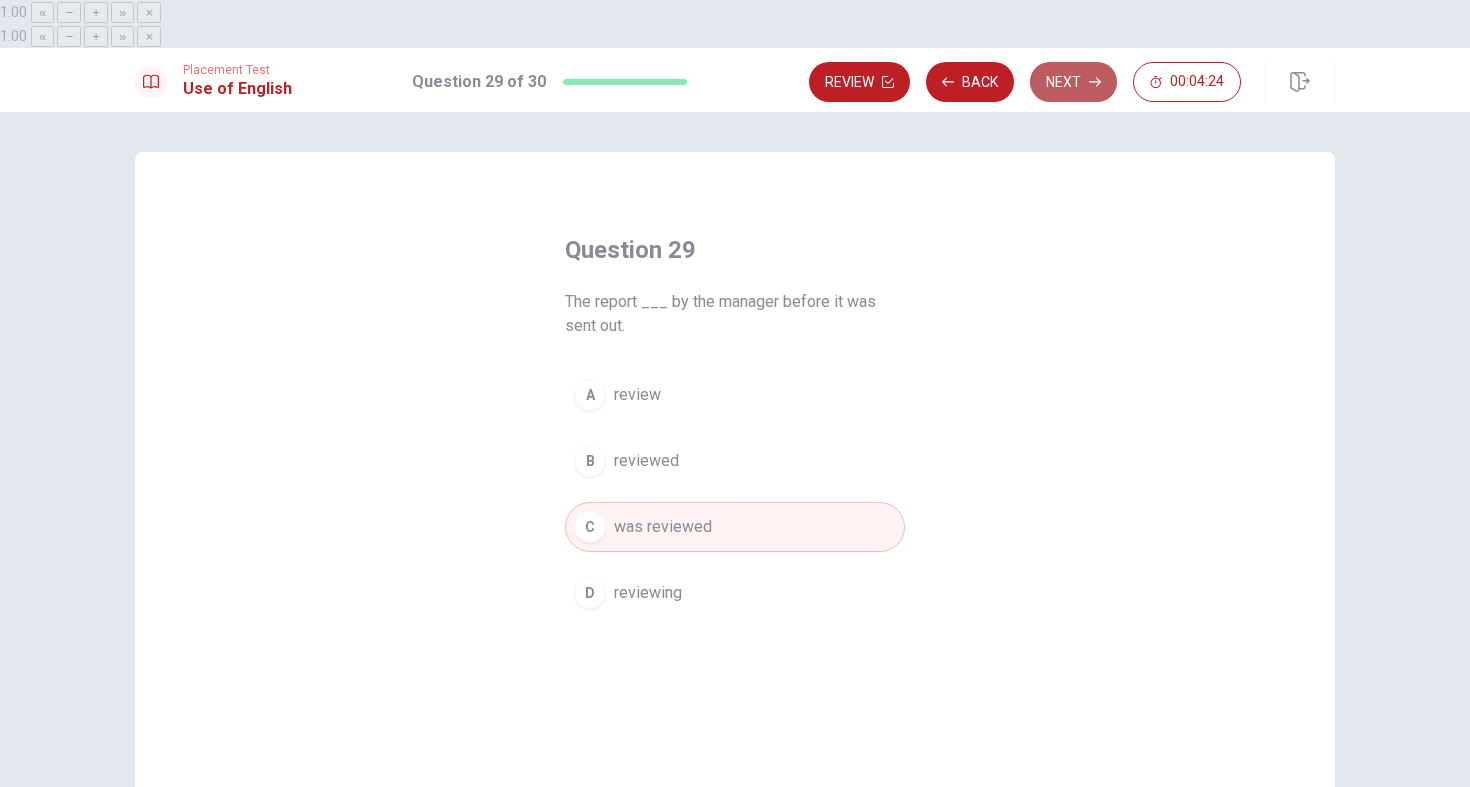 click 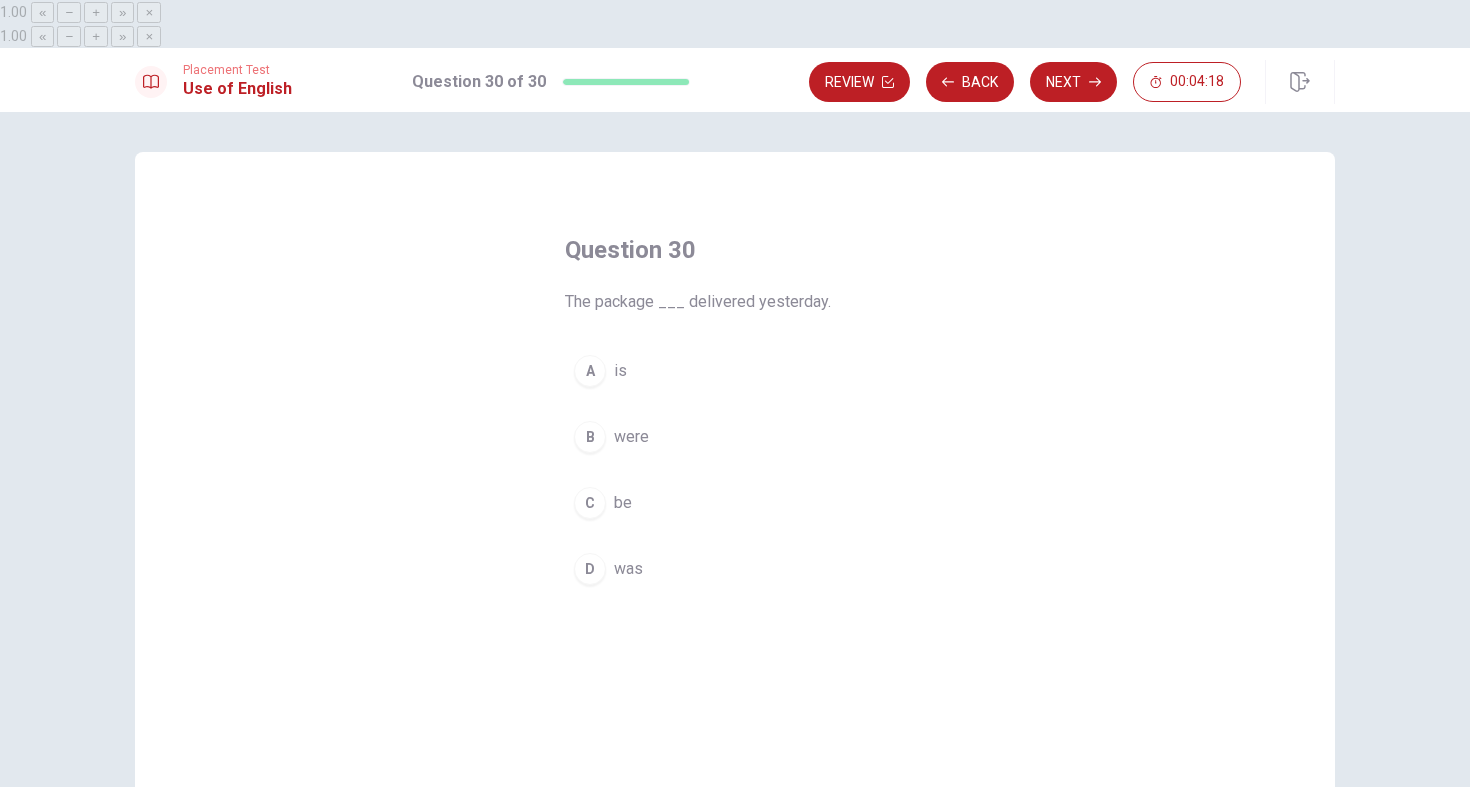 click on "D" at bounding box center [590, 569] 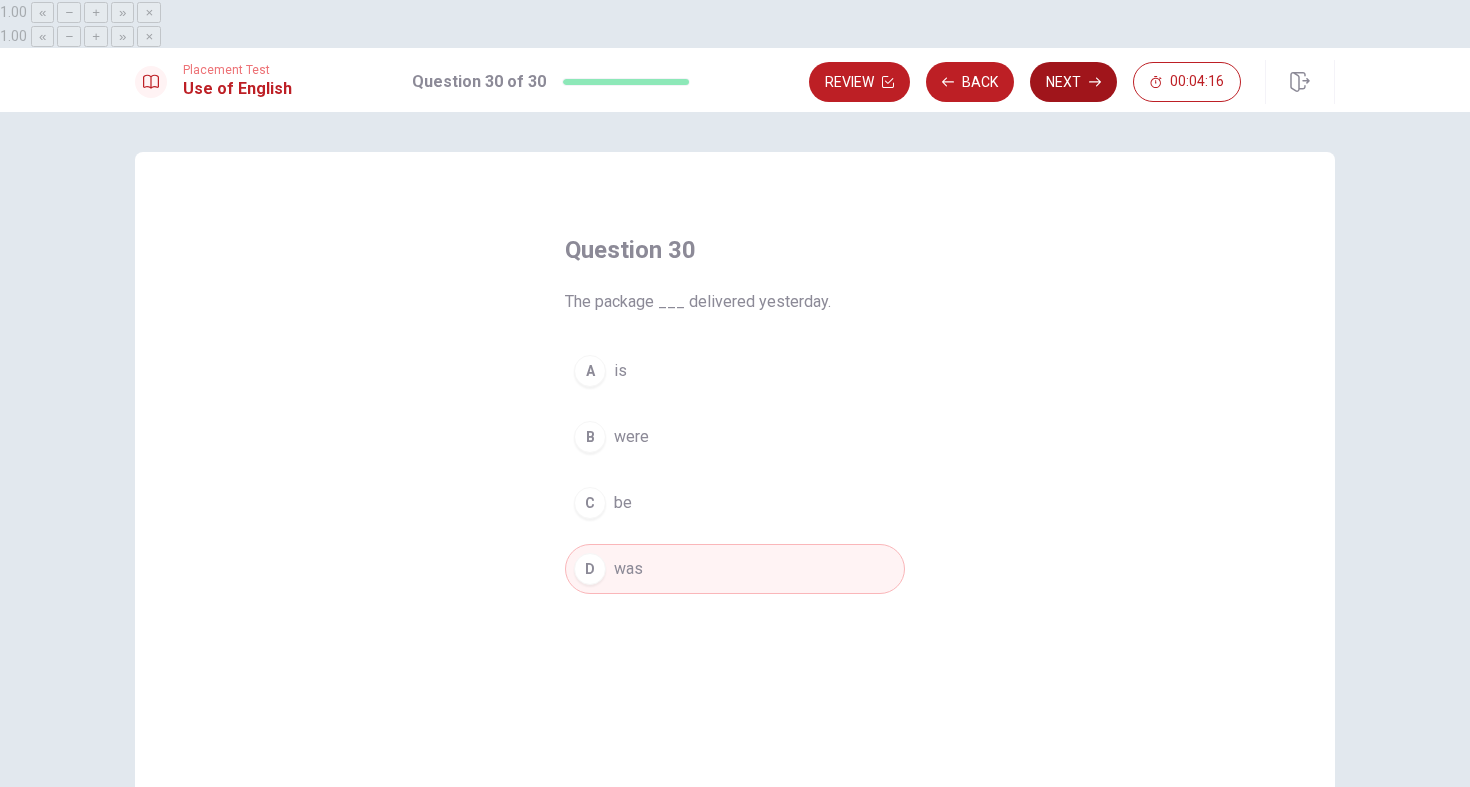 click 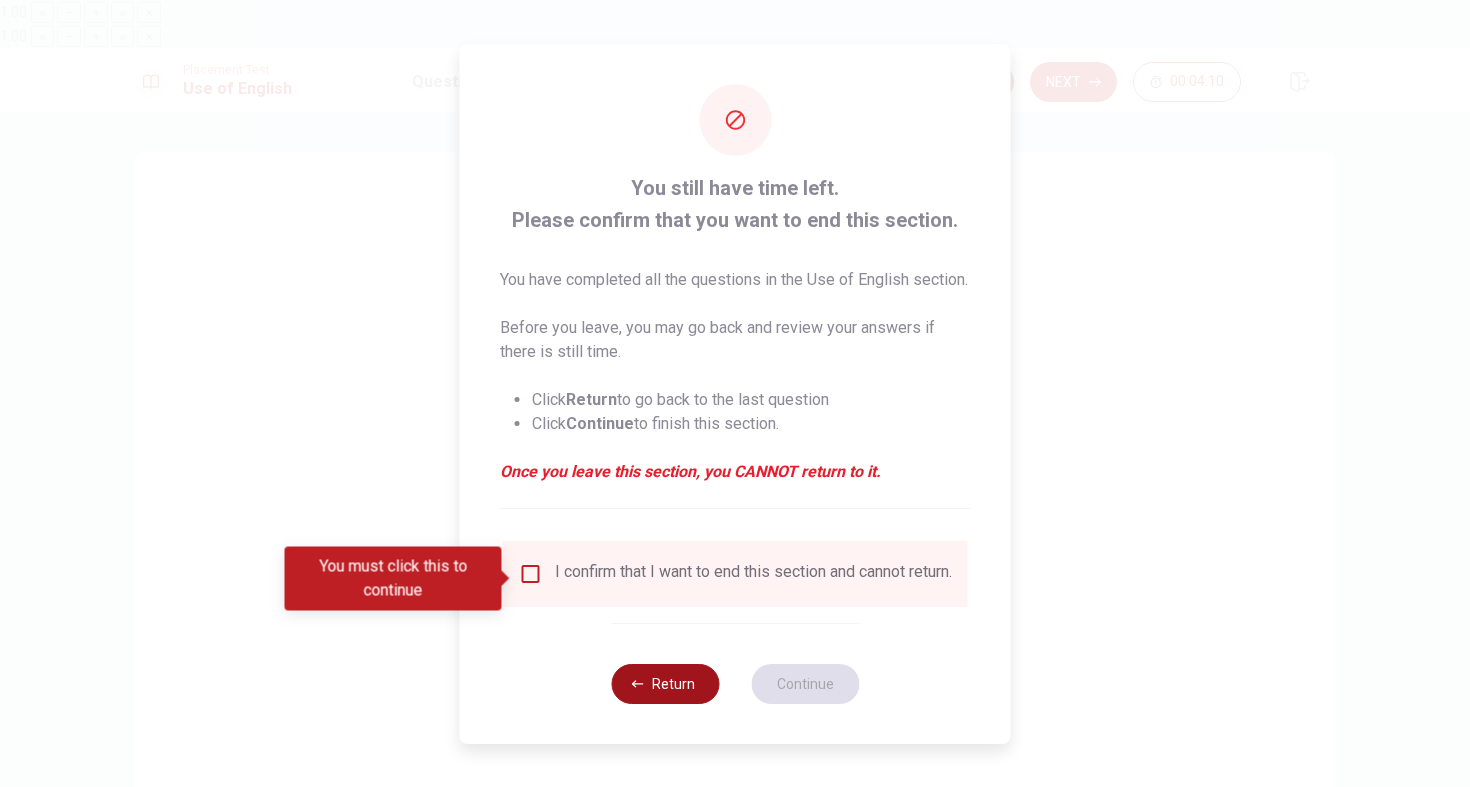click on "Return" at bounding box center (665, 684) 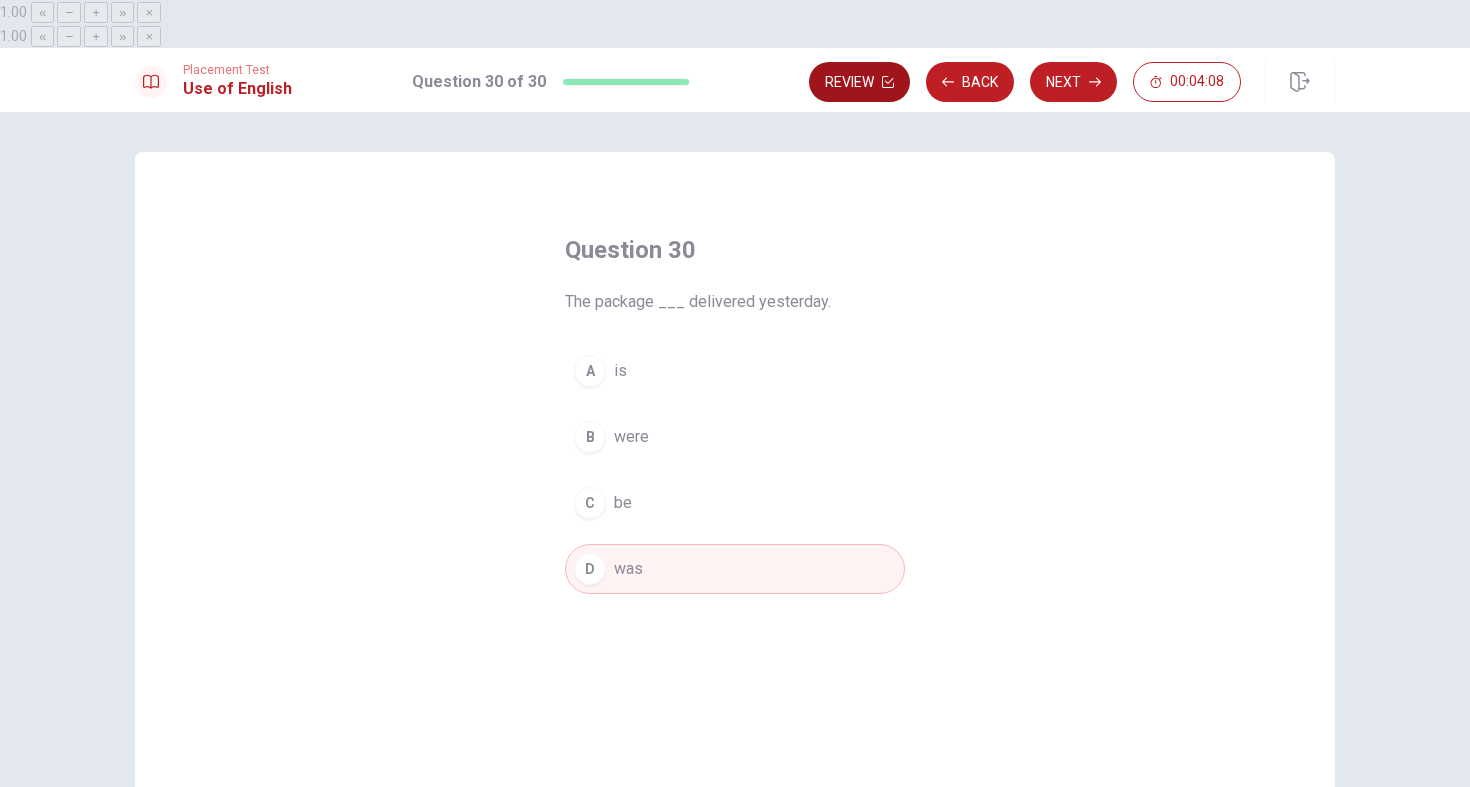 click on "Review" at bounding box center (859, 82) 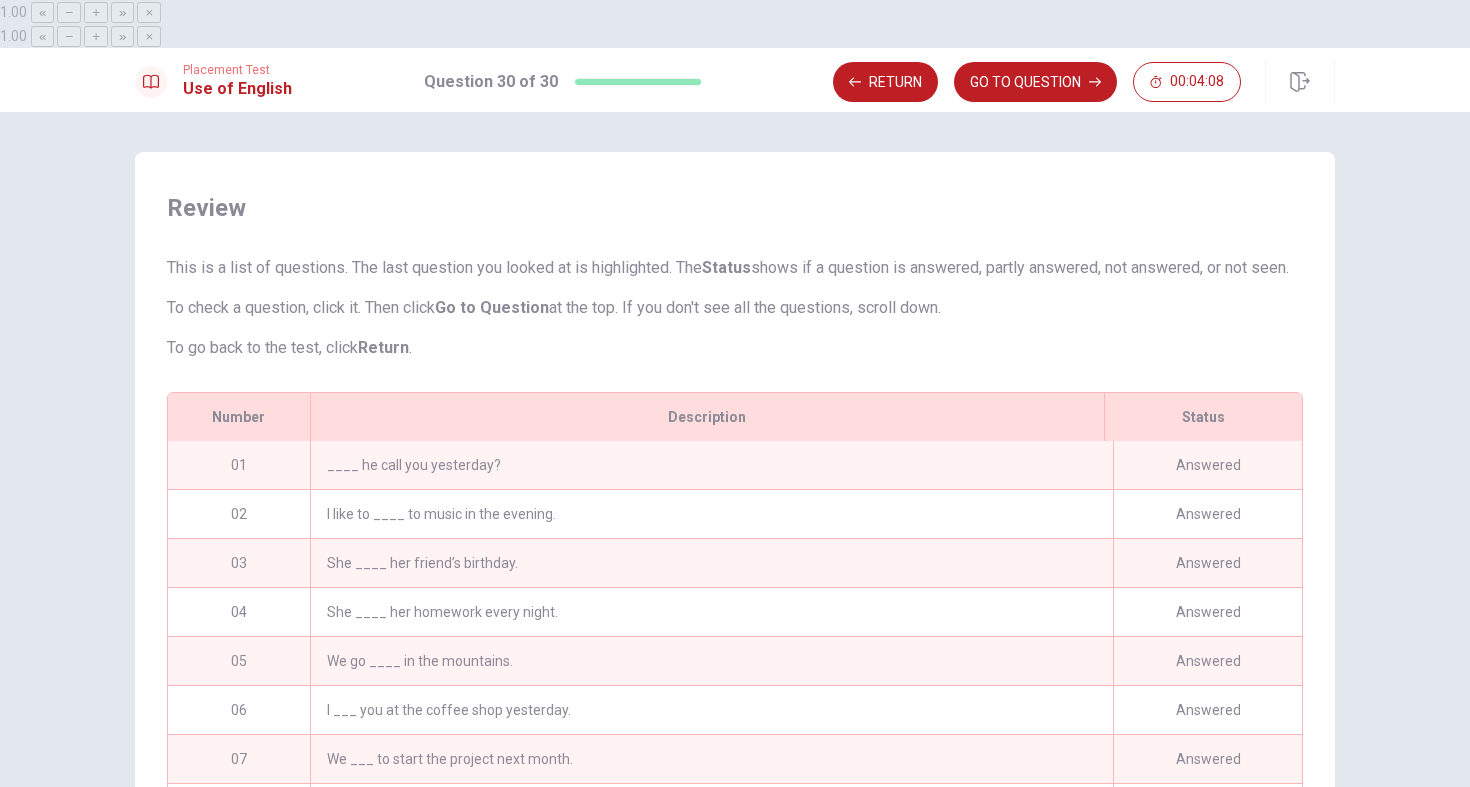 scroll, scrollTop: 196, scrollLeft: 0, axis: vertical 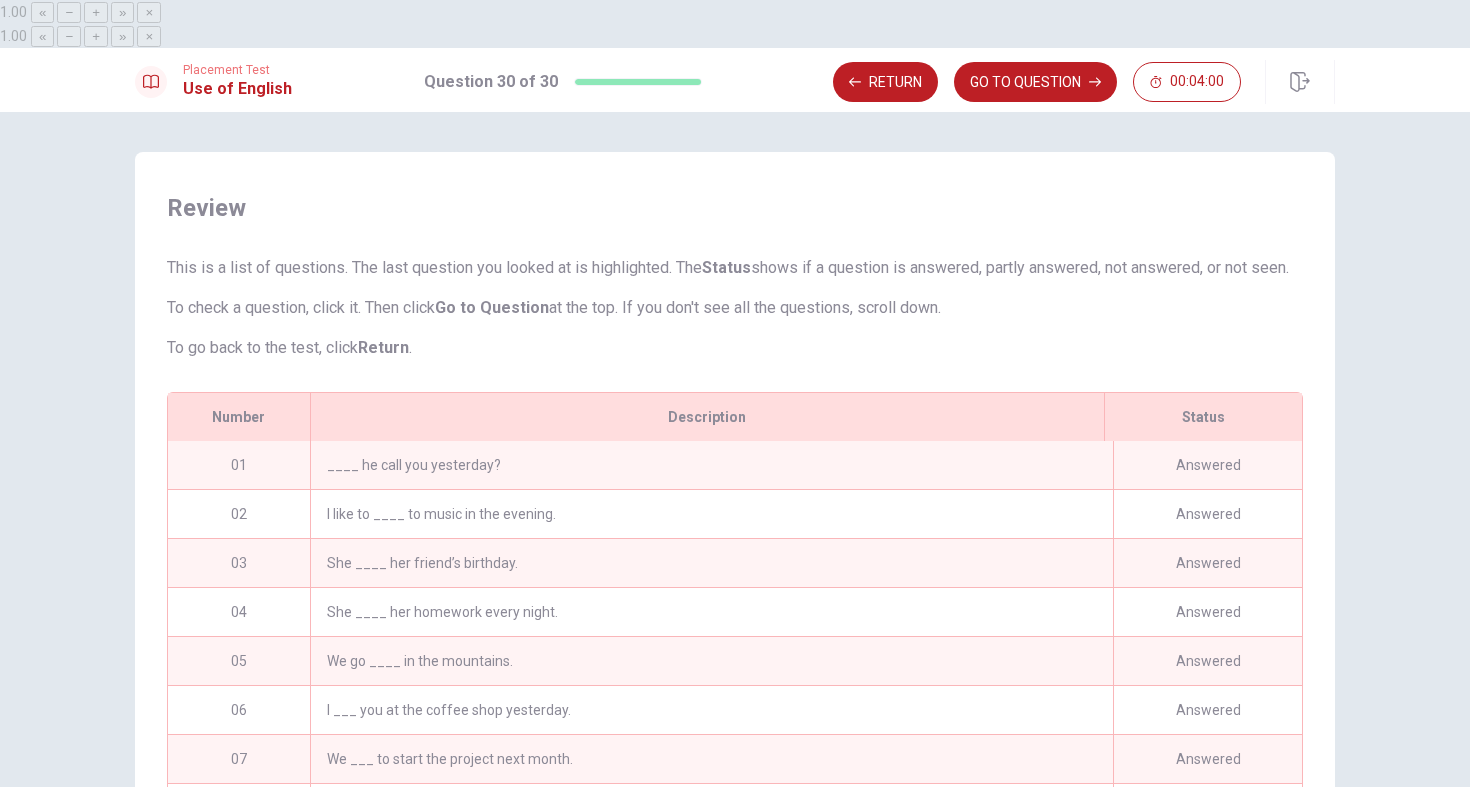 click on "____ he call you yesterday?" at bounding box center (711, 465) 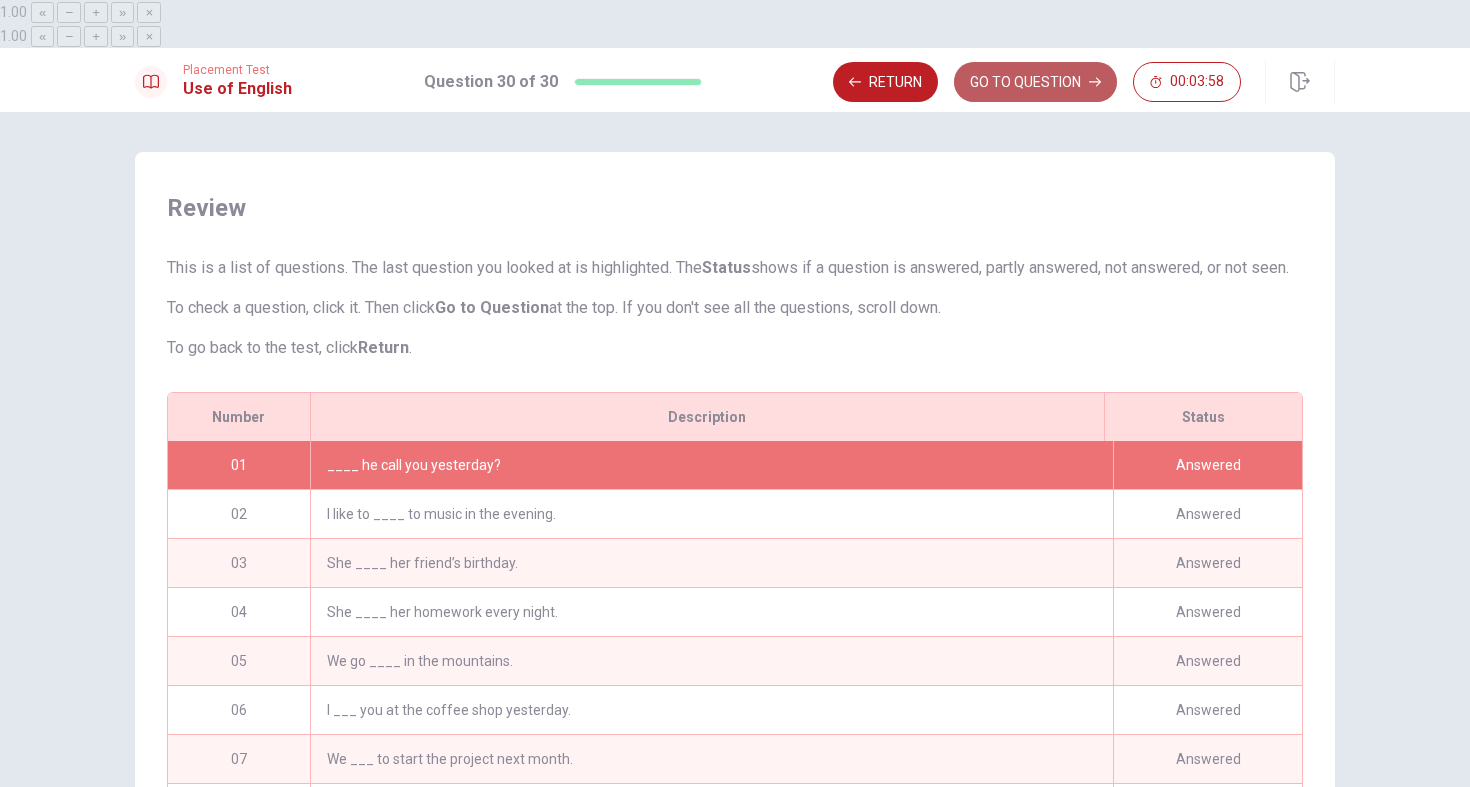 click on "GO TO QUESTION" at bounding box center (1035, 82) 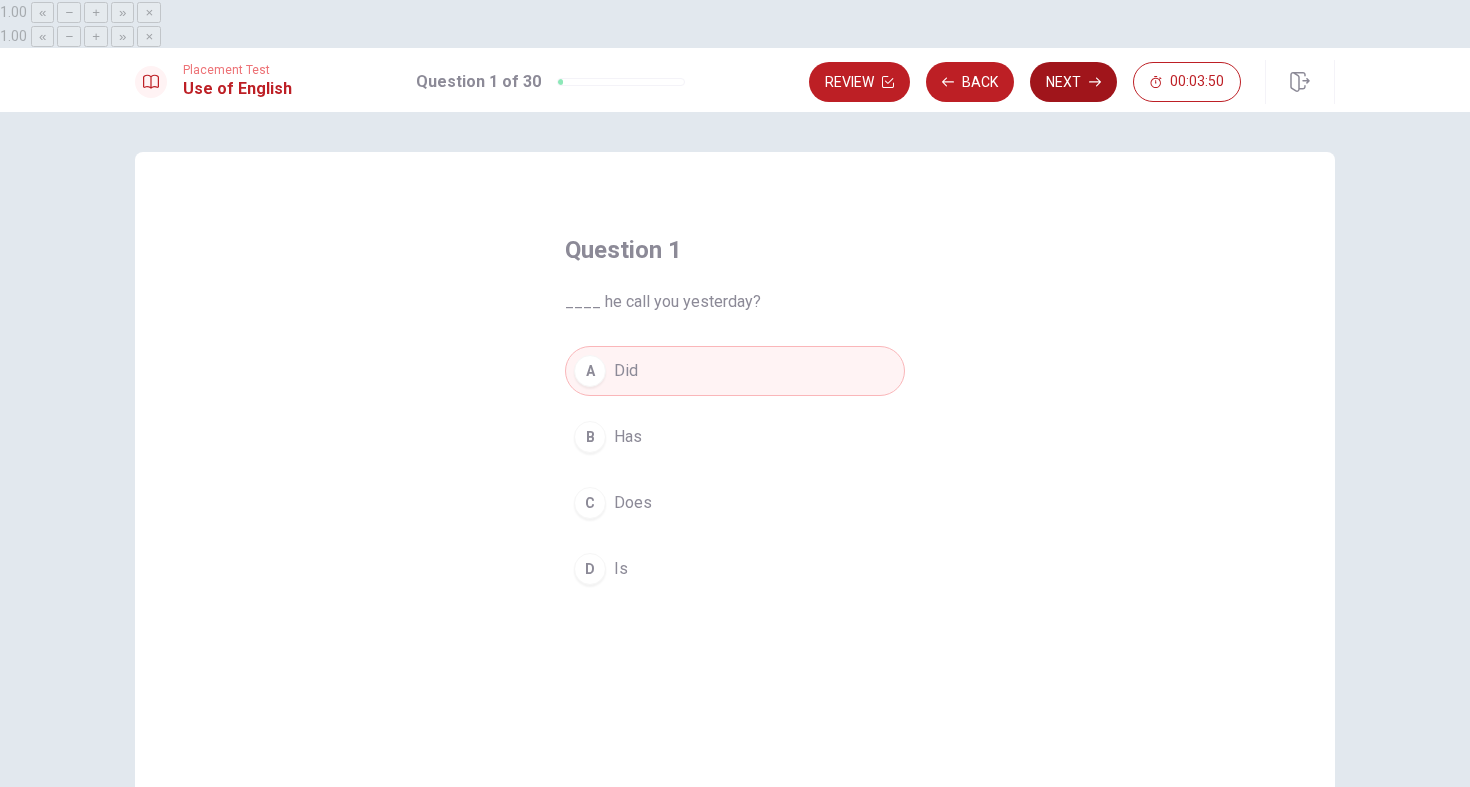 click on "Next" at bounding box center (1073, 82) 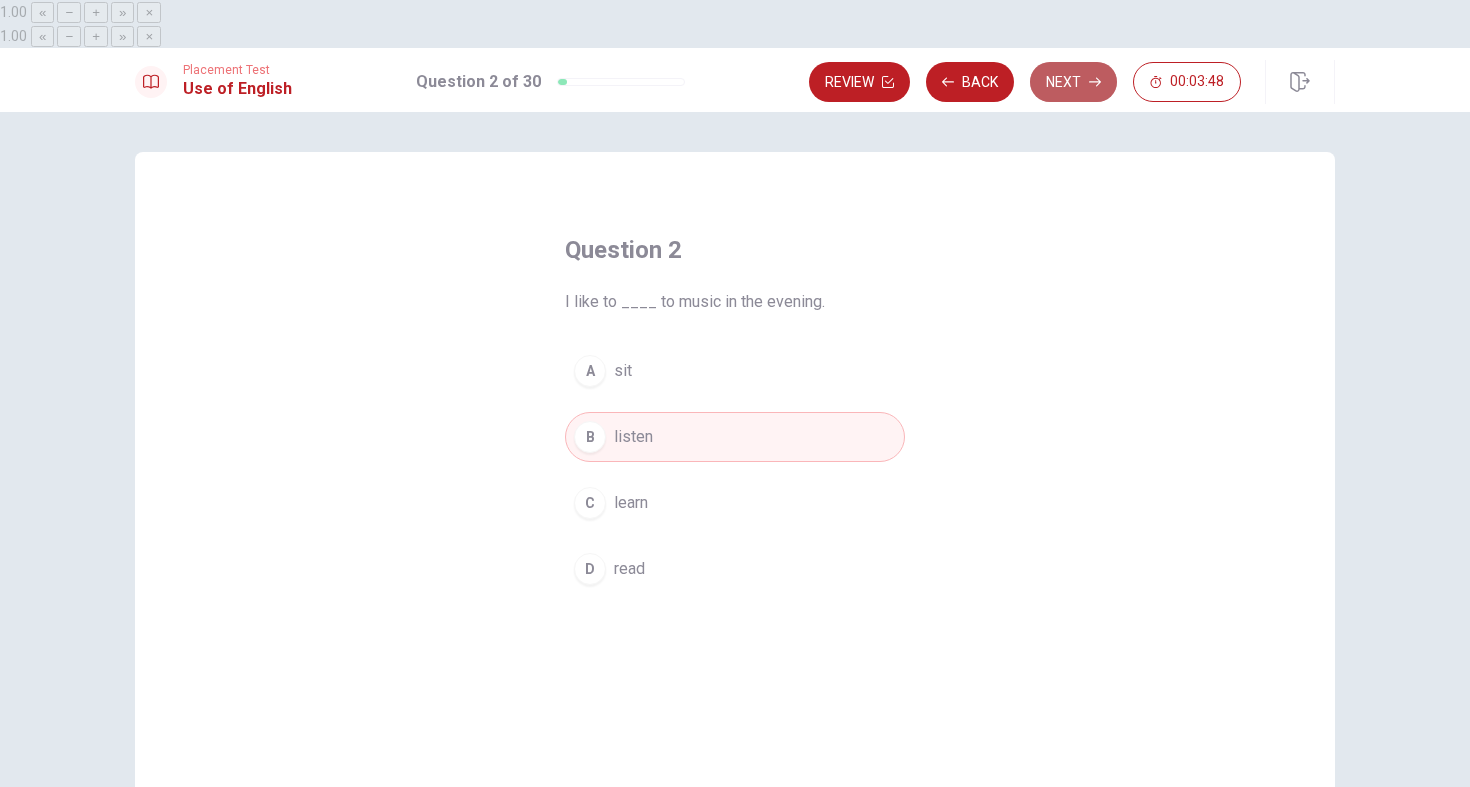click on "Next" at bounding box center (1073, 82) 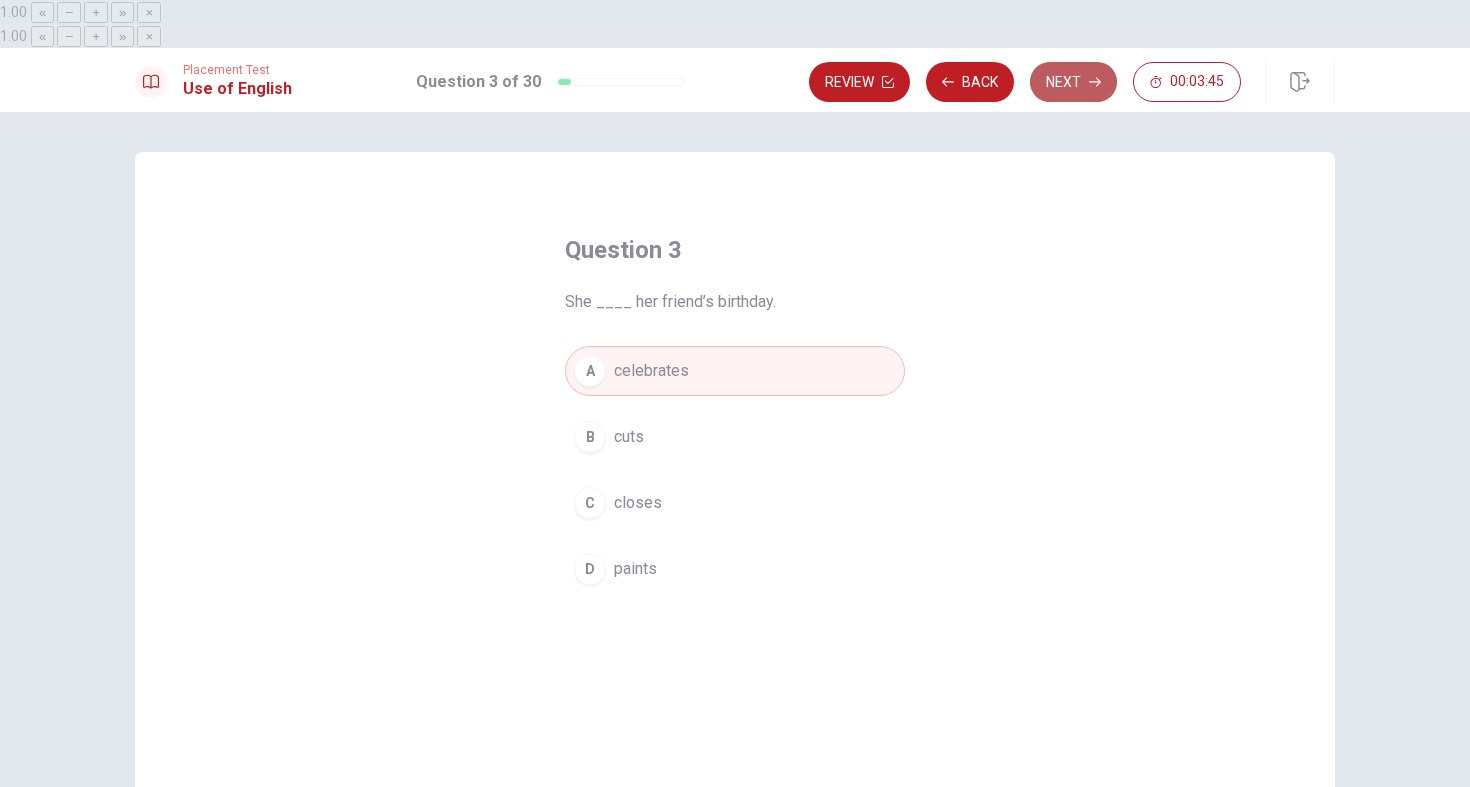 click on "Next" at bounding box center (1073, 82) 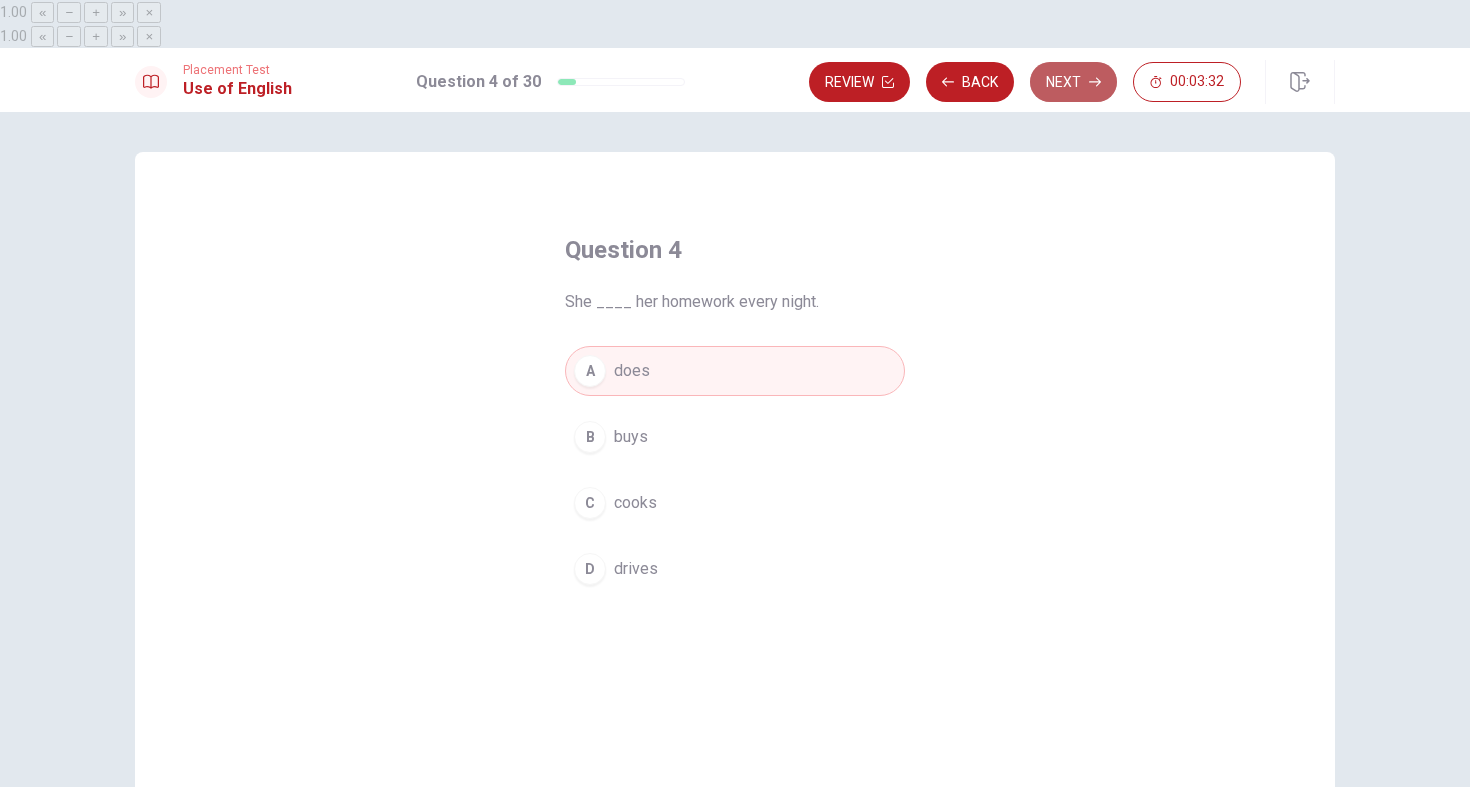 click on "Next" at bounding box center (1073, 82) 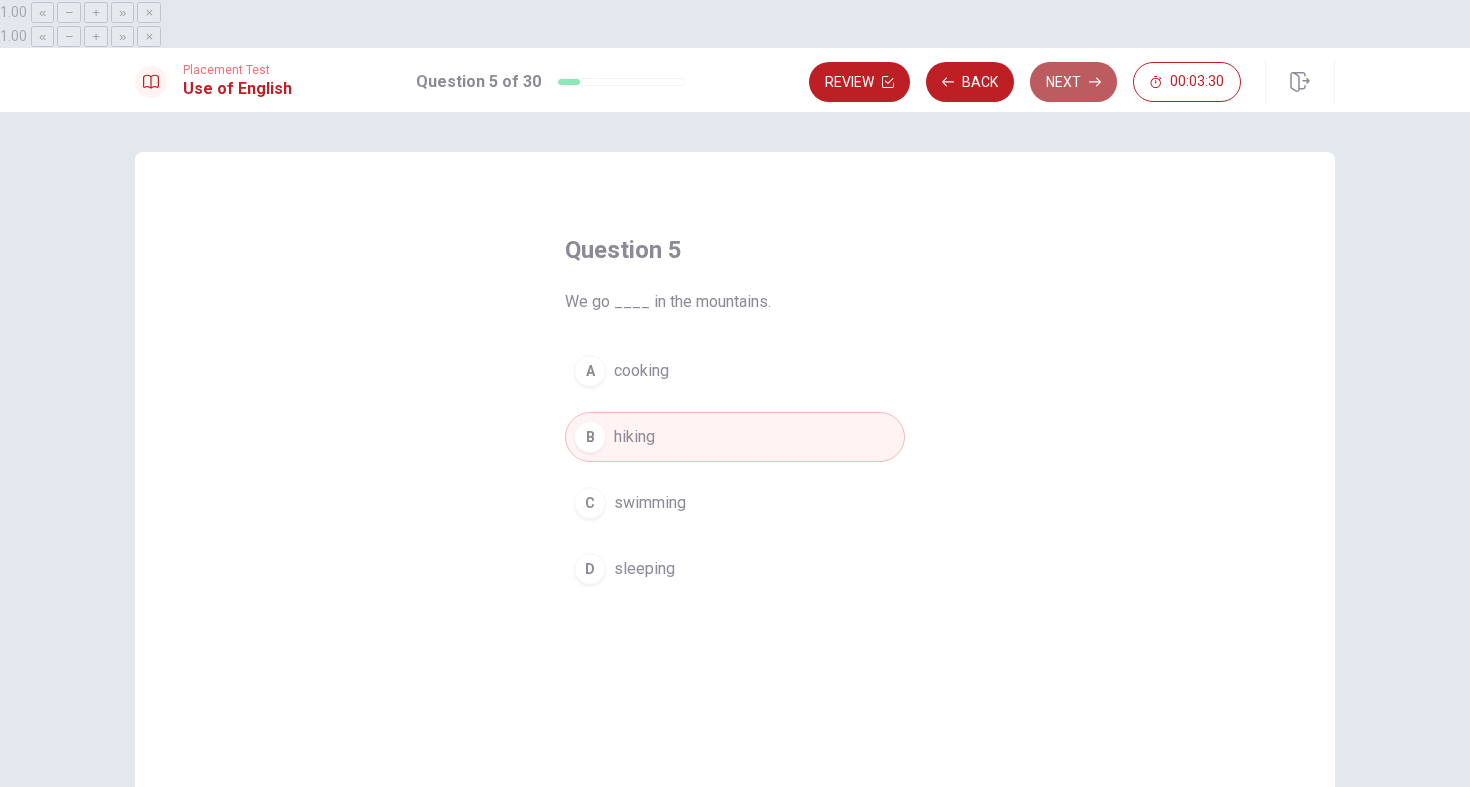 click on "Next" at bounding box center [1073, 82] 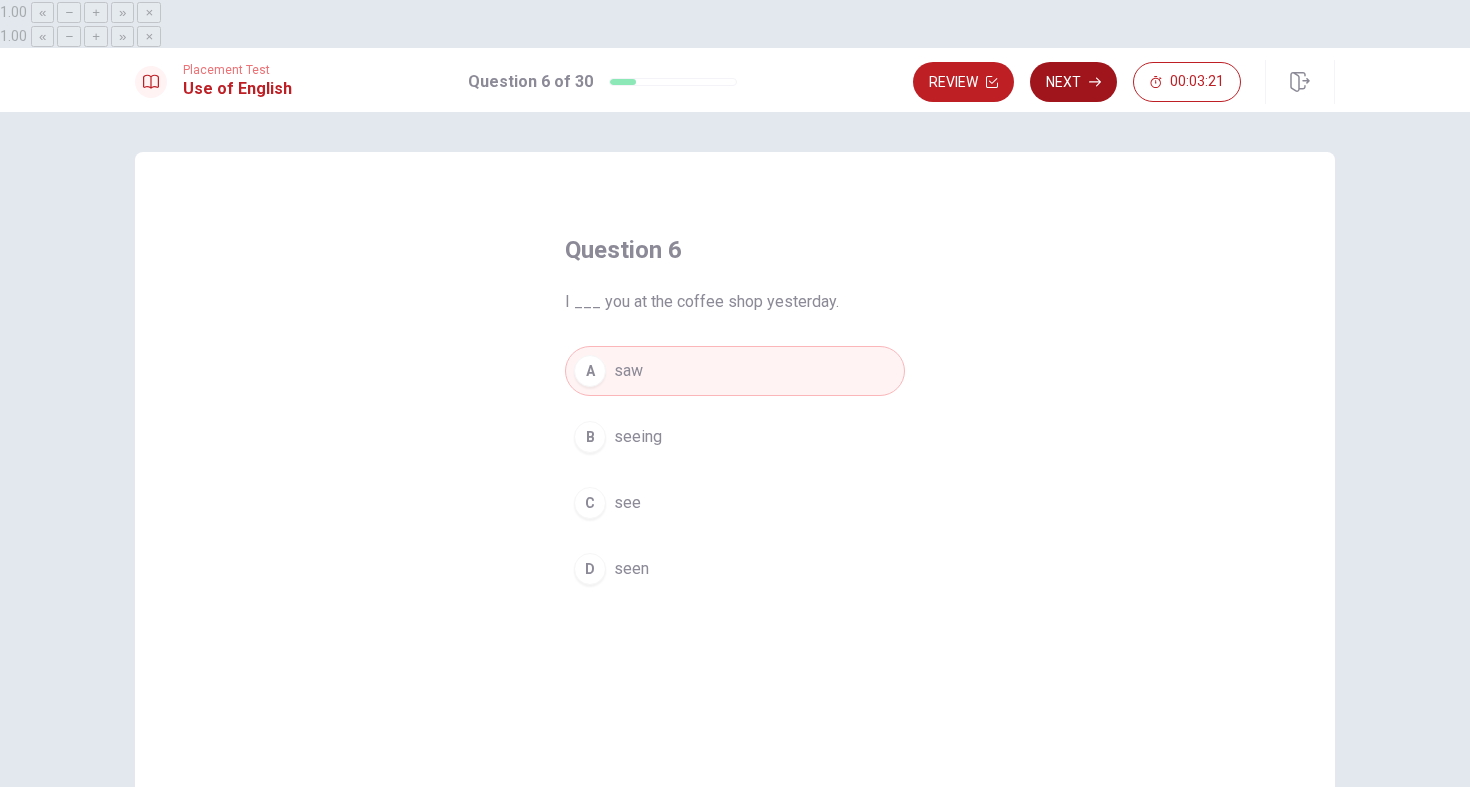click on "Next" at bounding box center [1073, 82] 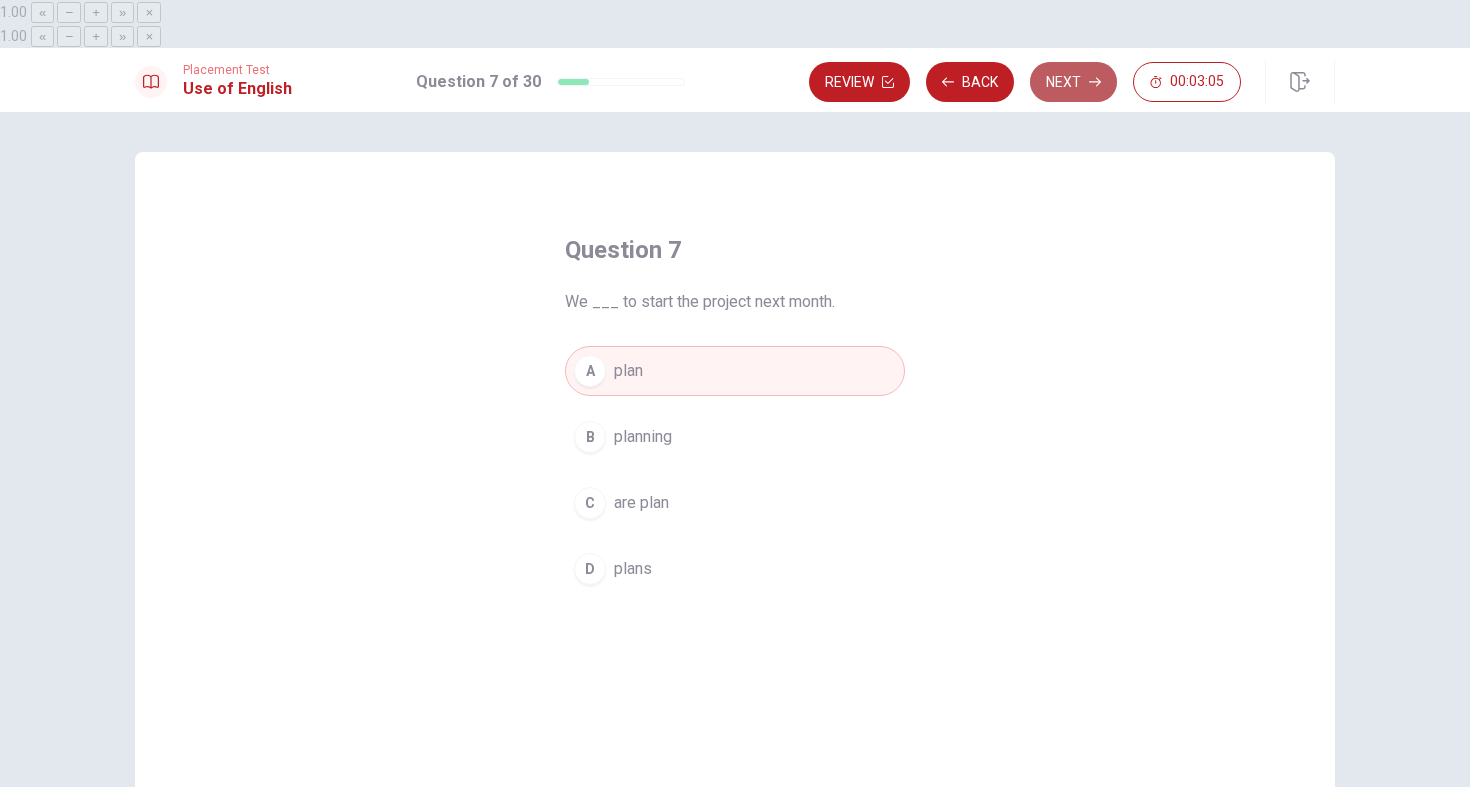 click on "Next" at bounding box center [1073, 82] 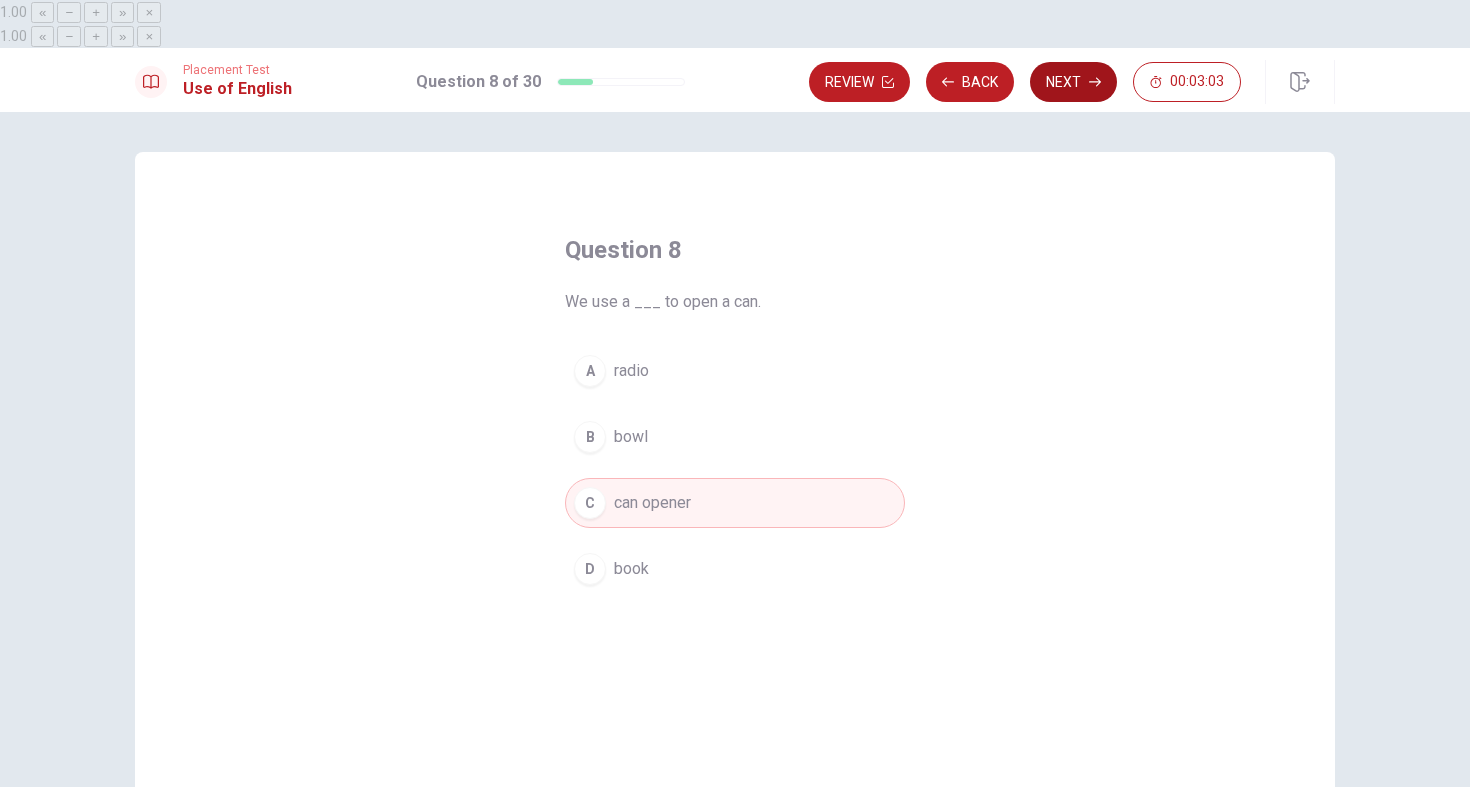 click on "Next" at bounding box center [1073, 82] 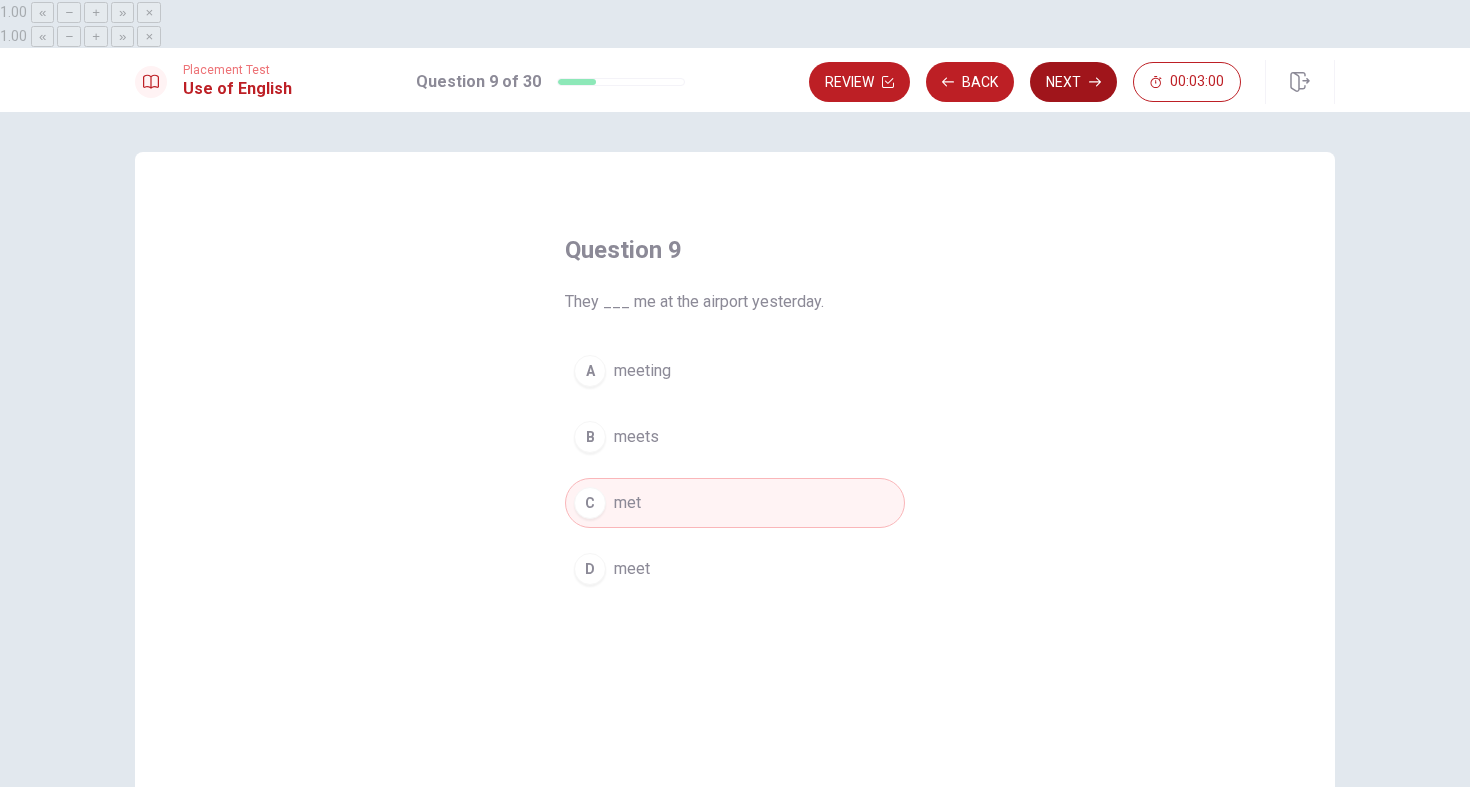 click on "Next" at bounding box center (1073, 82) 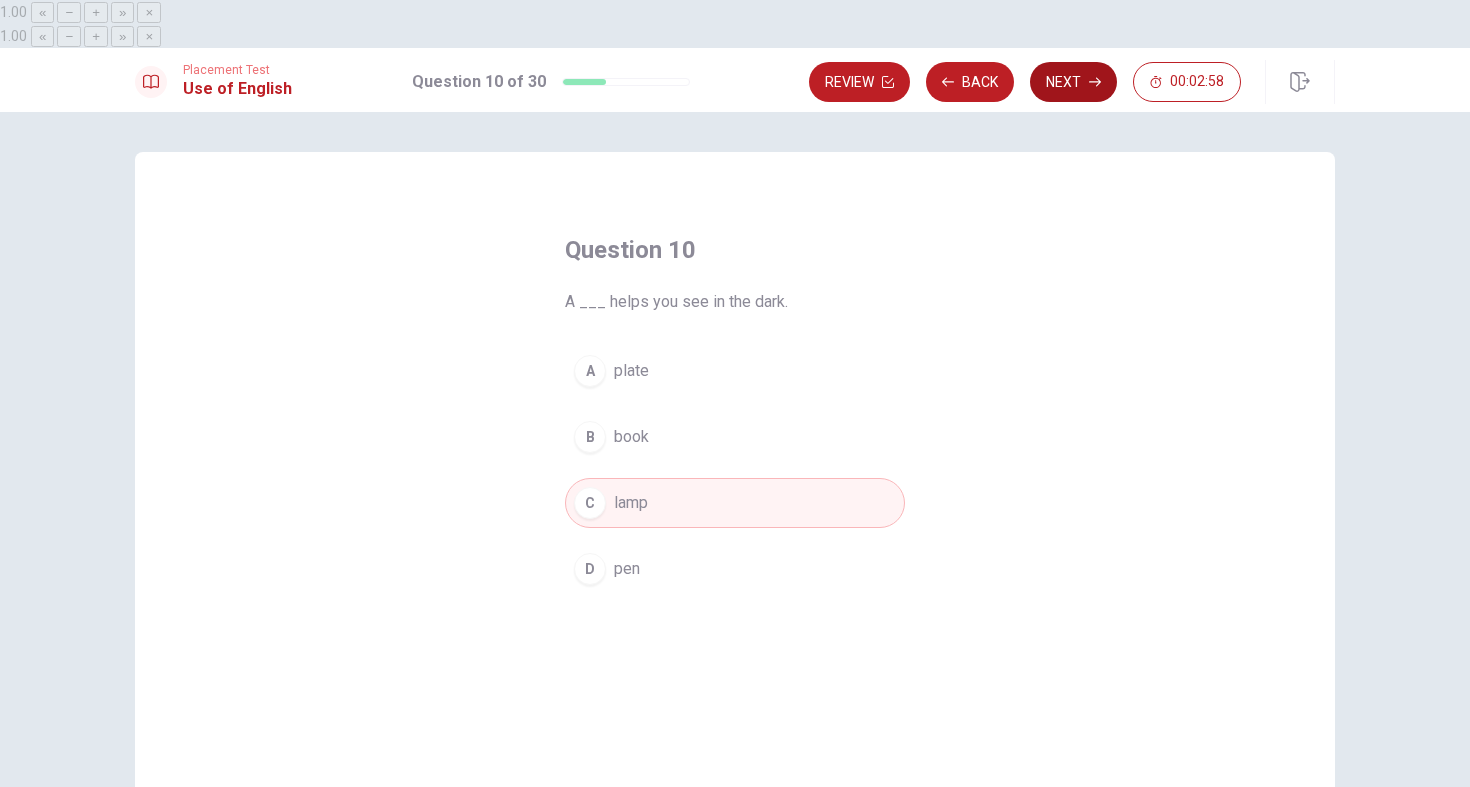 click on "Next" at bounding box center (1073, 82) 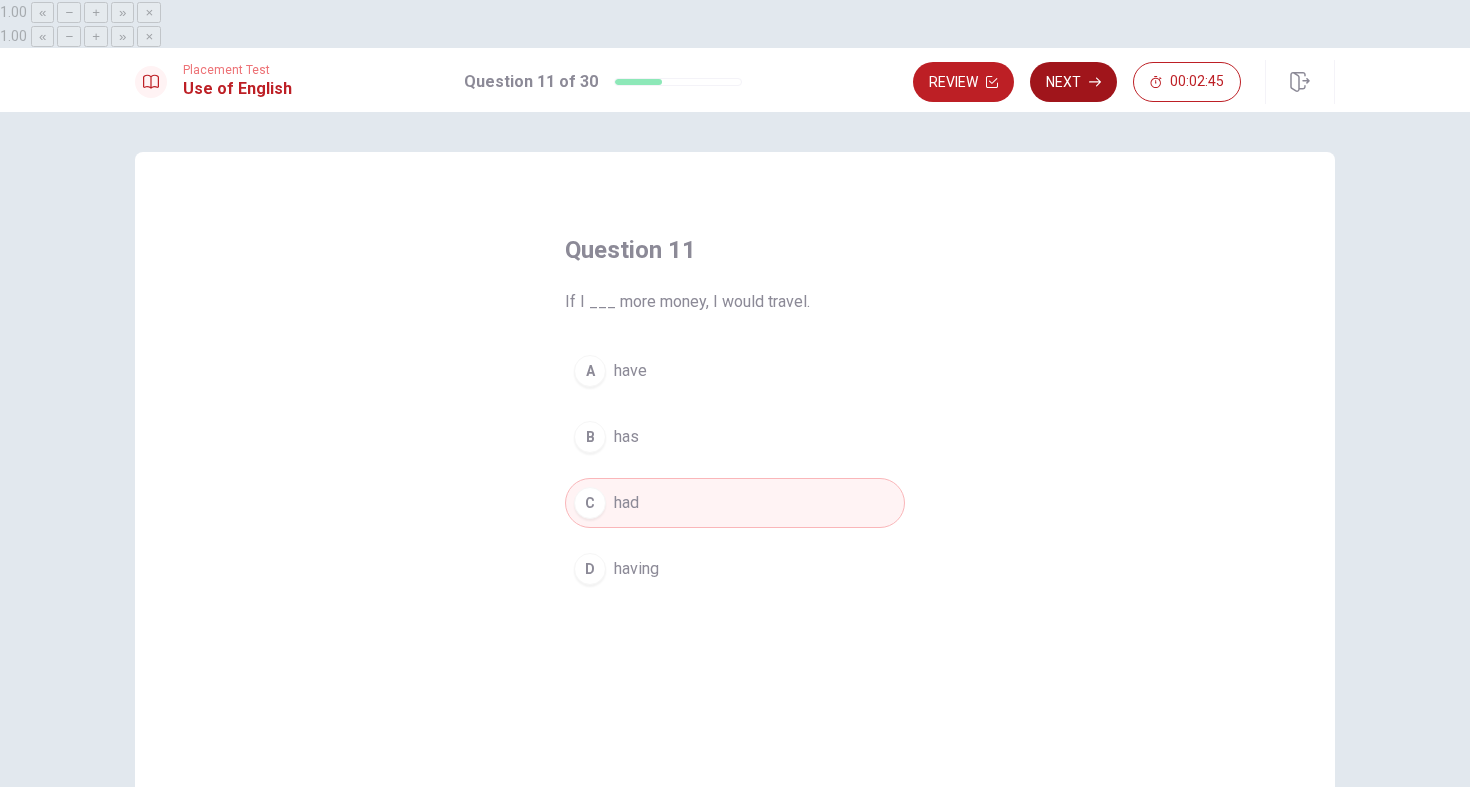 click on "Next" at bounding box center (1073, 82) 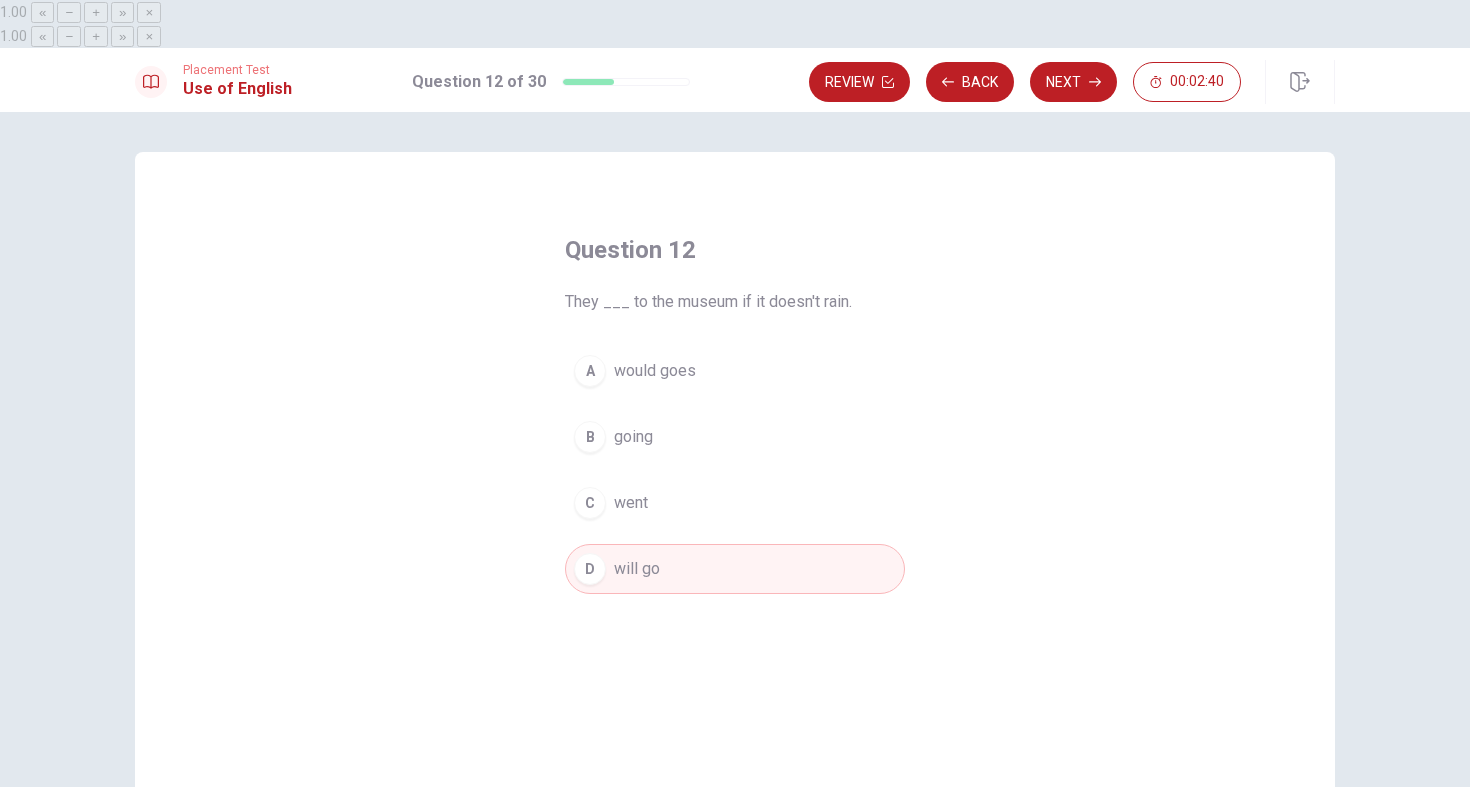 click on "Next" at bounding box center (1073, 82) 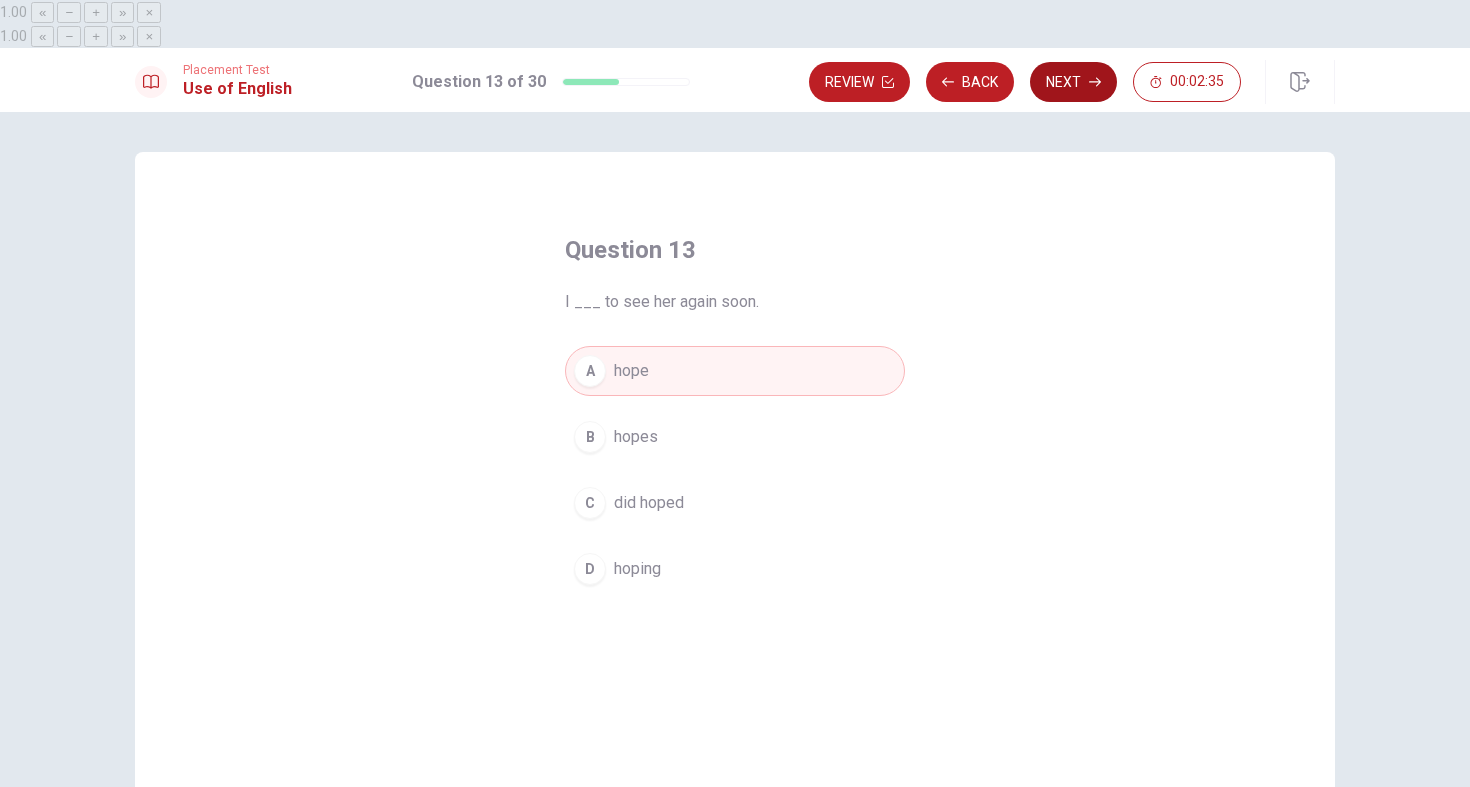 click on "Next" at bounding box center [1073, 82] 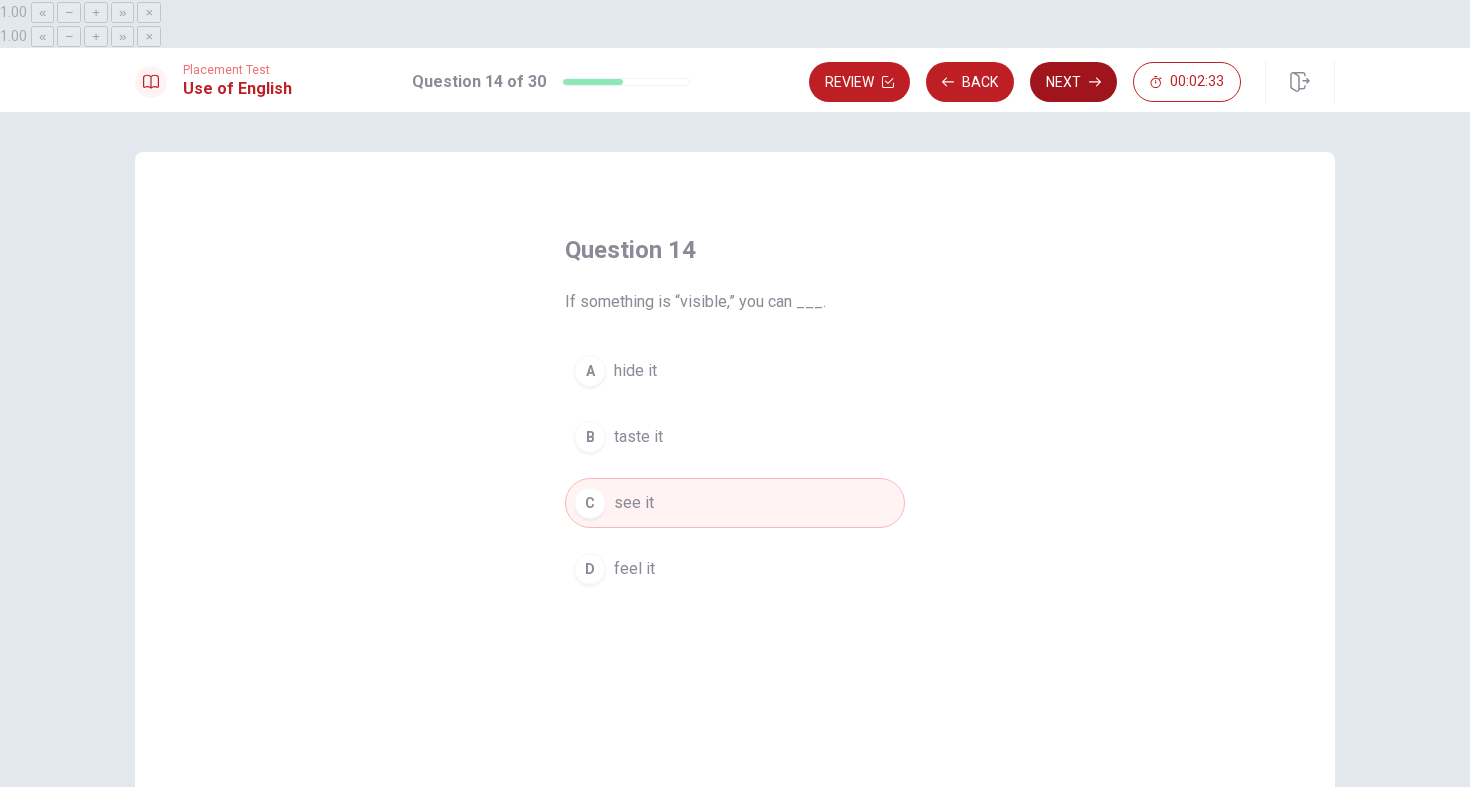 click on "Next" at bounding box center (1073, 82) 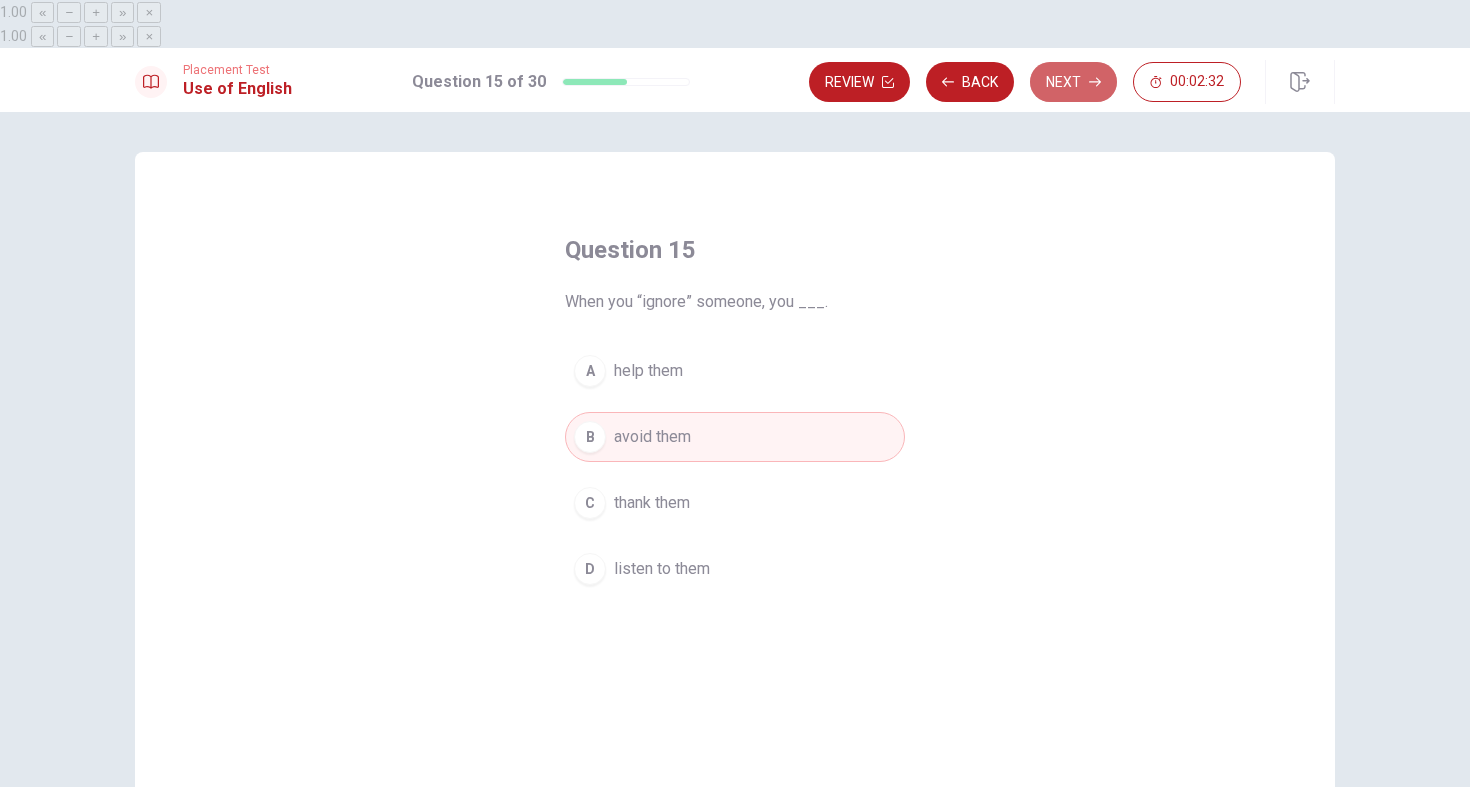click on "Next" at bounding box center (1073, 82) 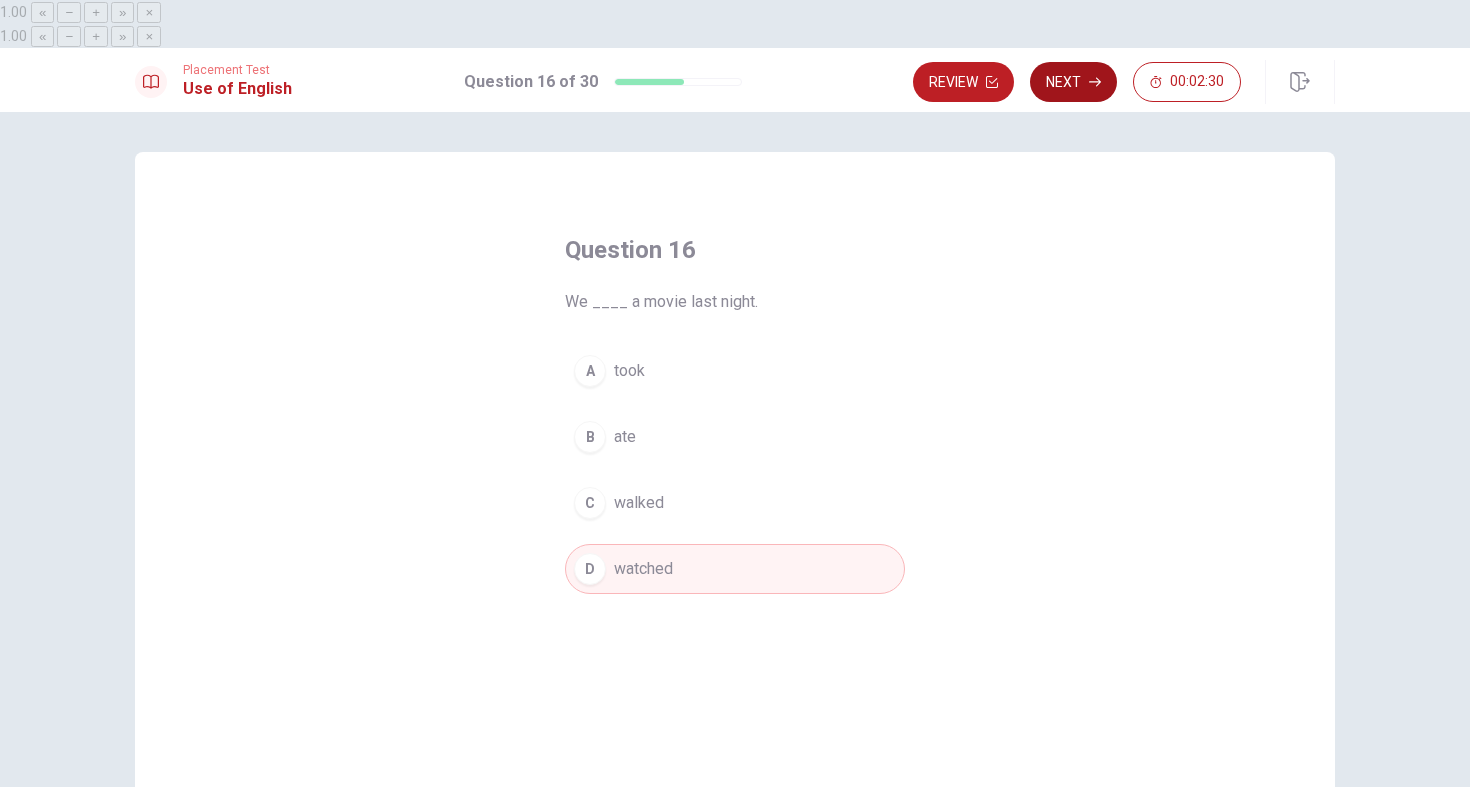 click on "Next" at bounding box center (1073, 82) 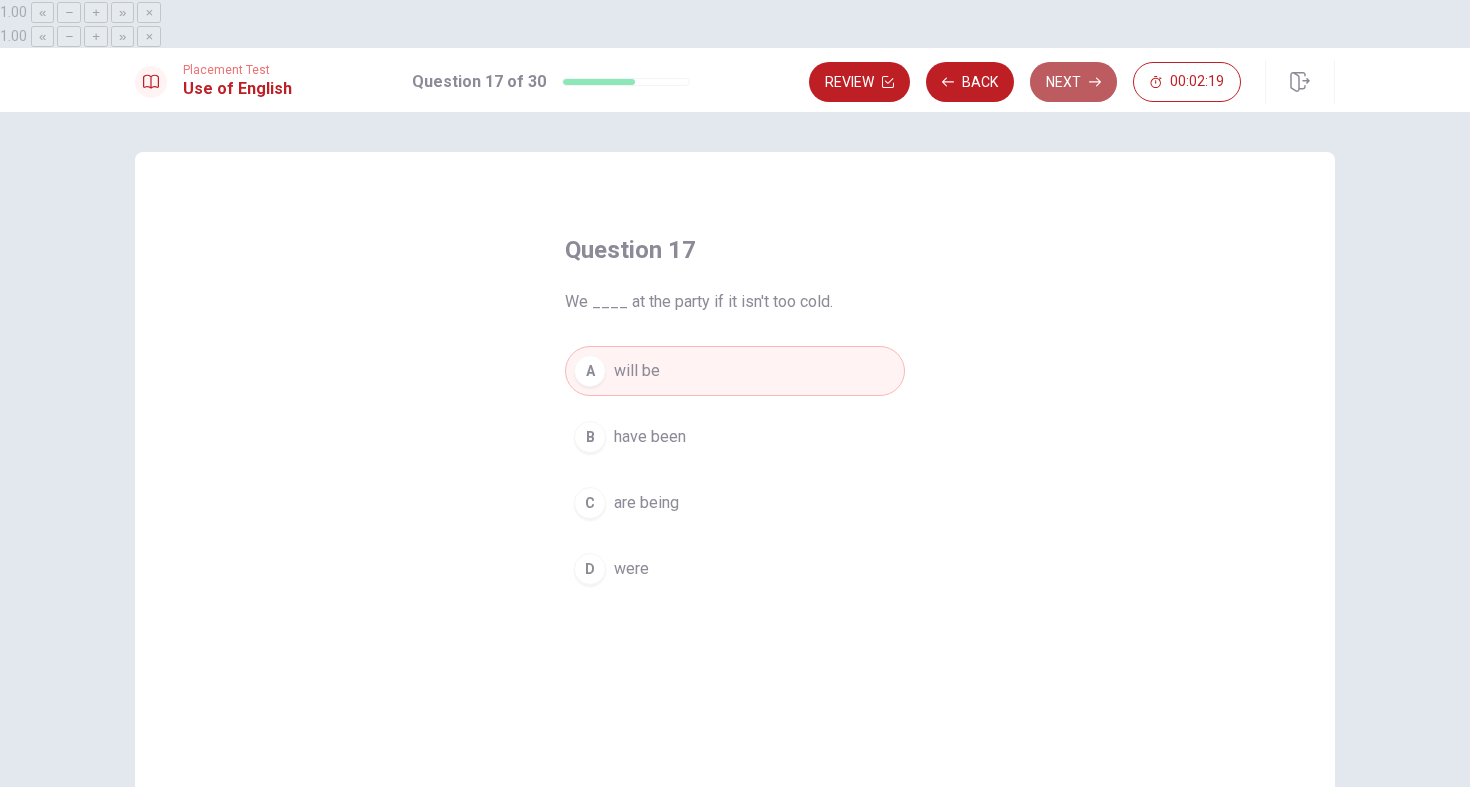 click on "Next" at bounding box center (1073, 82) 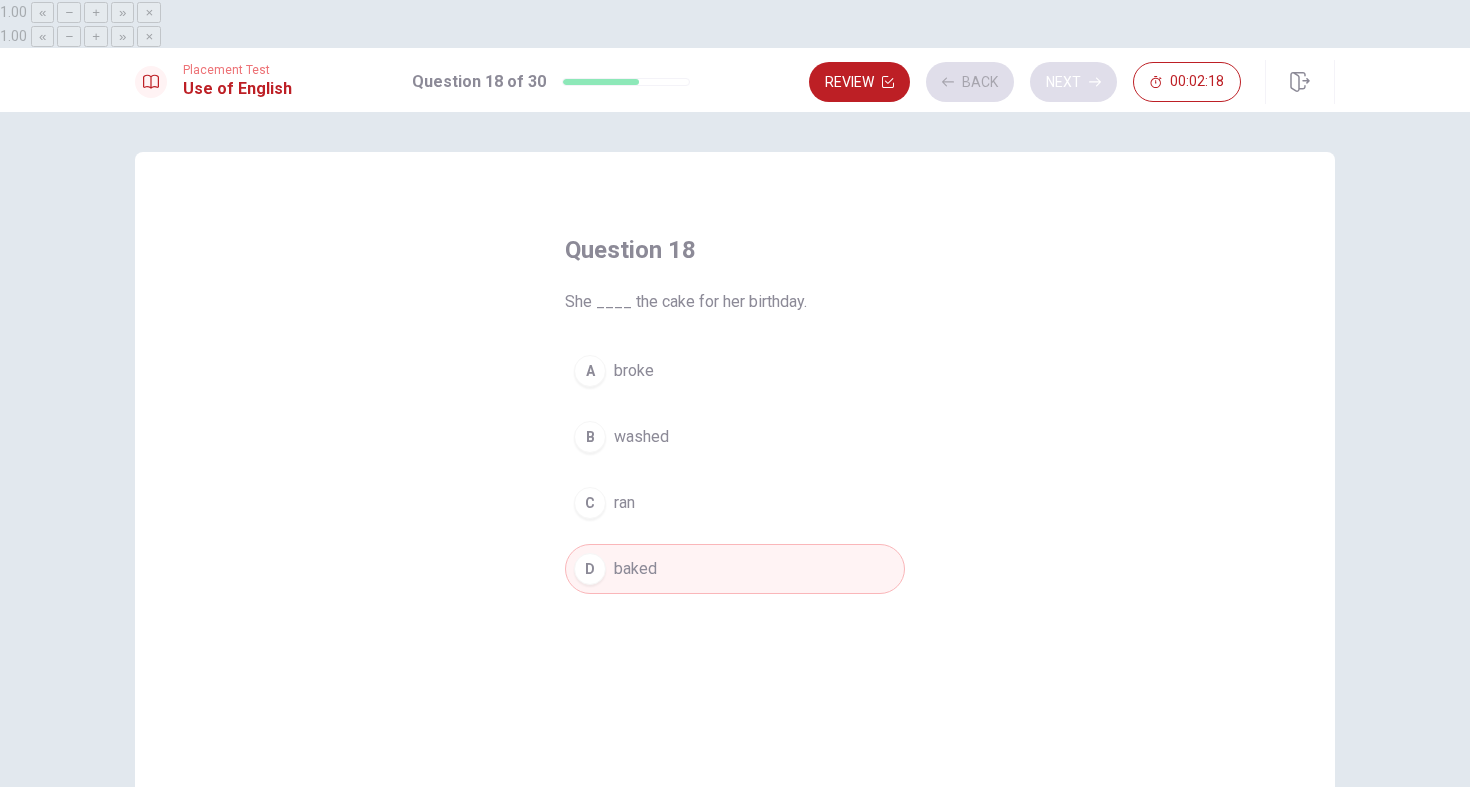 click on "Next" at bounding box center [1073, 82] 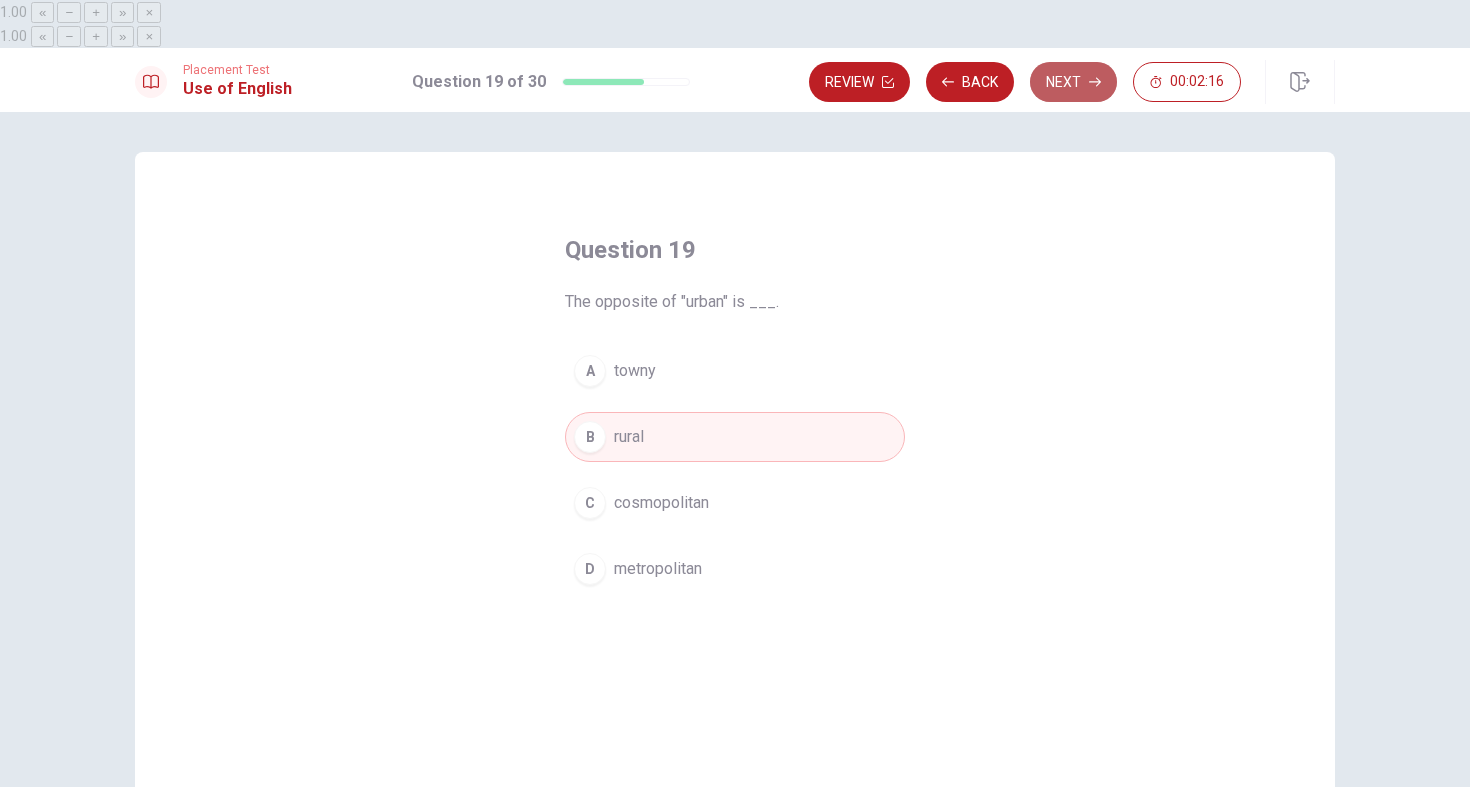 click on "Next" at bounding box center [1073, 82] 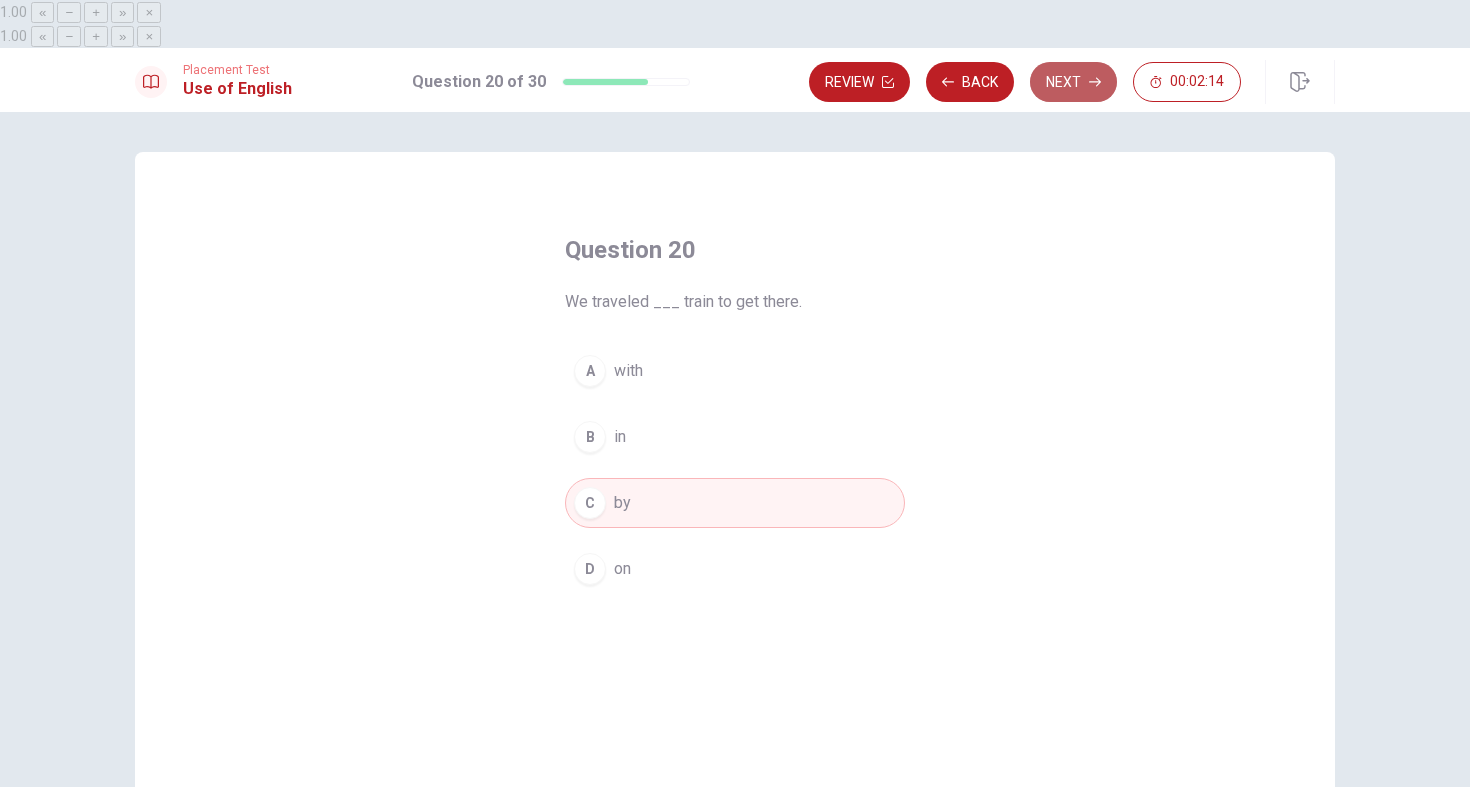 click on "Next" at bounding box center [1073, 82] 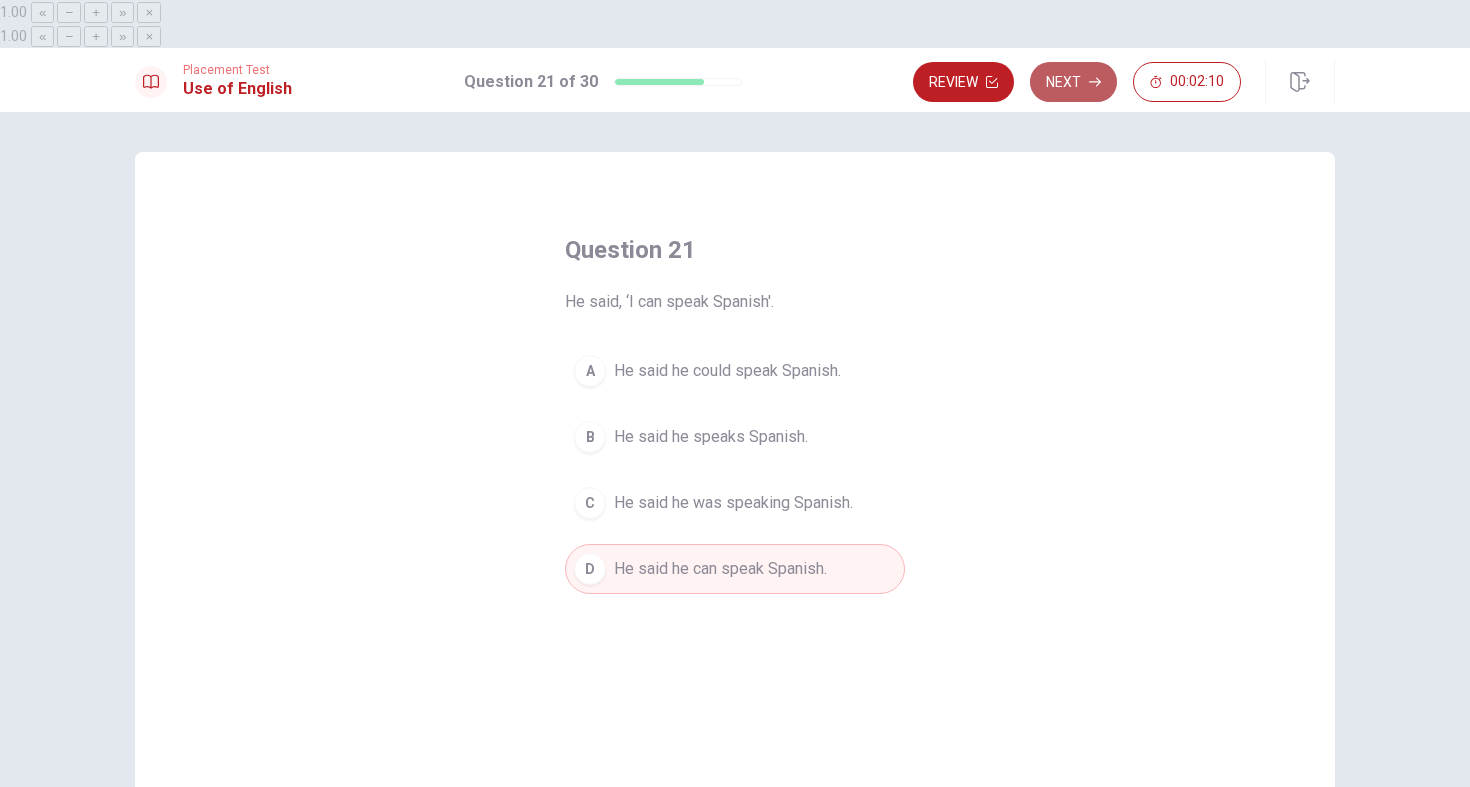 click on "Next" at bounding box center (1073, 82) 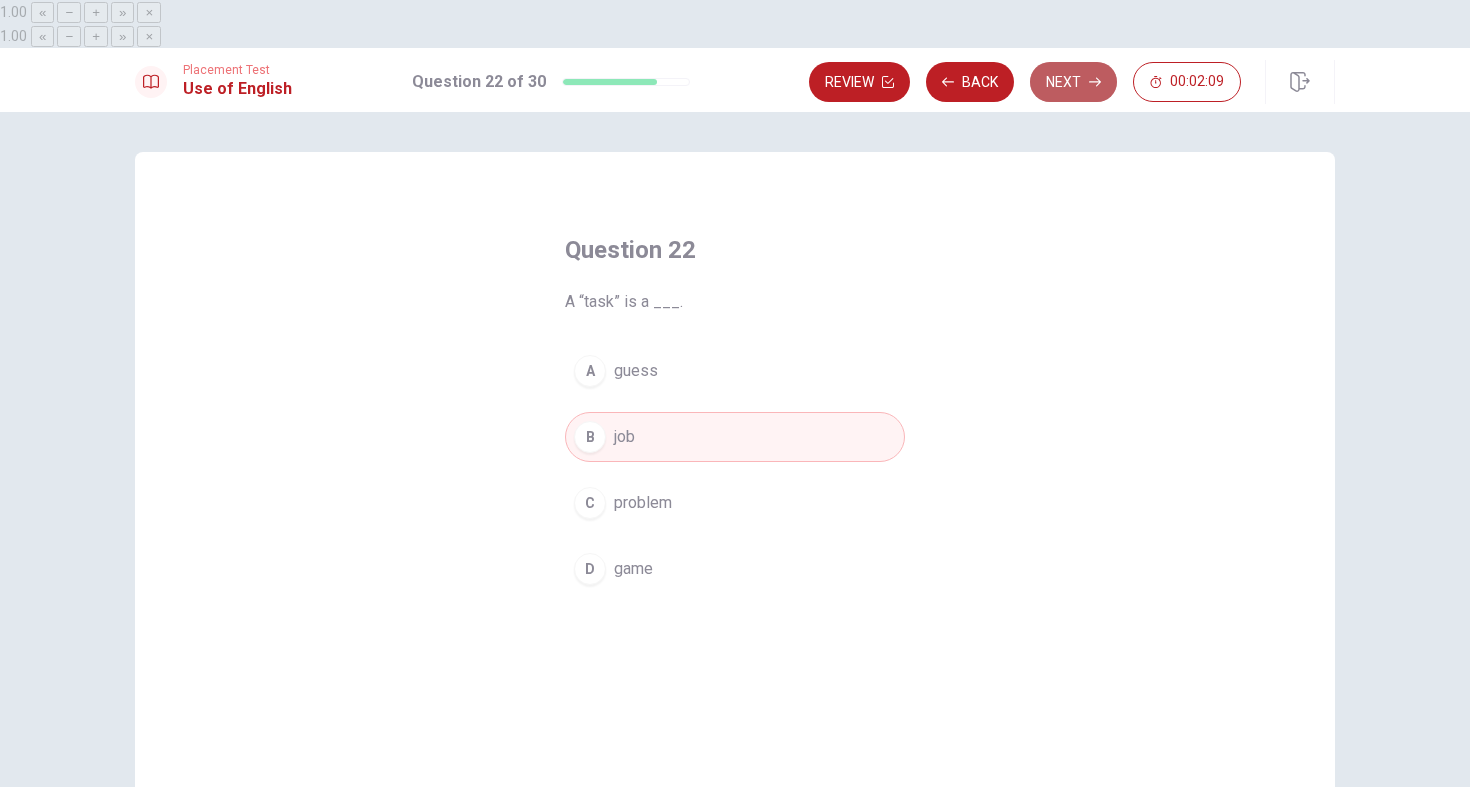 click on "Next" at bounding box center (1073, 82) 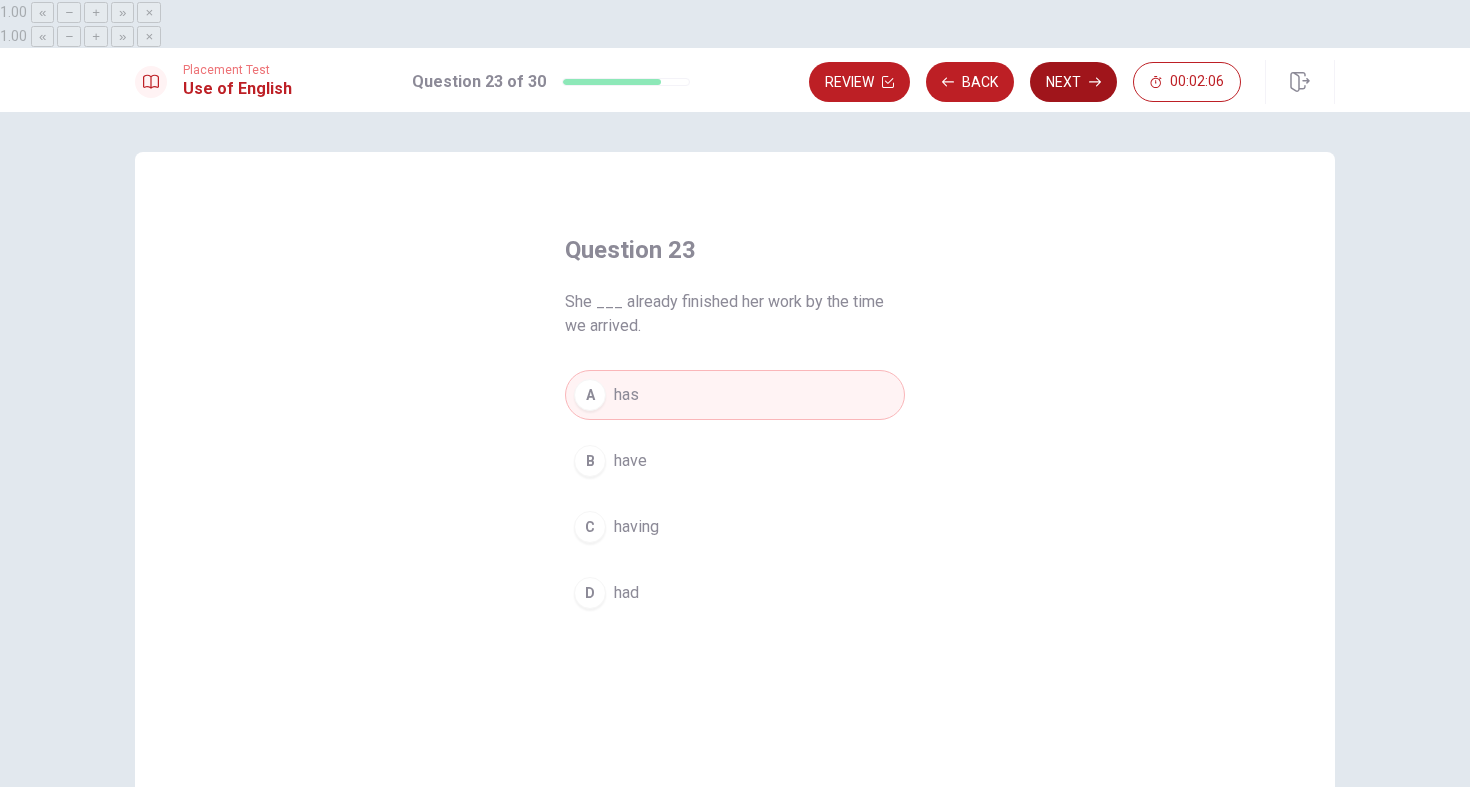 click on "Next" at bounding box center (1073, 82) 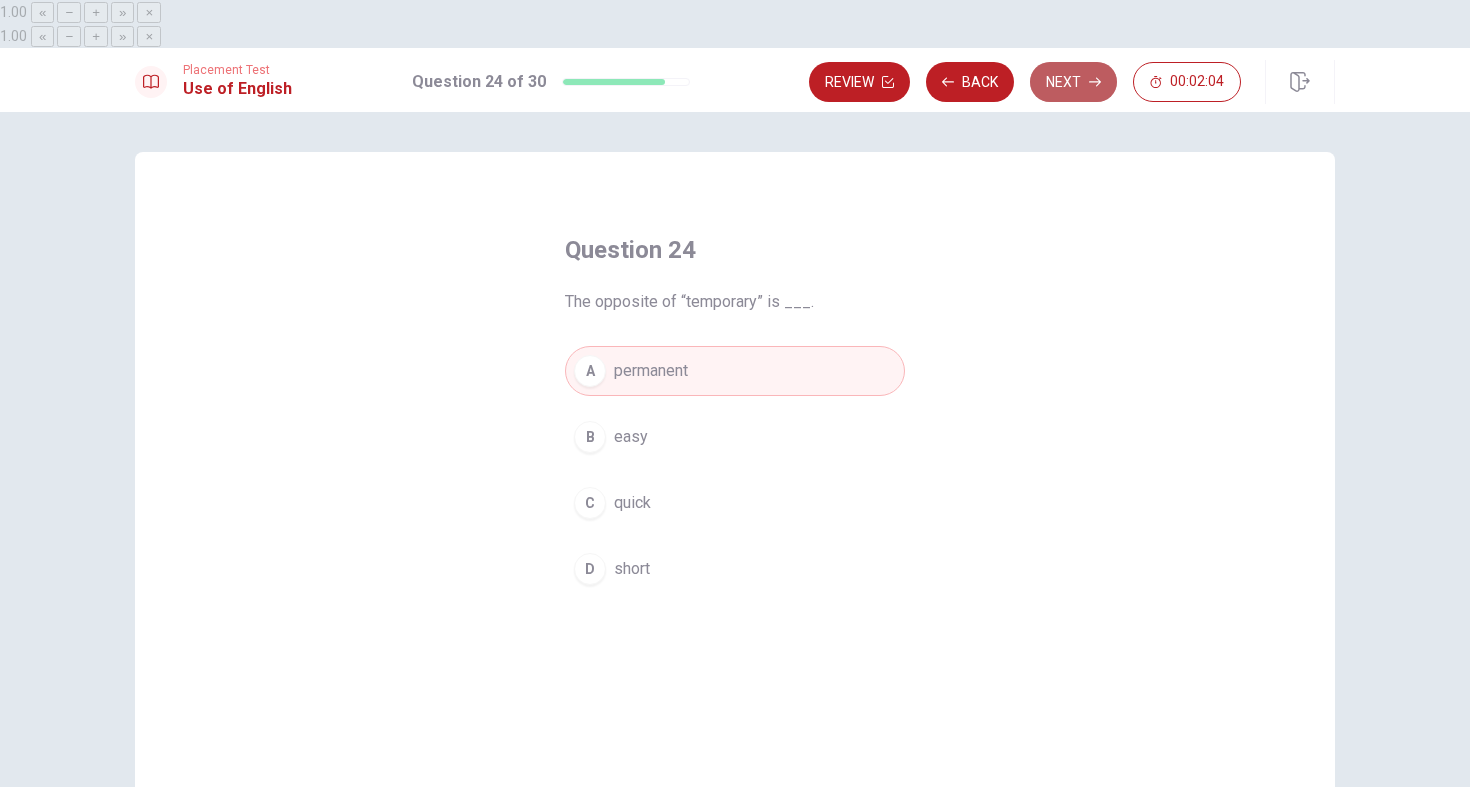 click on "Next" at bounding box center [1073, 82] 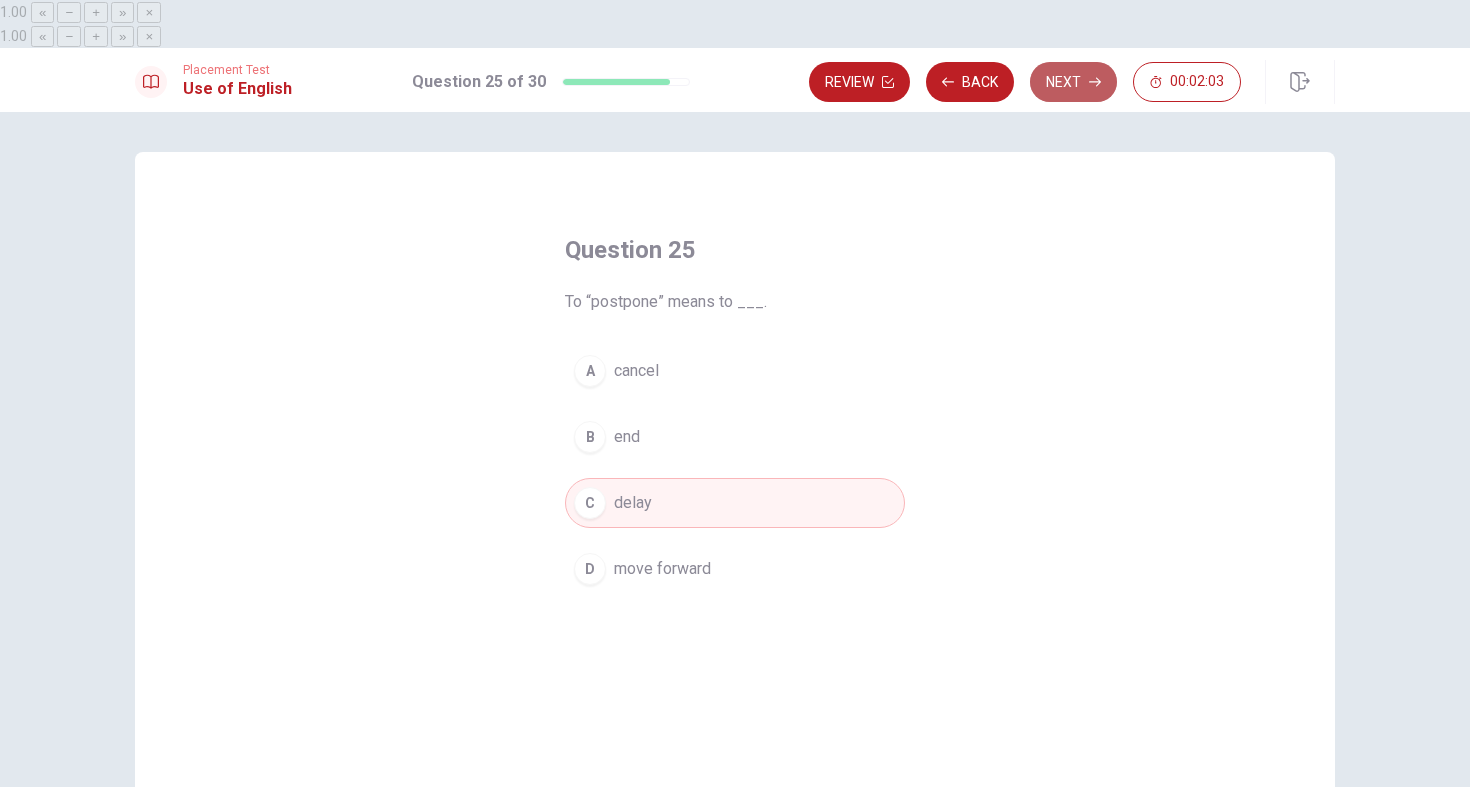 click on "Next" at bounding box center [1073, 82] 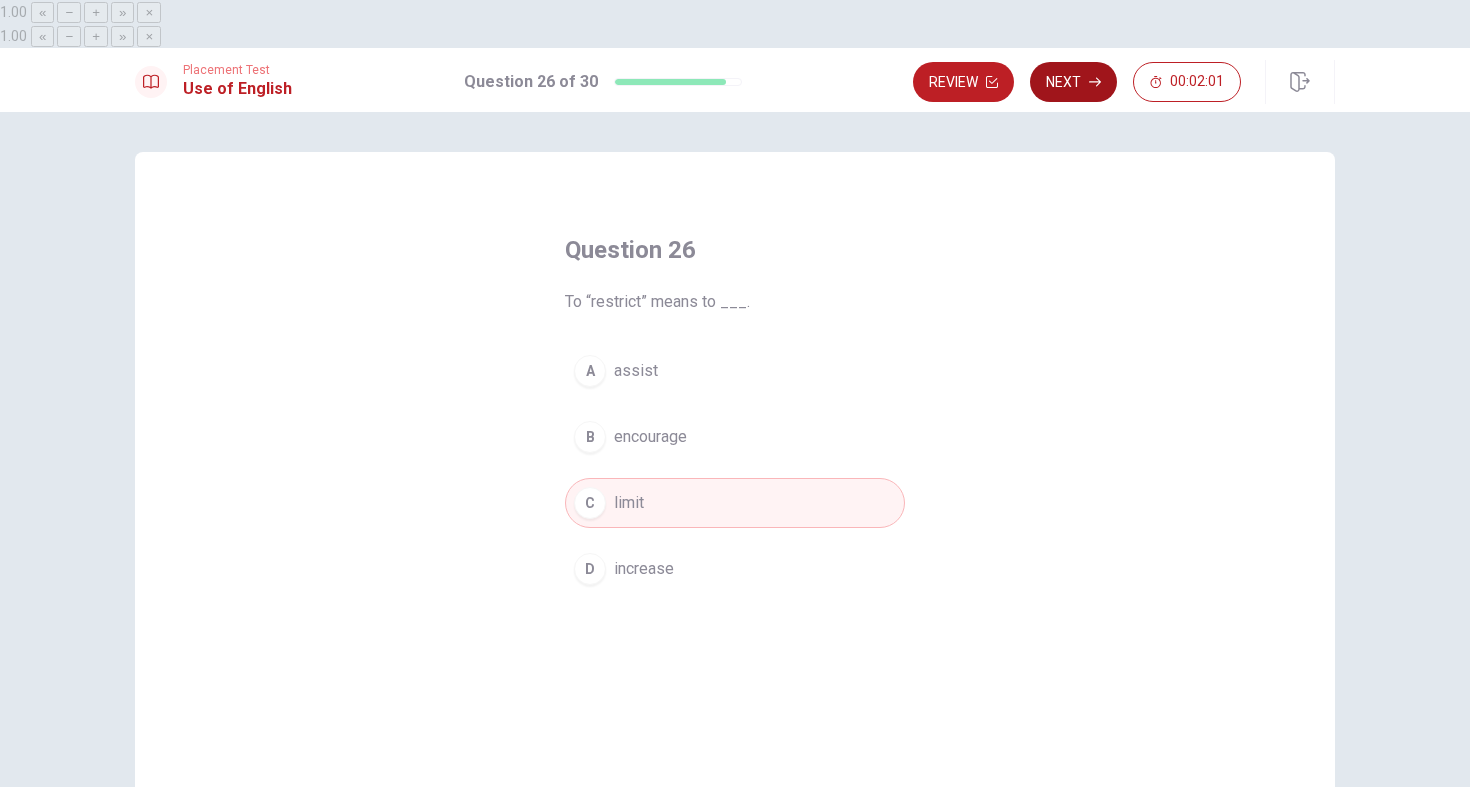 click on "Next" at bounding box center (1073, 82) 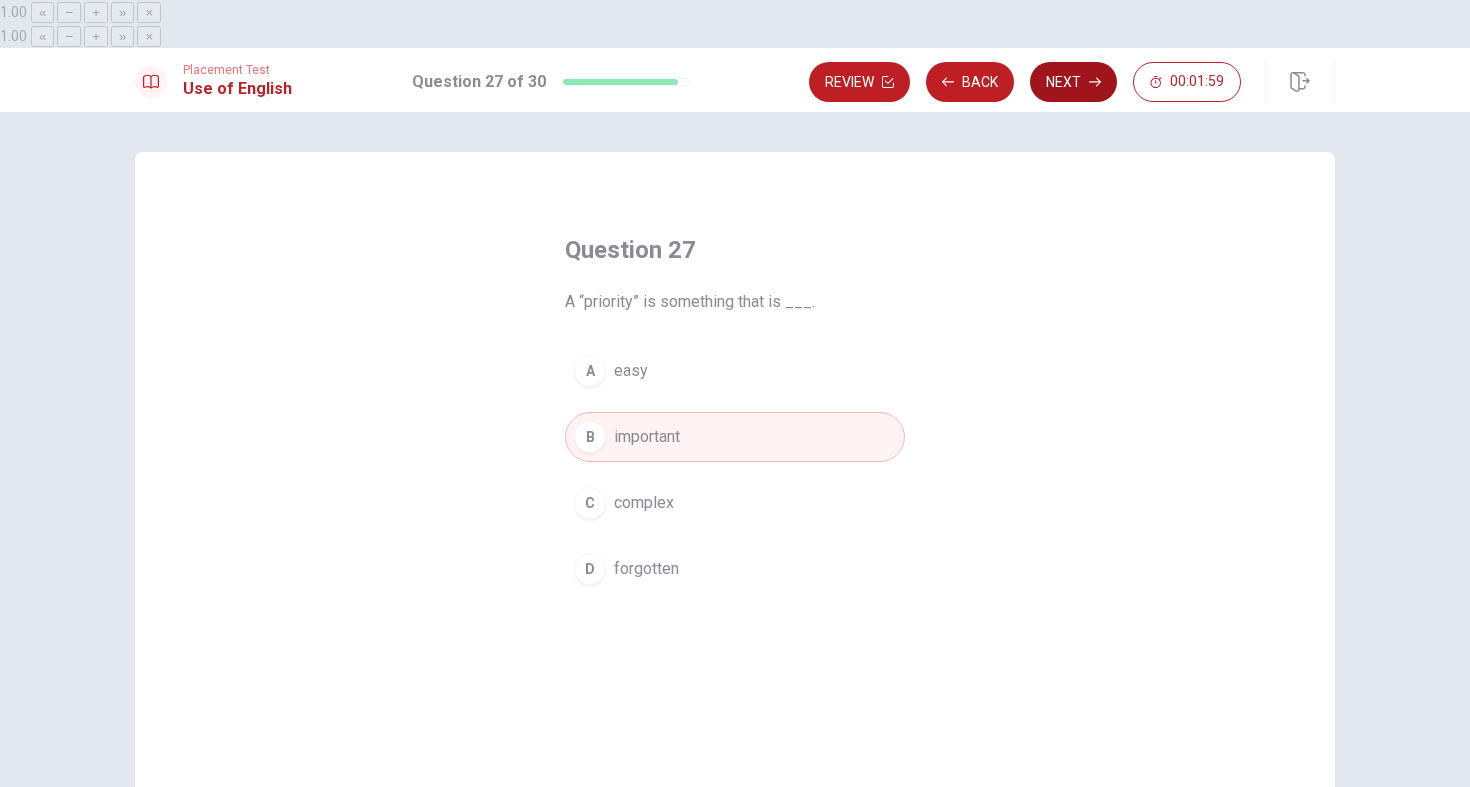 click on "Next" at bounding box center [1073, 82] 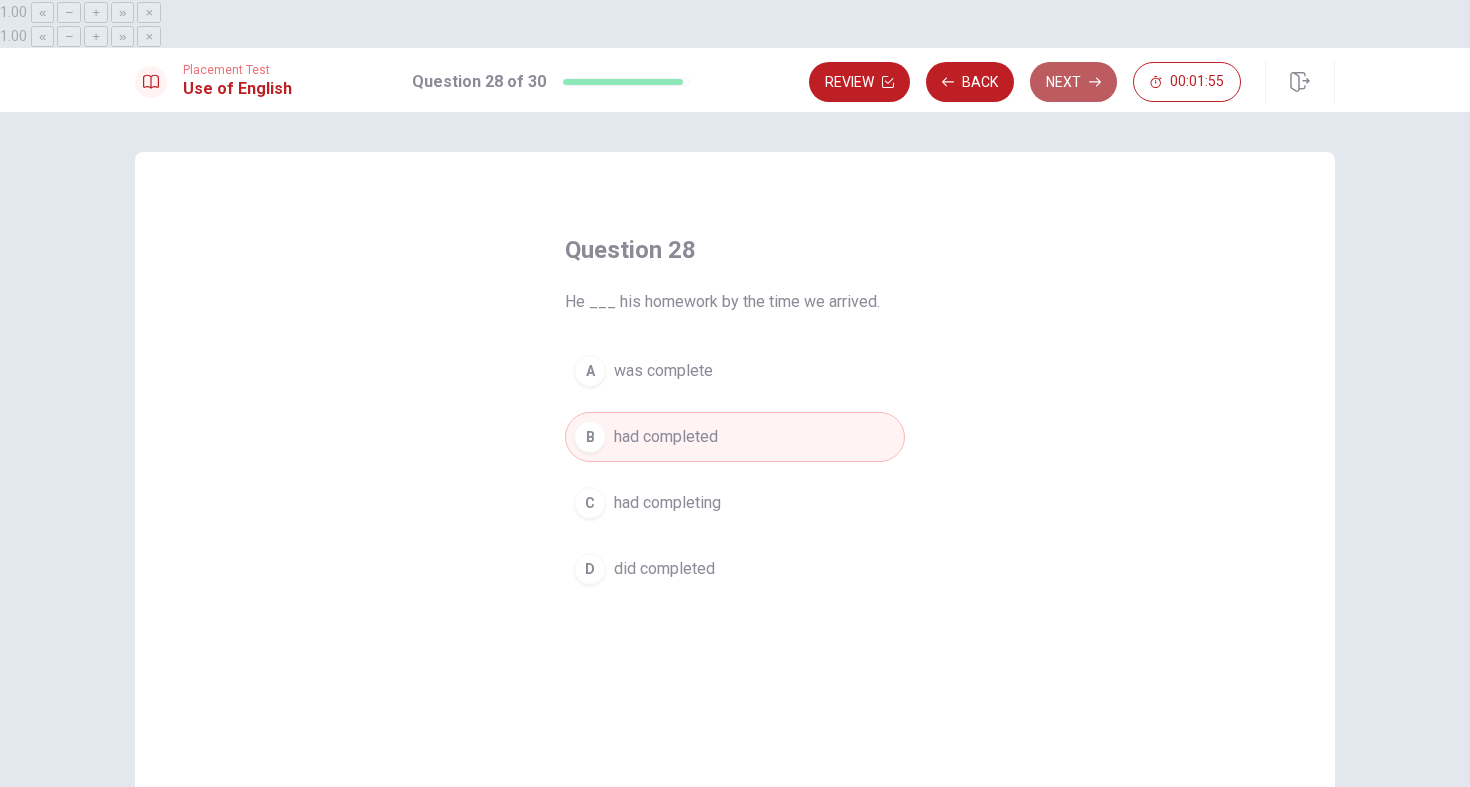 click on "Next" at bounding box center (1073, 82) 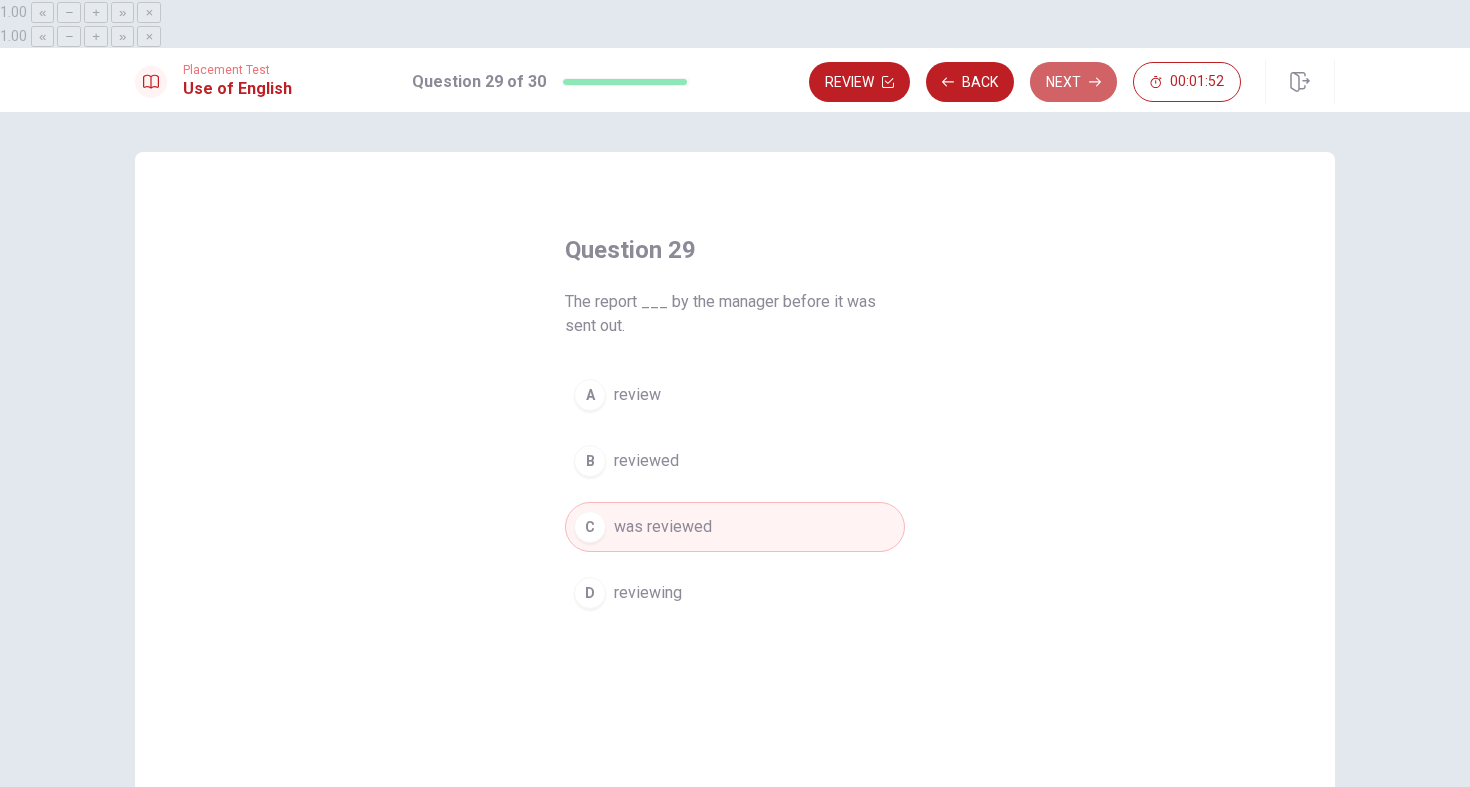 click on "Next" at bounding box center [1073, 82] 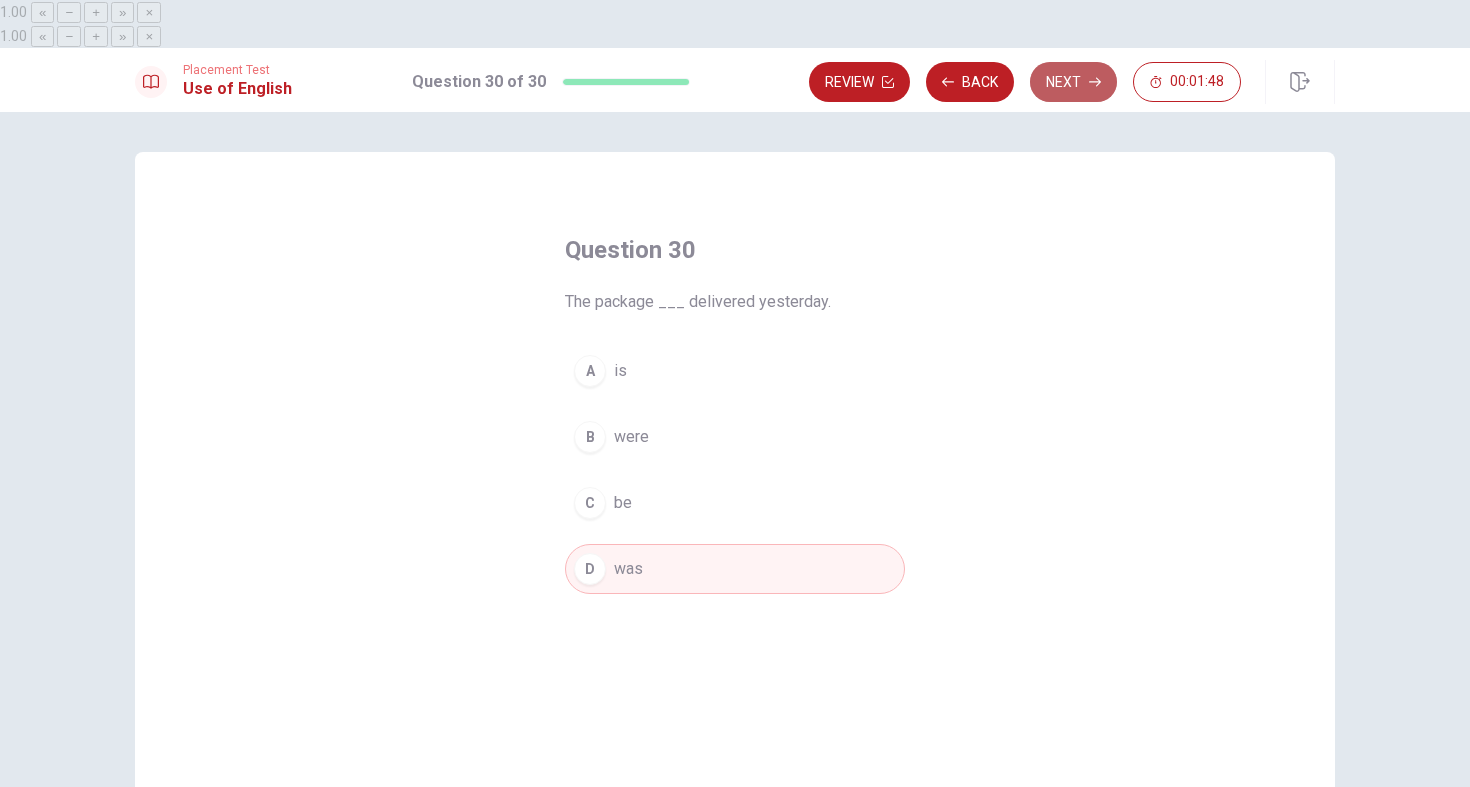 click on "Next" at bounding box center (1073, 82) 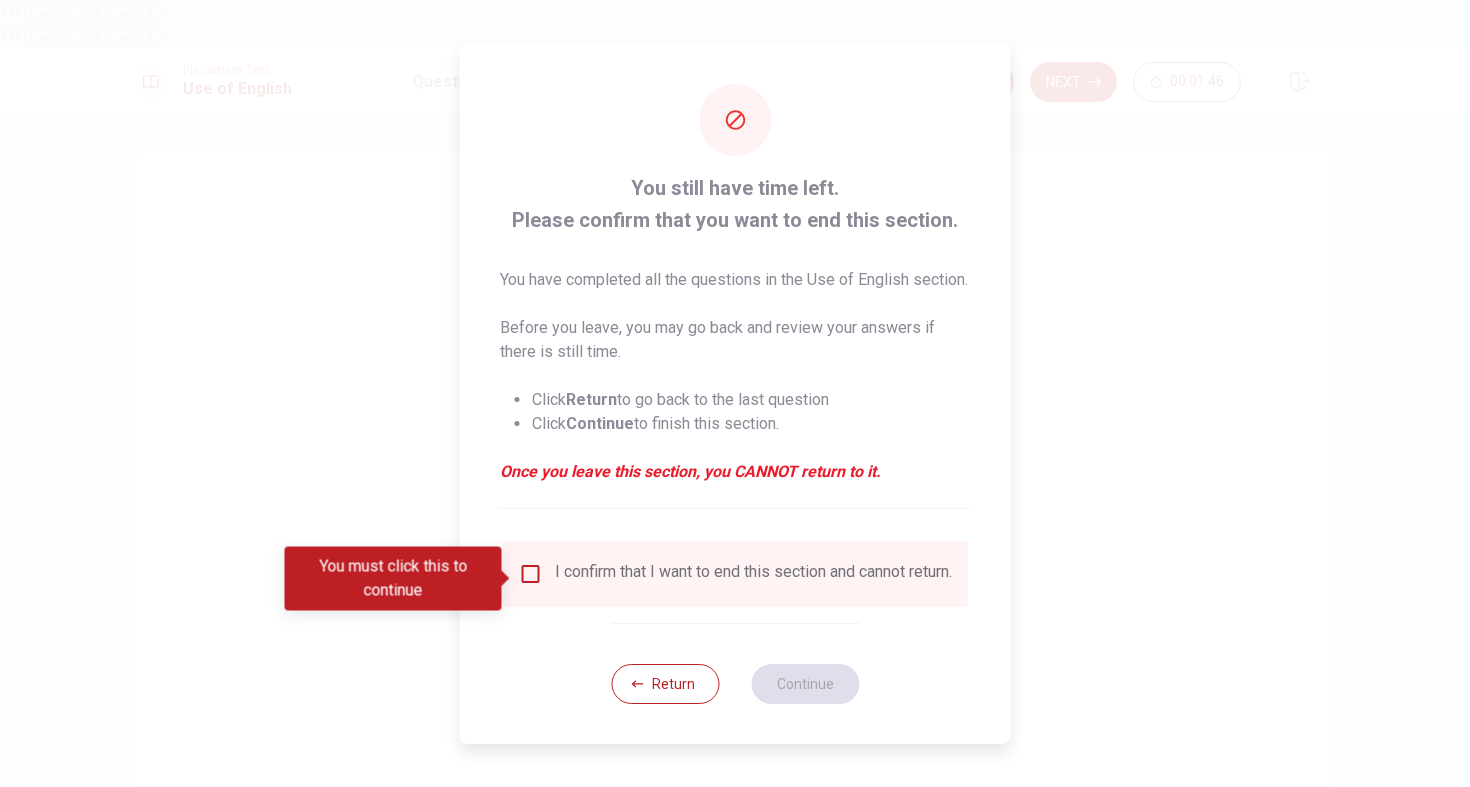 click on "I confirm that I want to end this section and cannot return." at bounding box center (753, 574) 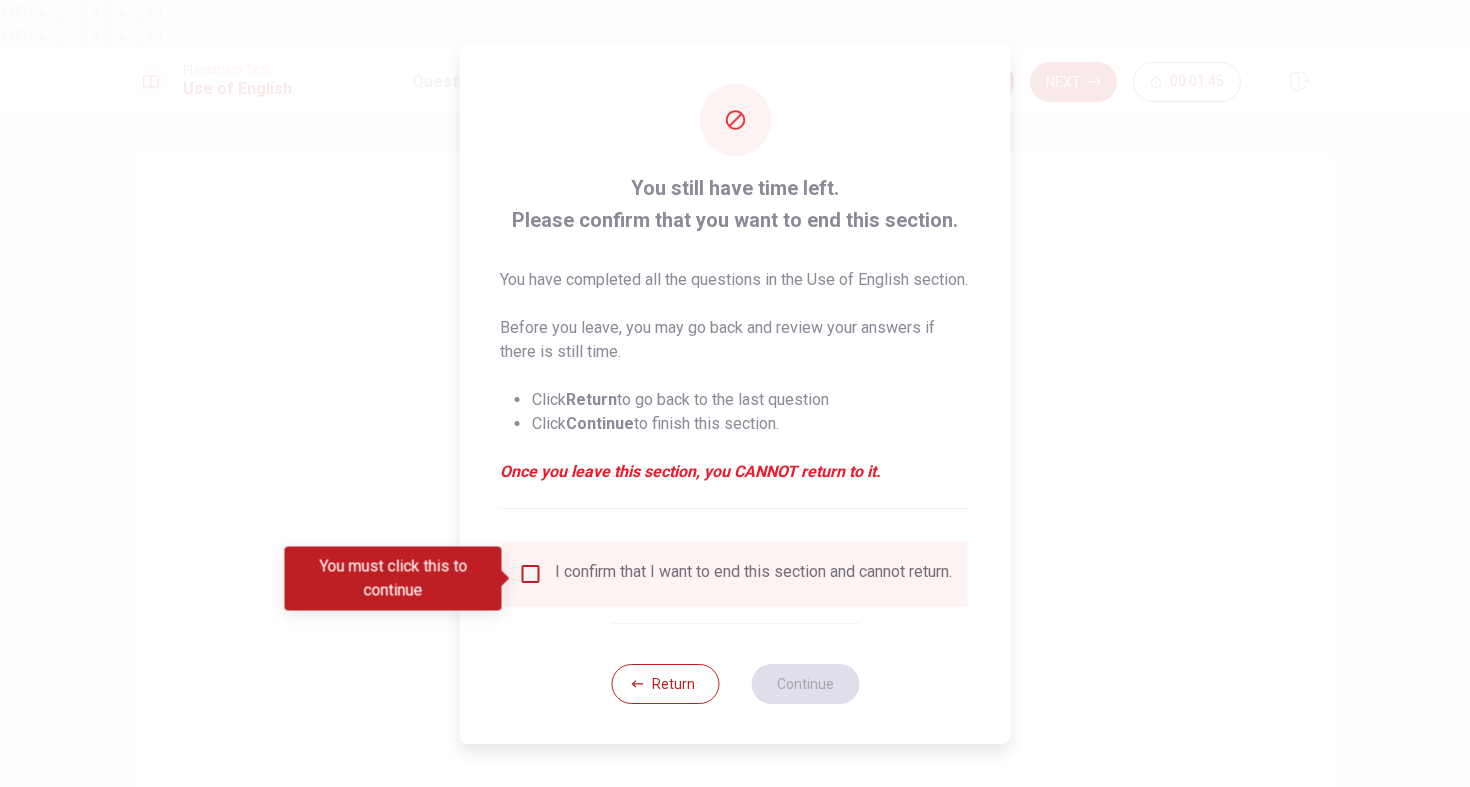 click on "I confirm that I want to end this section and cannot return." at bounding box center [735, 574] 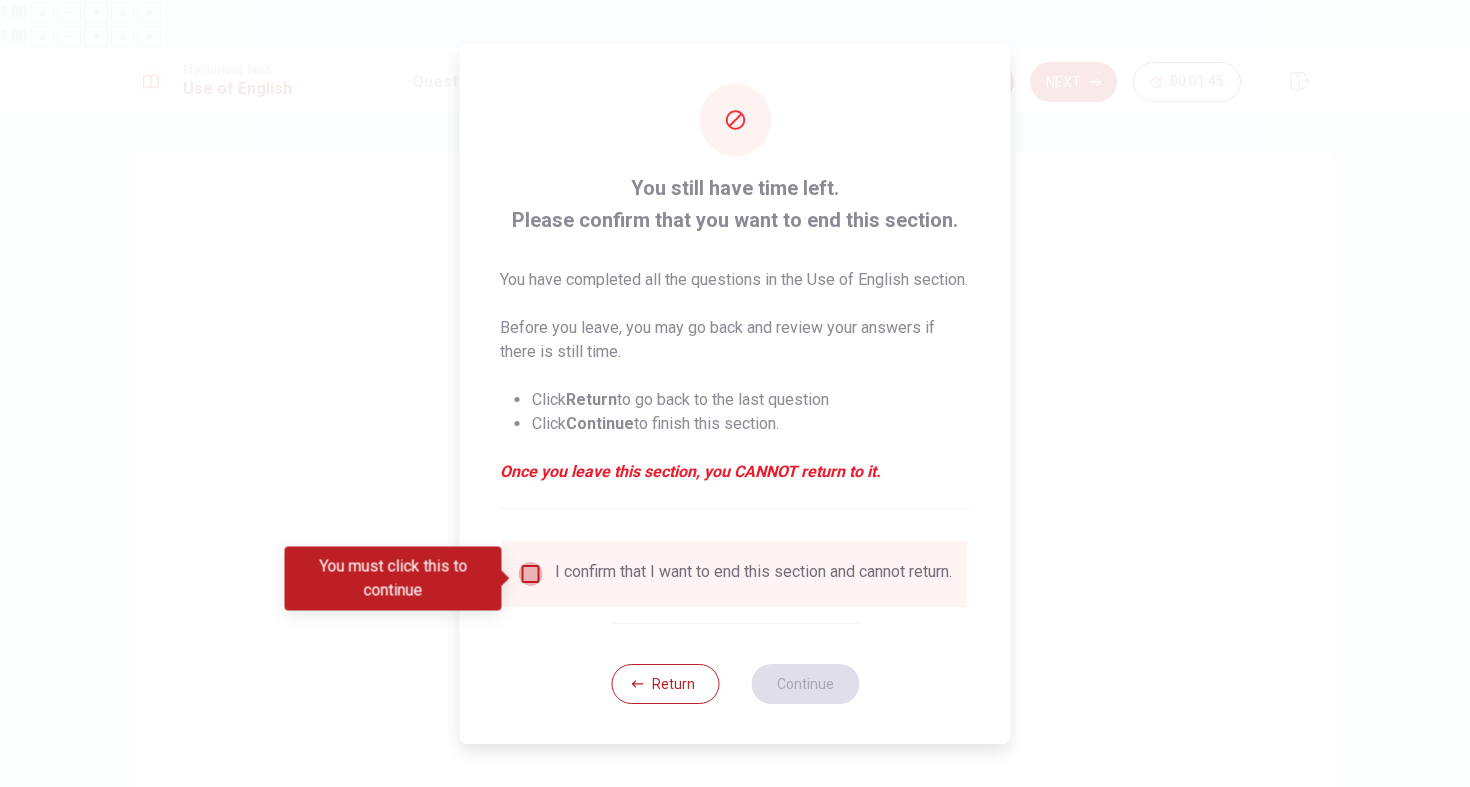 click at bounding box center (531, 574) 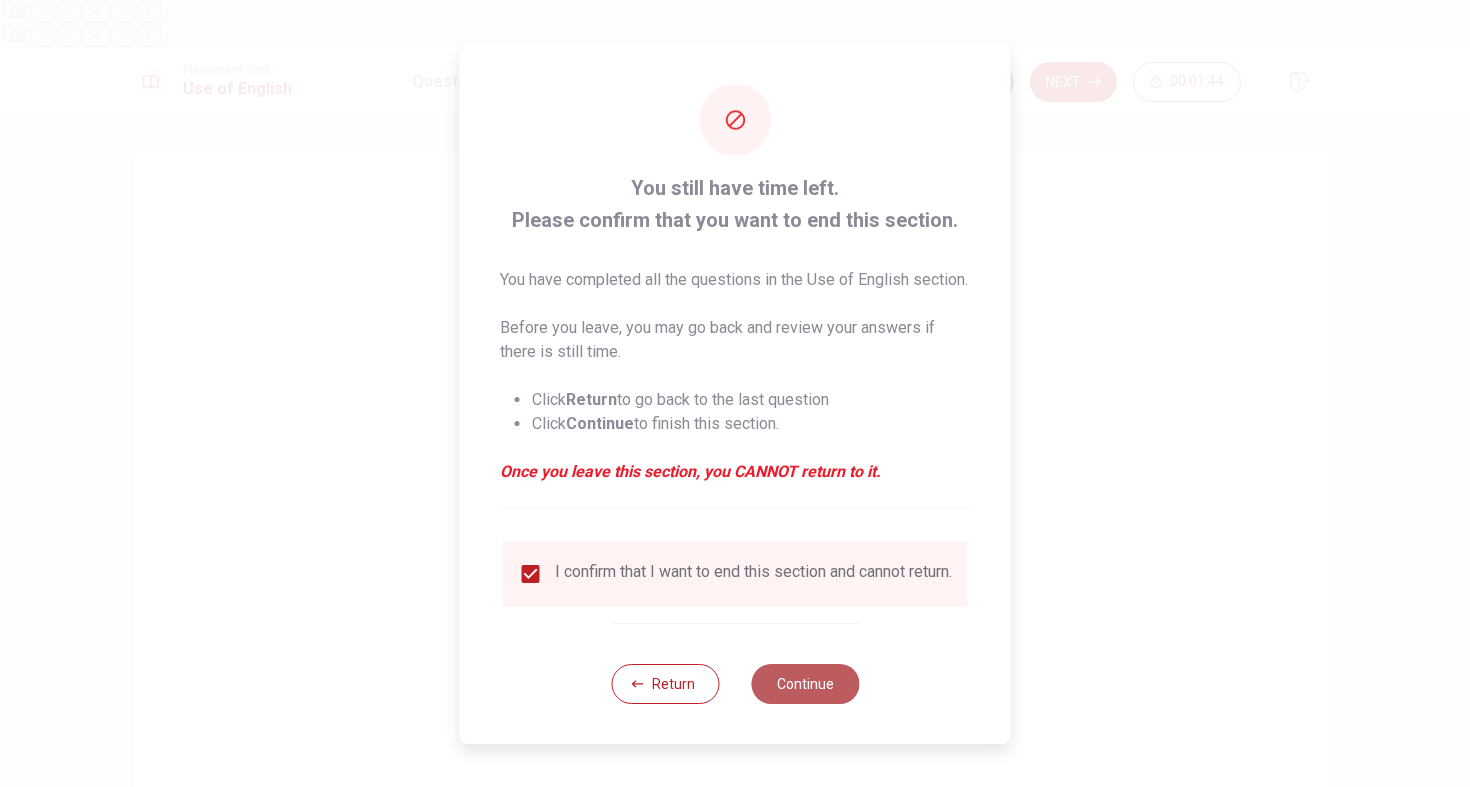 click on "Continue" at bounding box center (805, 684) 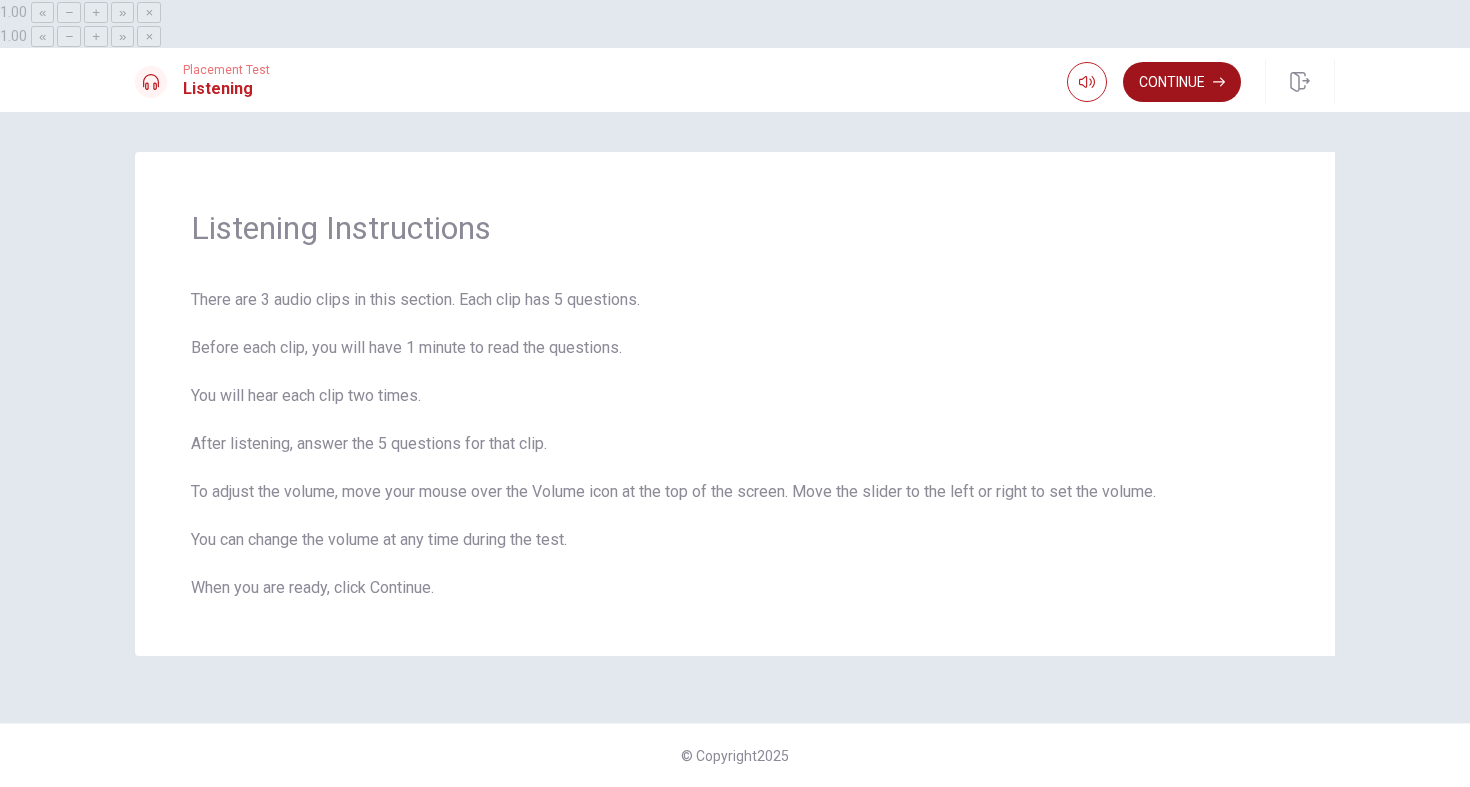 click on "Continue" at bounding box center (1182, 82) 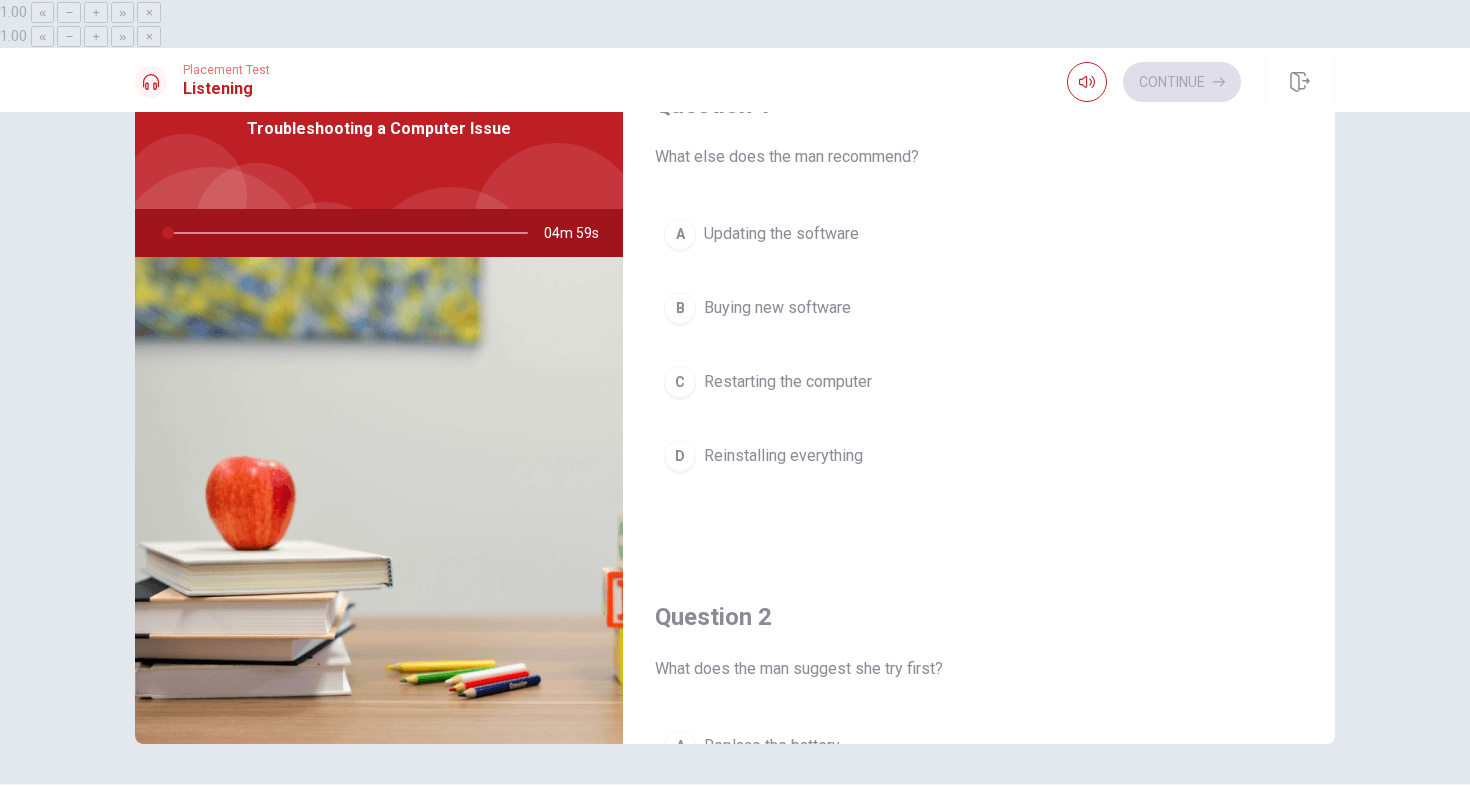 scroll, scrollTop: 116, scrollLeft: 0, axis: vertical 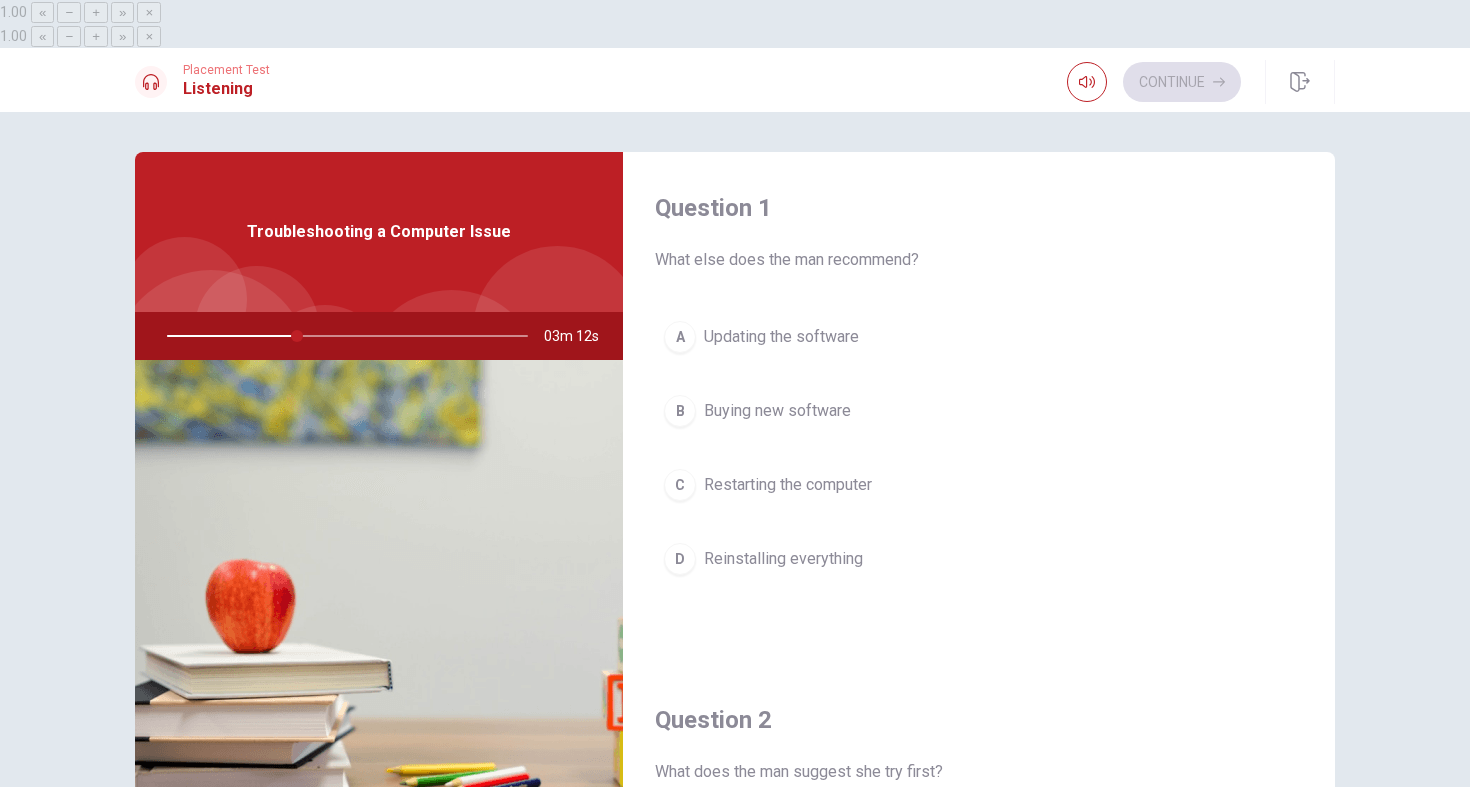 click on "Restarting the computer" at bounding box center [788, 485] 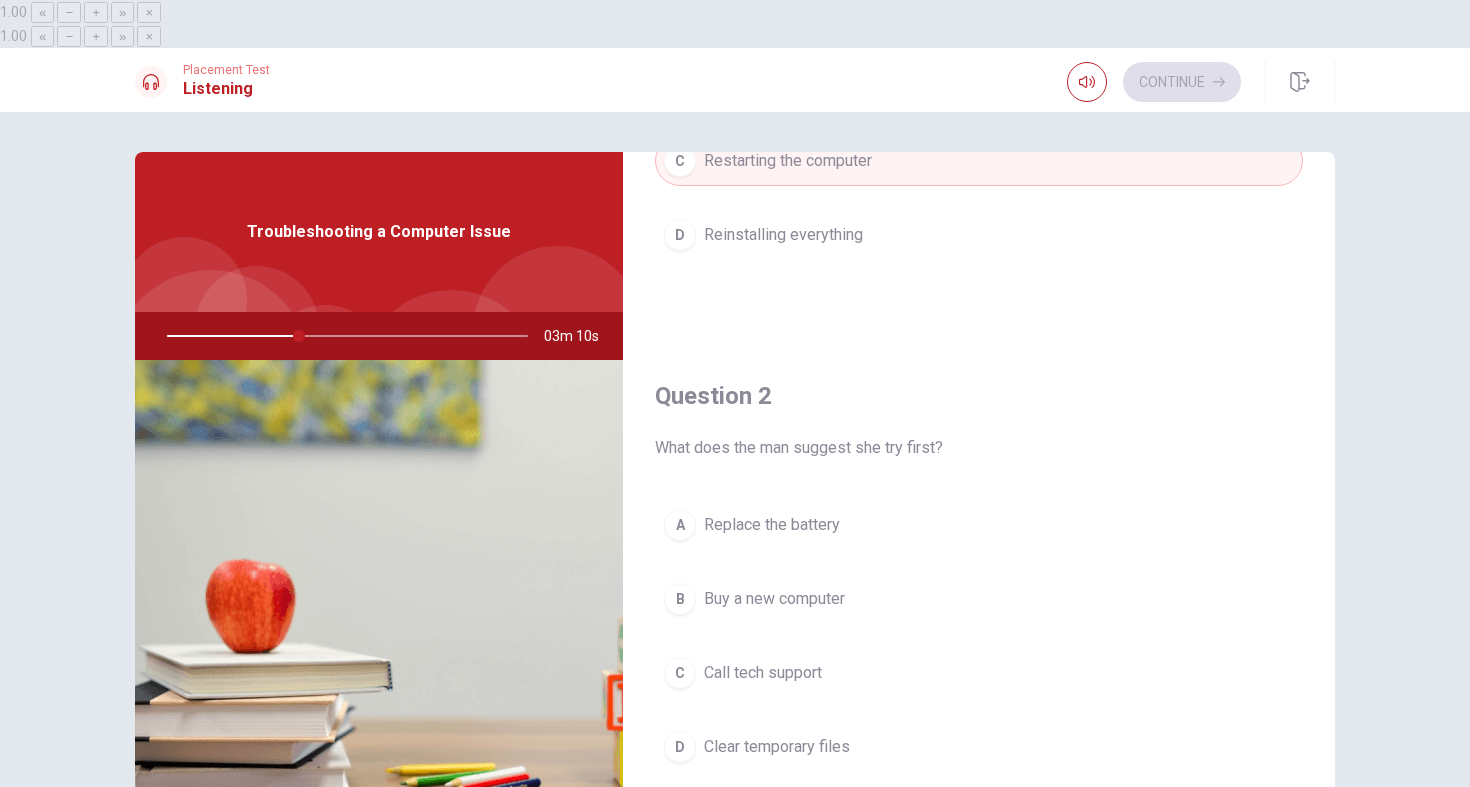 scroll, scrollTop: 326, scrollLeft: 0, axis: vertical 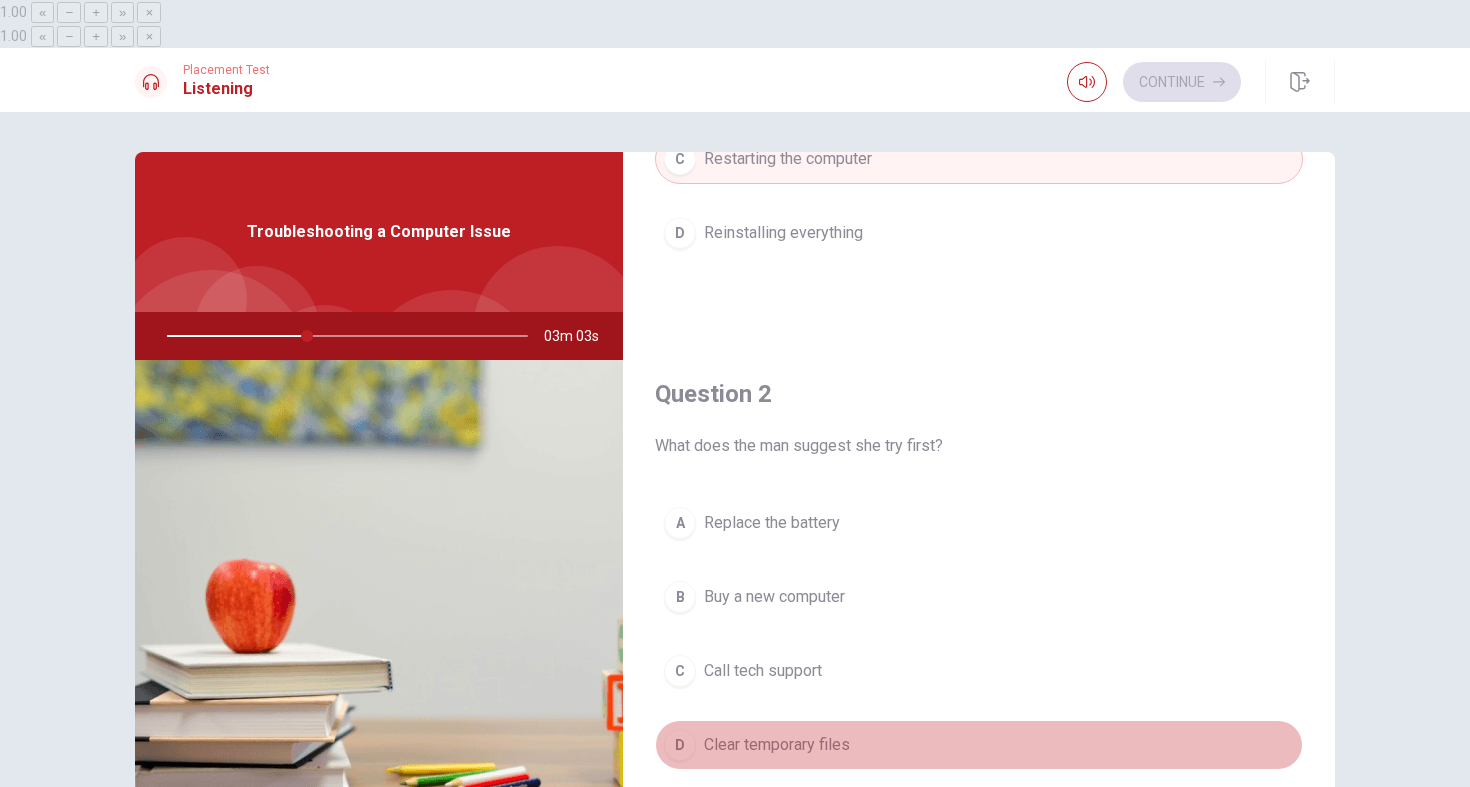 click on "Clear temporary files" at bounding box center [777, 745] 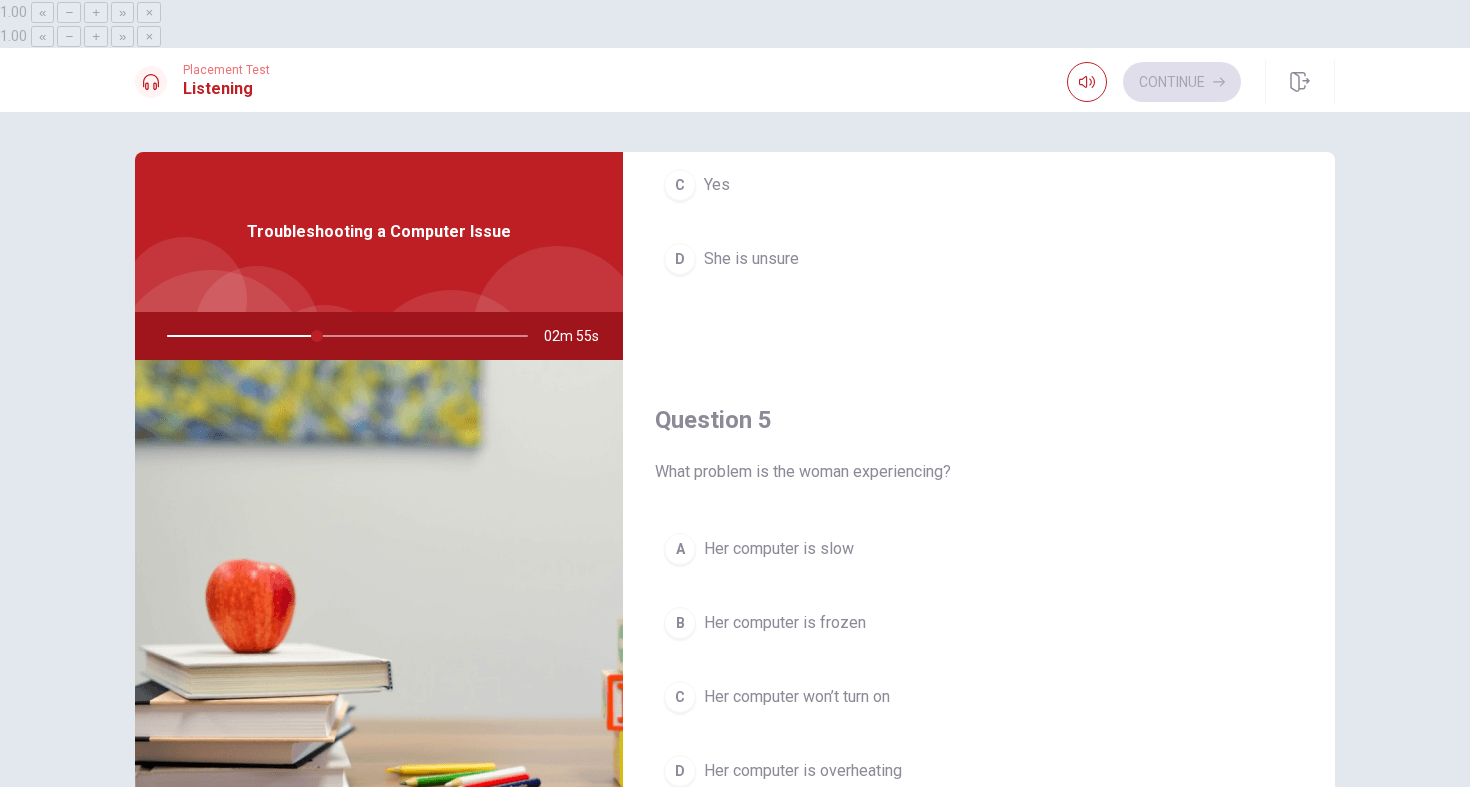 scroll, scrollTop: 1865, scrollLeft: 0, axis: vertical 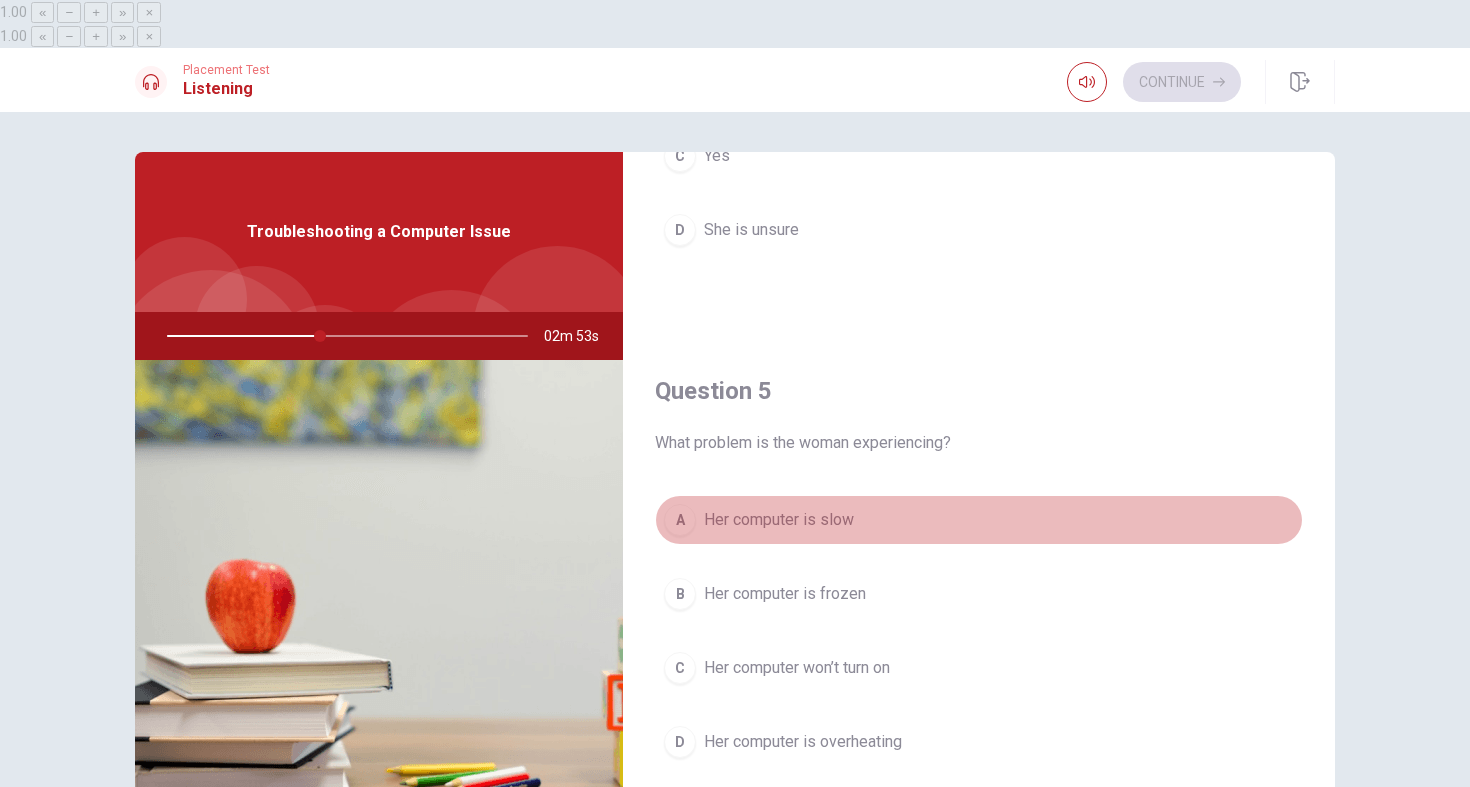 click on "Her computer is slow" at bounding box center [779, 520] 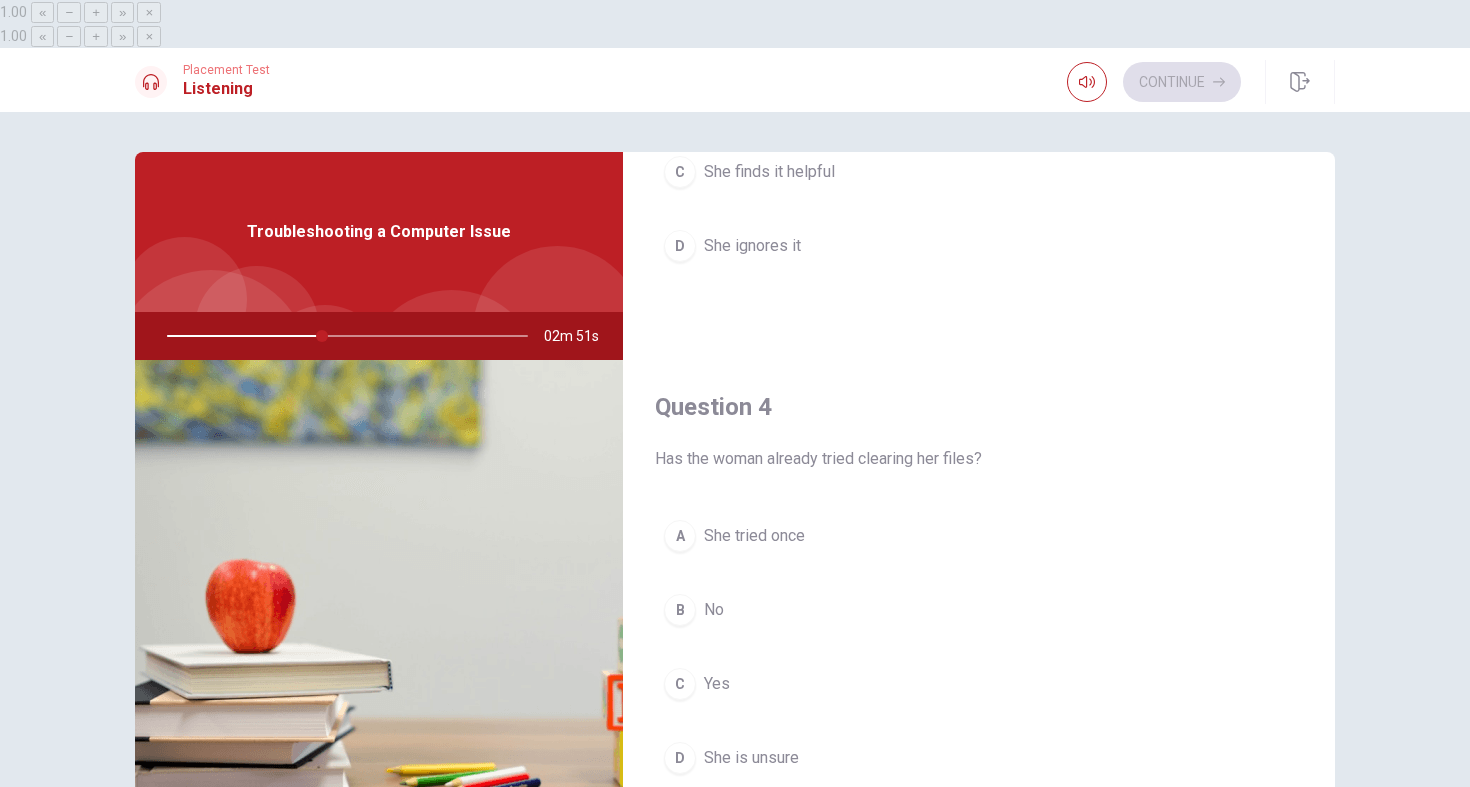 scroll, scrollTop: 1336, scrollLeft: 0, axis: vertical 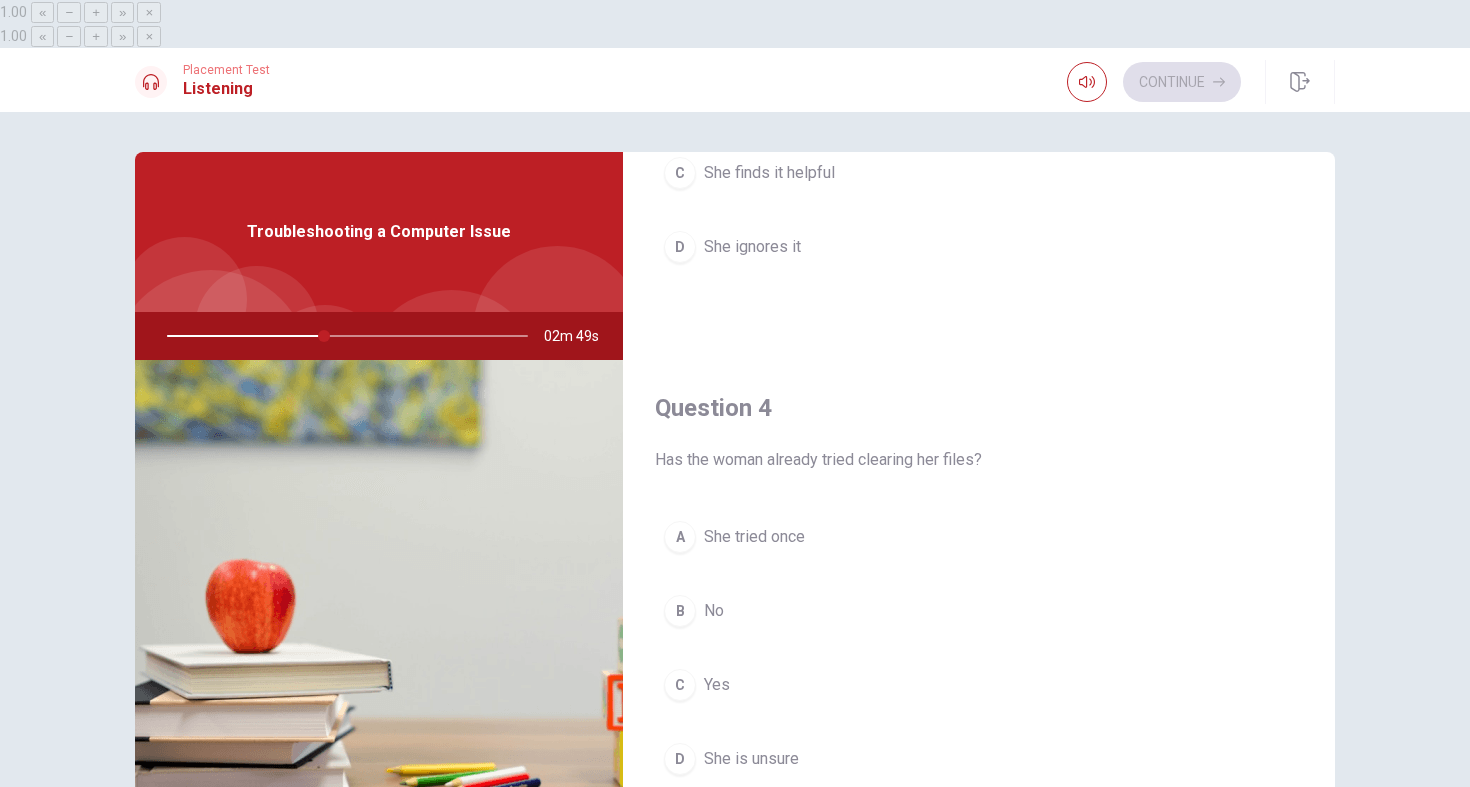 click on "B" at bounding box center (680, 611) 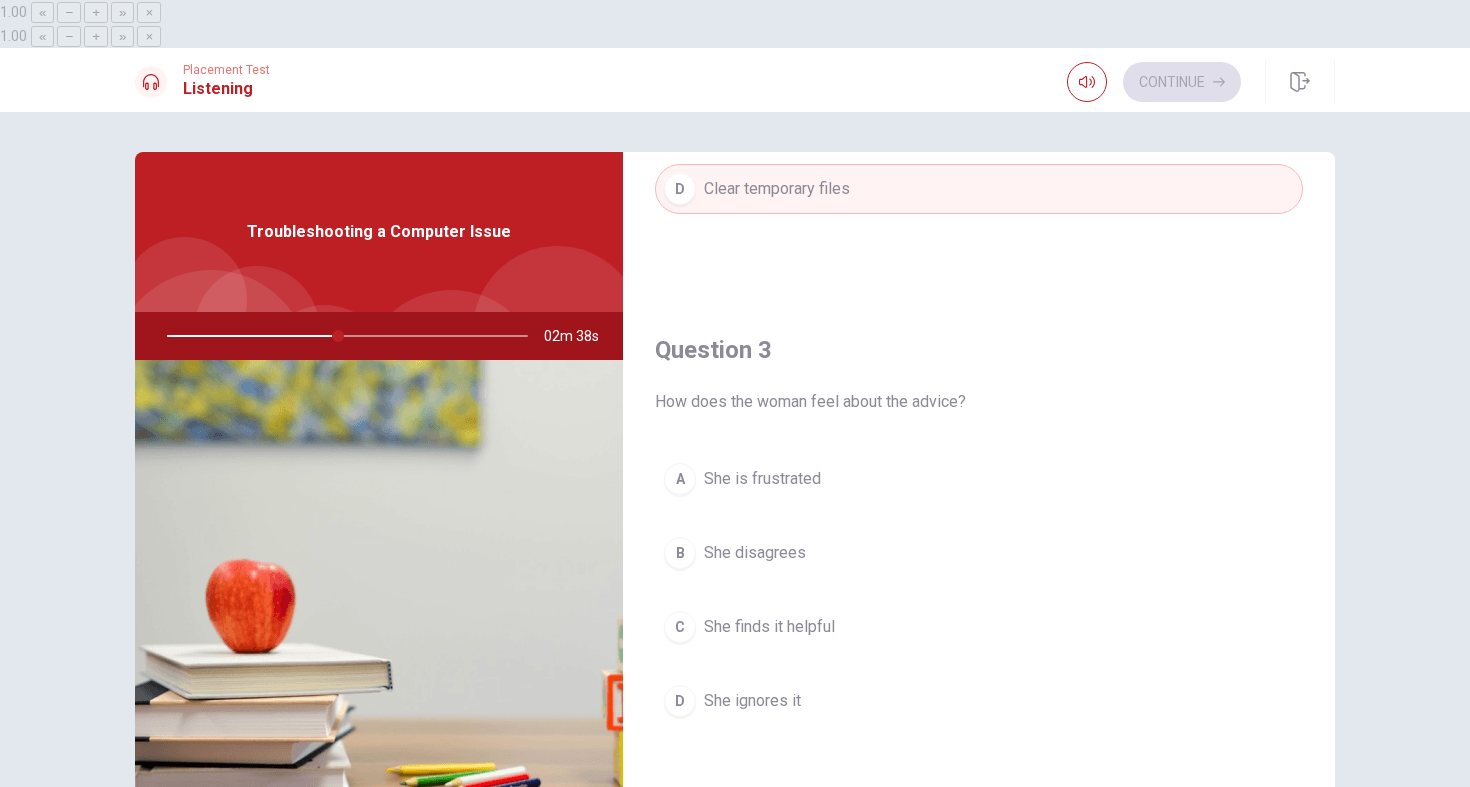 scroll, scrollTop: 885, scrollLeft: 0, axis: vertical 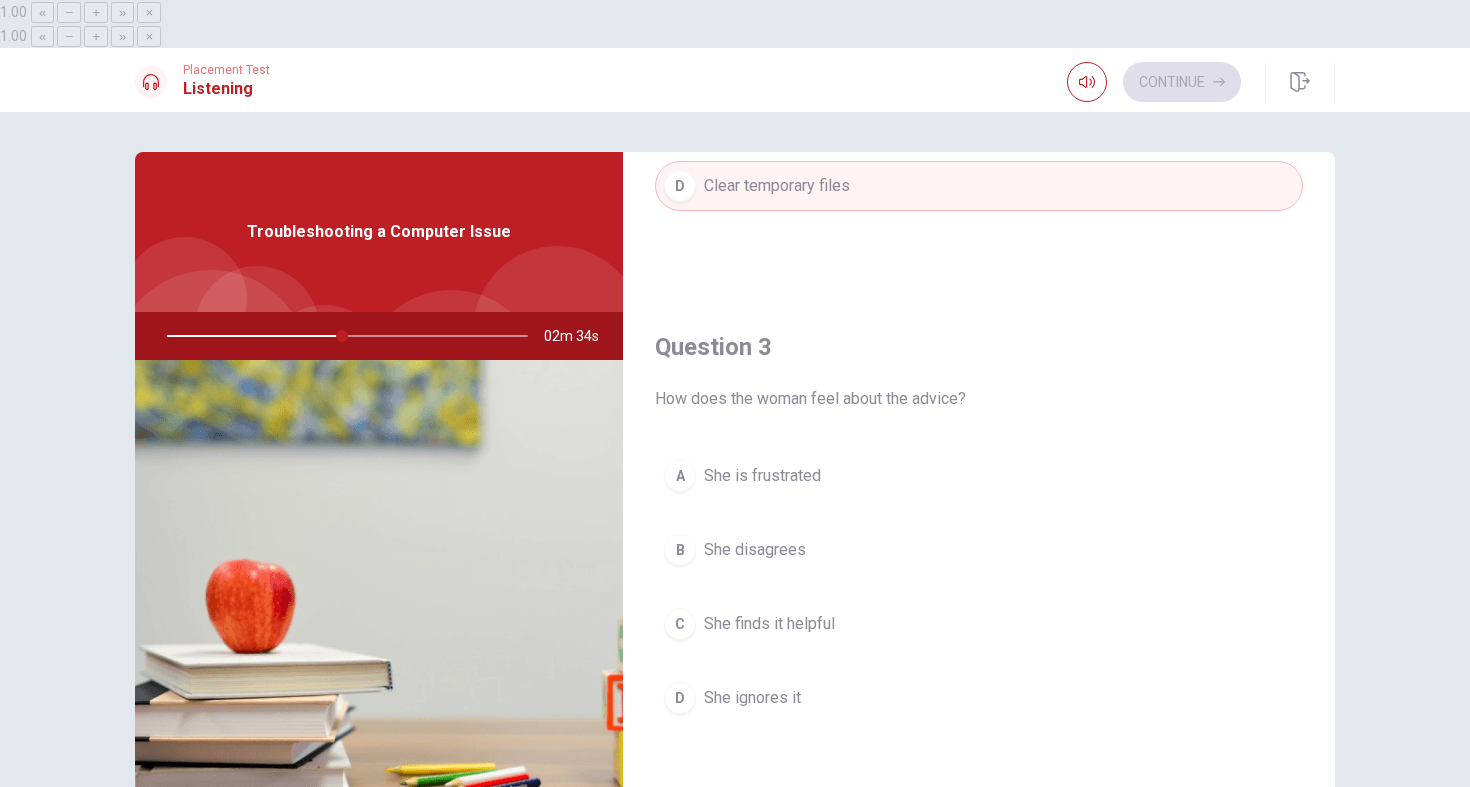 click on "She finds it helpful" at bounding box center [769, 624] 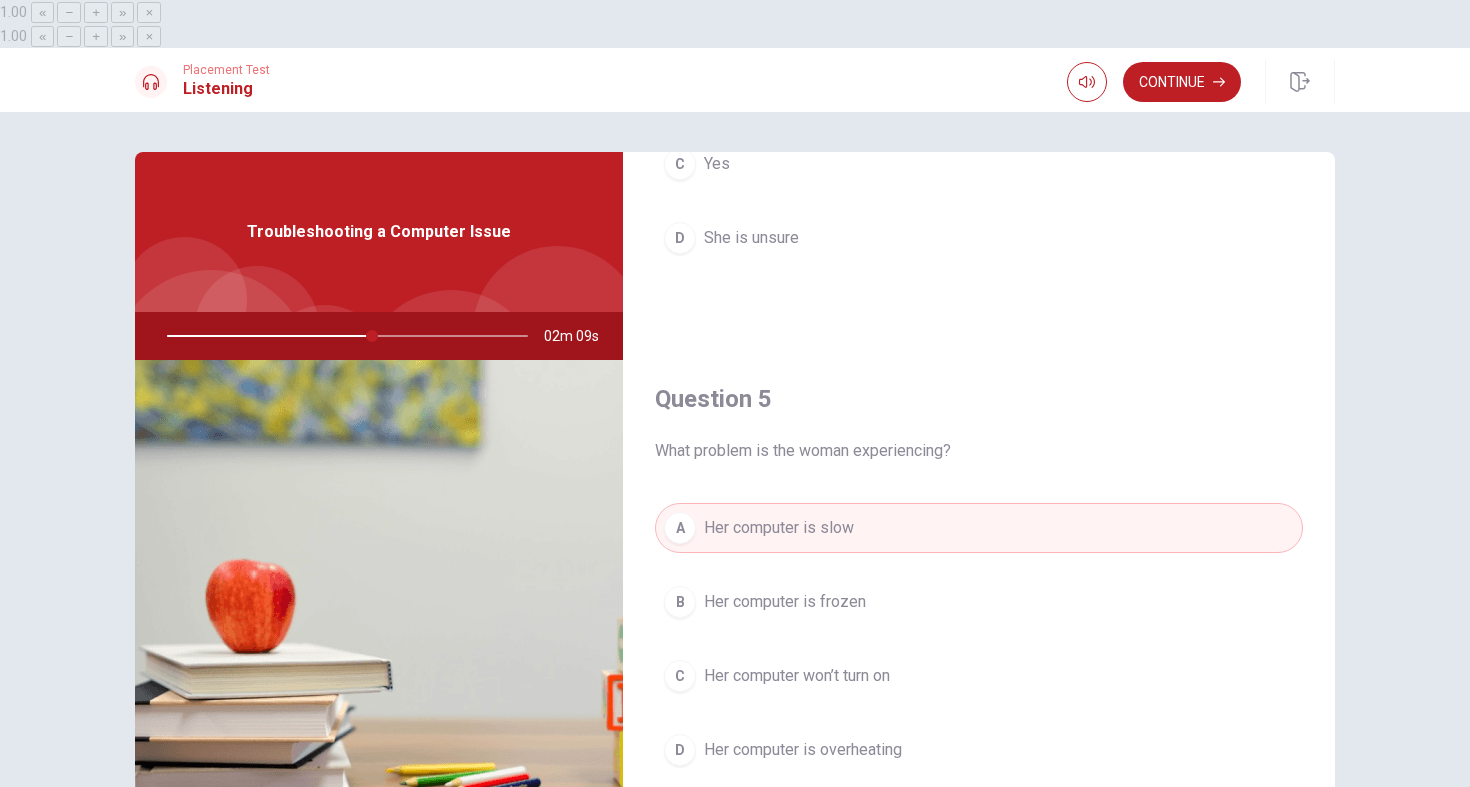 scroll, scrollTop: 1865, scrollLeft: 0, axis: vertical 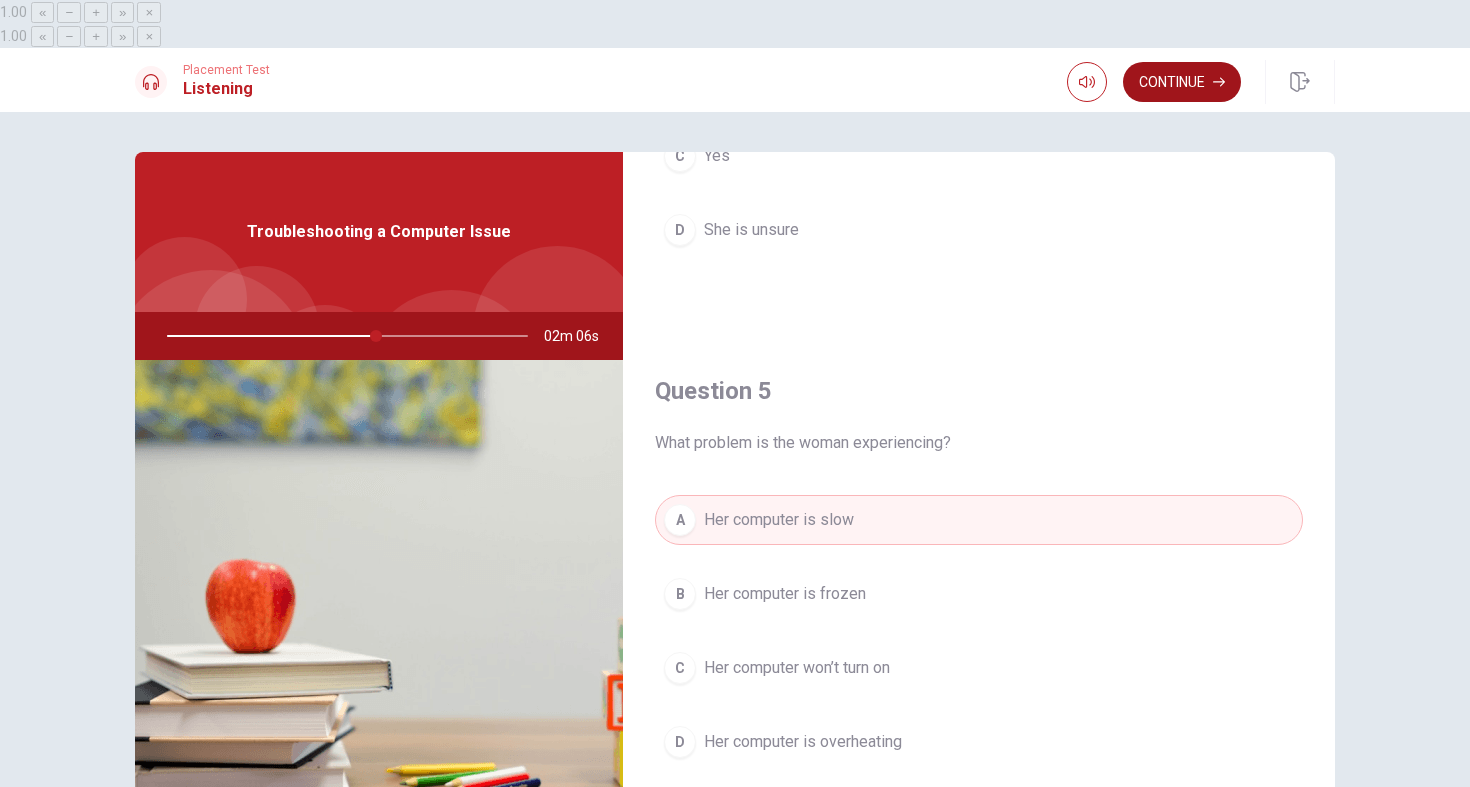 click on "Continue" at bounding box center [1182, 82] 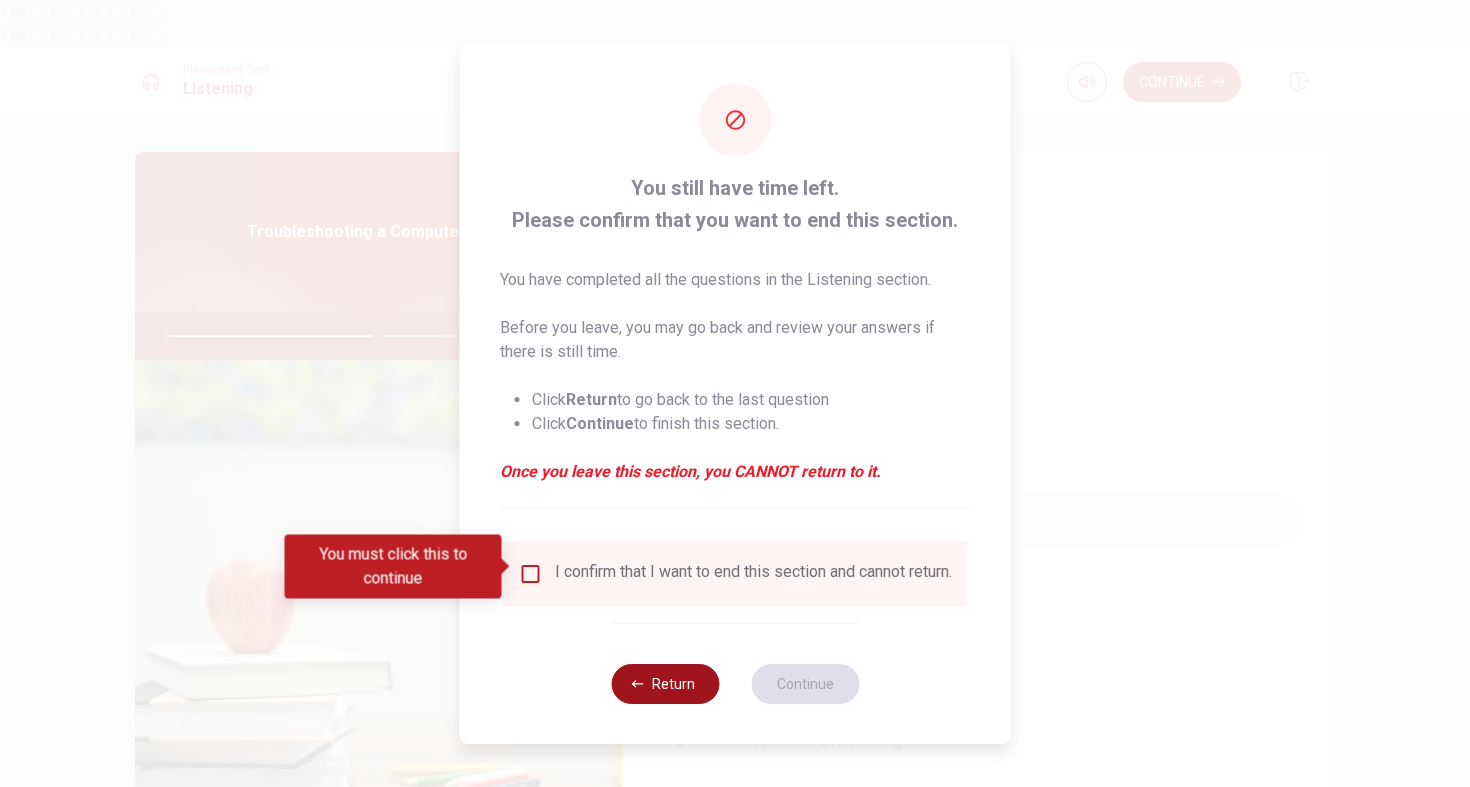 click on "Return" at bounding box center [665, 684] 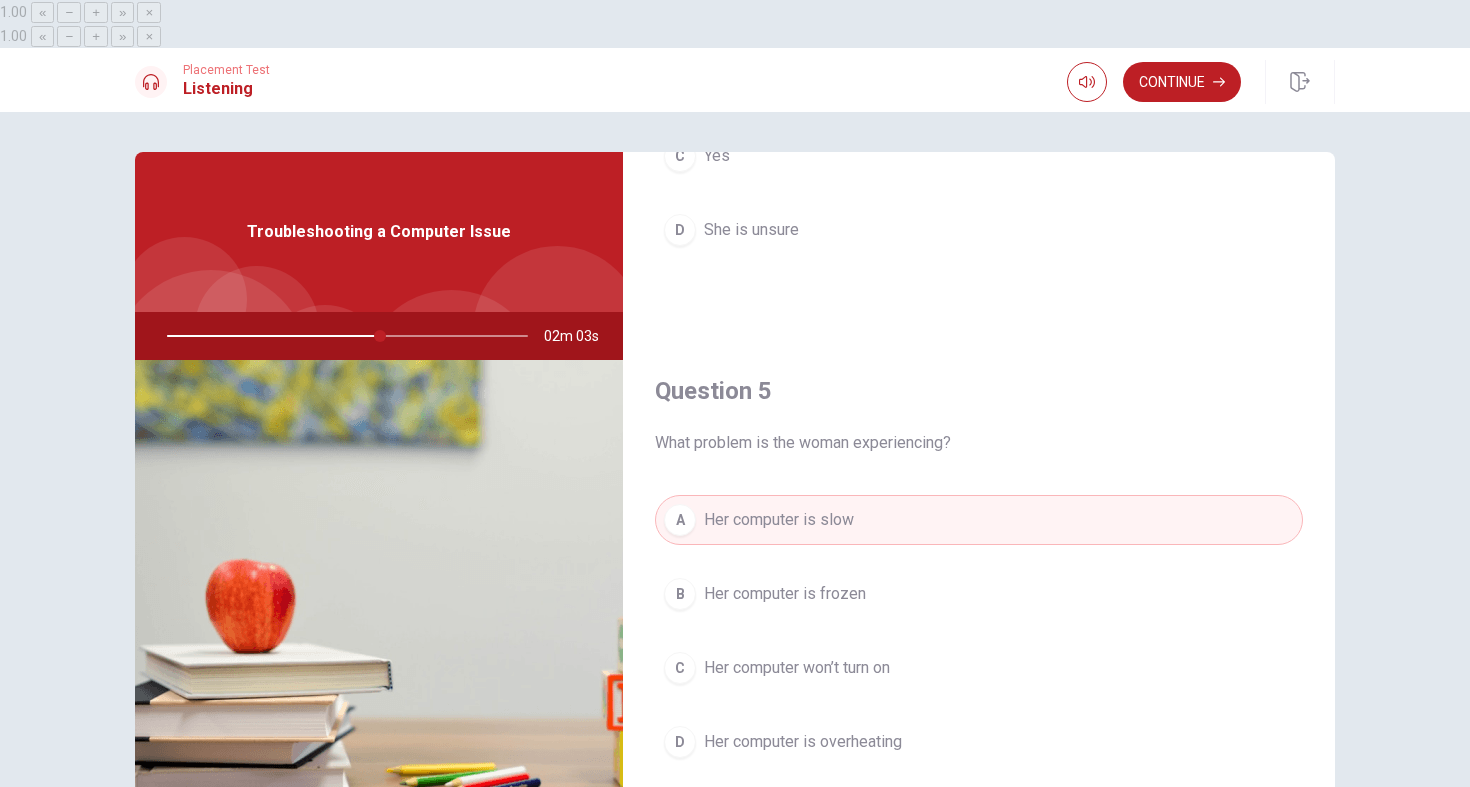 scroll, scrollTop: 116, scrollLeft: 0, axis: vertical 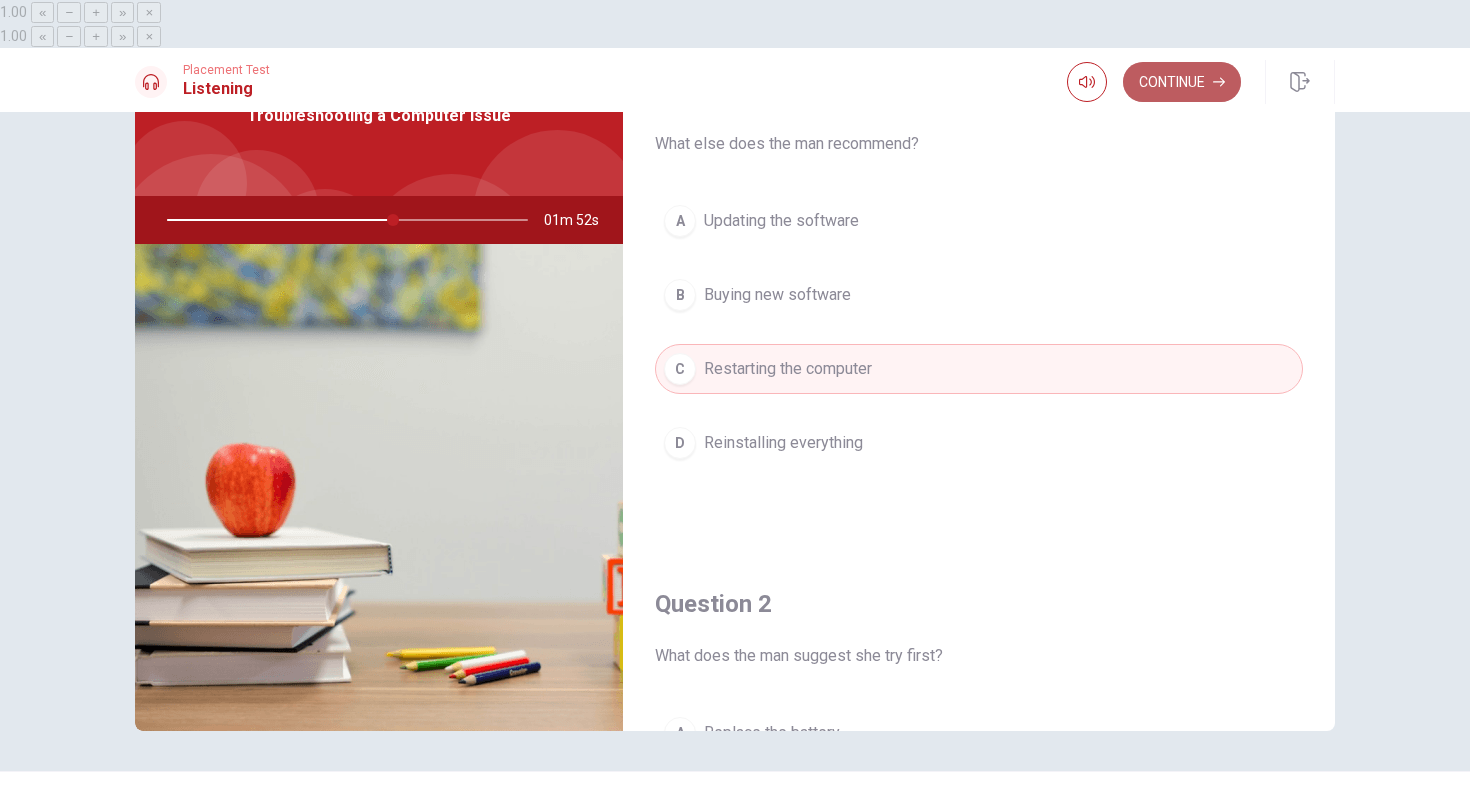 click on "Continue" at bounding box center (1182, 82) 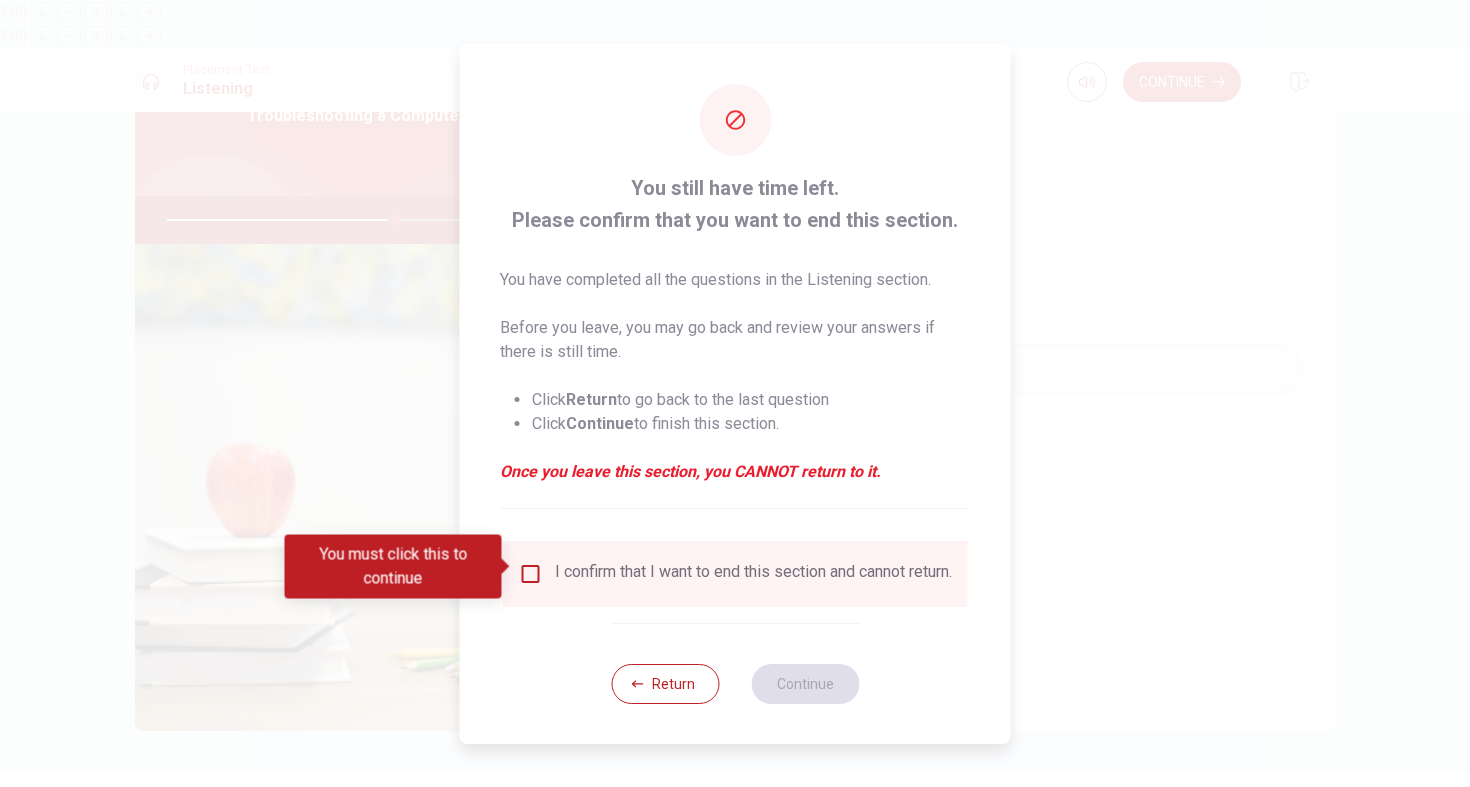 click at bounding box center (531, 574) 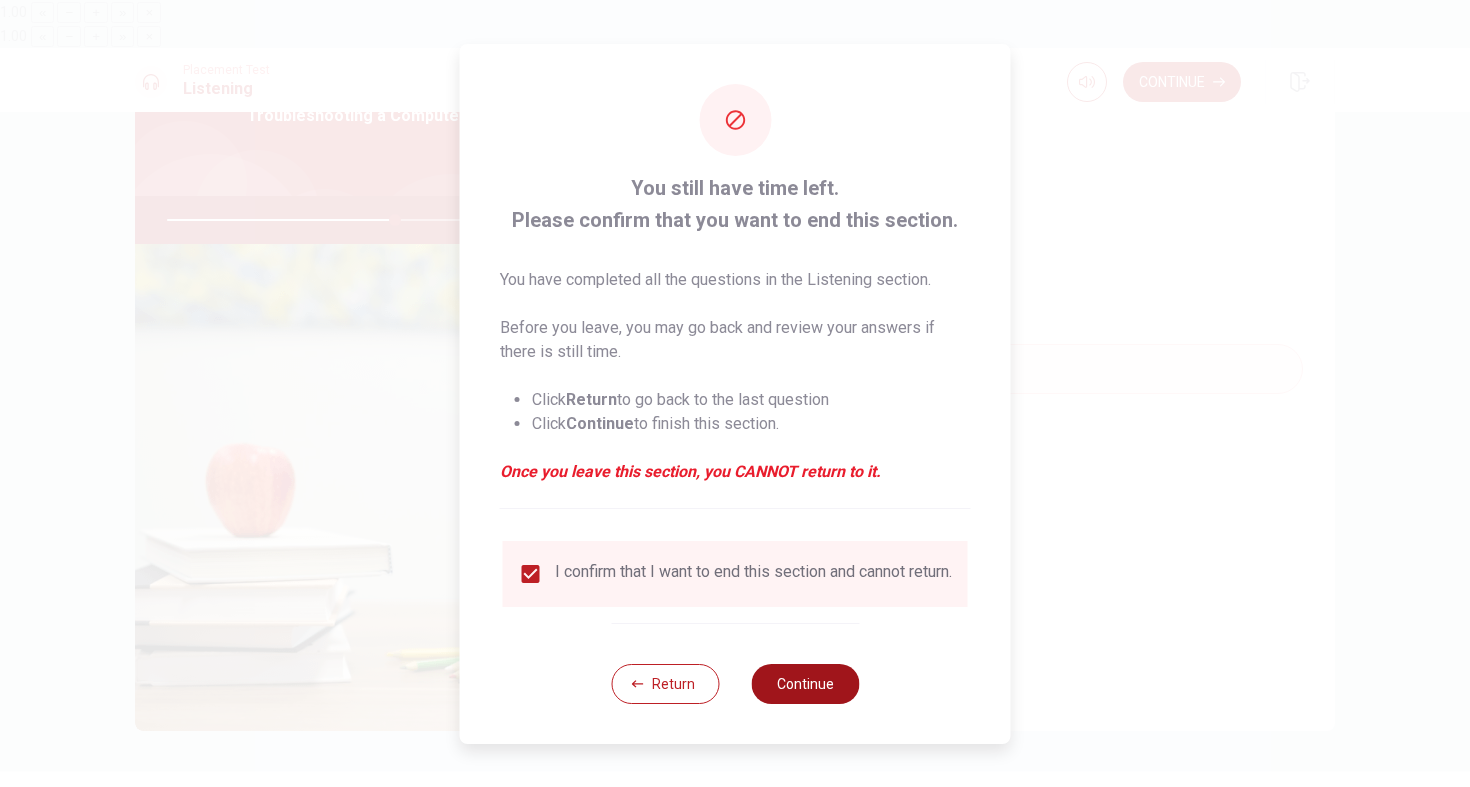 click on "Continue" at bounding box center [805, 684] 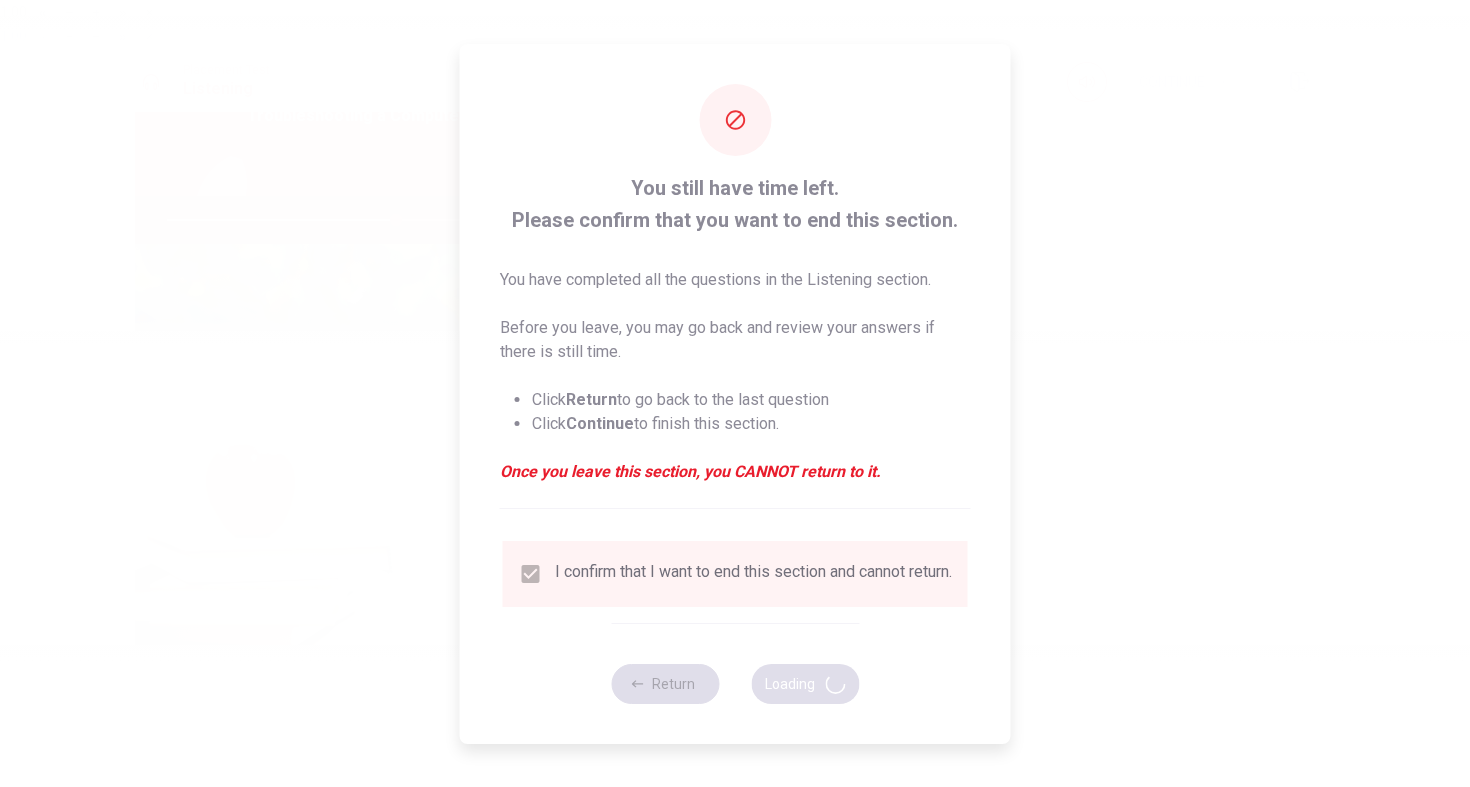 type on "64" 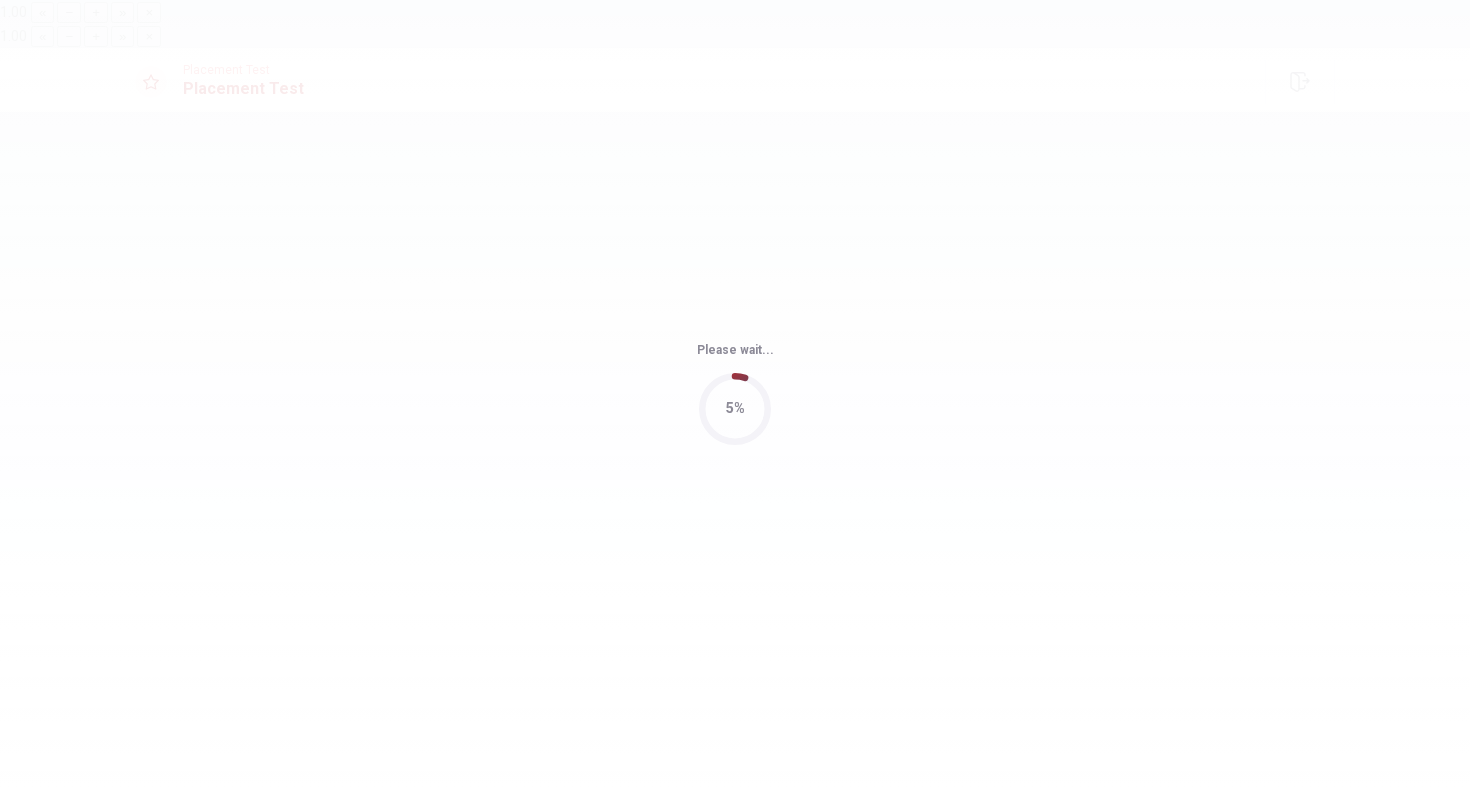 scroll, scrollTop: 0, scrollLeft: 0, axis: both 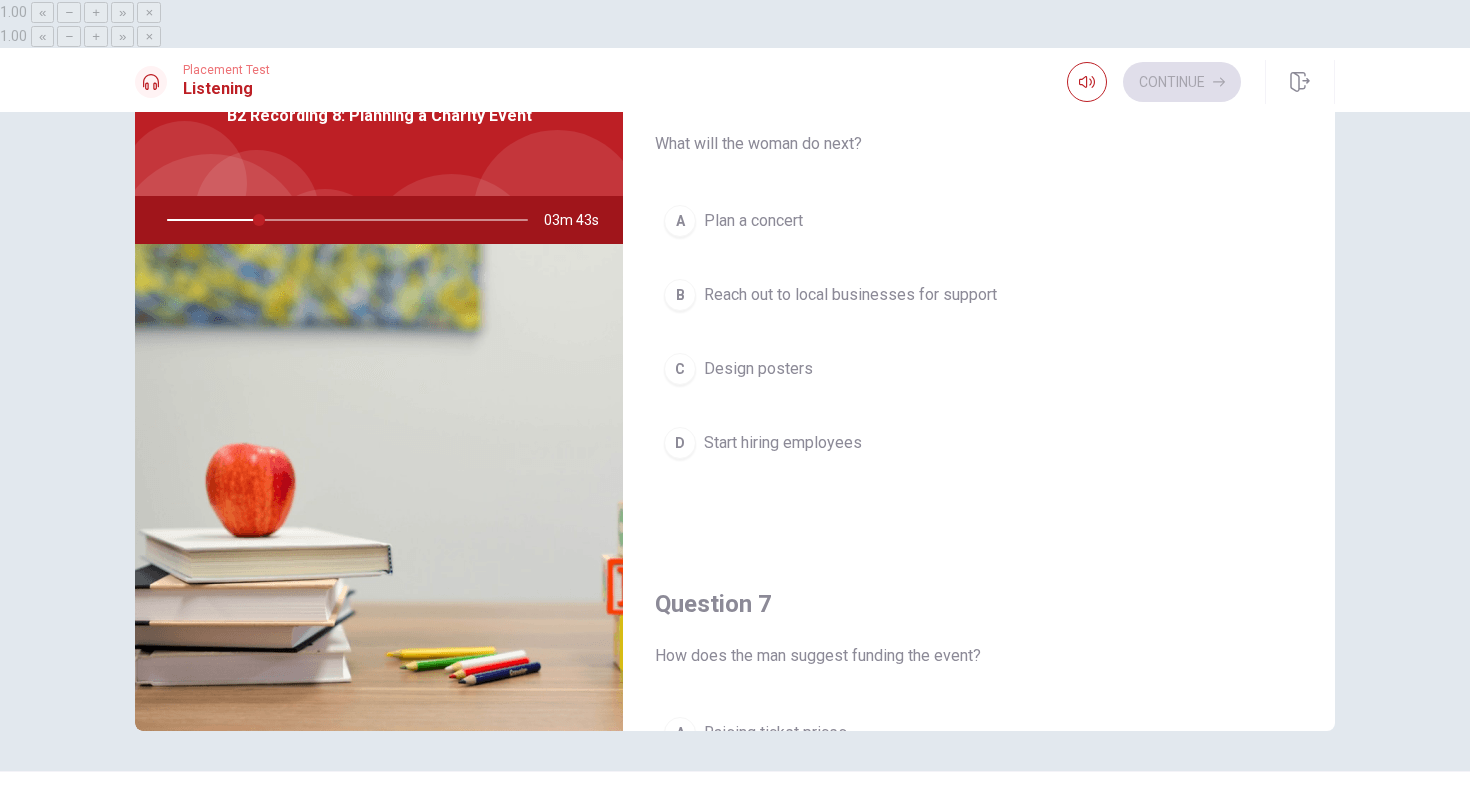 click on "C Design posters" at bounding box center (979, 369) 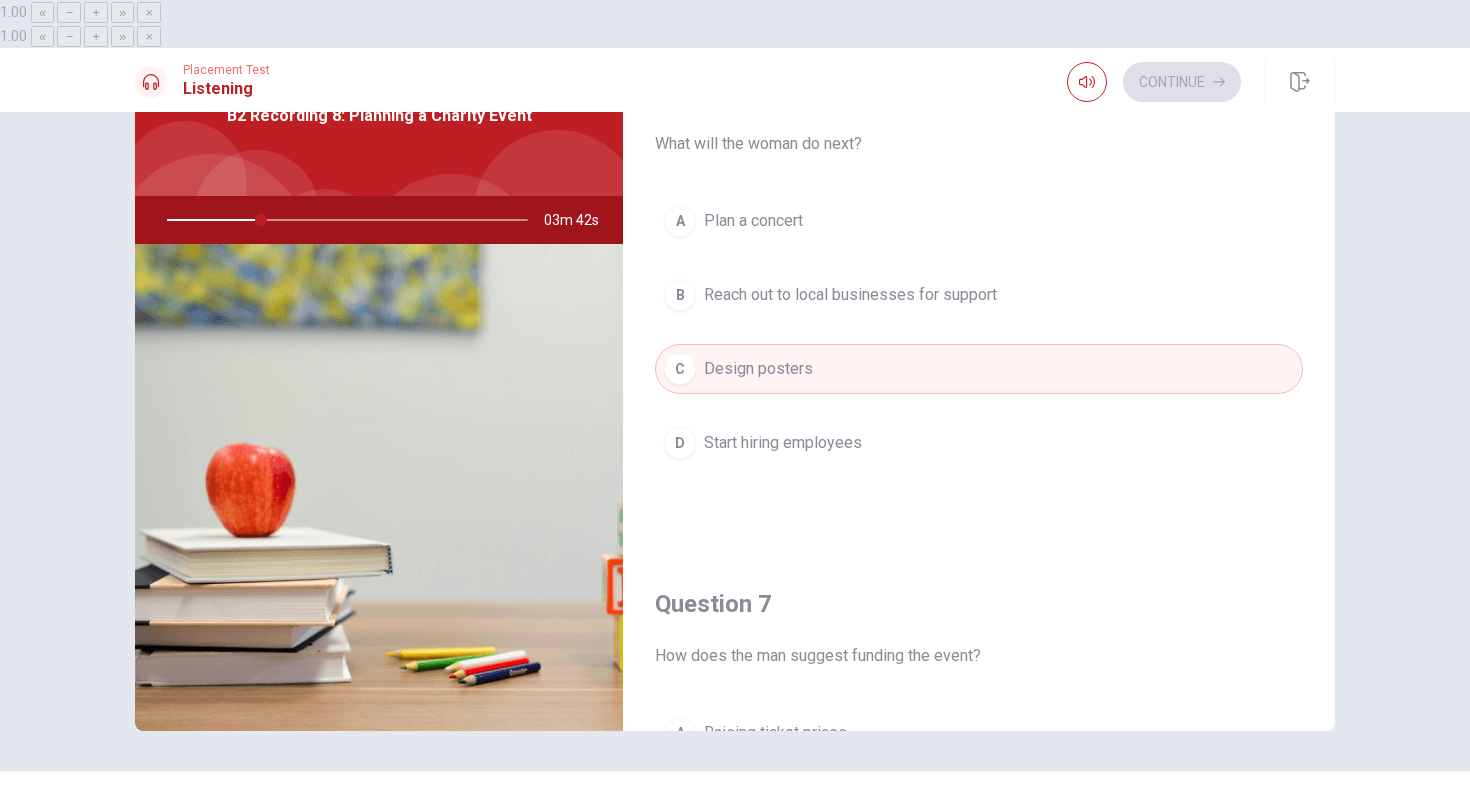 scroll, scrollTop: 0, scrollLeft: 0, axis: both 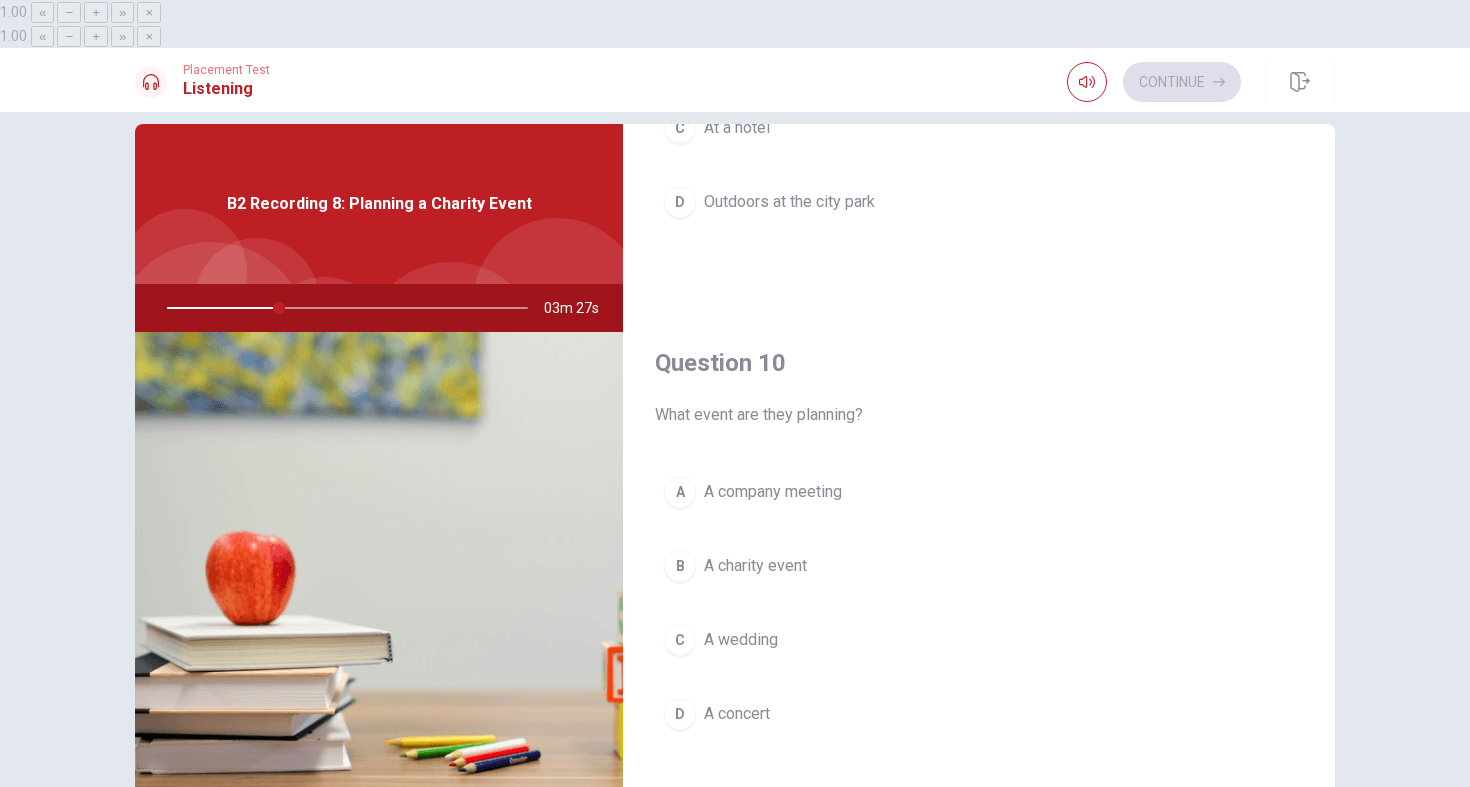 click on "A charity event" at bounding box center (755, 566) 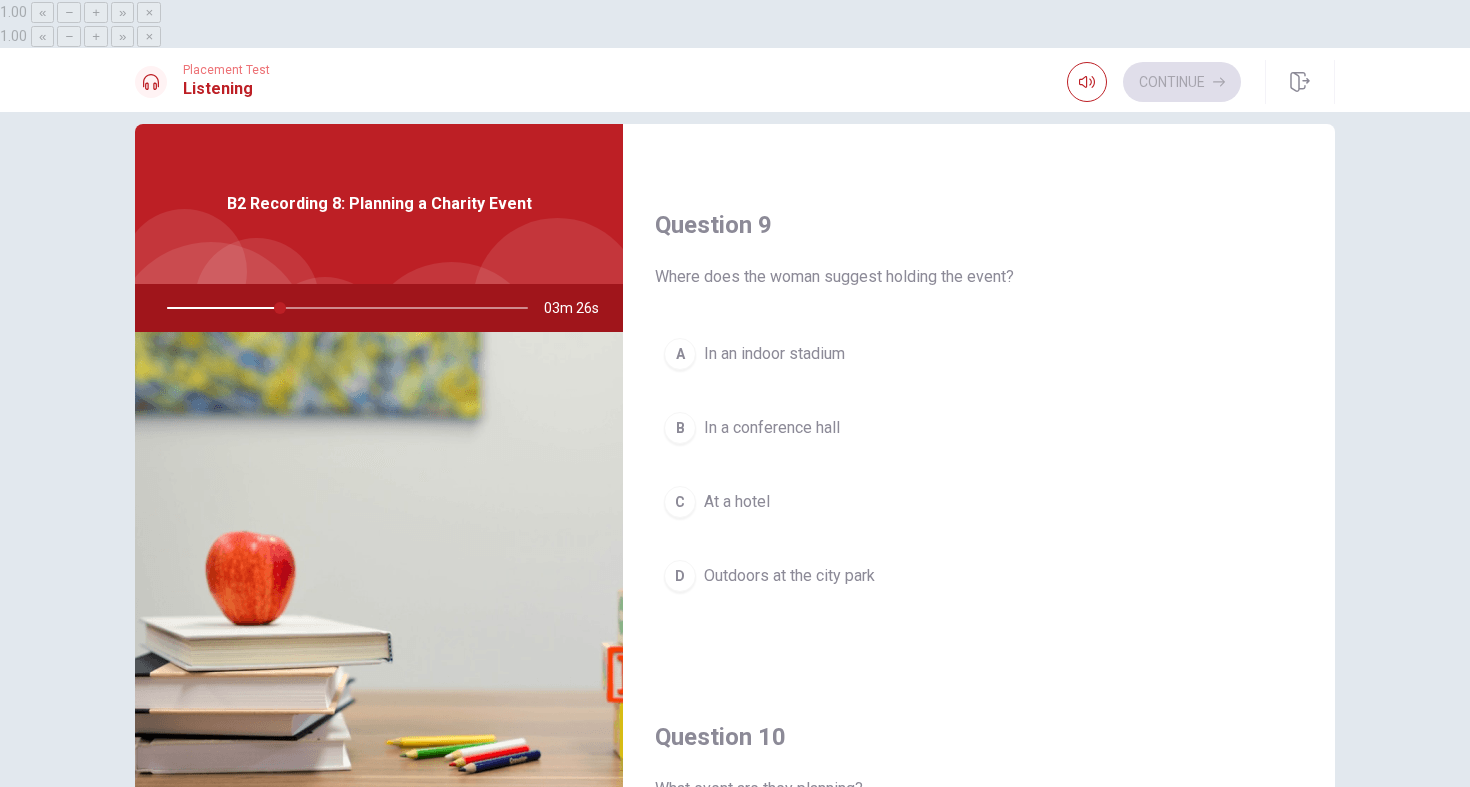 scroll, scrollTop: 1488, scrollLeft: 0, axis: vertical 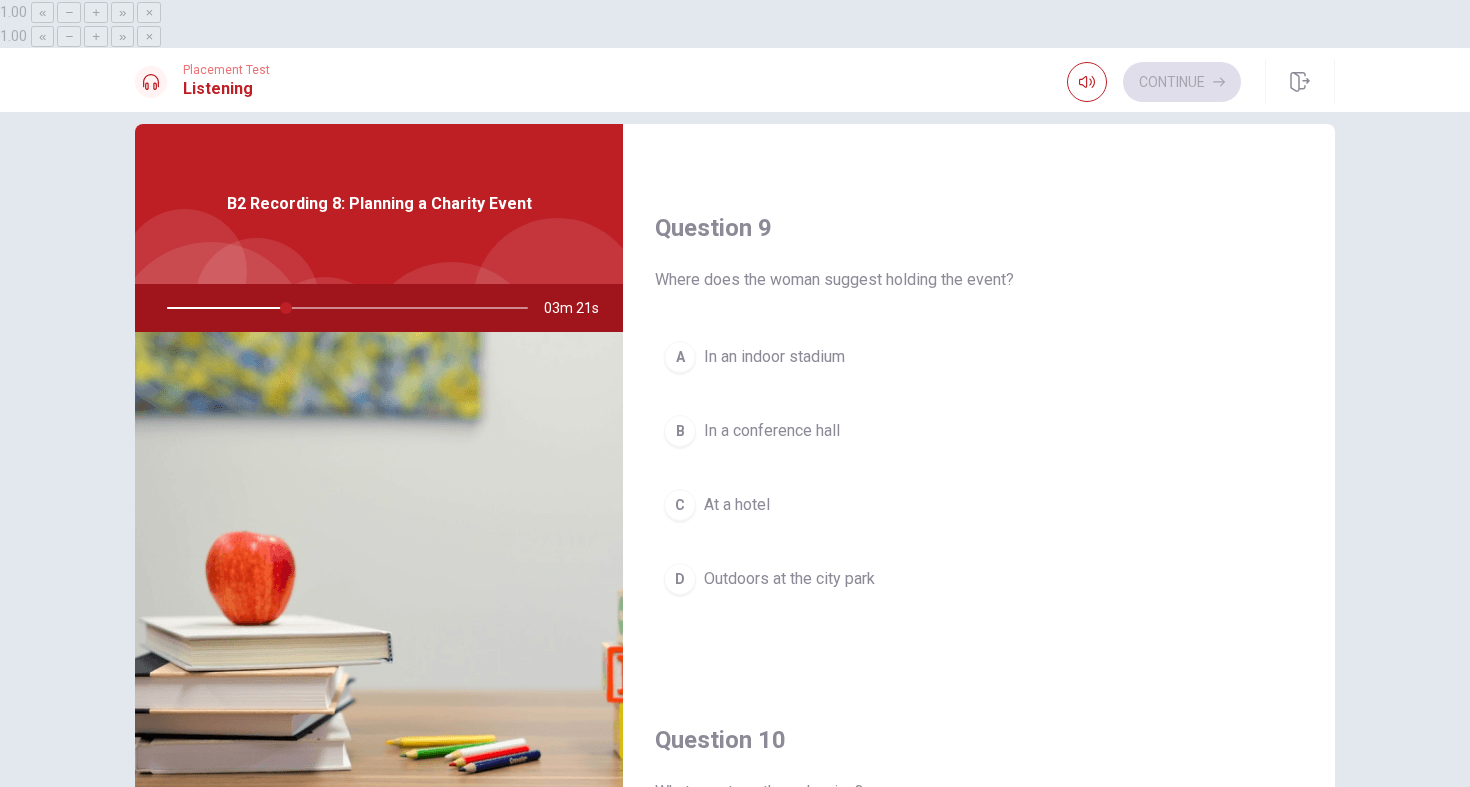 click on "Outdoors at the city park" at bounding box center [789, 579] 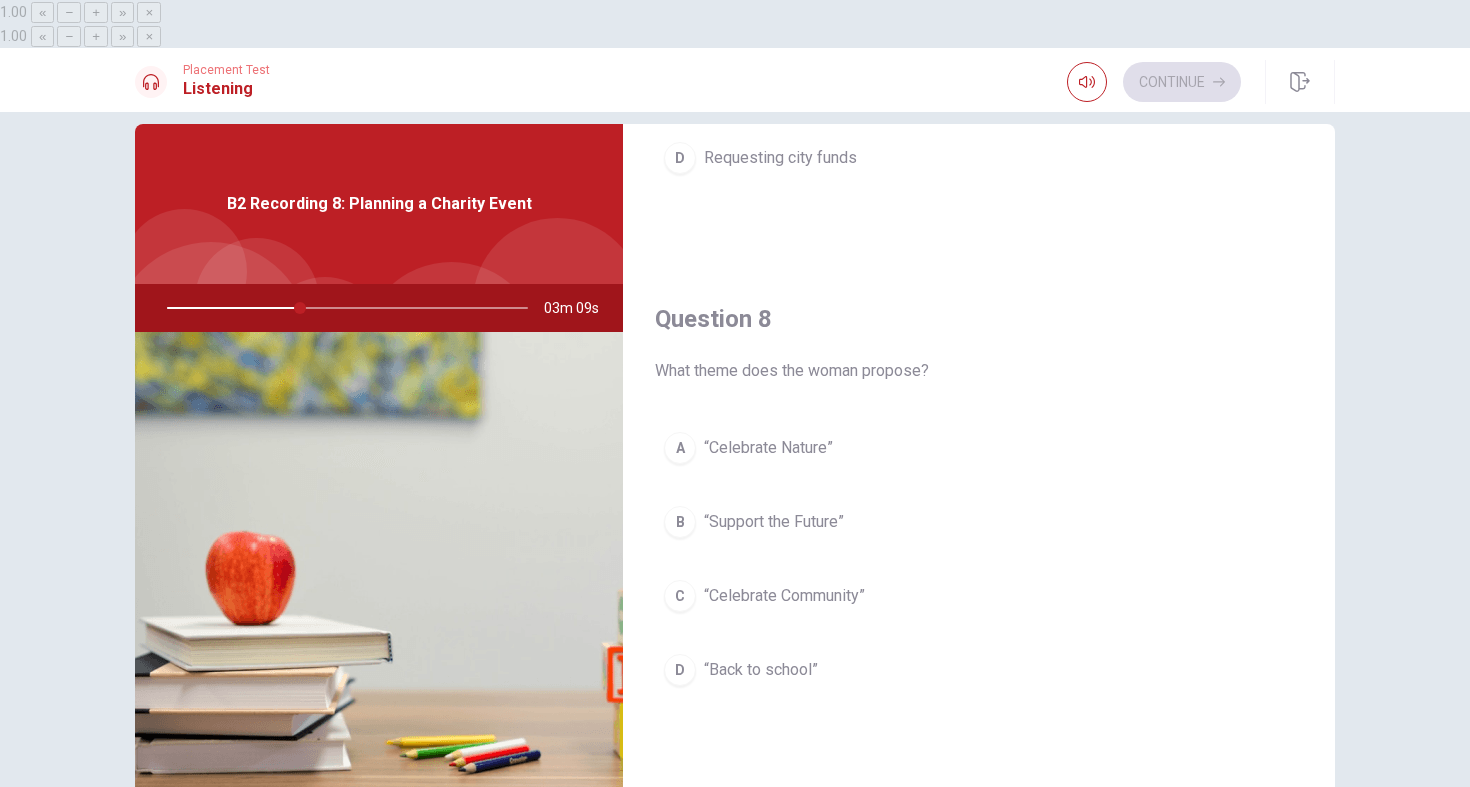 scroll, scrollTop: 898, scrollLeft: 0, axis: vertical 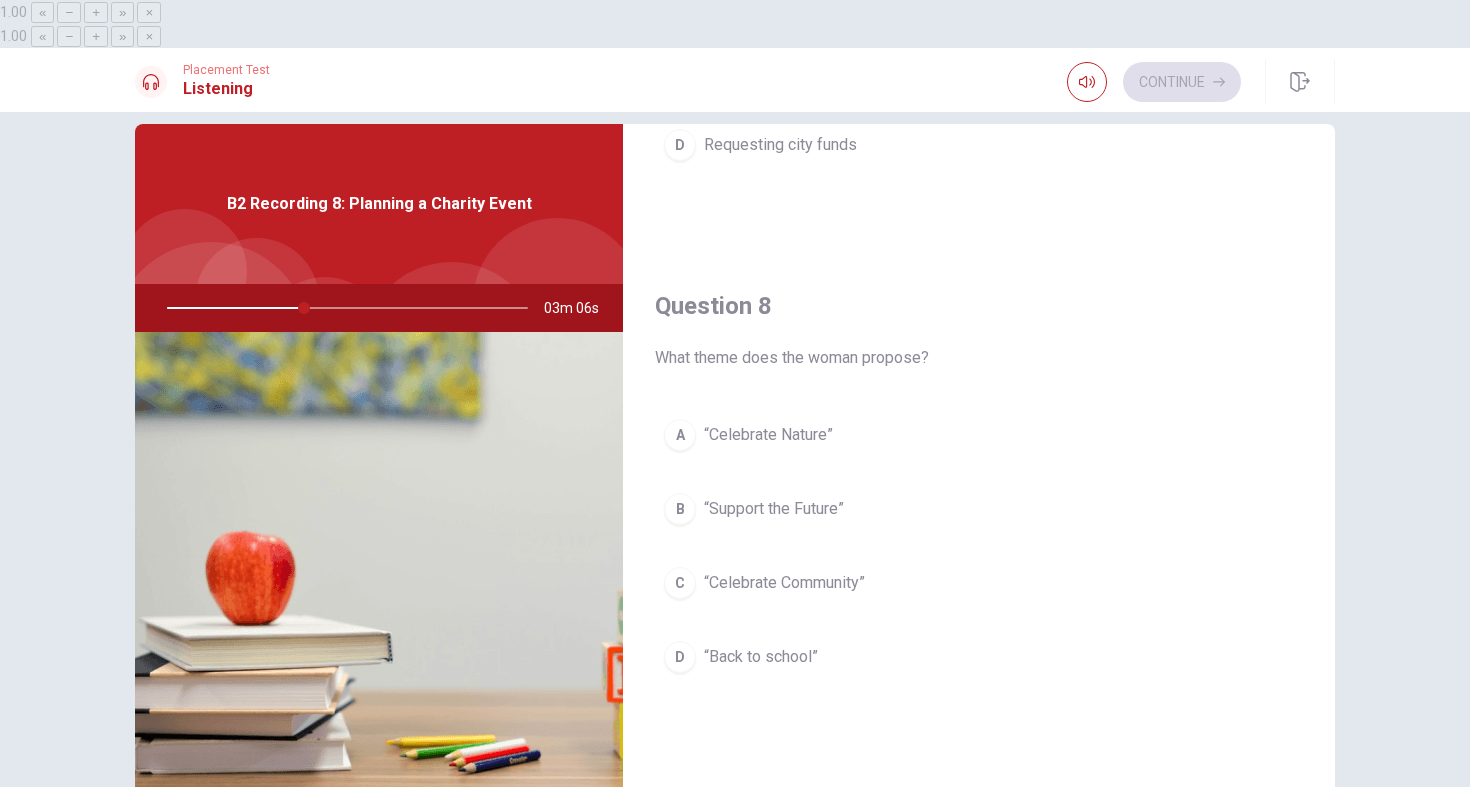 click on "“Celebrate Community”" at bounding box center [784, 583] 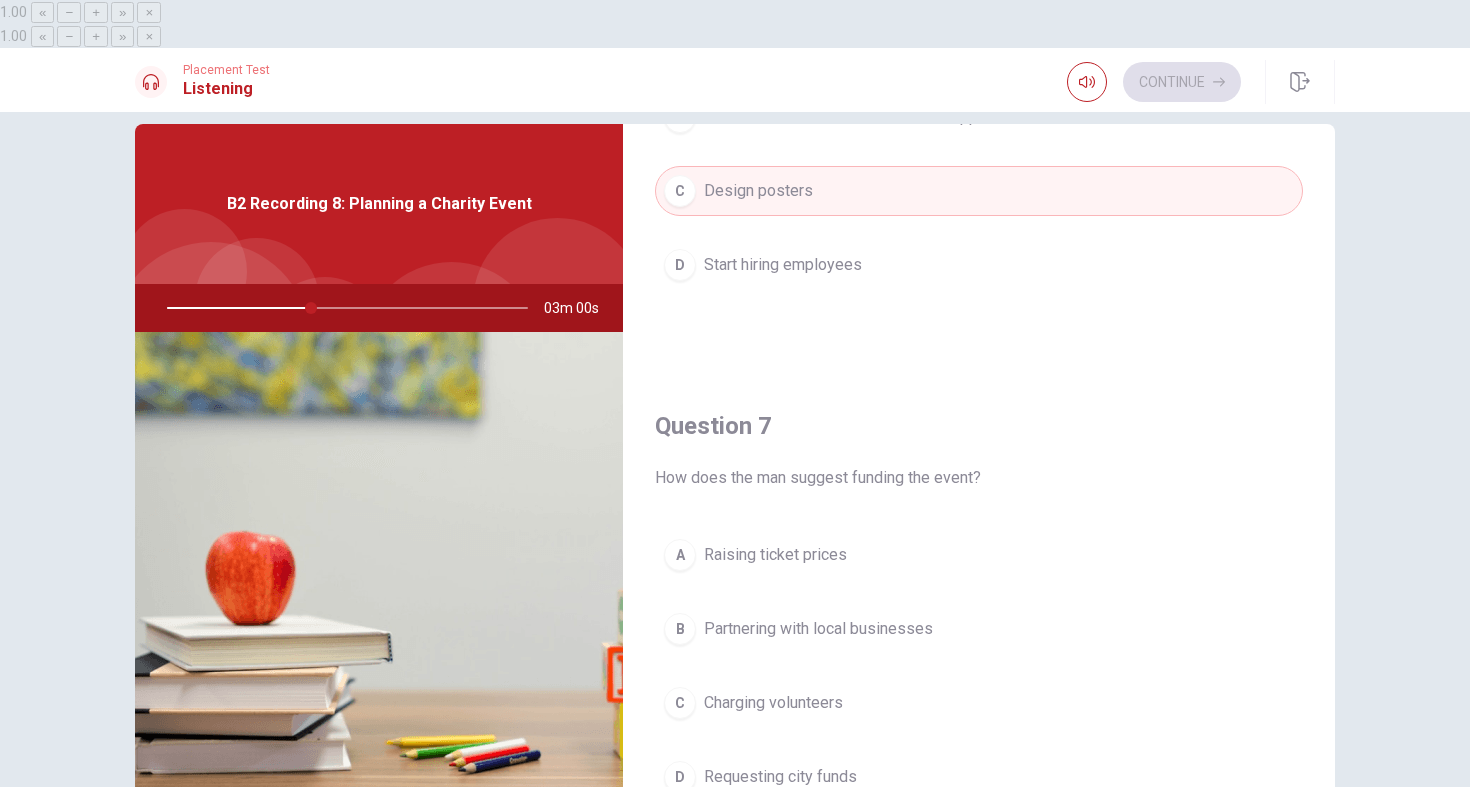 scroll, scrollTop: 267, scrollLeft: 0, axis: vertical 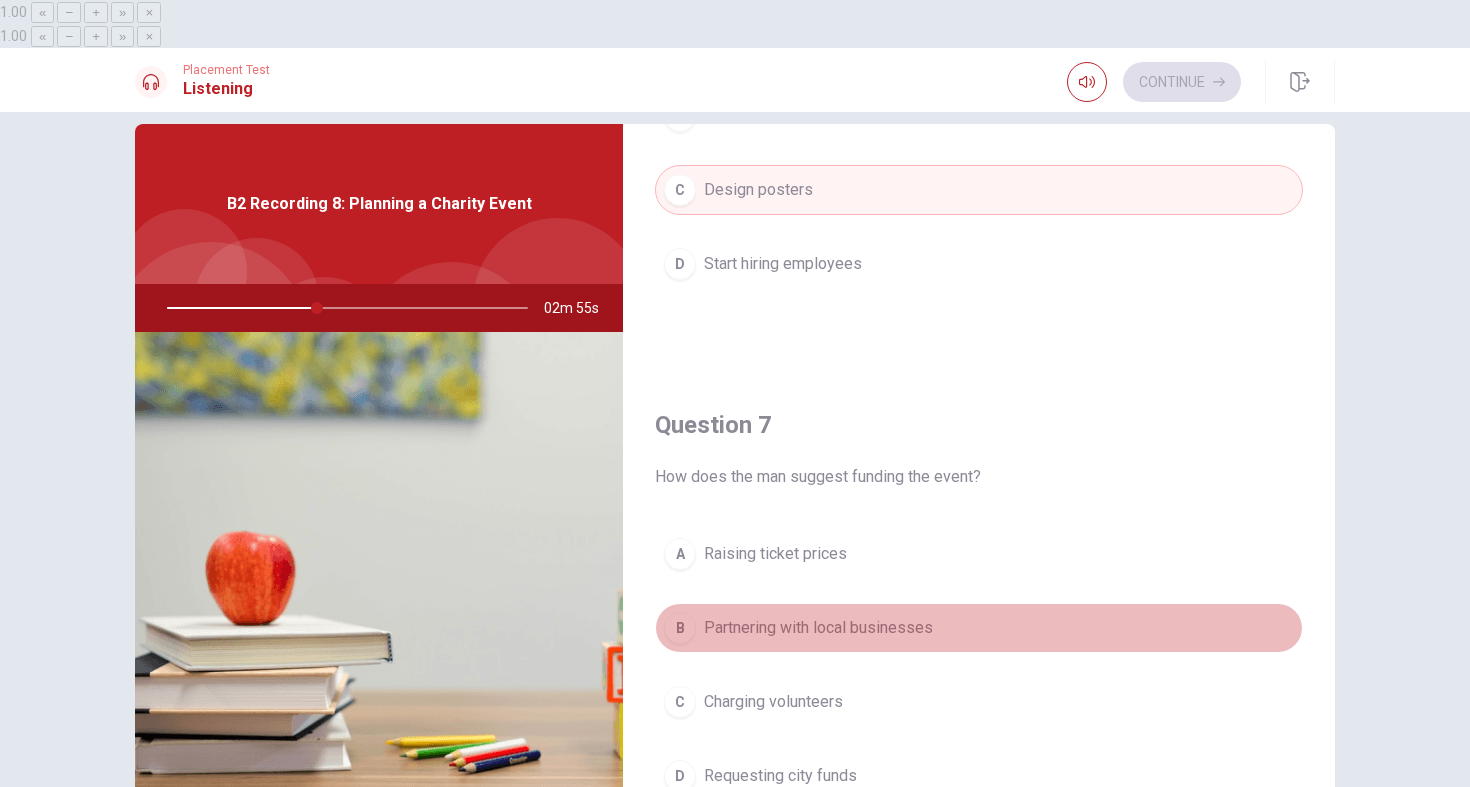click on "Partnering with local businesses" at bounding box center (818, 628) 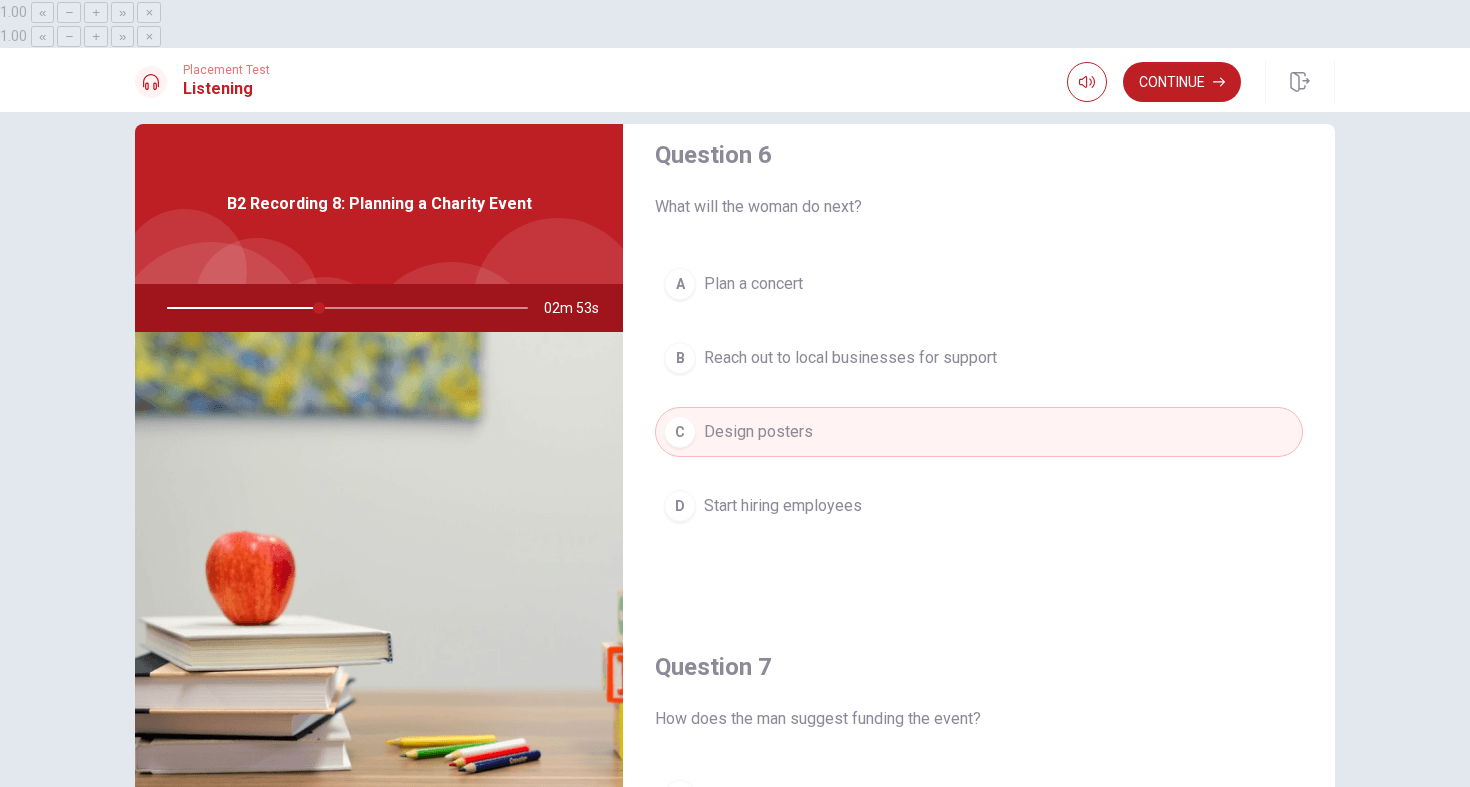 scroll, scrollTop: 0, scrollLeft: 0, axis: both 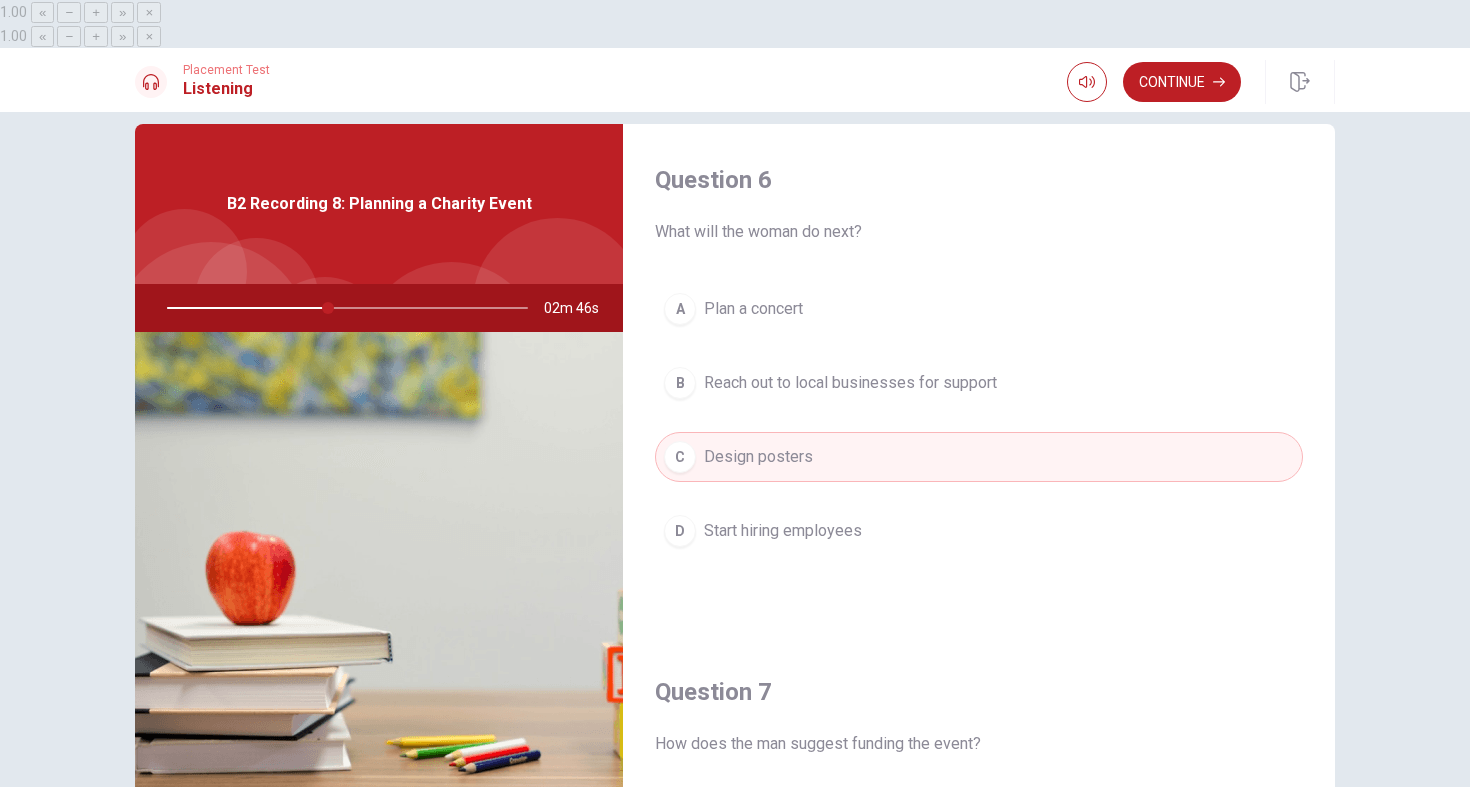 click on "Reach out to local businesses for support" at bounding box center (850, 383) 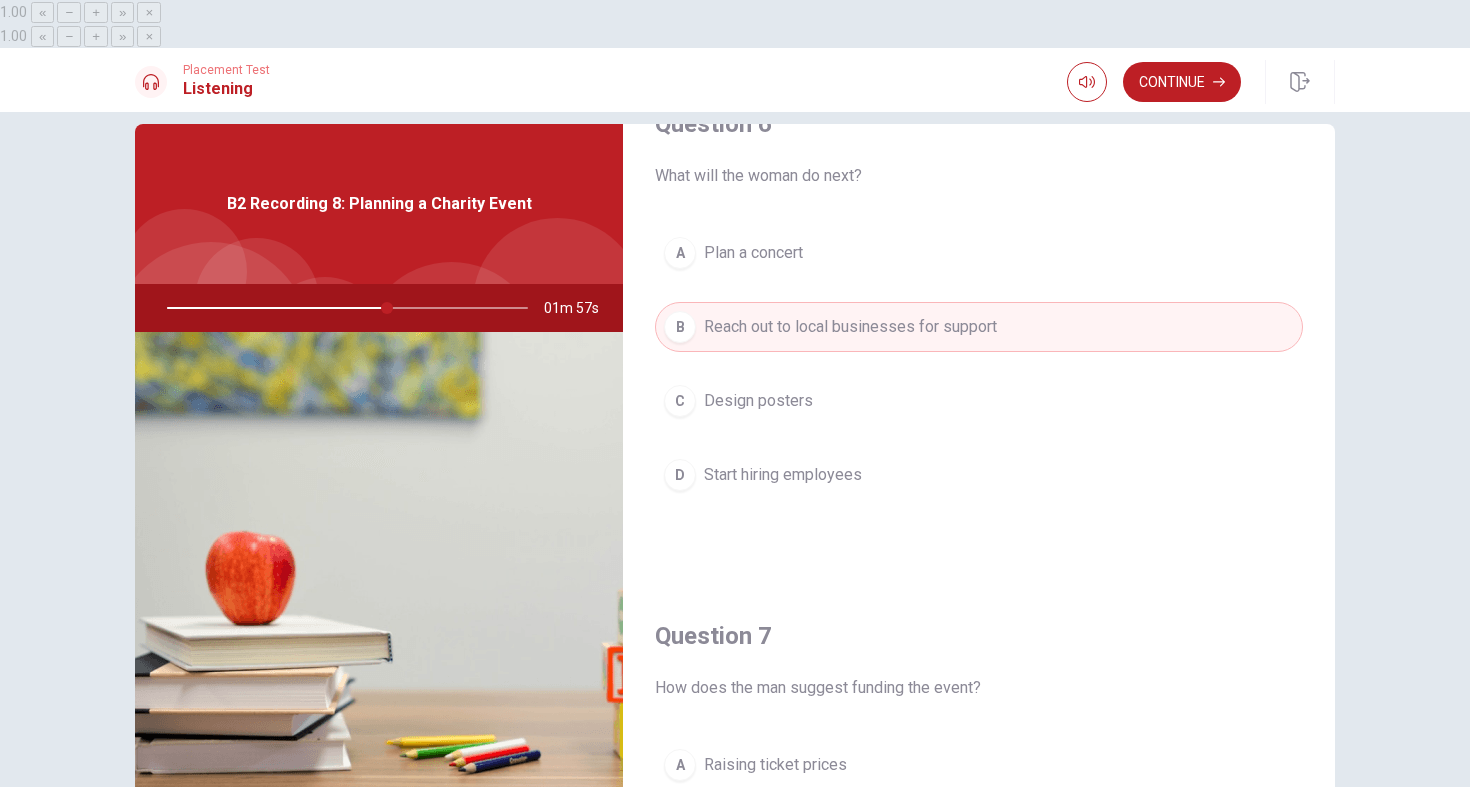 scroll, scrollTop: 0, scrollLeft: 0, axis: both 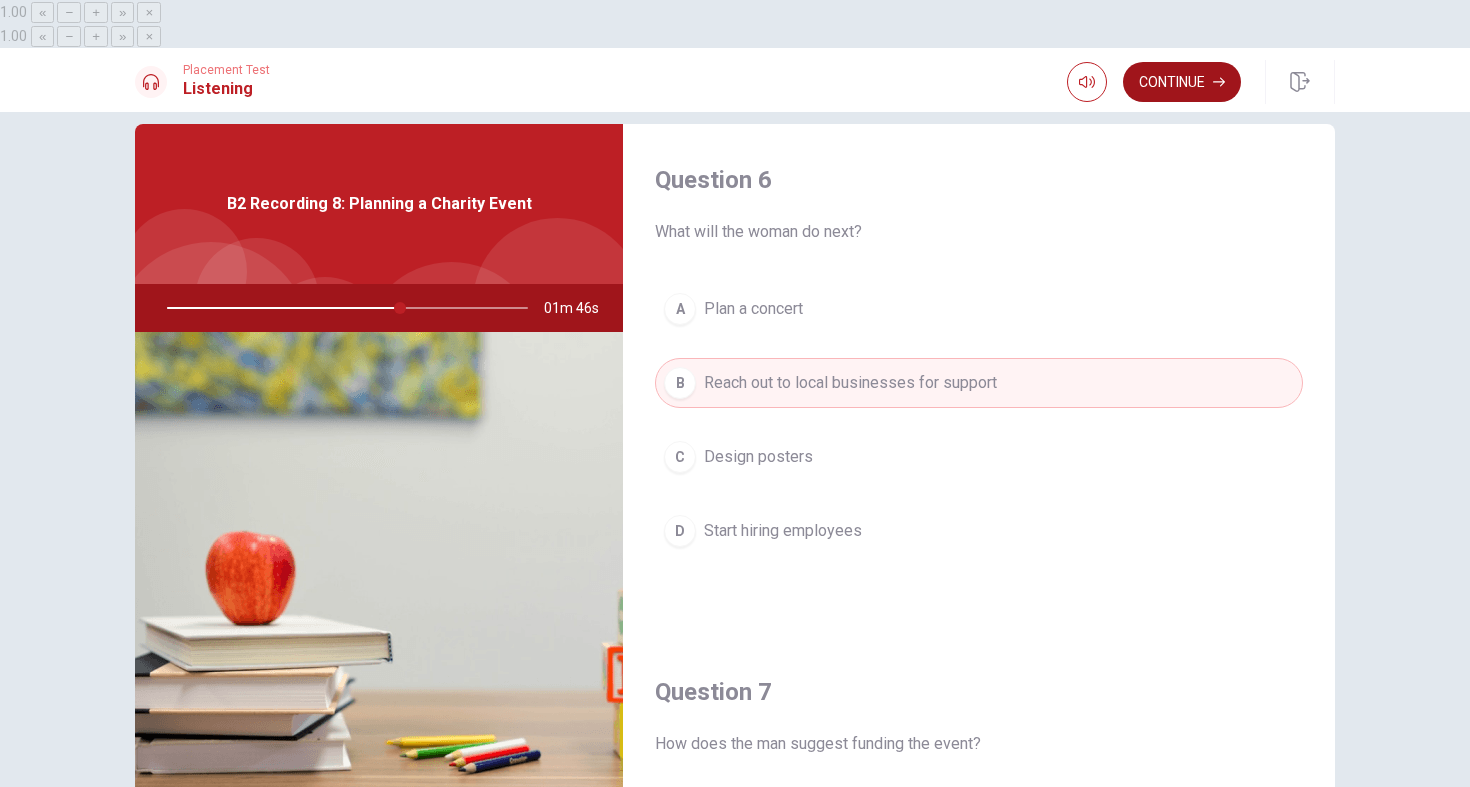 click on "Continue" at bounding box center [1182, 82] 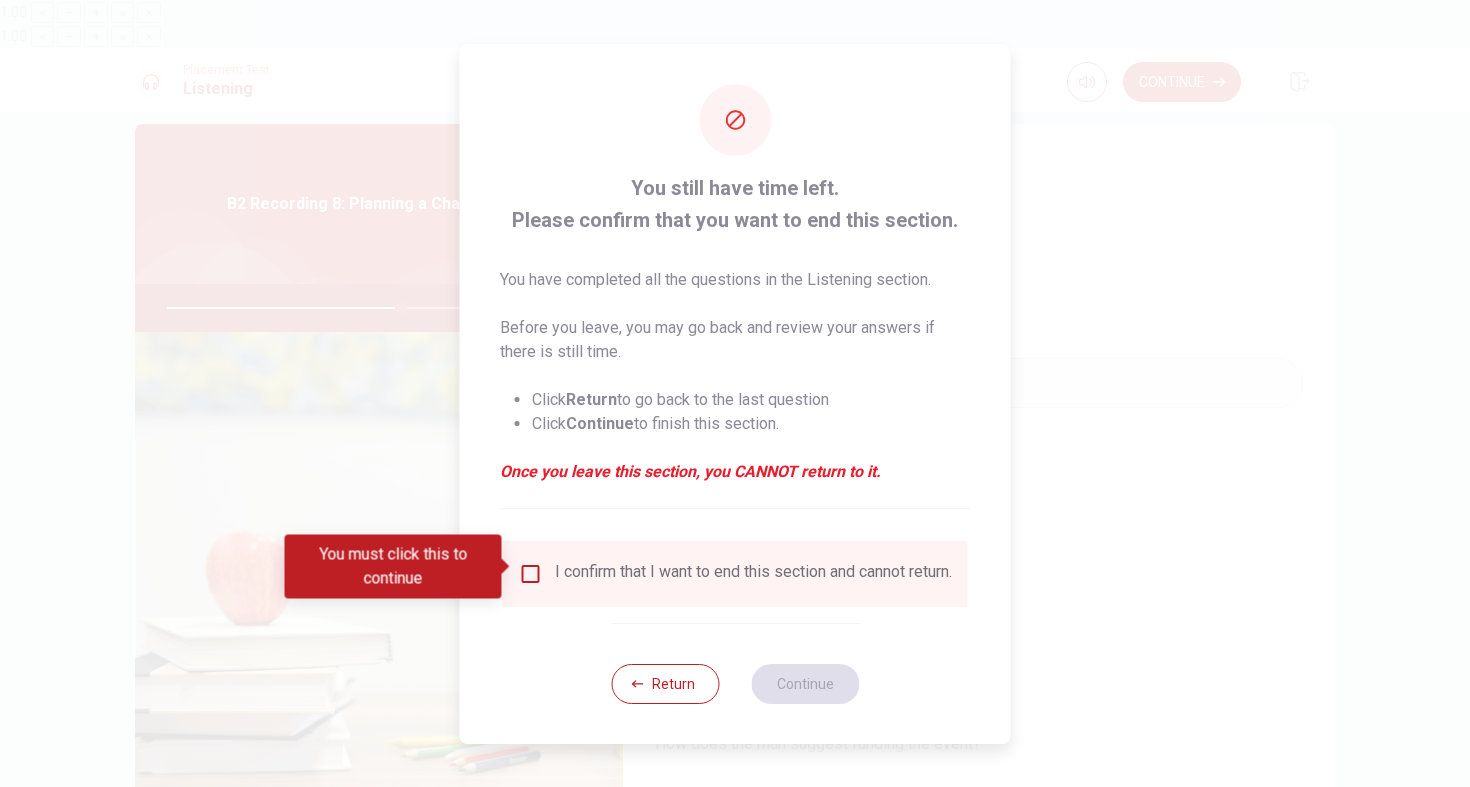 click on "I confirm that I want to end this section and cannot return." at bounding box center (753, 574) 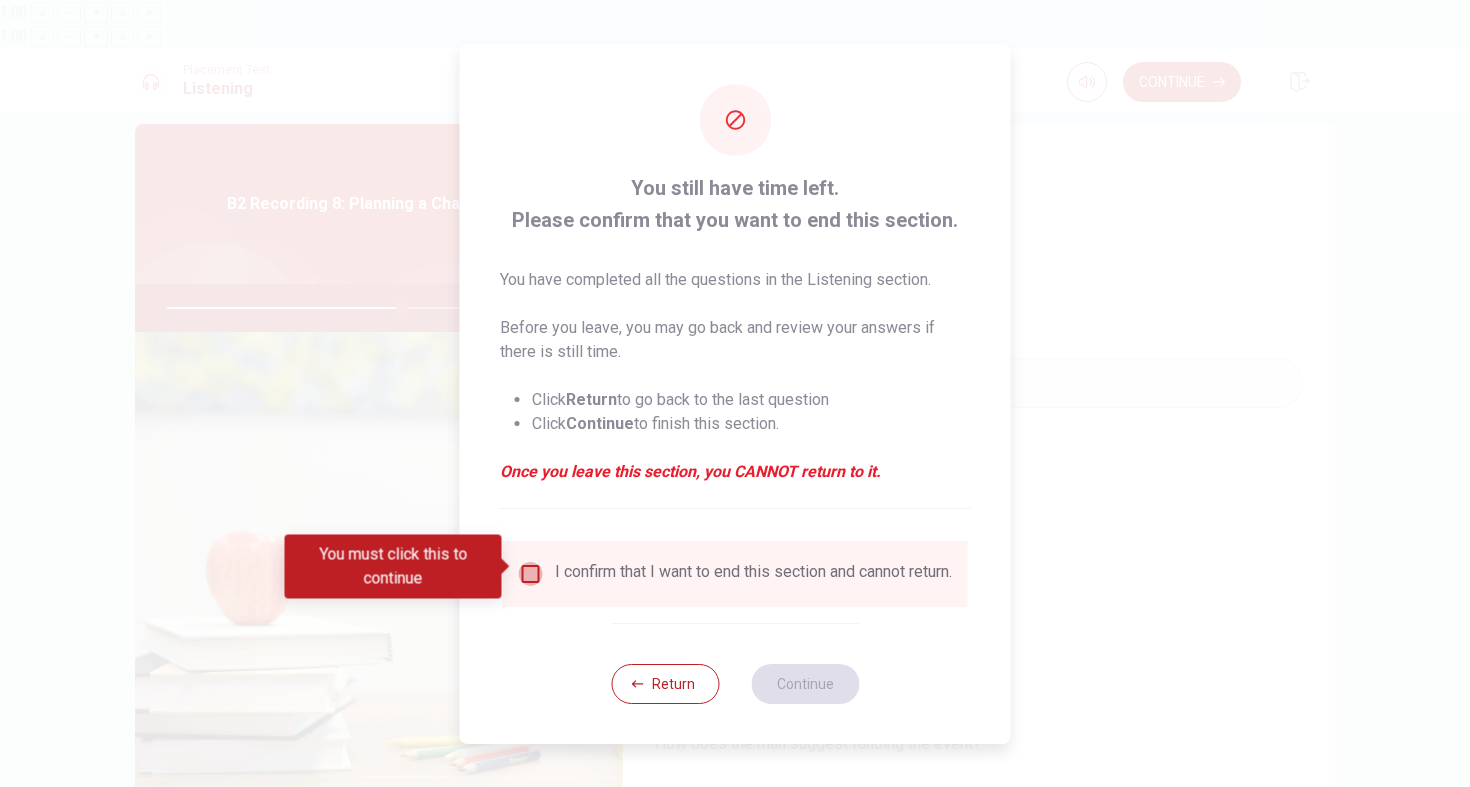 click at bounding box center (531, 574) 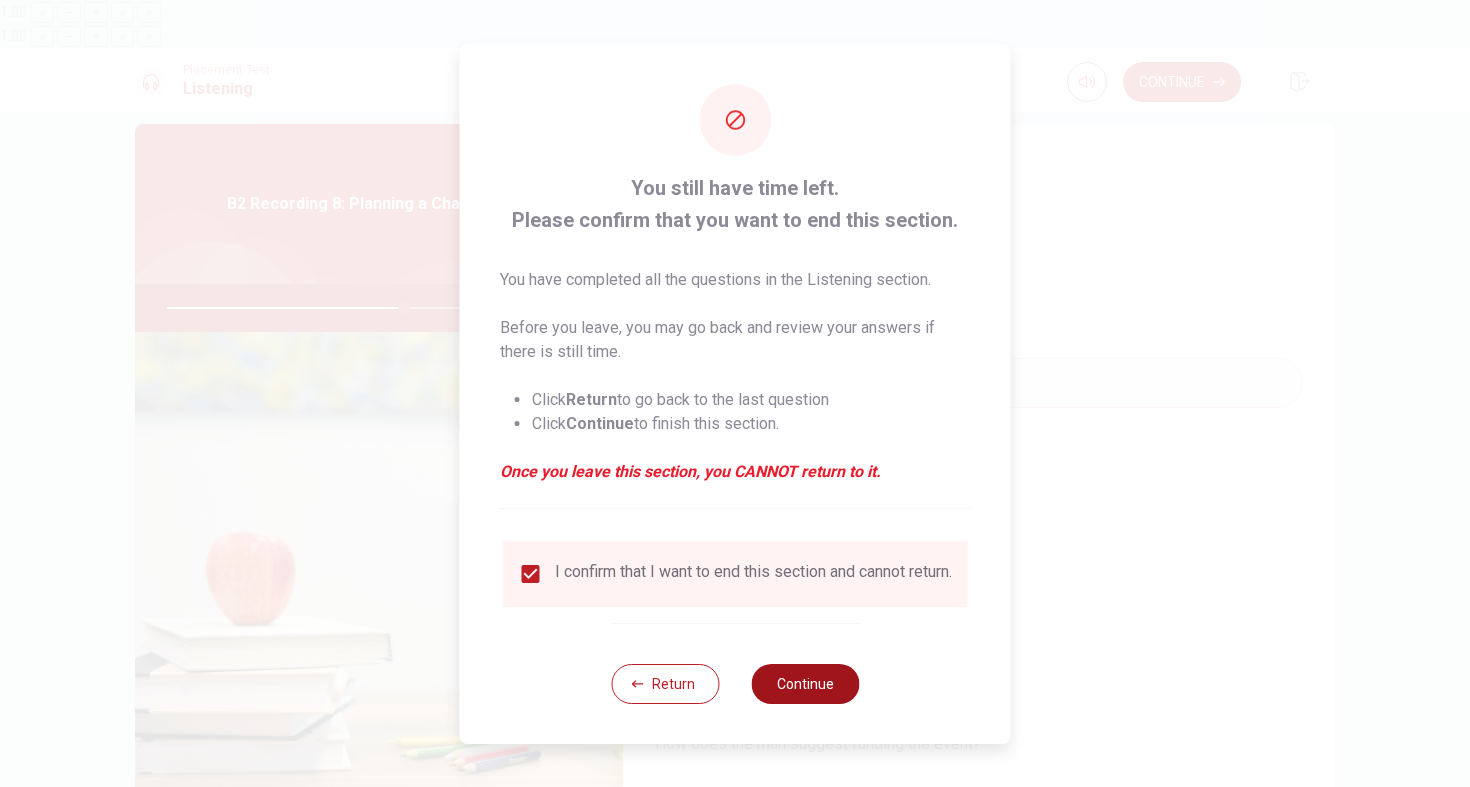 click on "Continue" at bounding box center (805, 684) 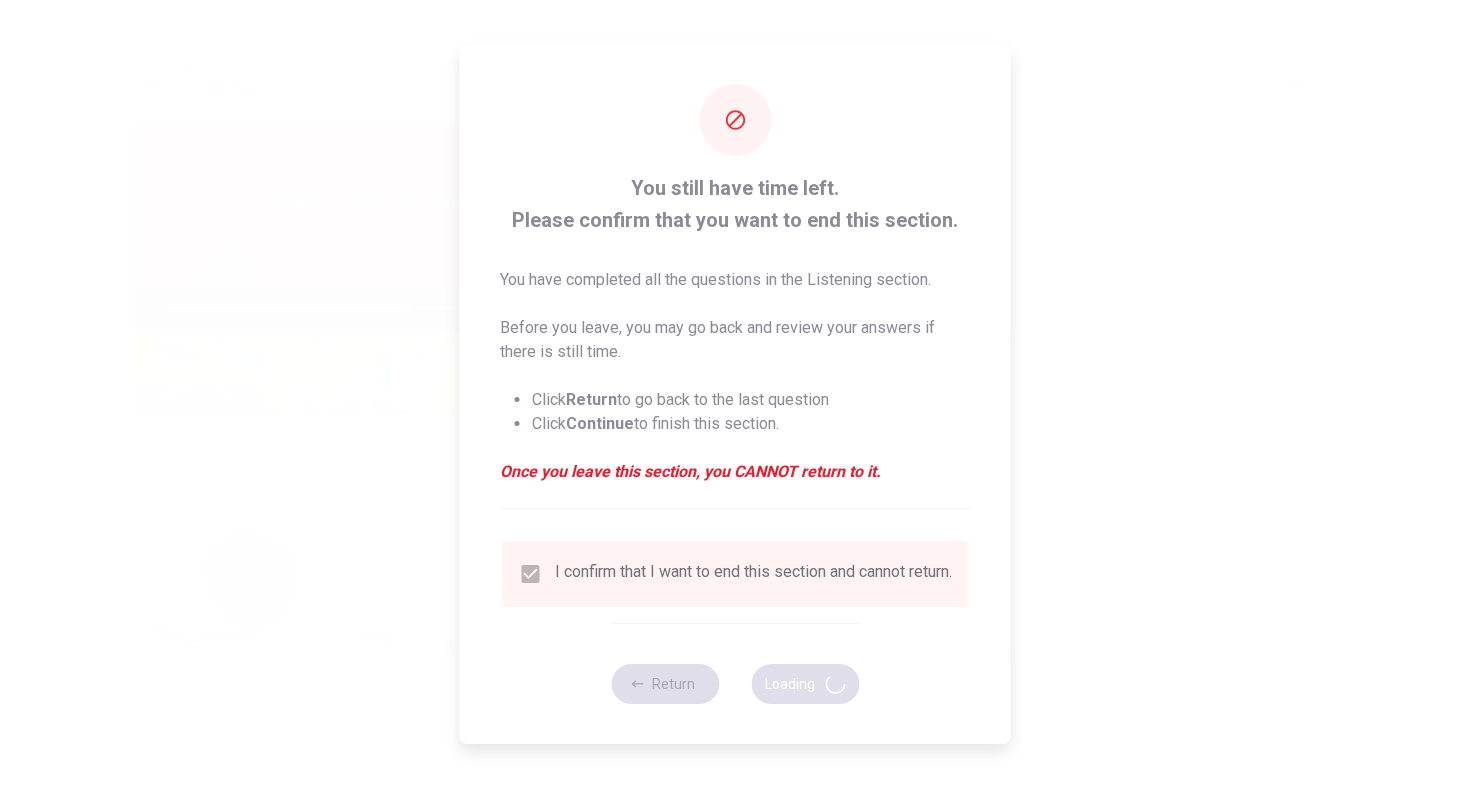 type on "66" 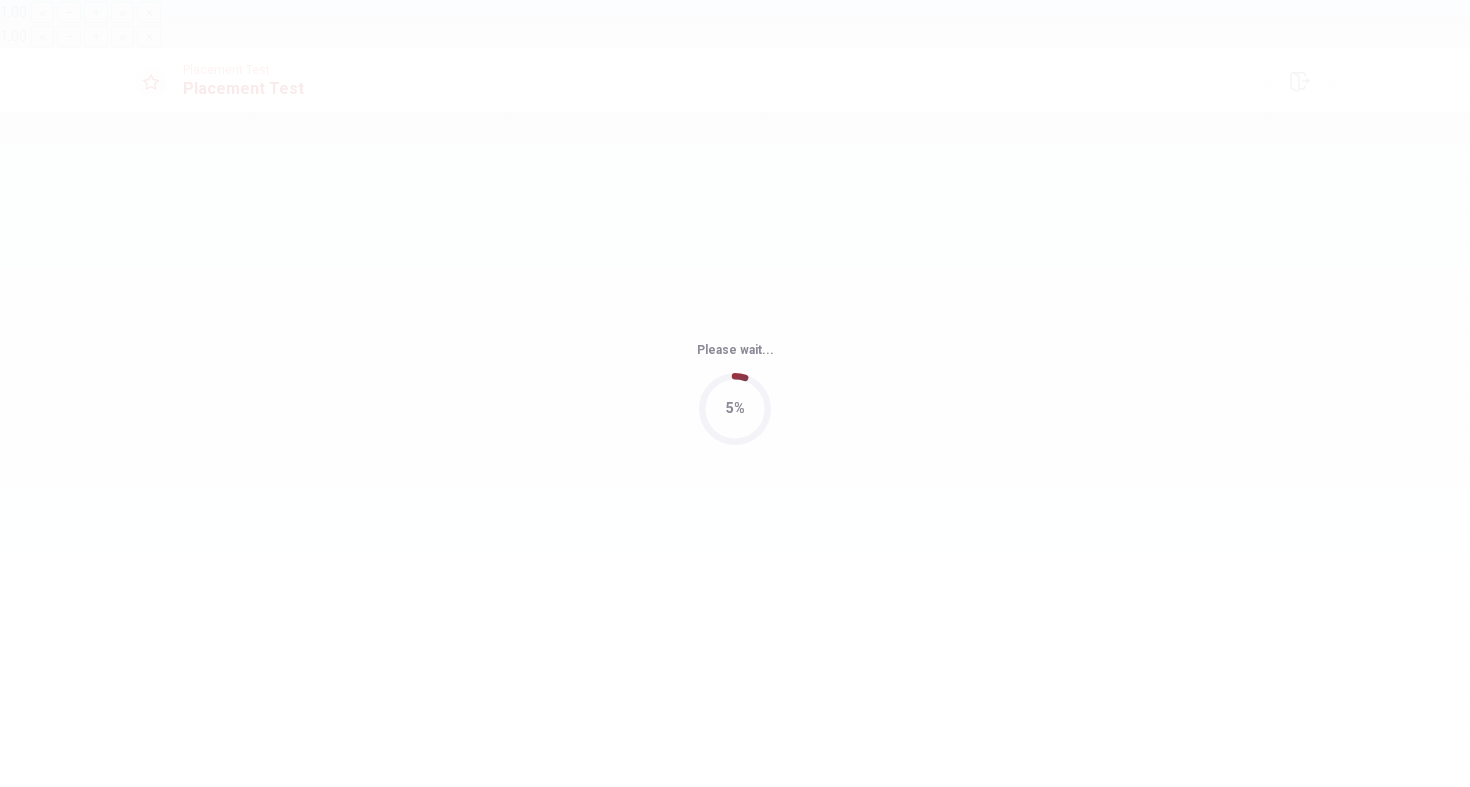 scroll, scrollTop: 0, scrollLeft: 0, axis: both 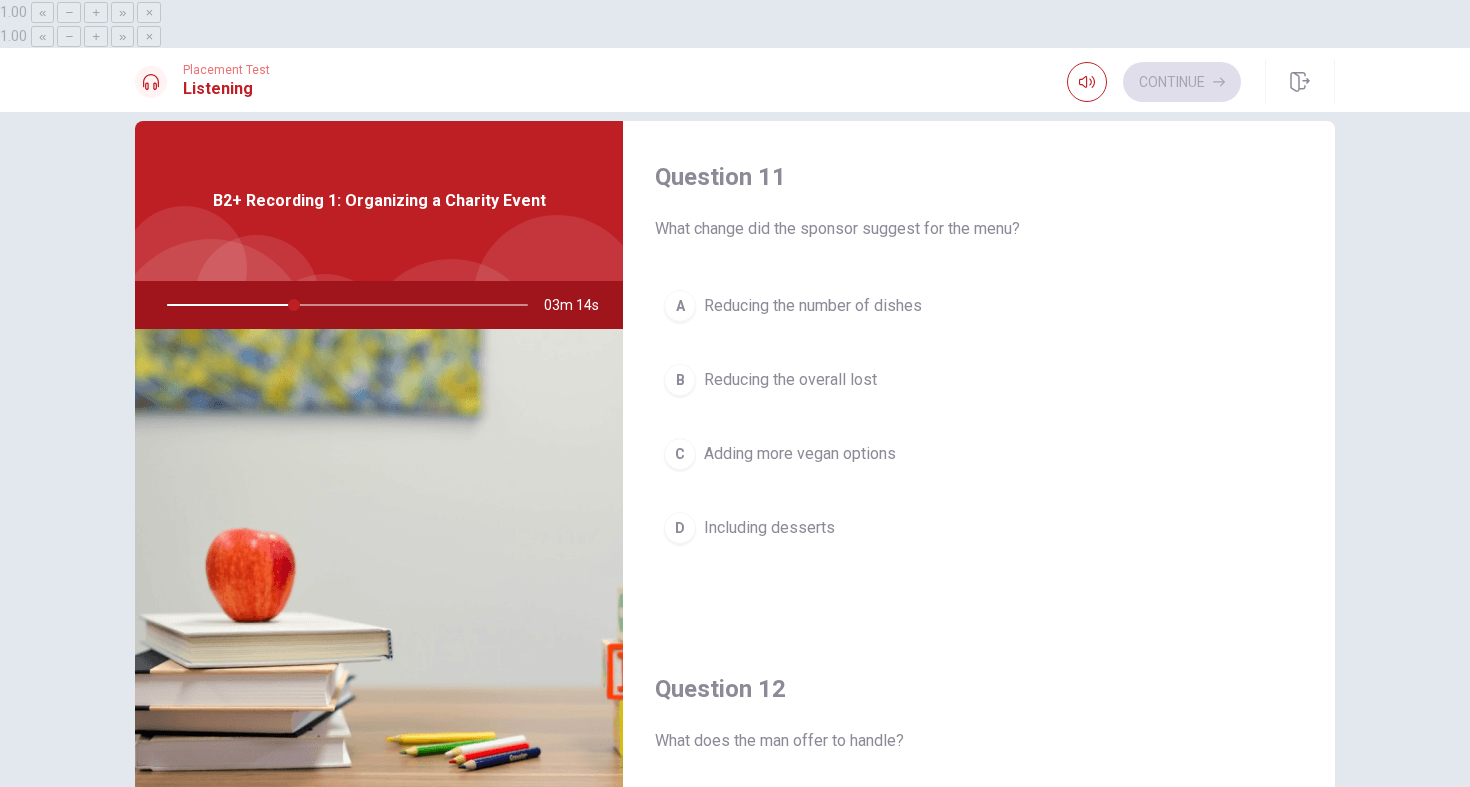 click on "Adding more vegan options" at bounding box center (800, 454) 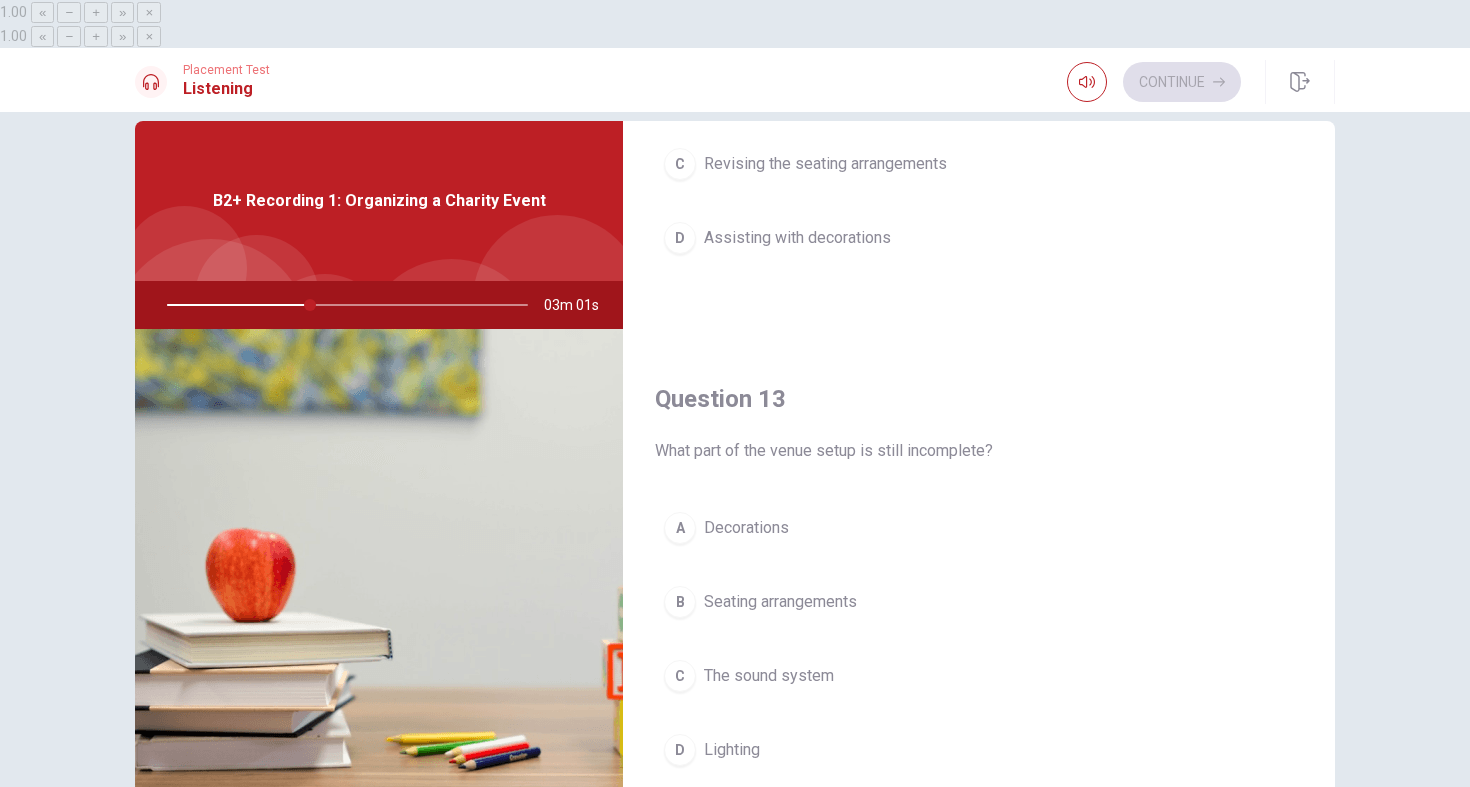 scroll, scrollTop: 803, scrollLeft: 0, axis: vertical 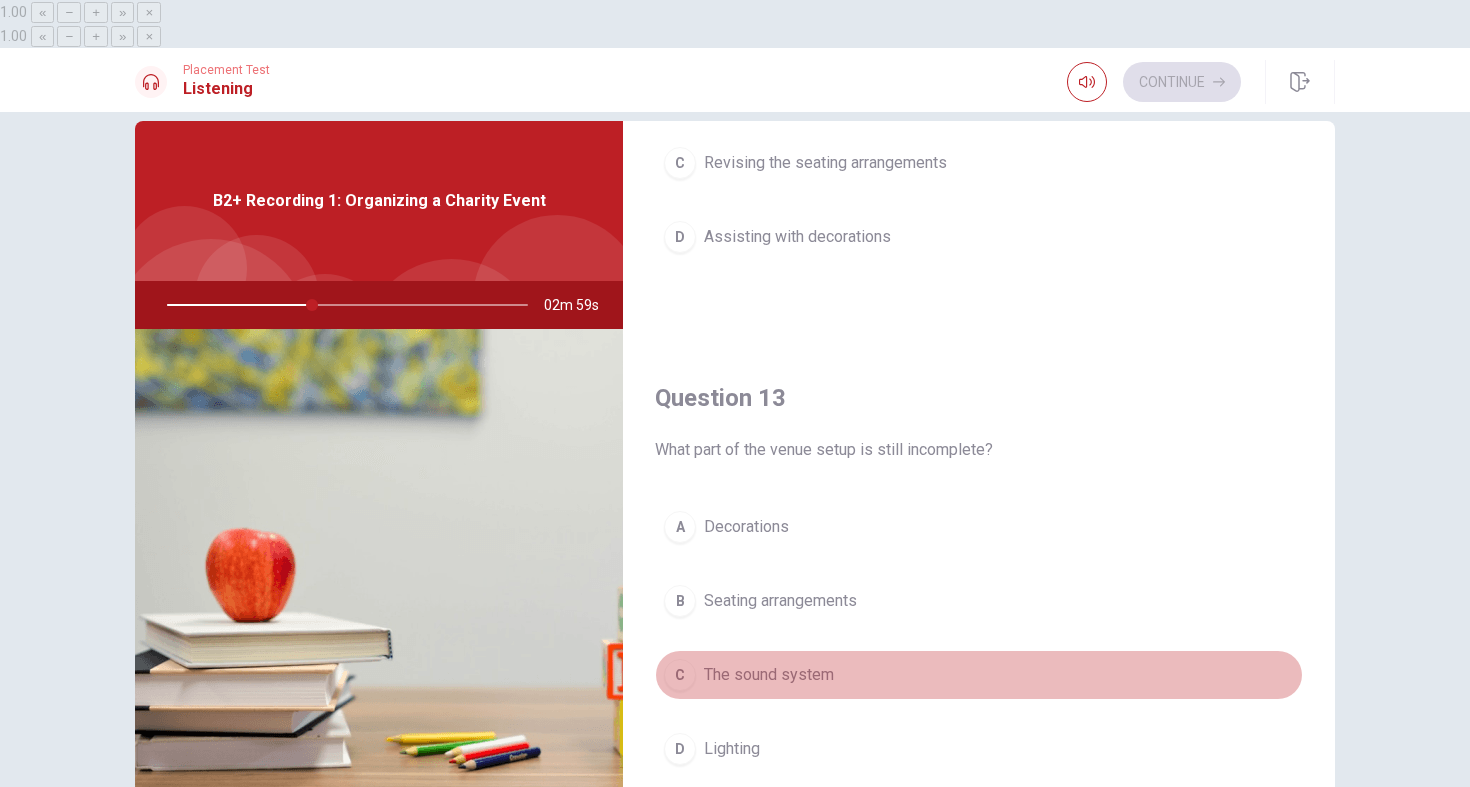 click on "The sound system" at bounding box center (769, 675) 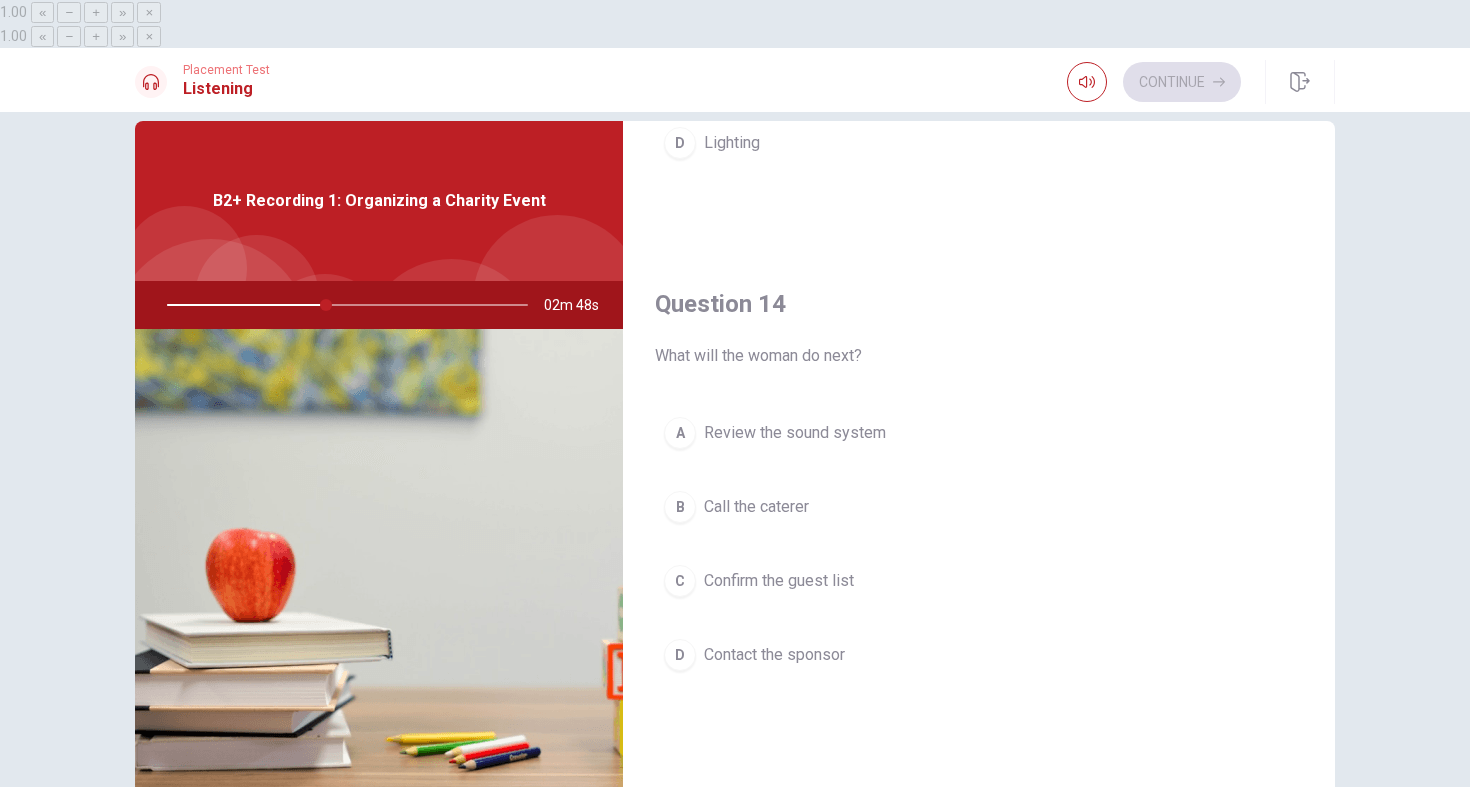 scroll, scrollTop: 1410, scrollLeft: 0, axis: vertical 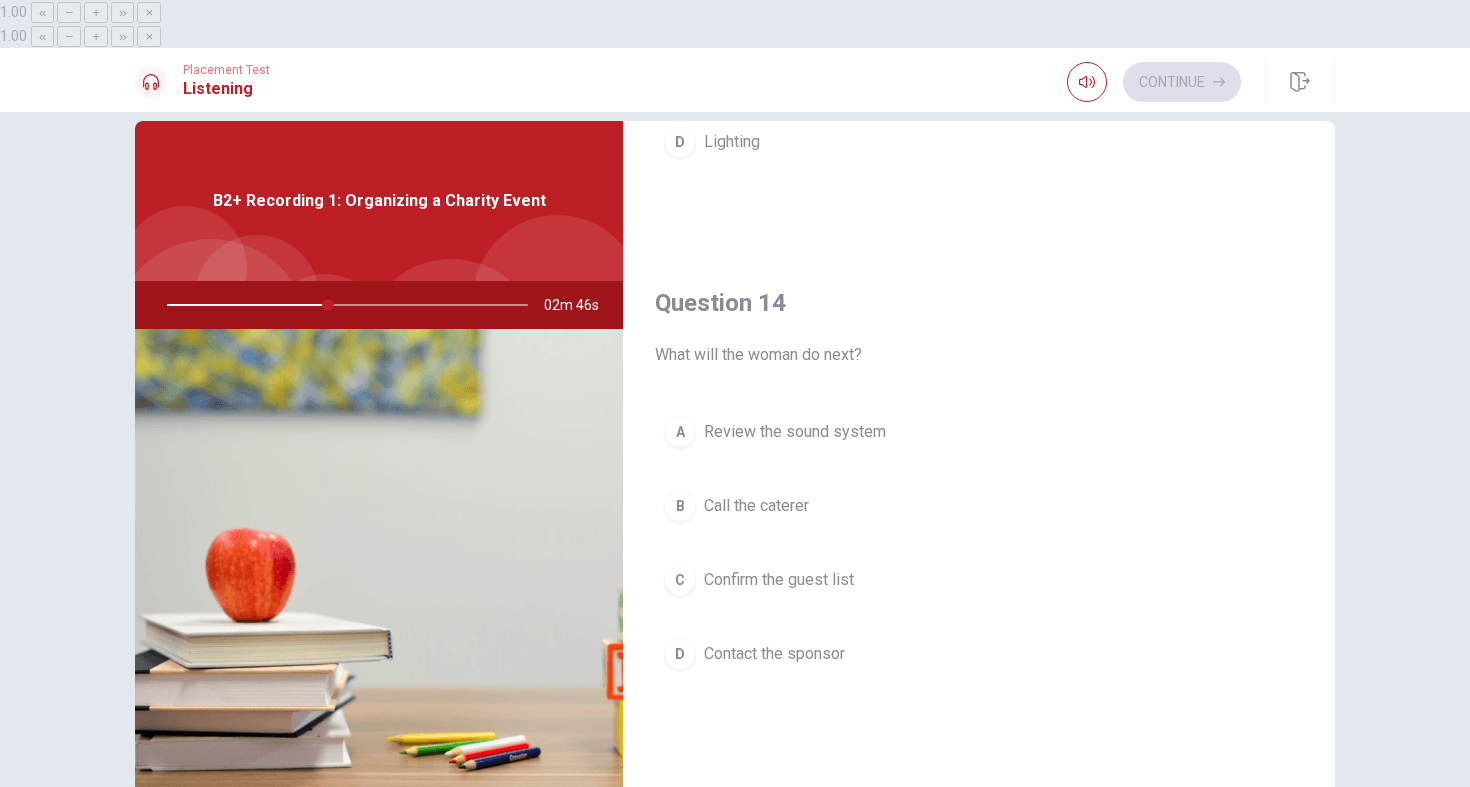 click on "Call the caterer" at bounding box center [756, 506] 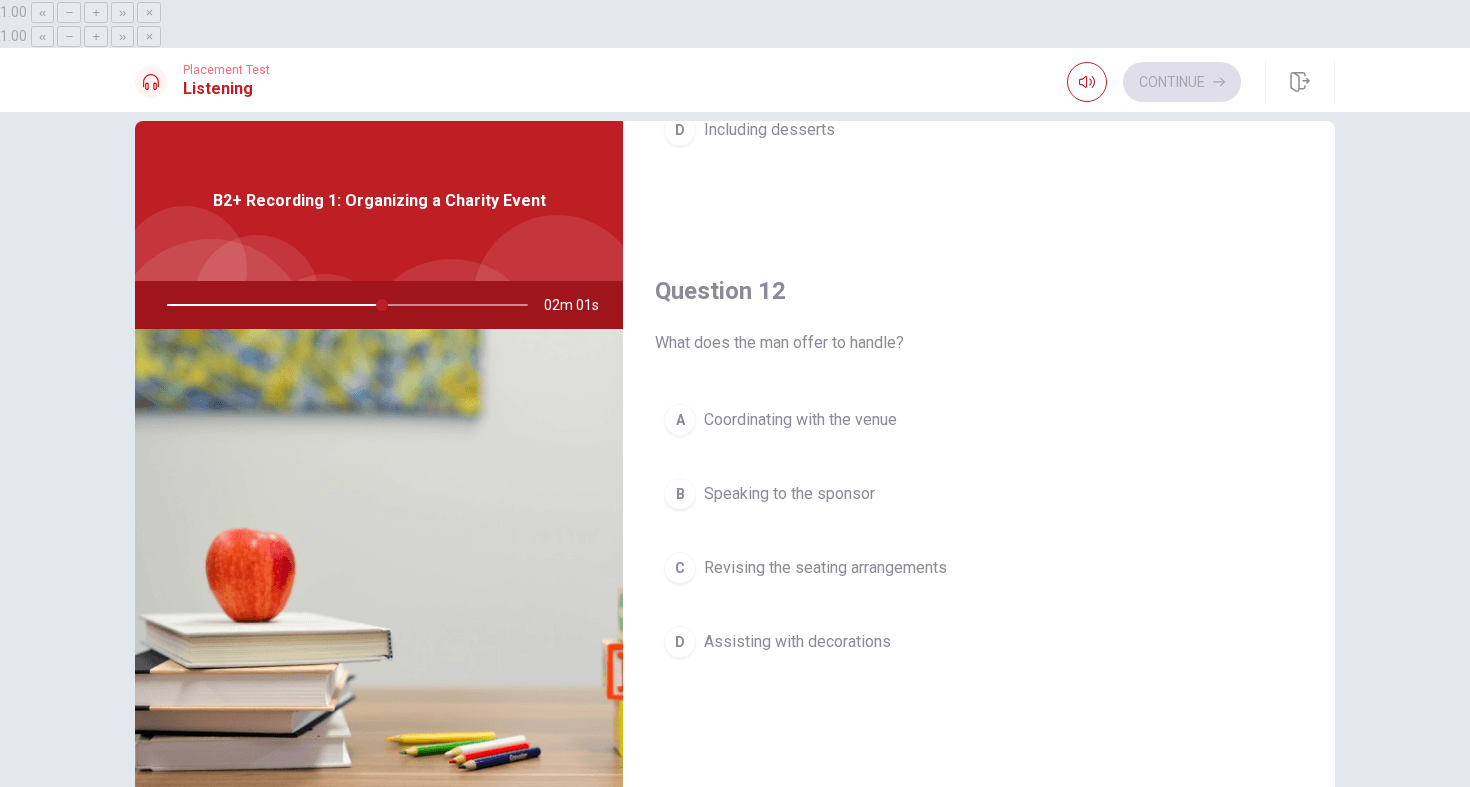 scroll, scrollTop: 395, scrollLeft: 0, axis: vertical 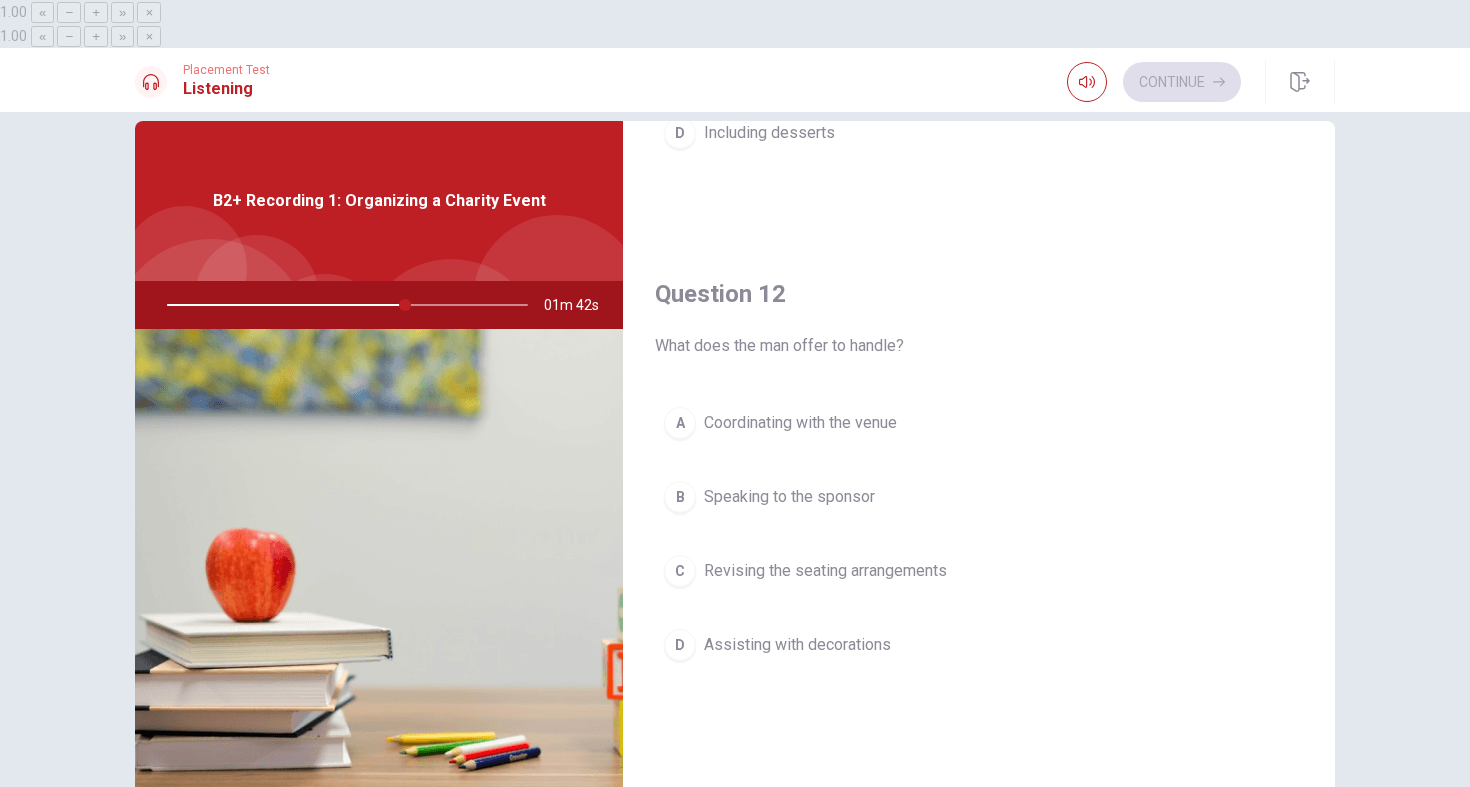 click on "Coordinating with the venue" at bounding box center (800, 423) 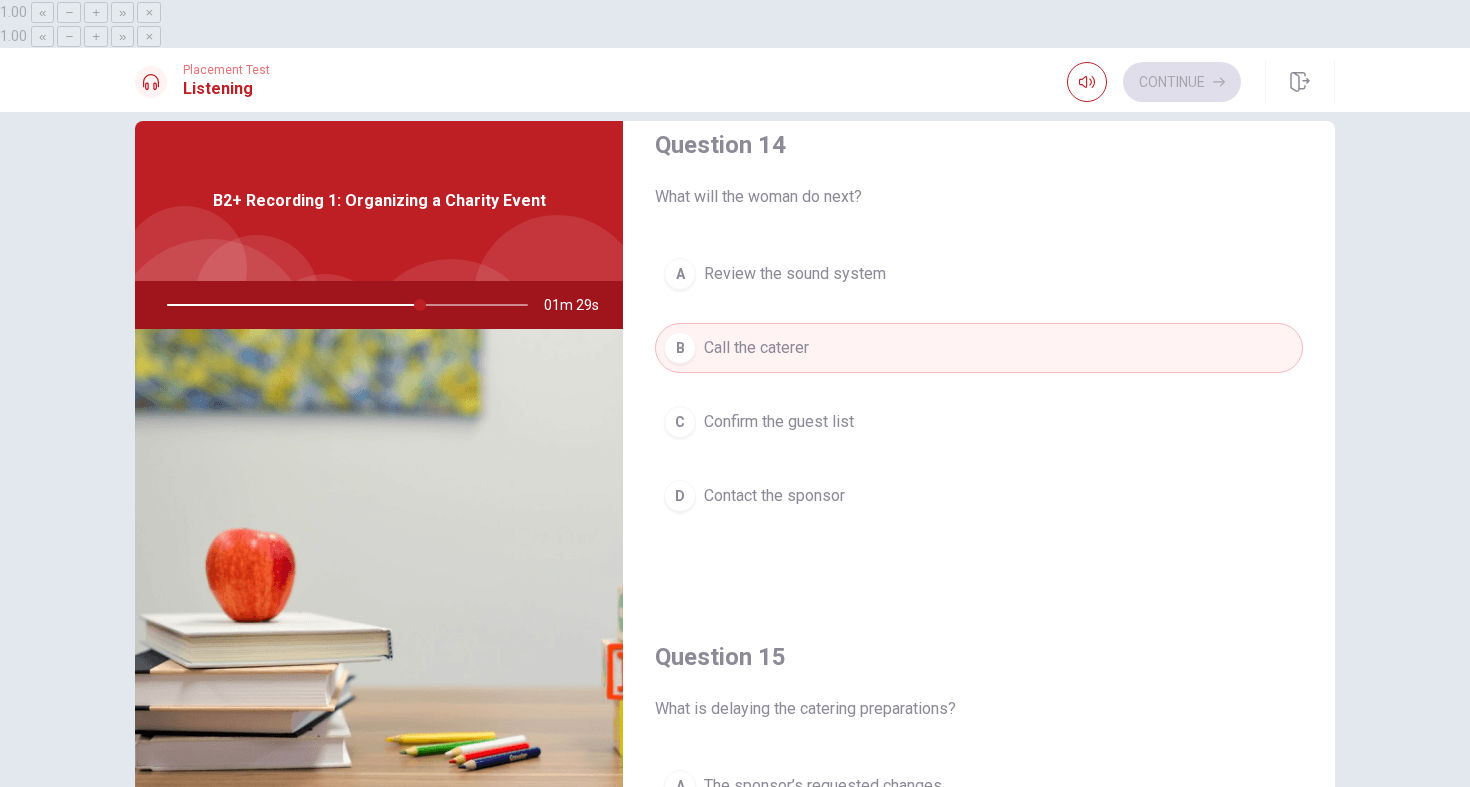scroll, scrollTop: 1865, scrollLeft: 0, axis: vertical 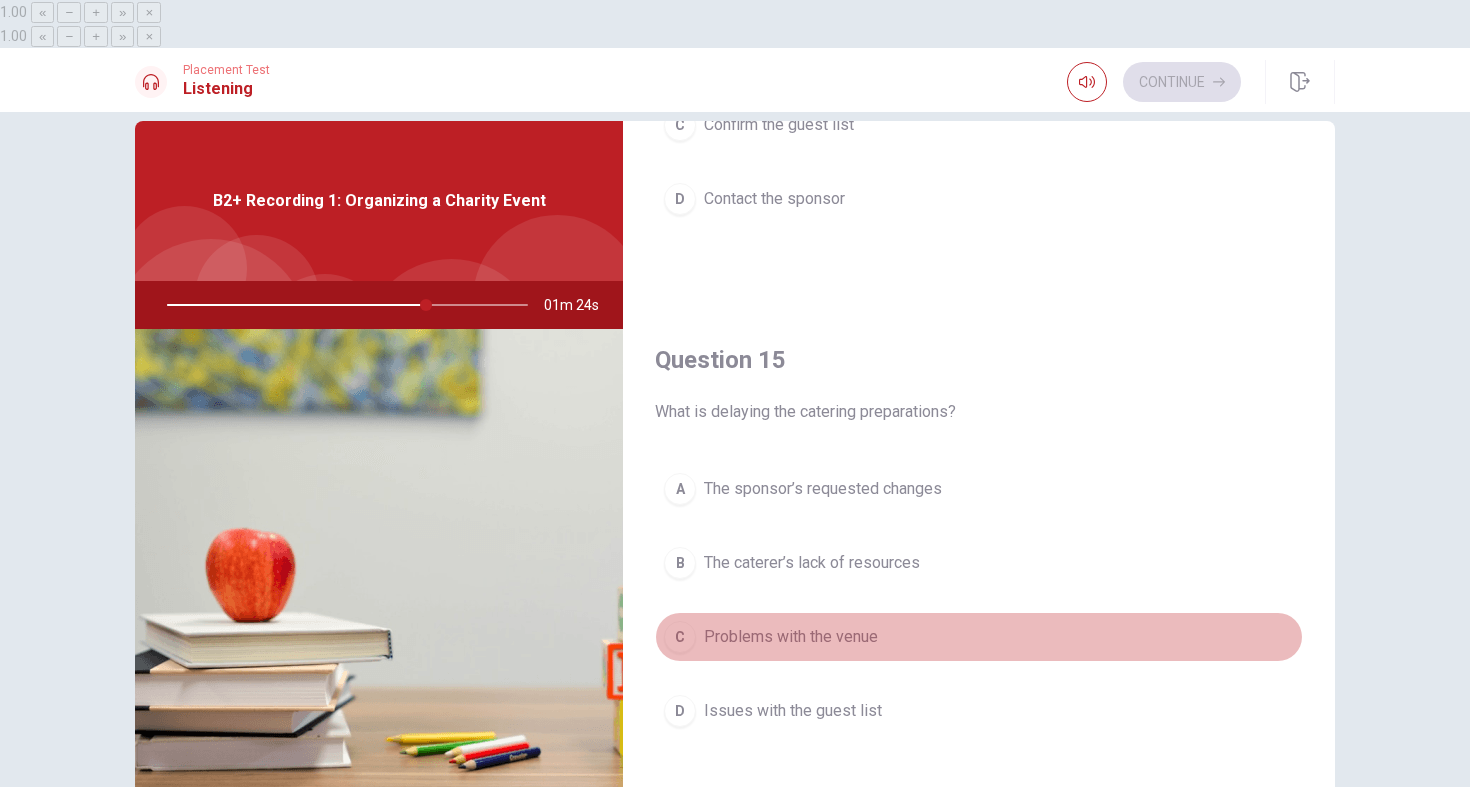 click on "Problems with the venue" at bounding box center [791, 637] 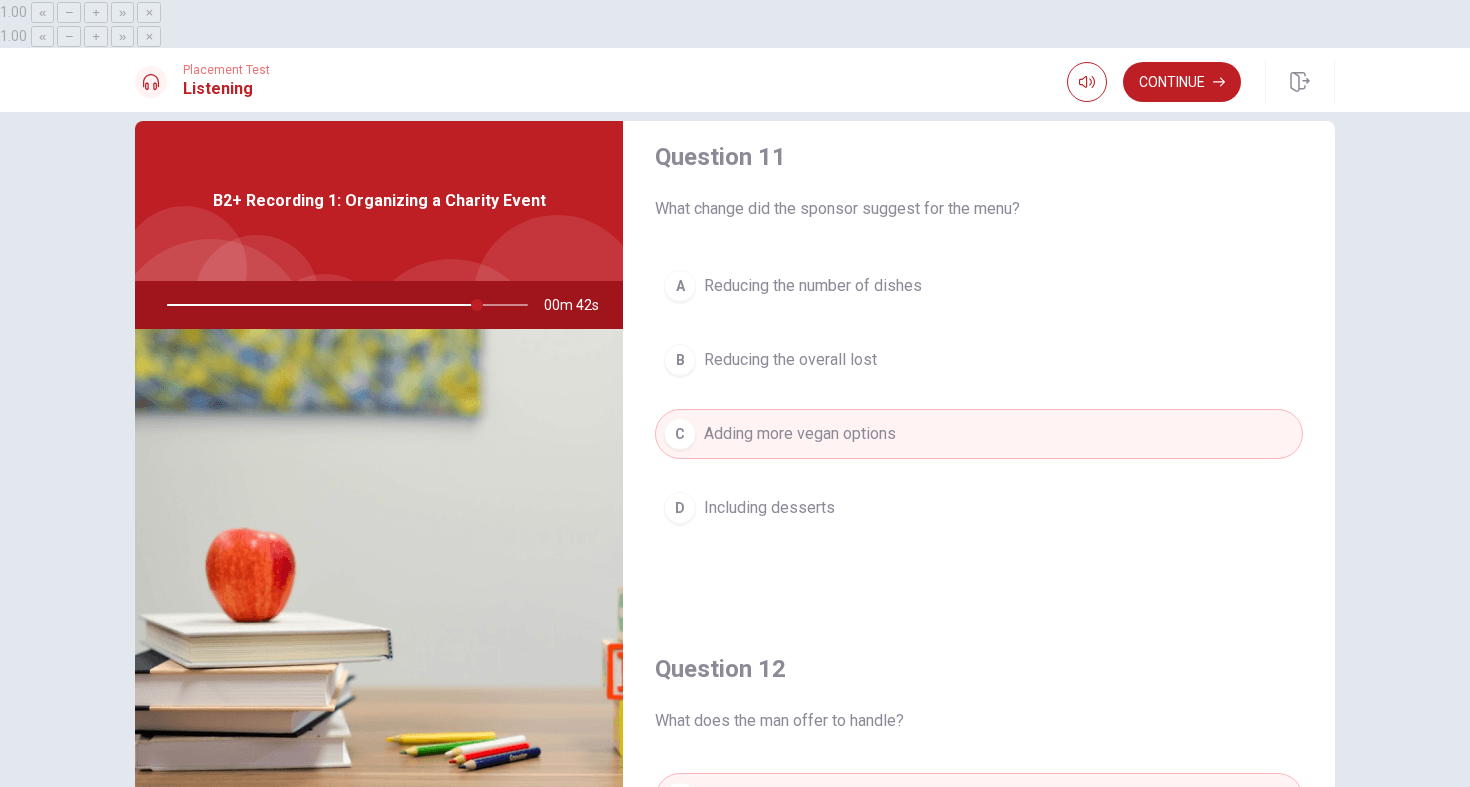 scroll, scrollTop: 0, scrollLeft: 0, axis: both 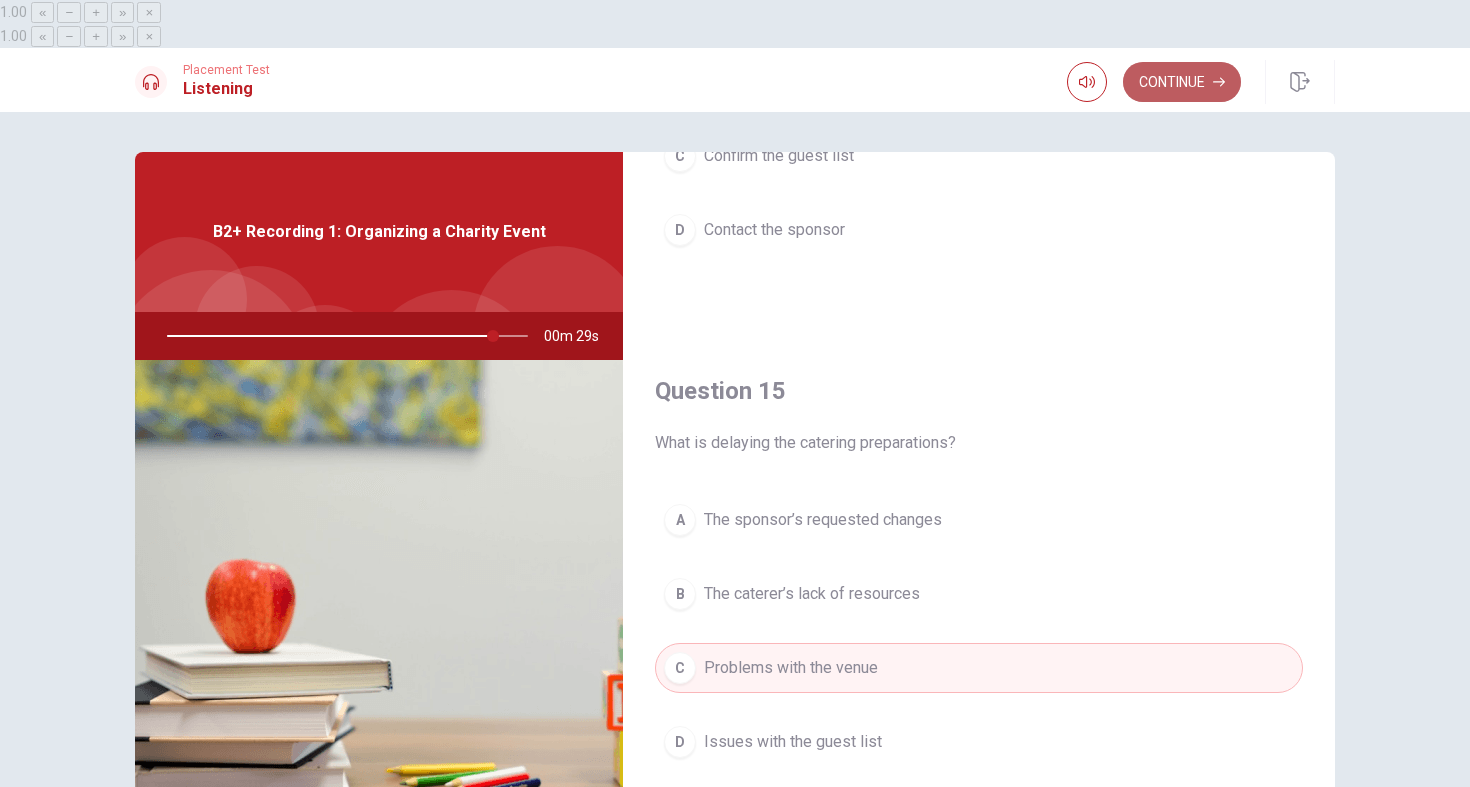 click on "Continue" at bounding box center (1182, 82) 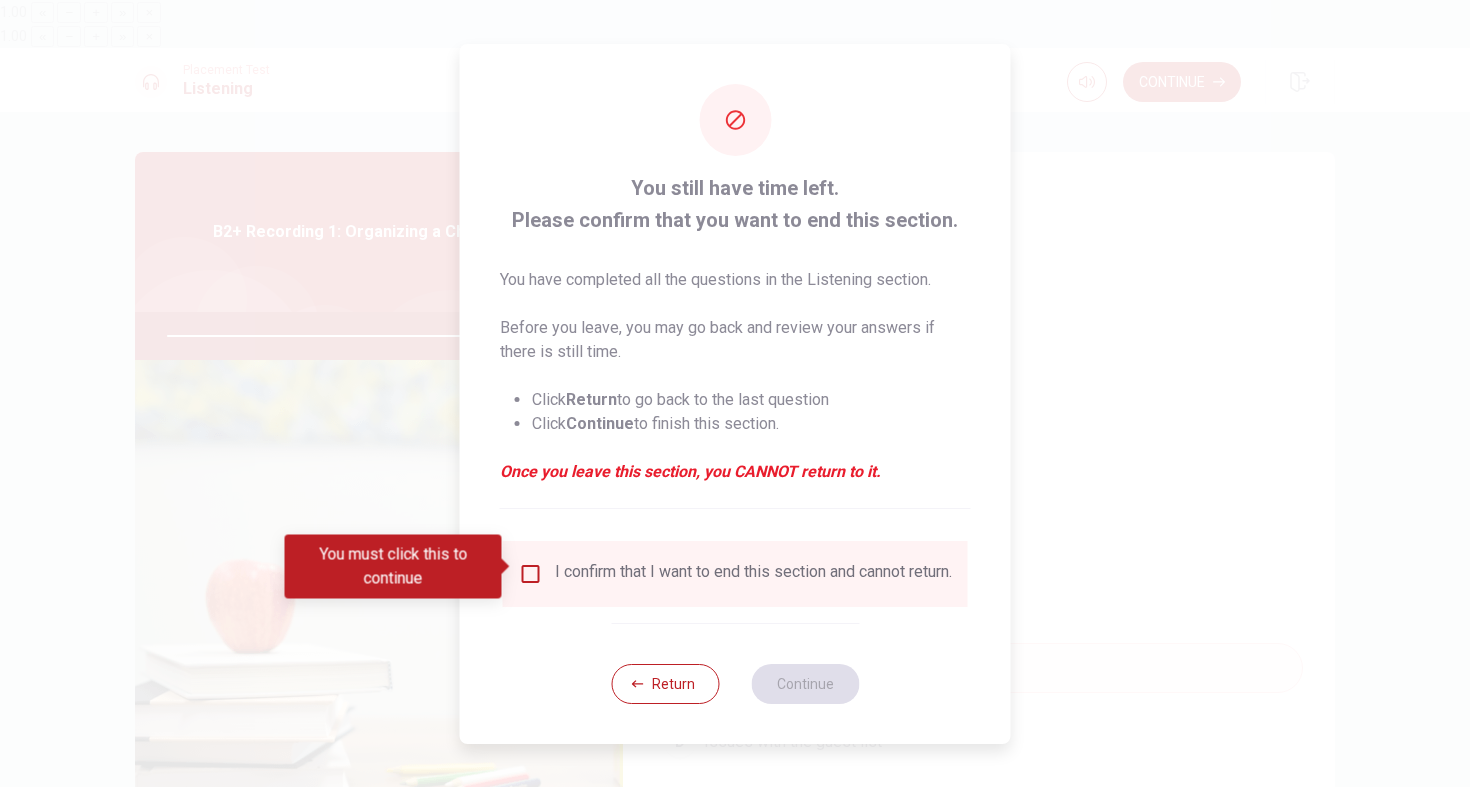 click at bounding box center [531, 574] 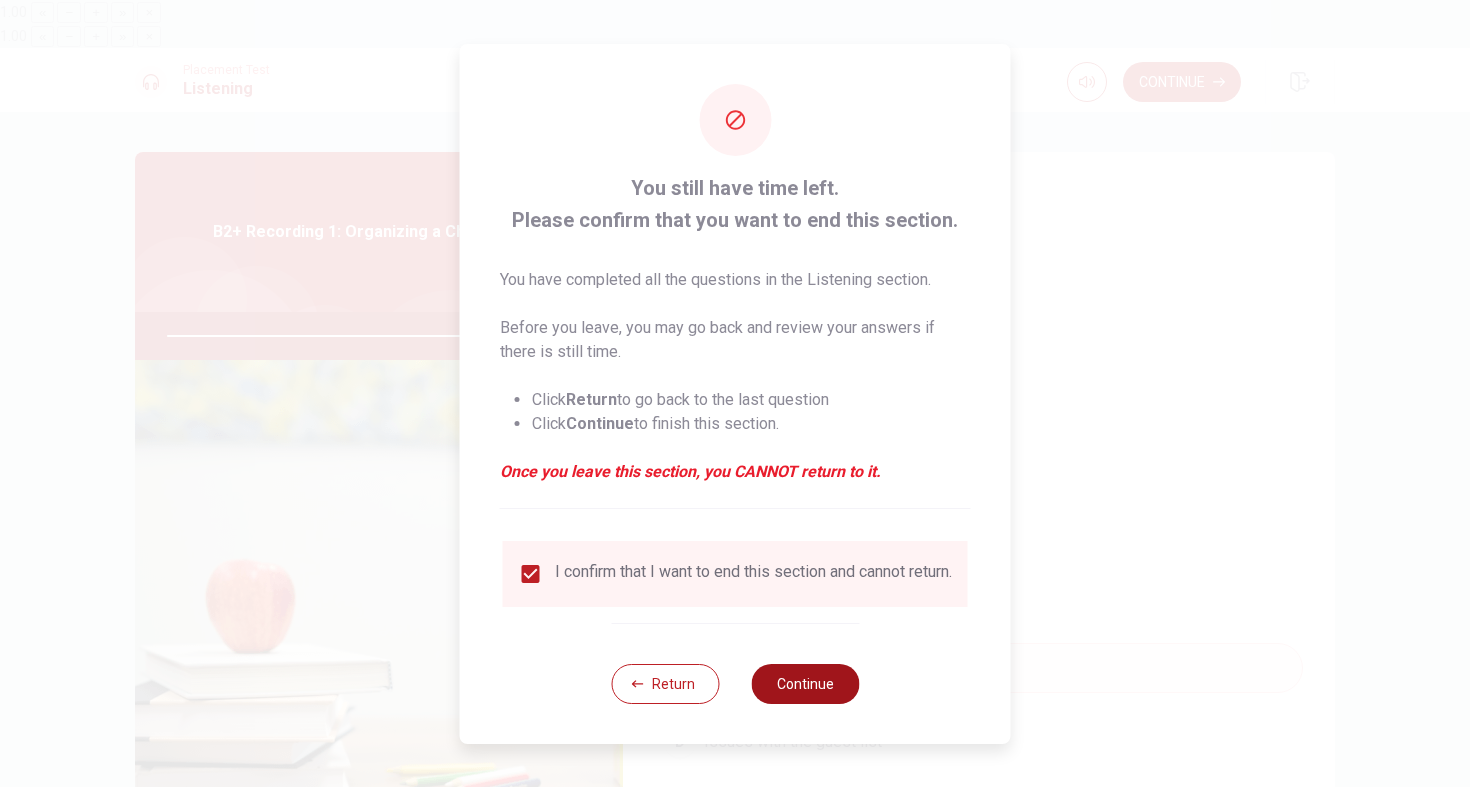 click on "Continue" at bounding box center [805, 684] 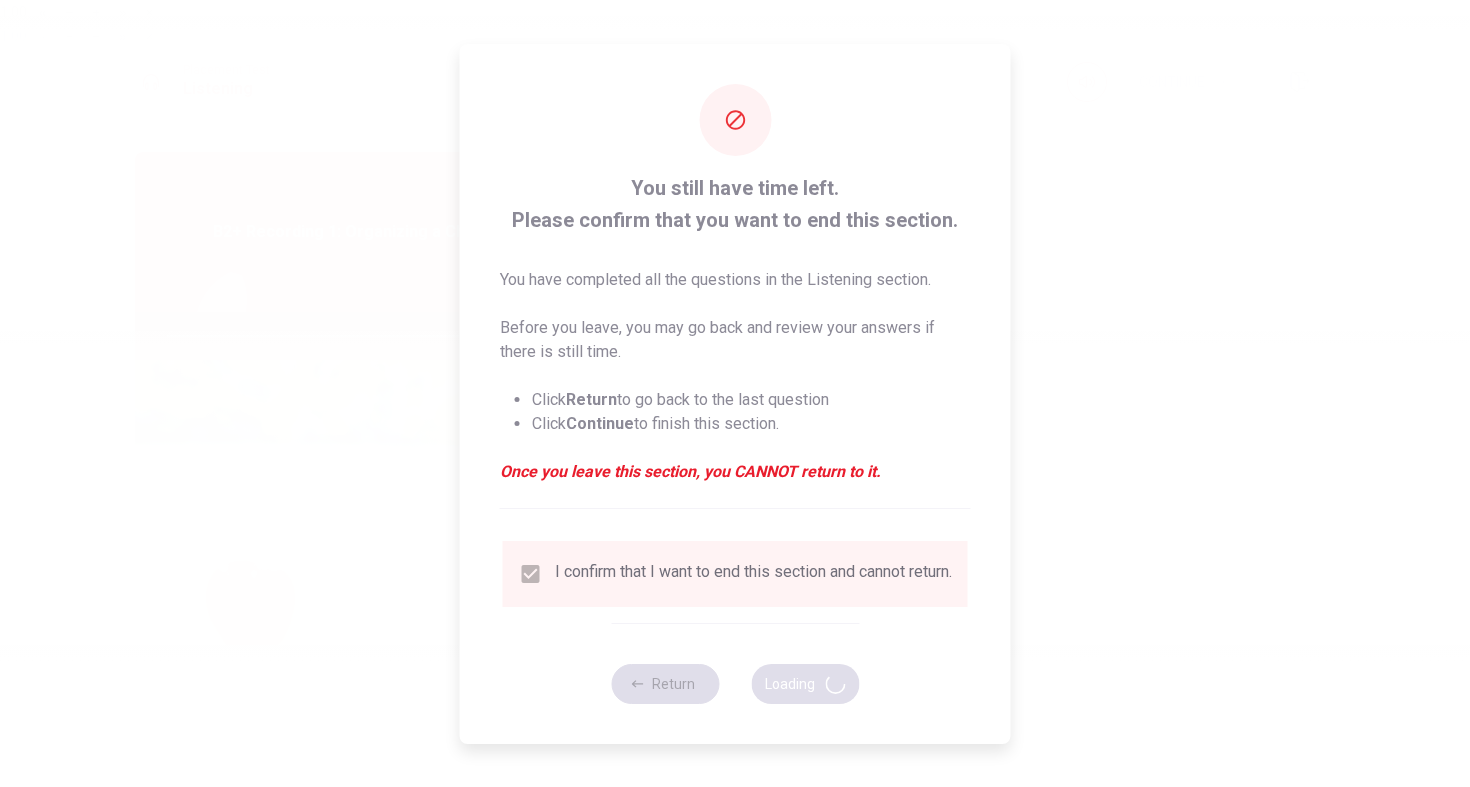 type on "92" 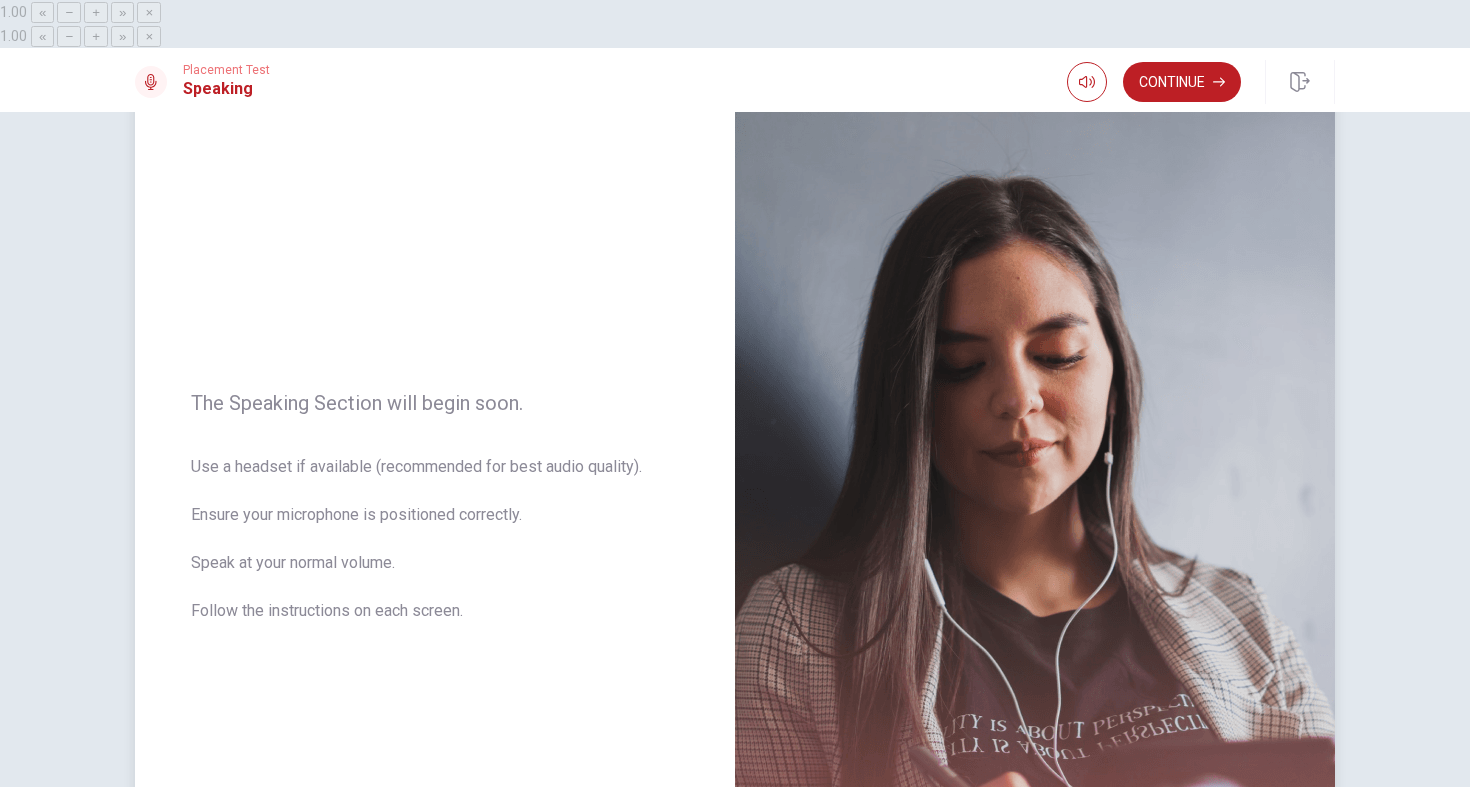 scroll, scrollTop: 0, scrollLeft: 0, axis: both 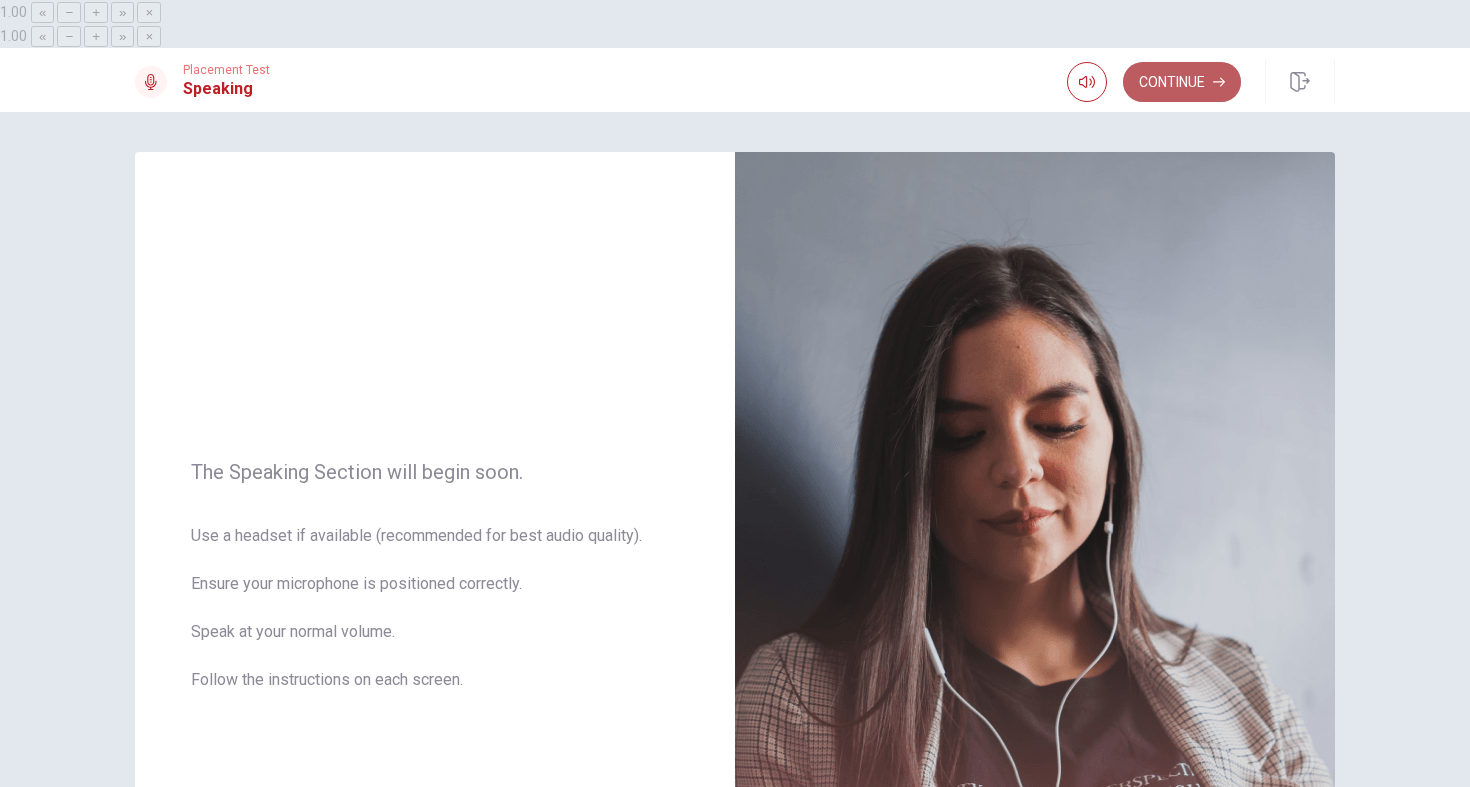 click on "Continue" at bounding box center [1182, 82] 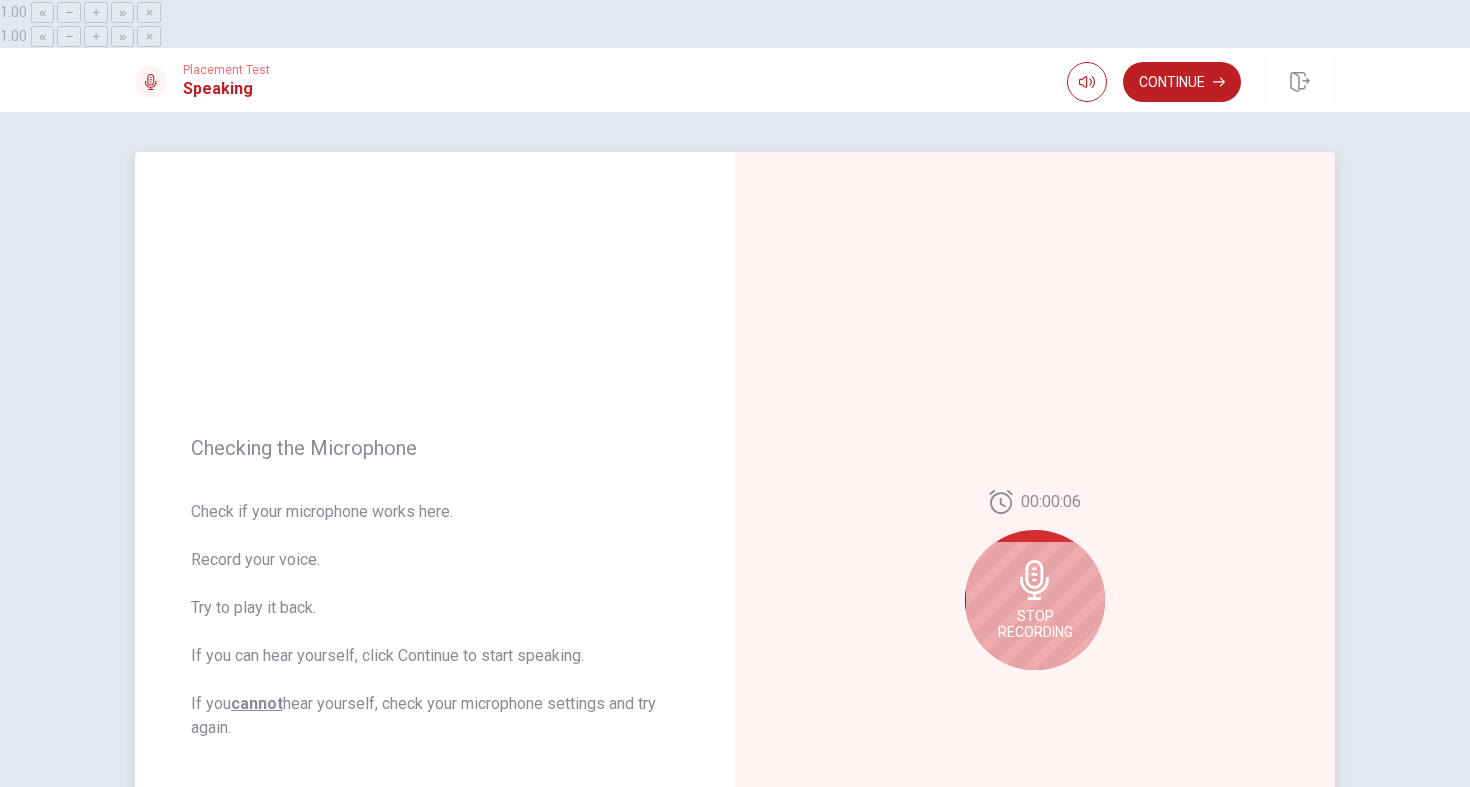 scroll, scrollTop: 293, scrollLeft: 0, axis: vertical 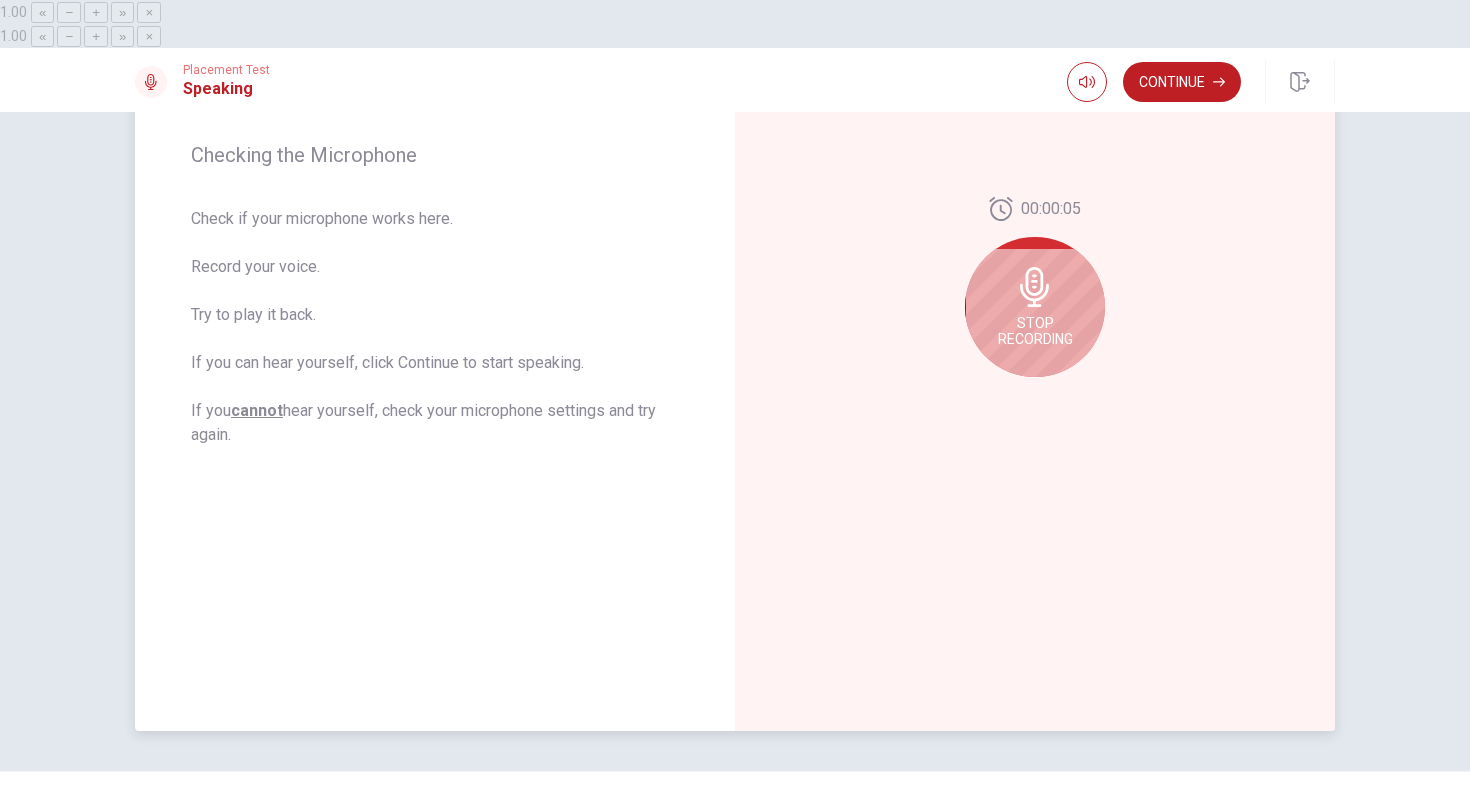 click on "Stop   Recording" at bounding box center (1035, 331) 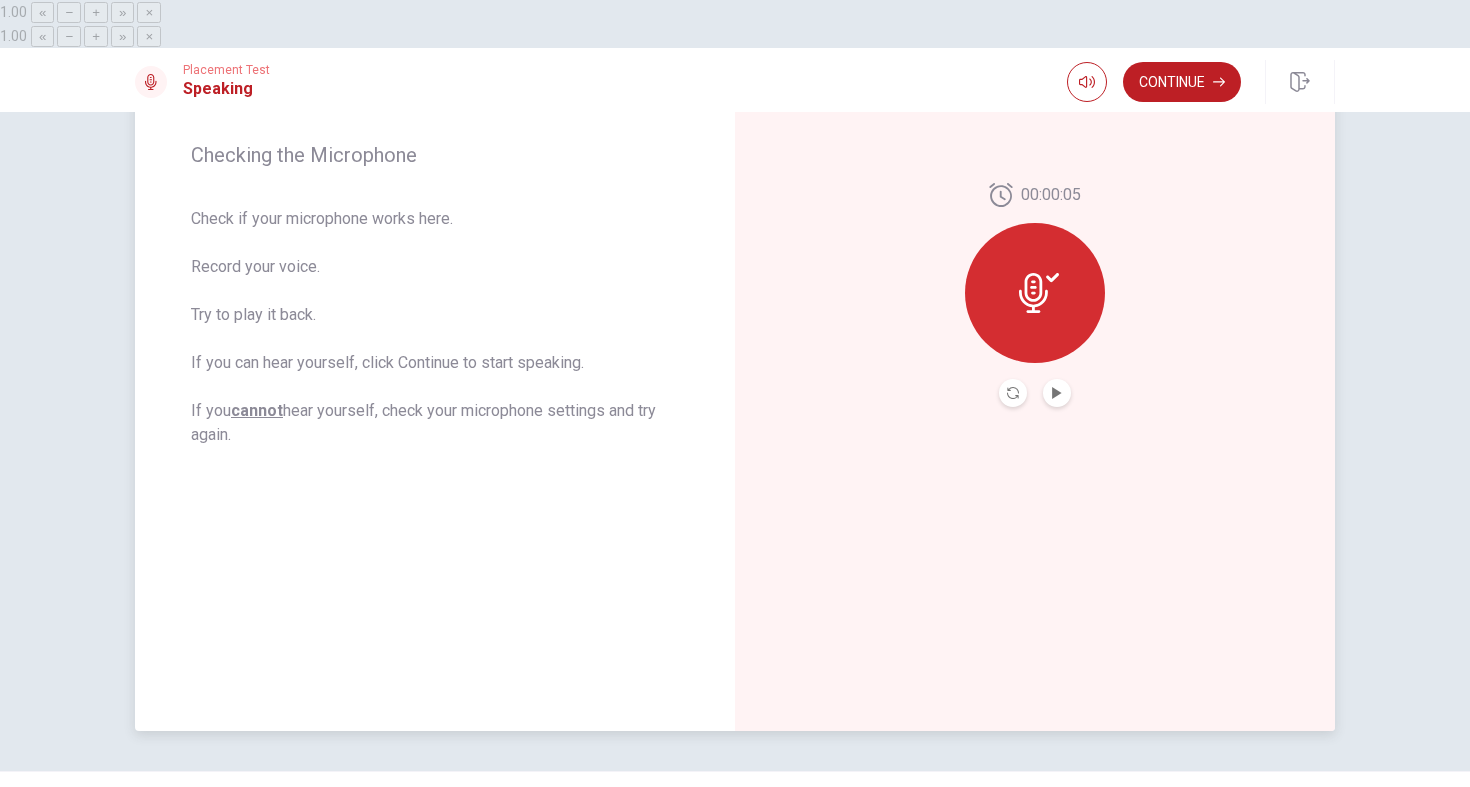click at bounding box center (1035, 393) 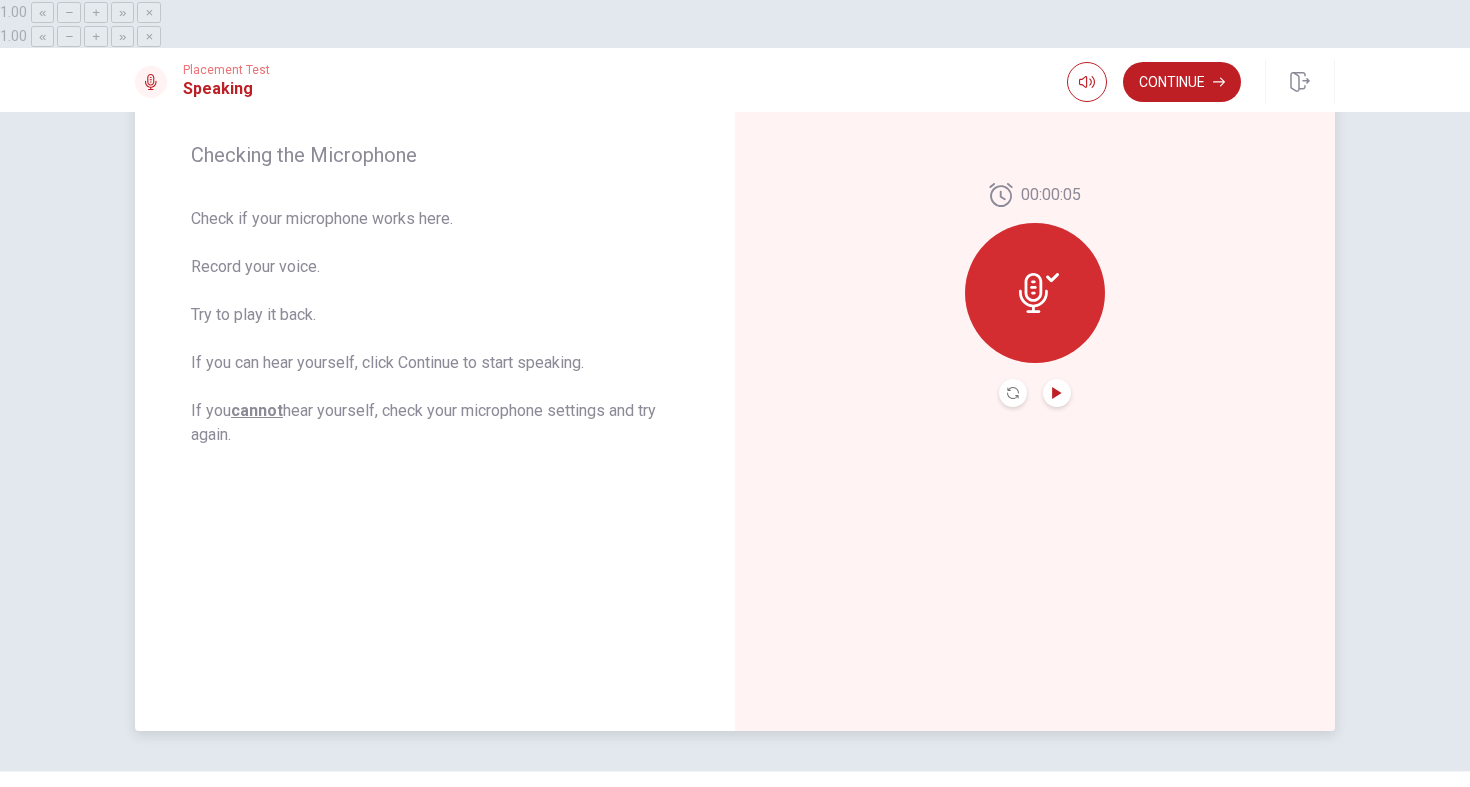 click 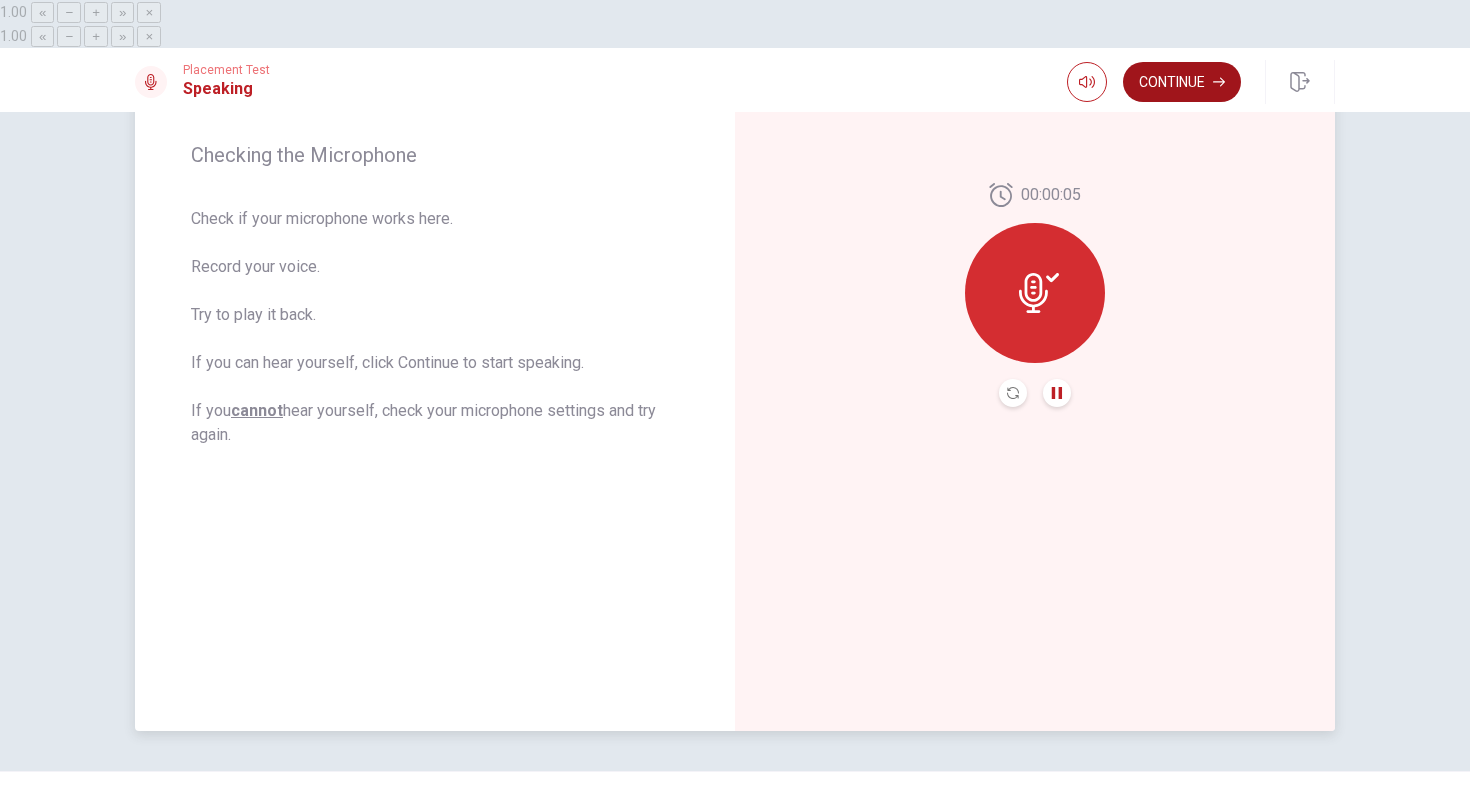 click on "Continue" at bounding box center (1182, 82) 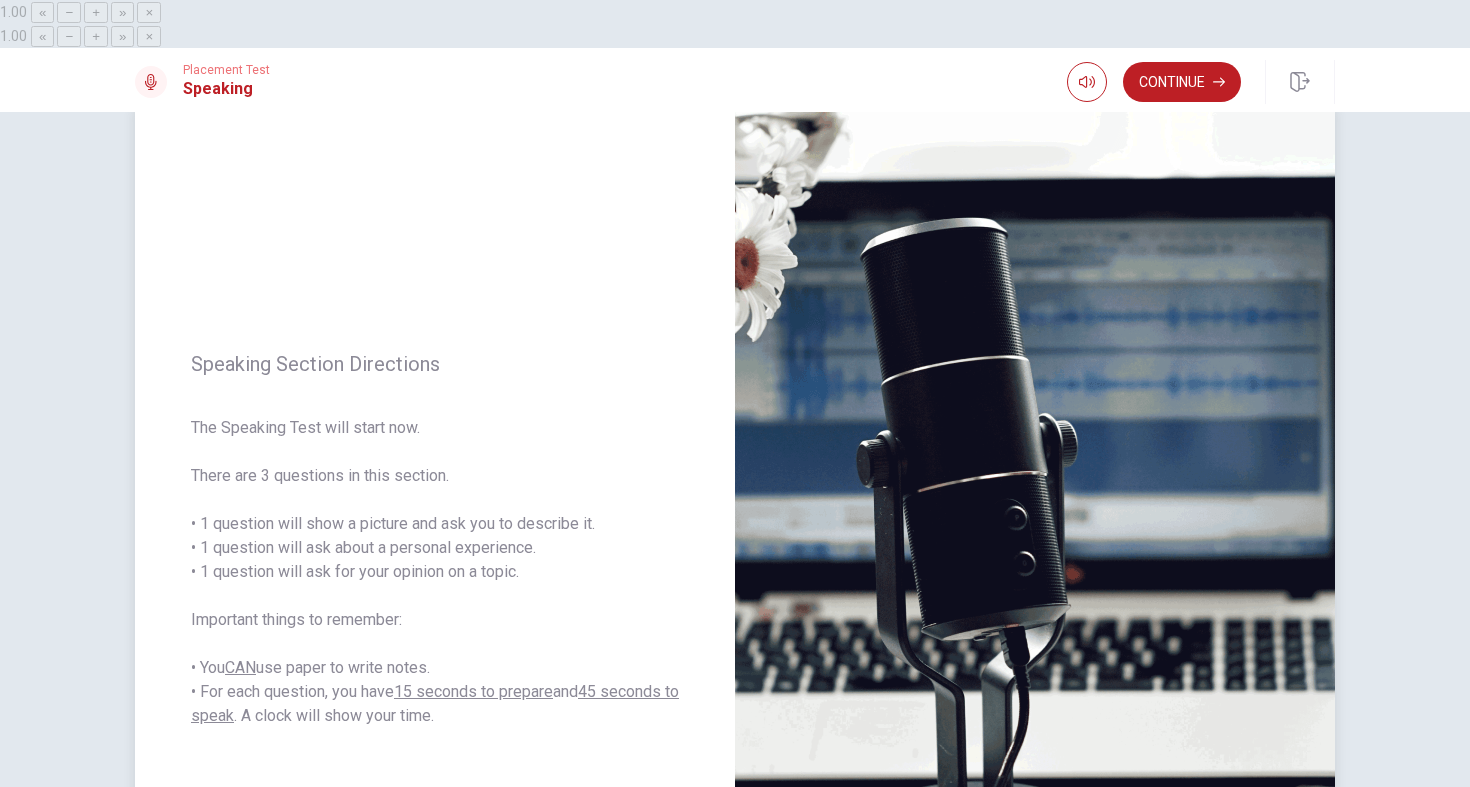 scroll, scrollTop: 0, scrollLeft: 0, axis: both 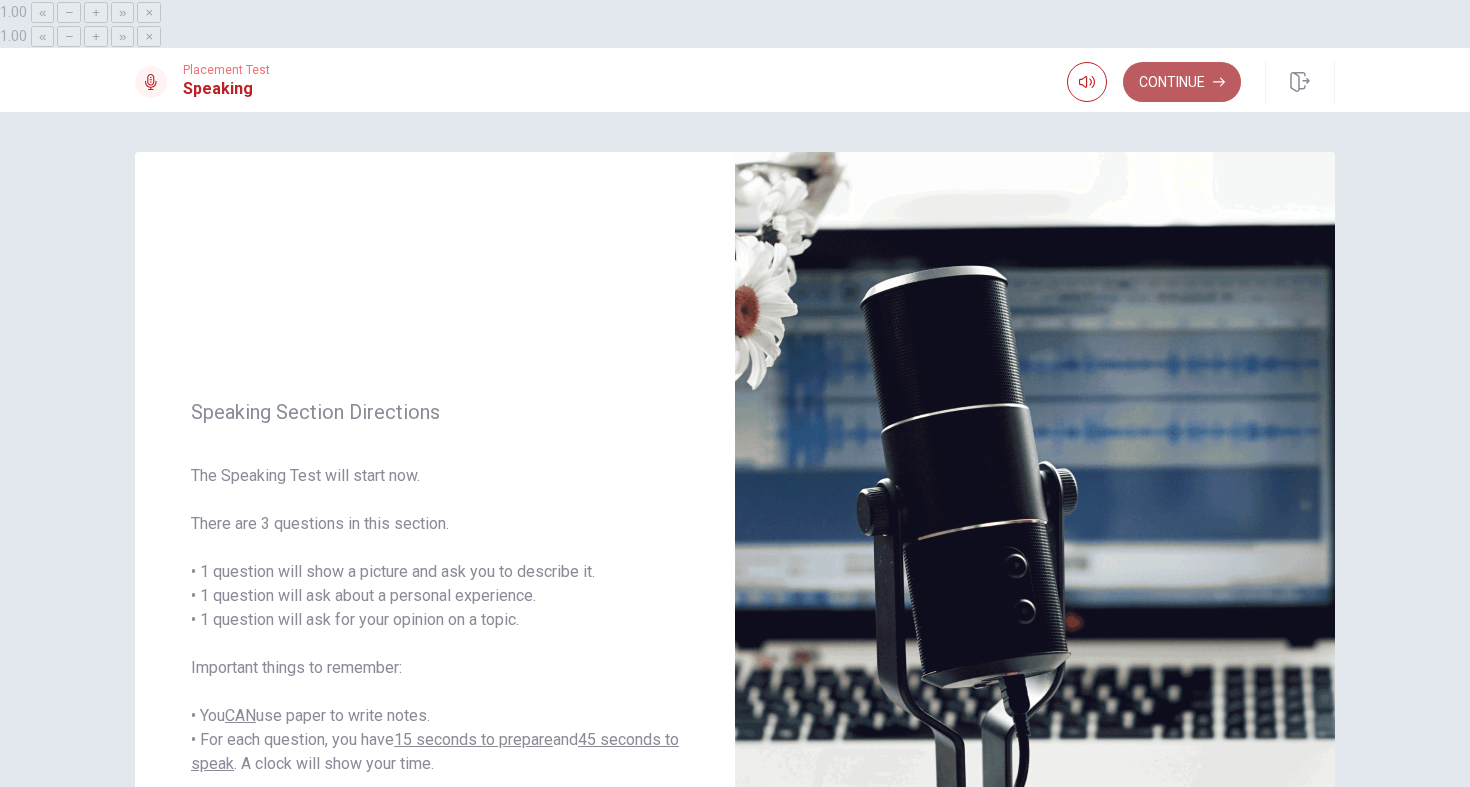 click on "Continue" at bounding box center (1182, 82) 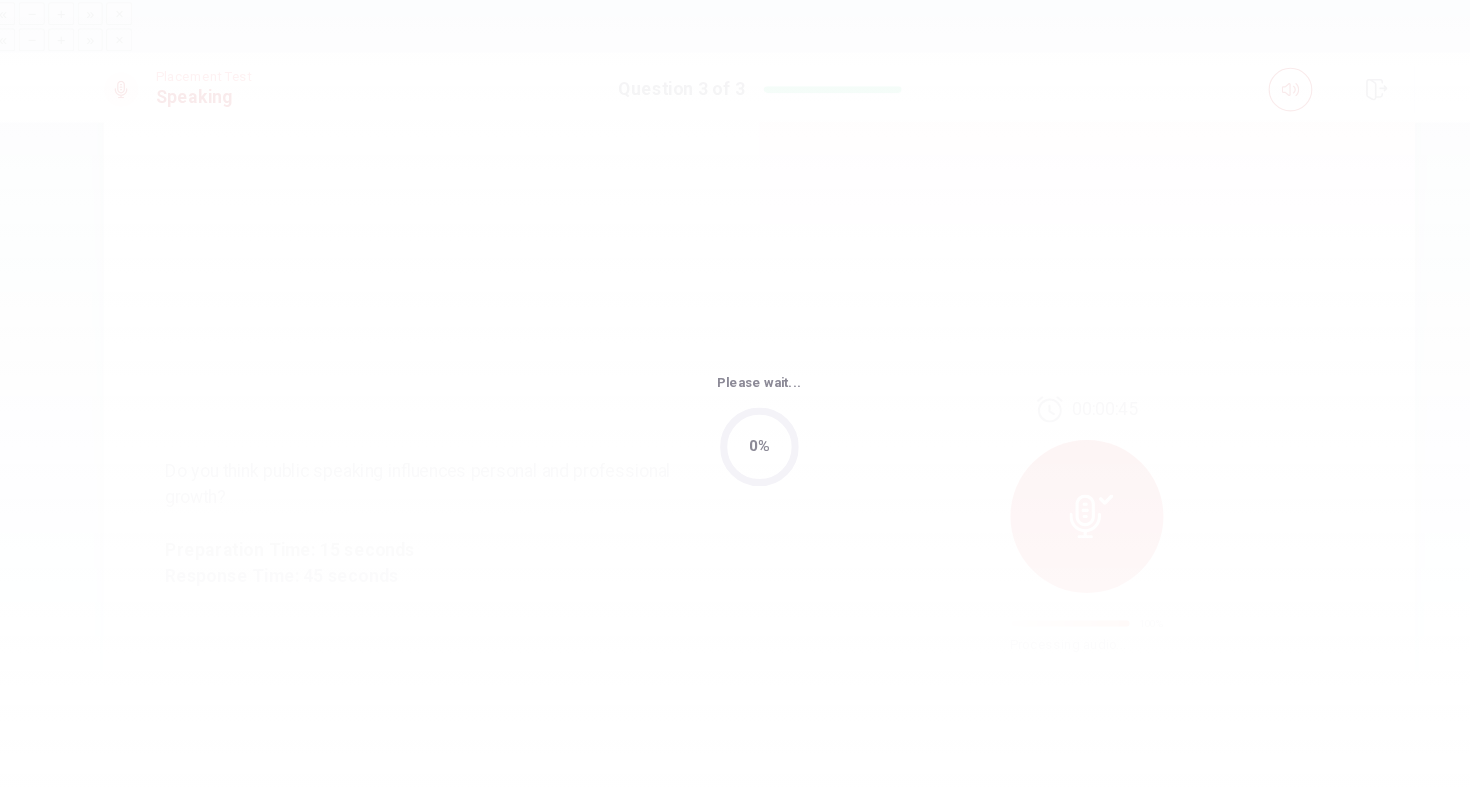 scroll, scrollTop: 0, scrollLeft: 0, axis: both 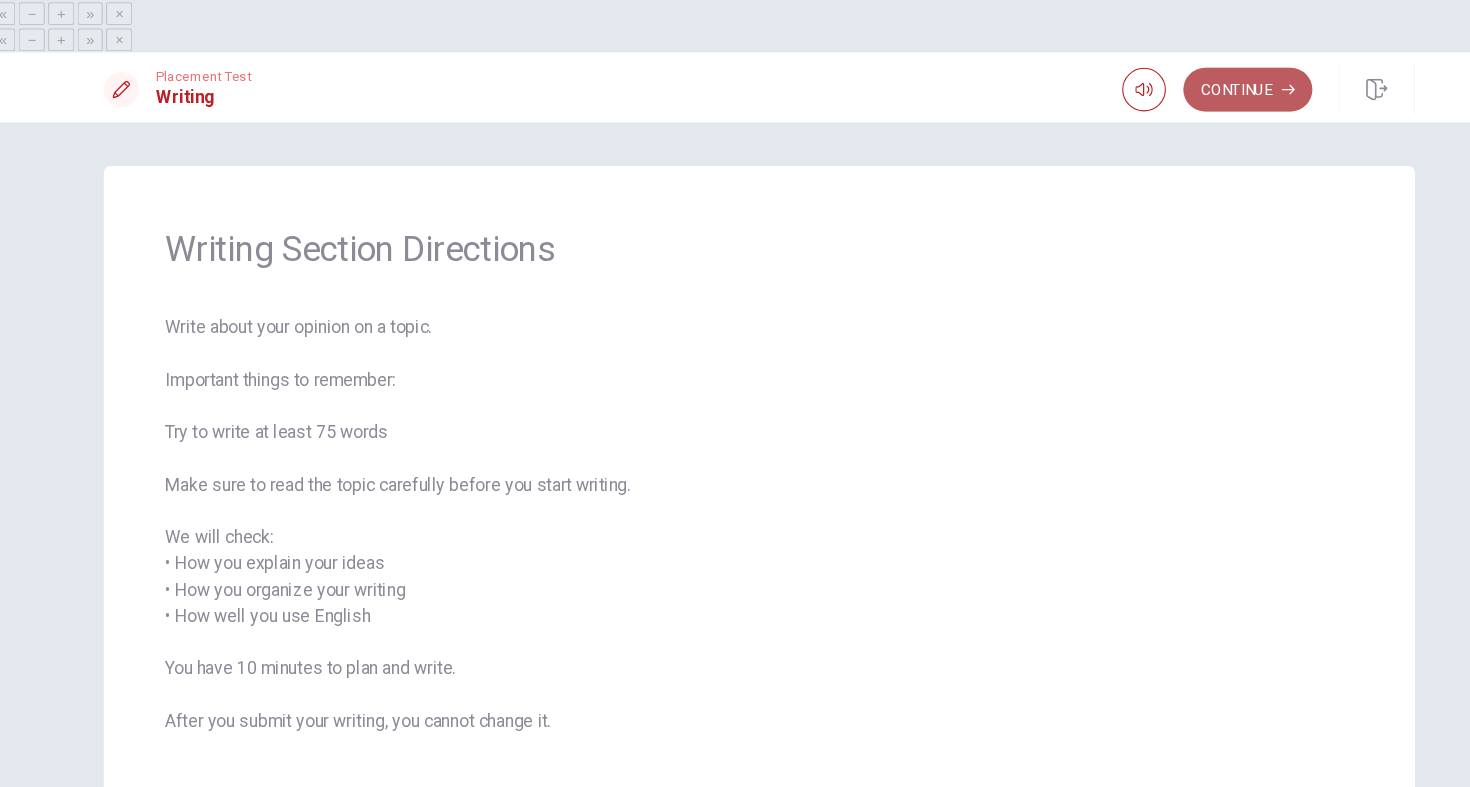 click on "Continue" at bounding box center [1182, 82] 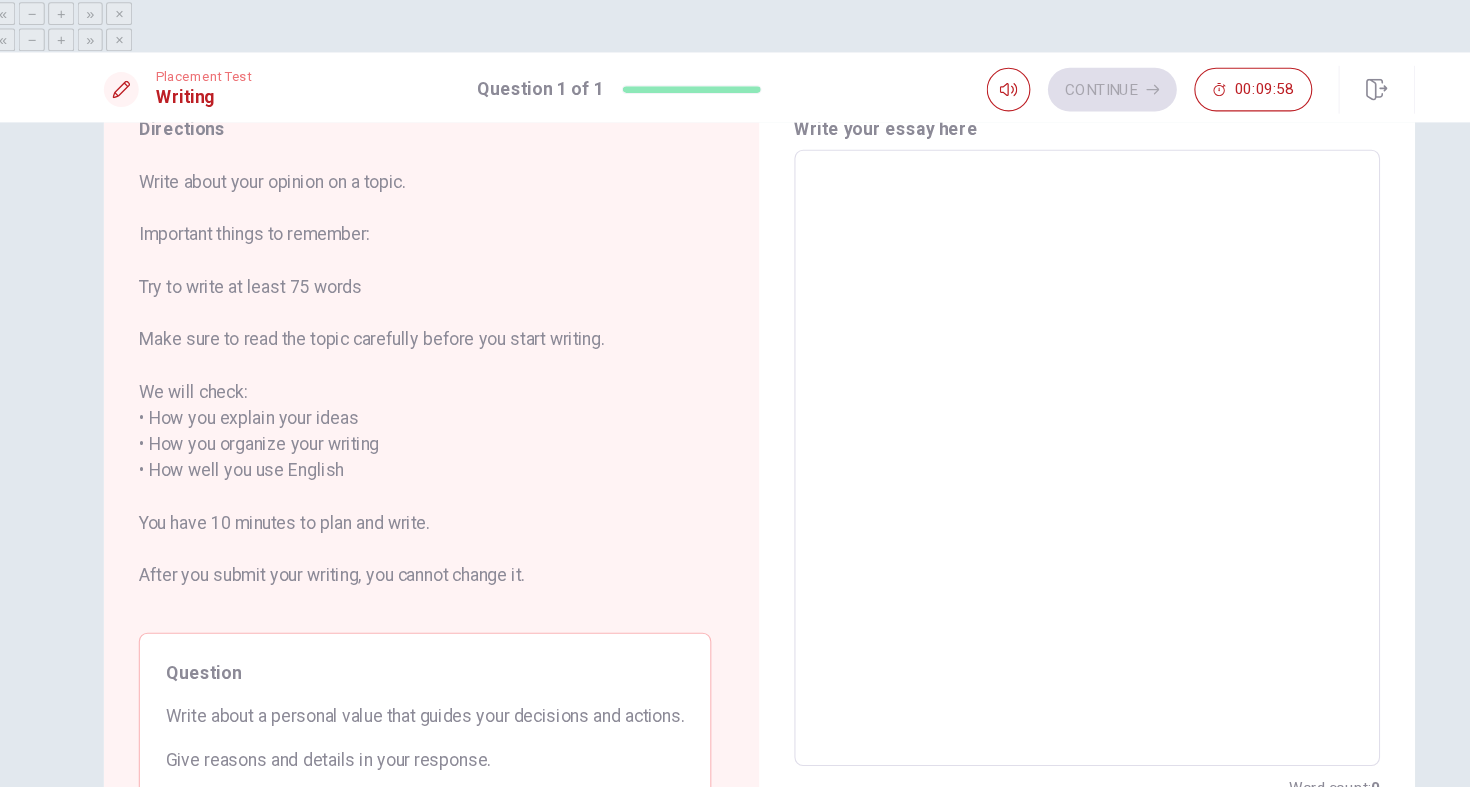 scroll, scrollTop: 0, scrollLeft: 0, axis: both 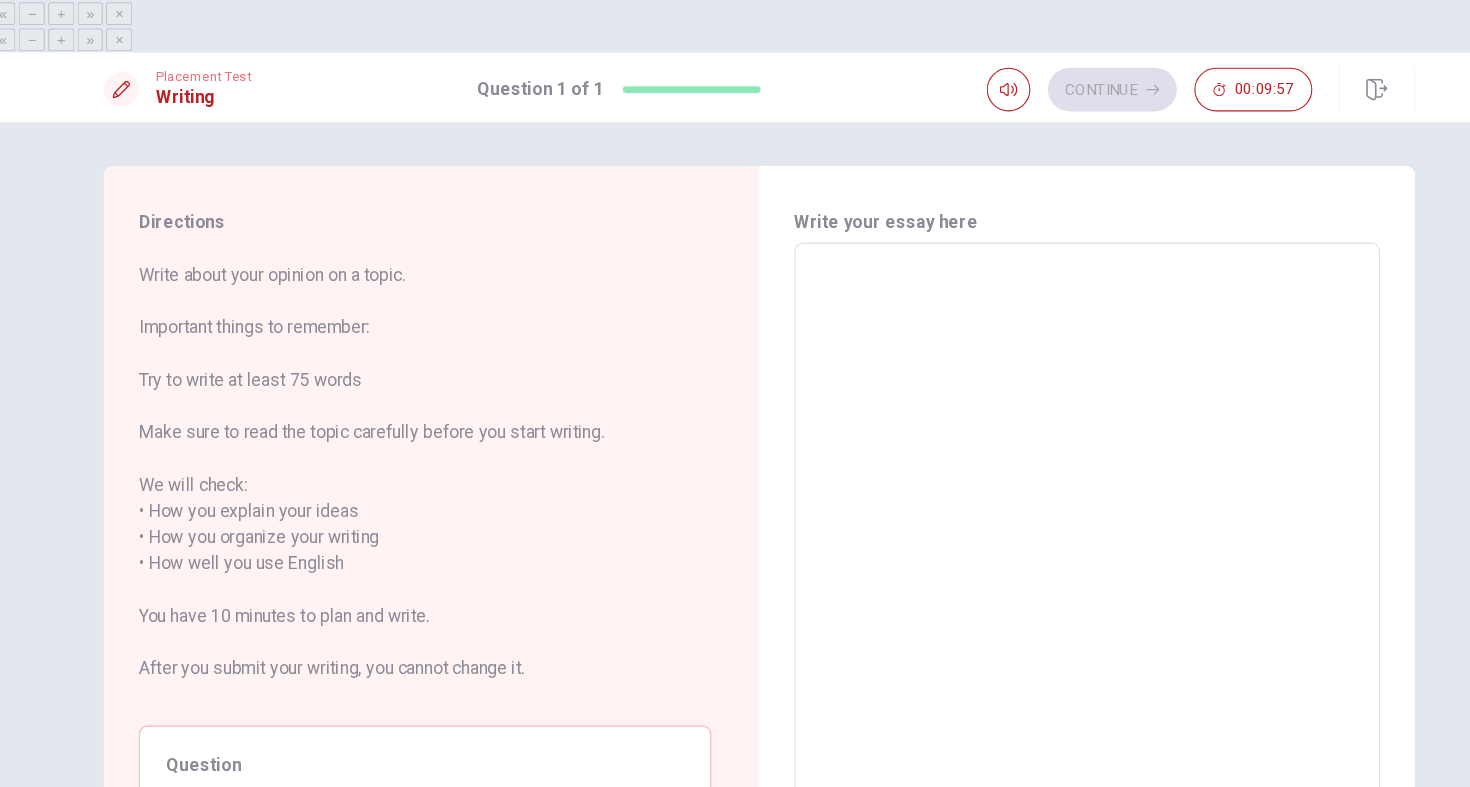 click at bounding box center (1035, 504) 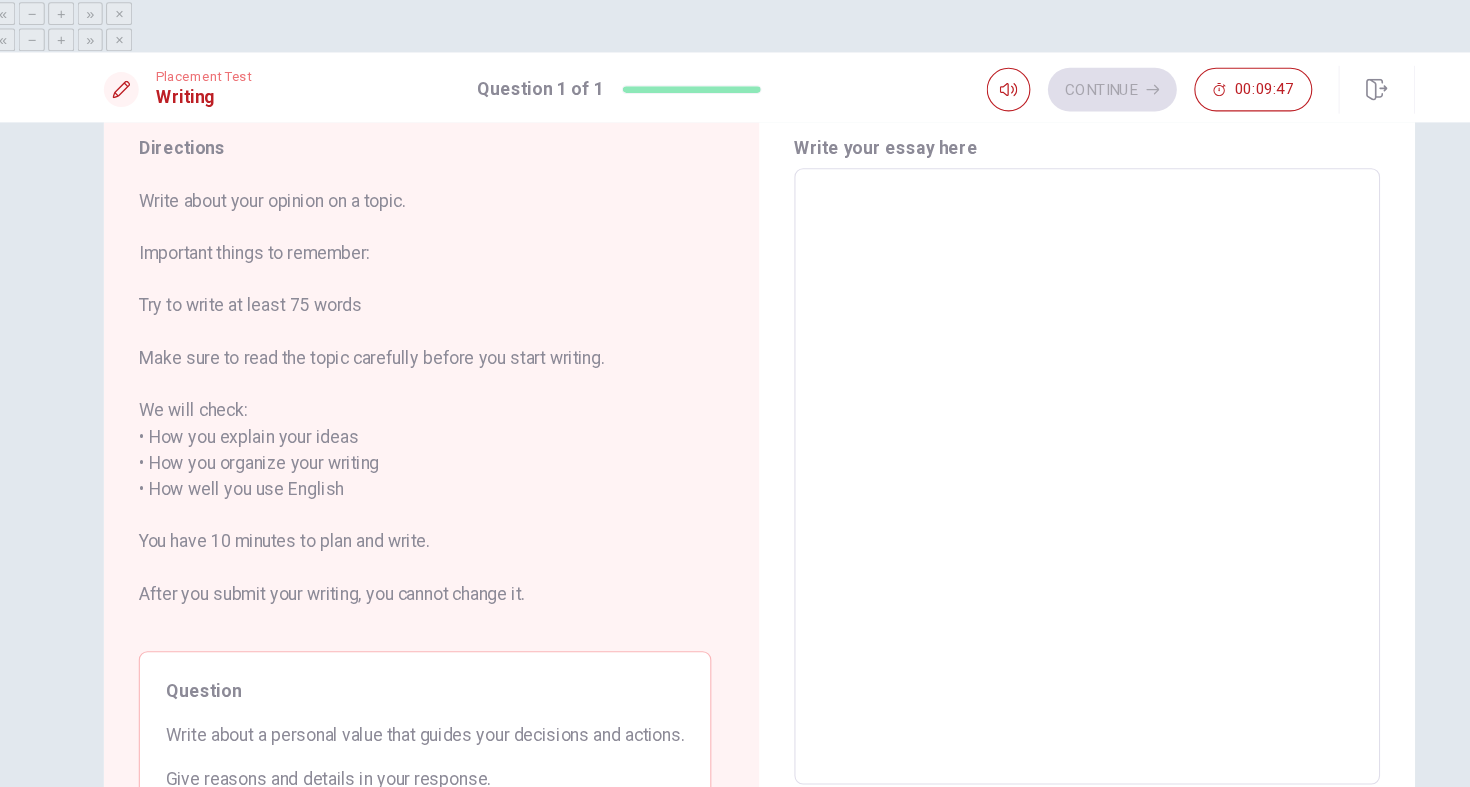 scroll, scrollTop: 56, scrollLeft: 0, axis: vertical 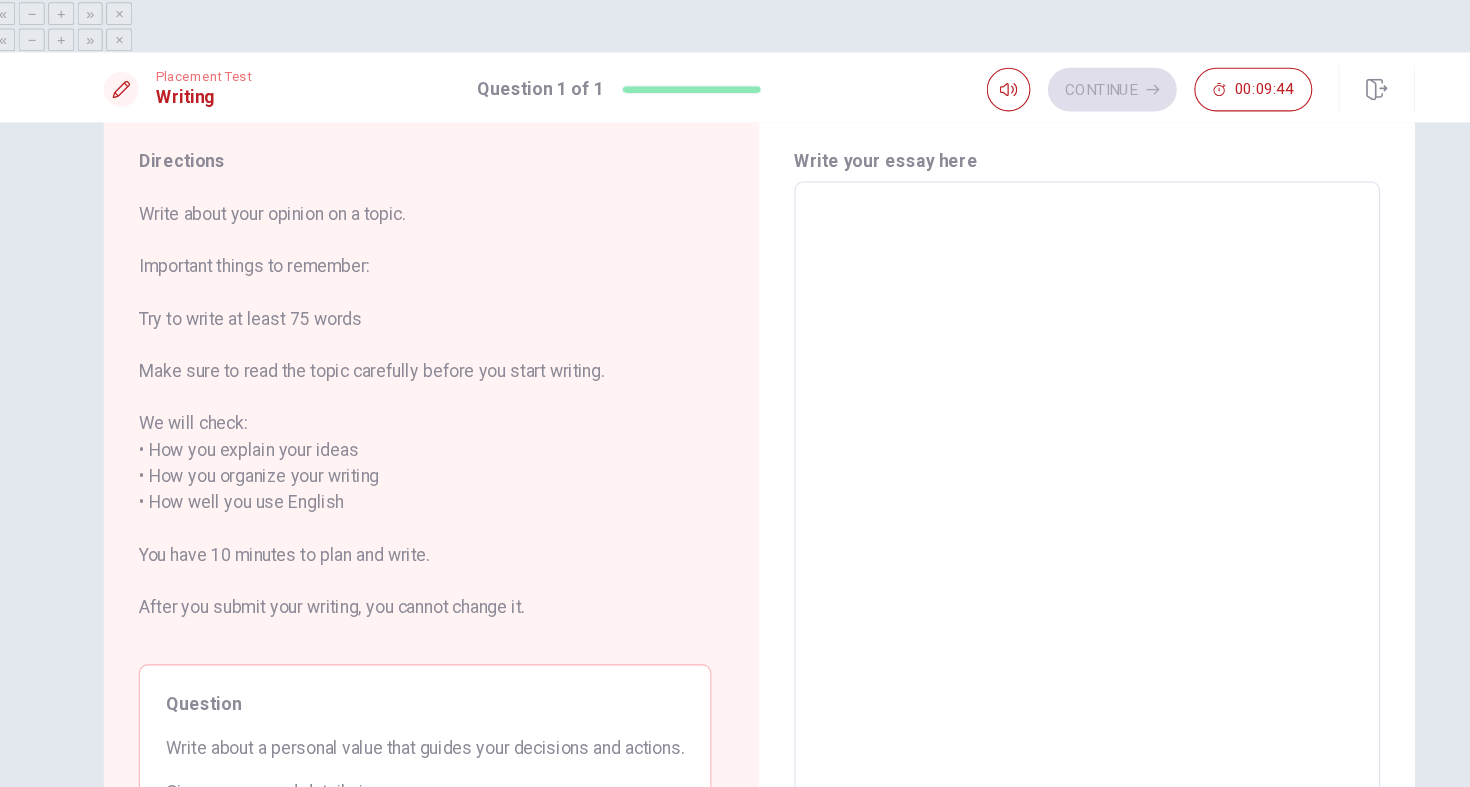 type on "O" 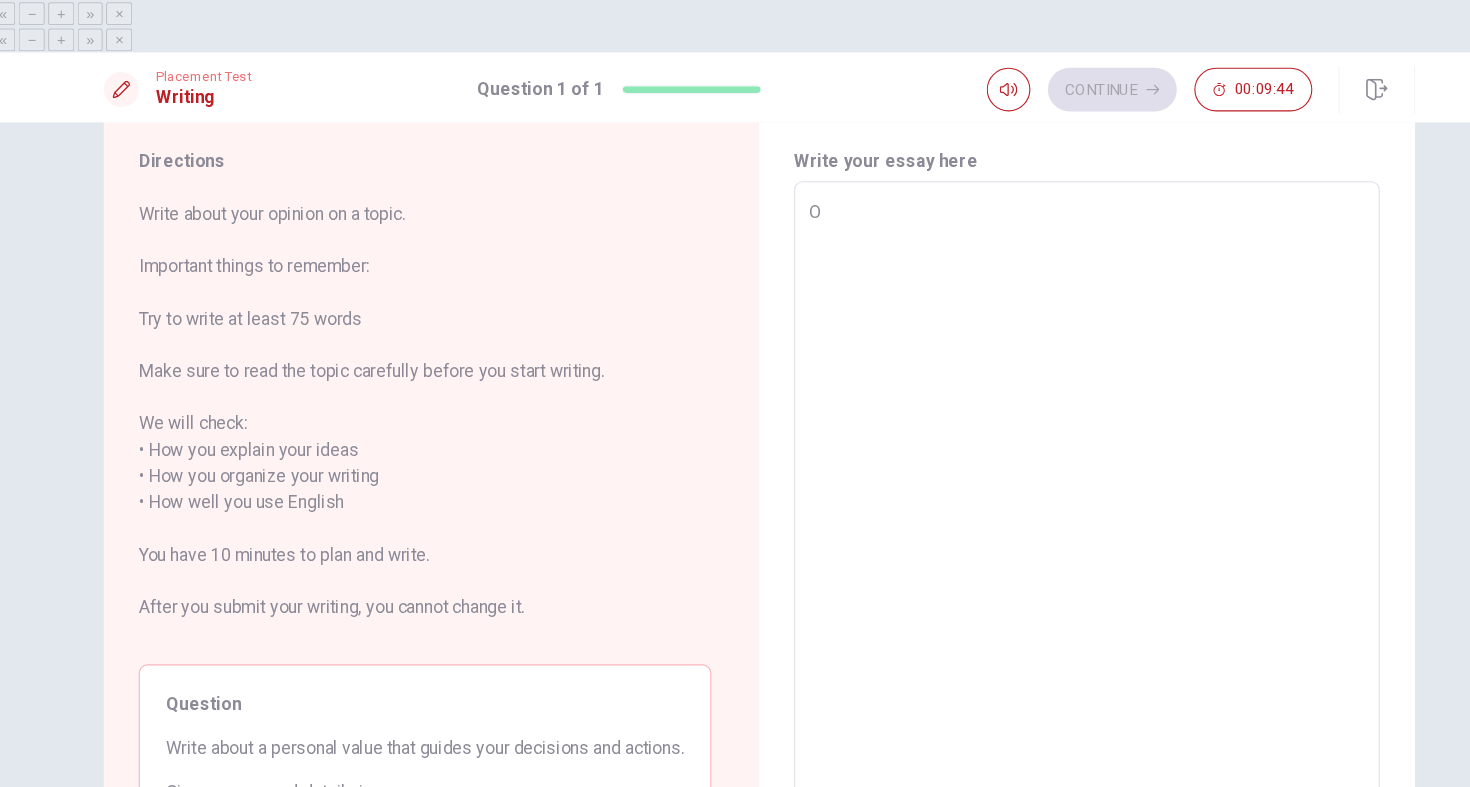 type on "x" 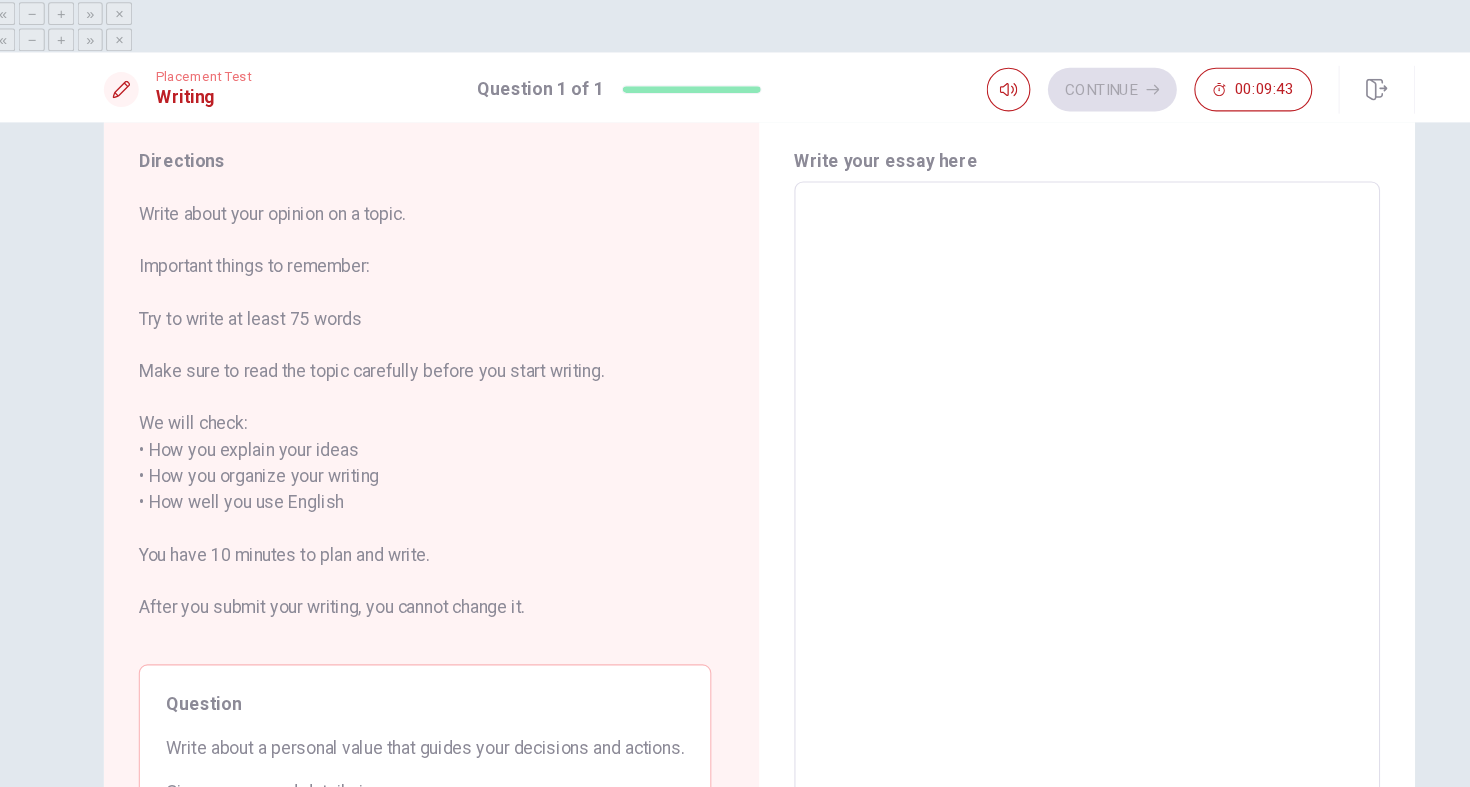 type on "I" 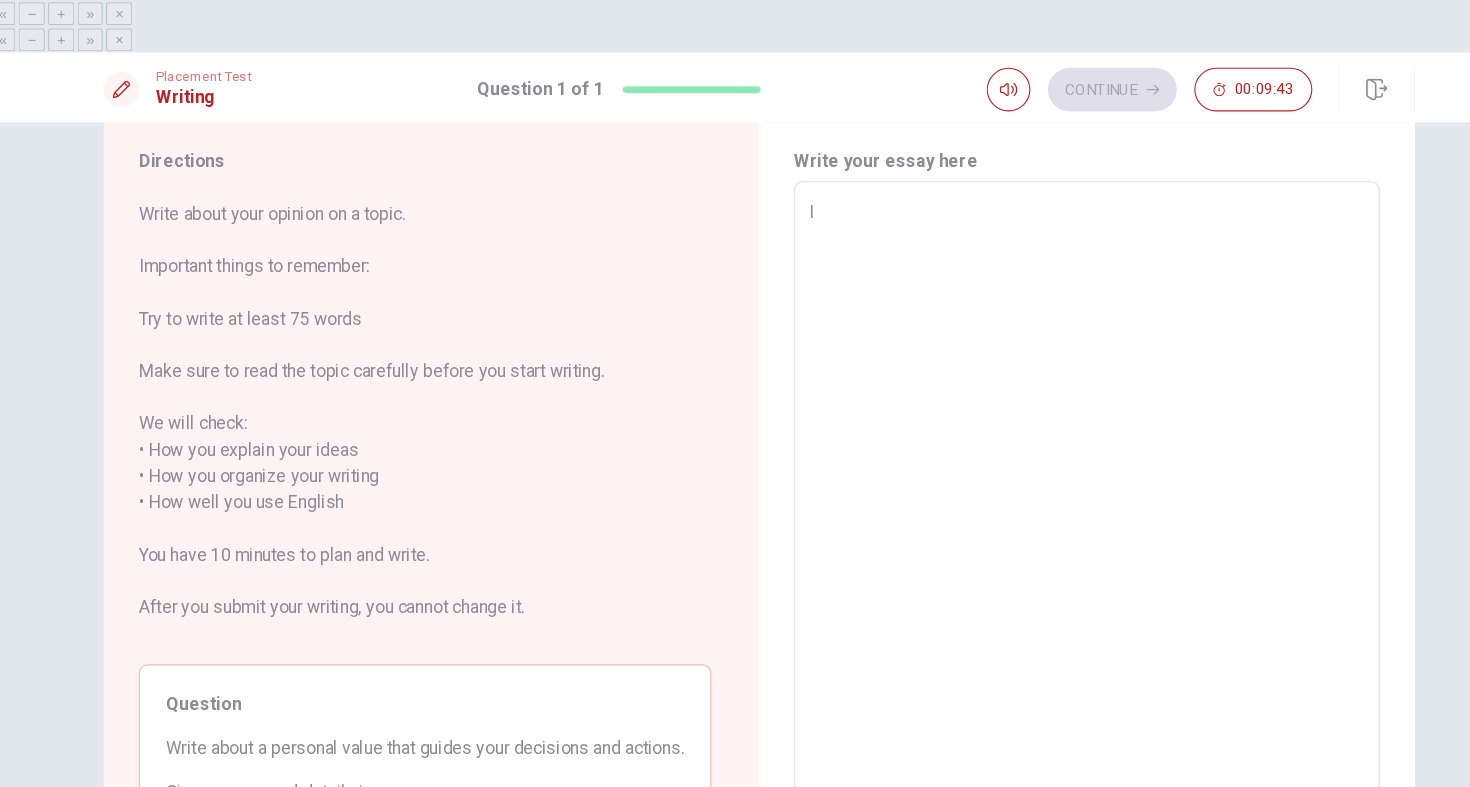 type on "x" 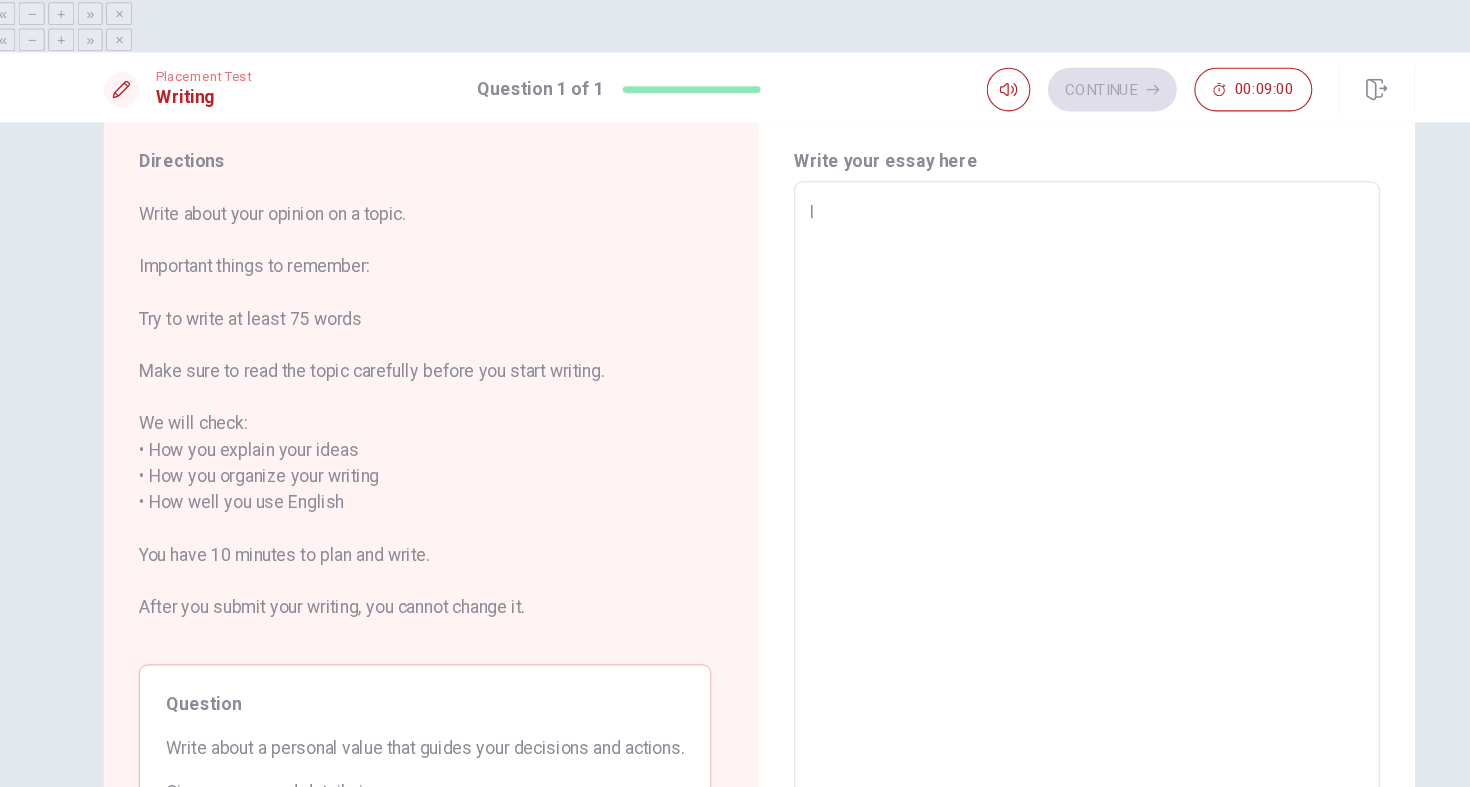 type on "x" 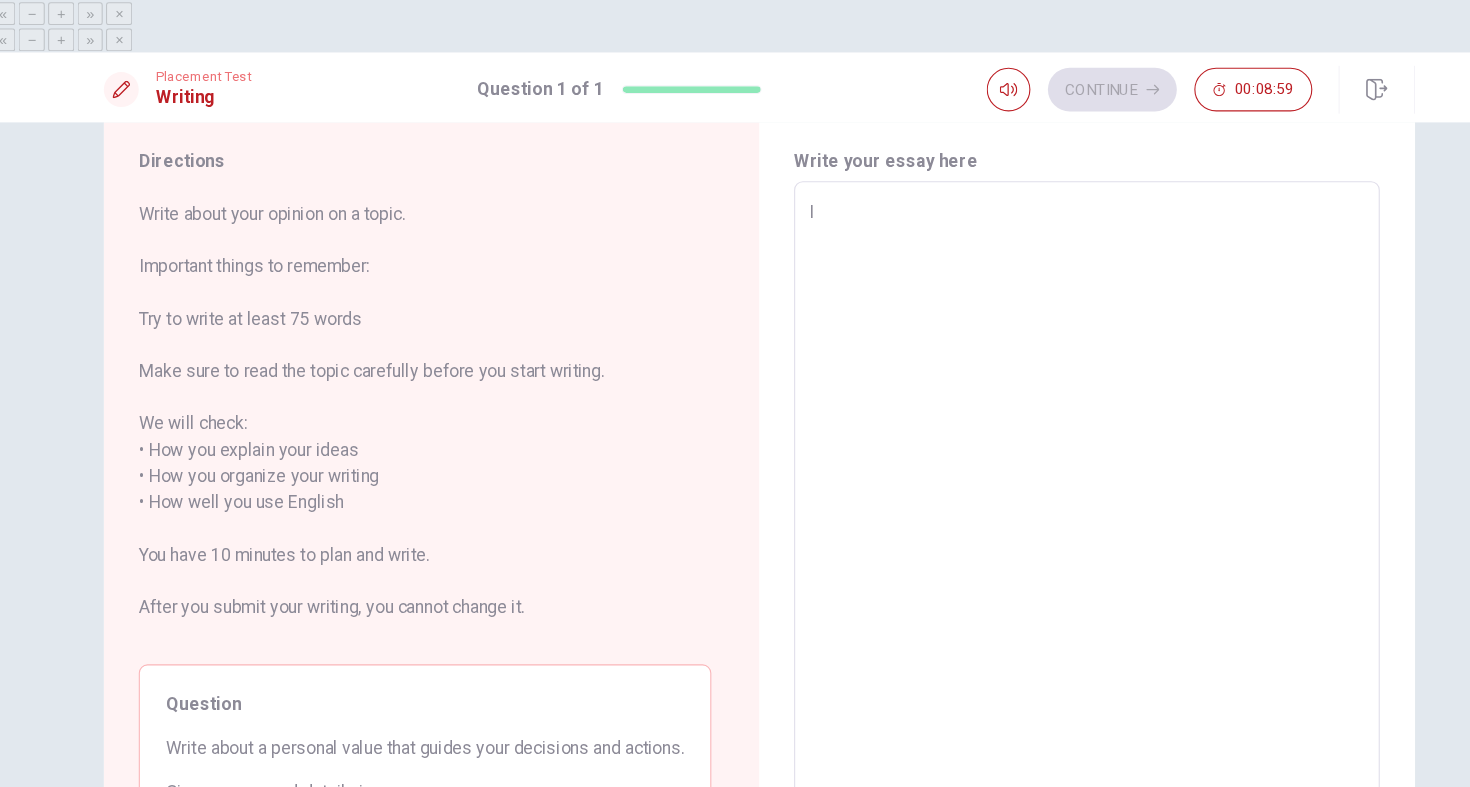 type on "I c" 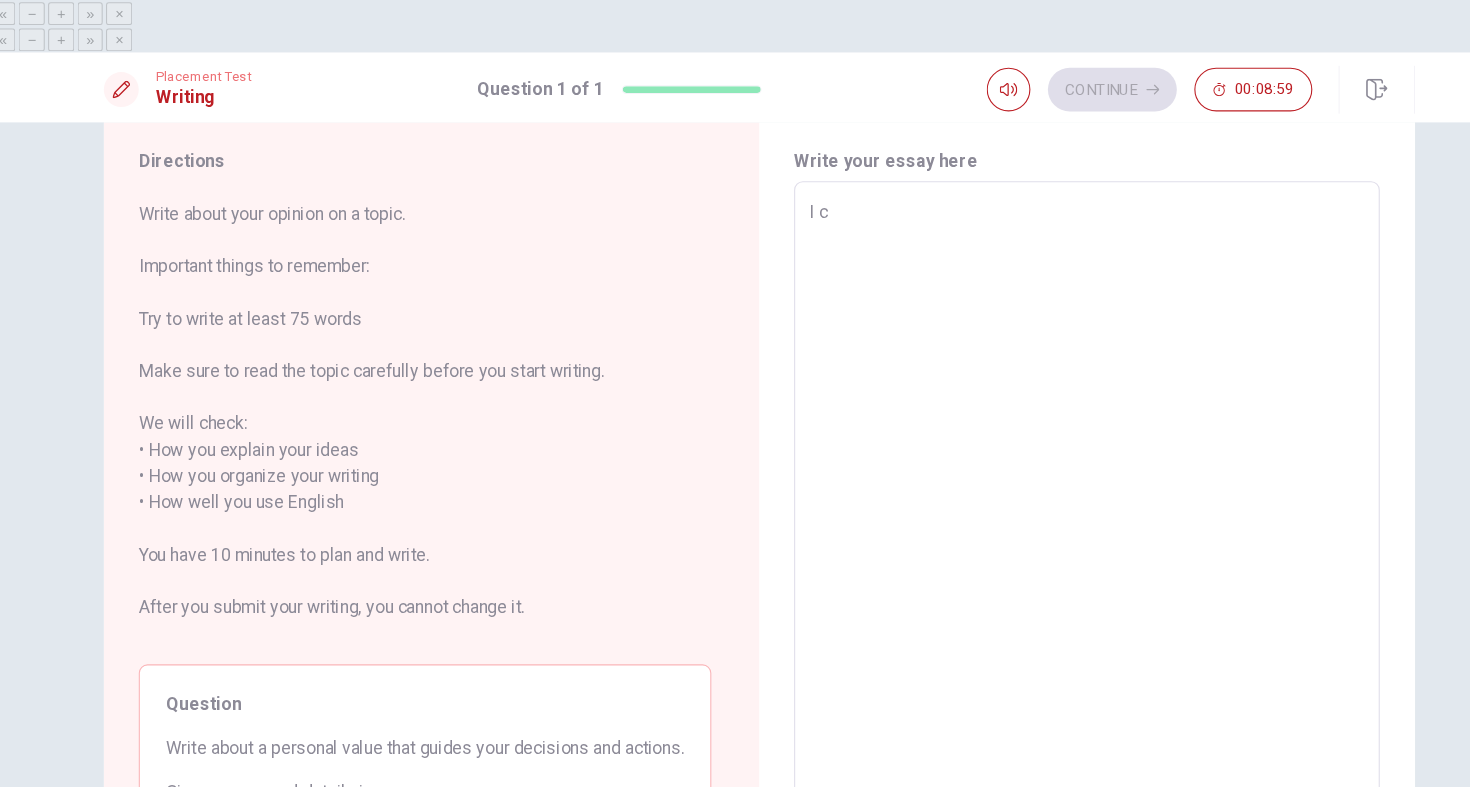 type on "x" 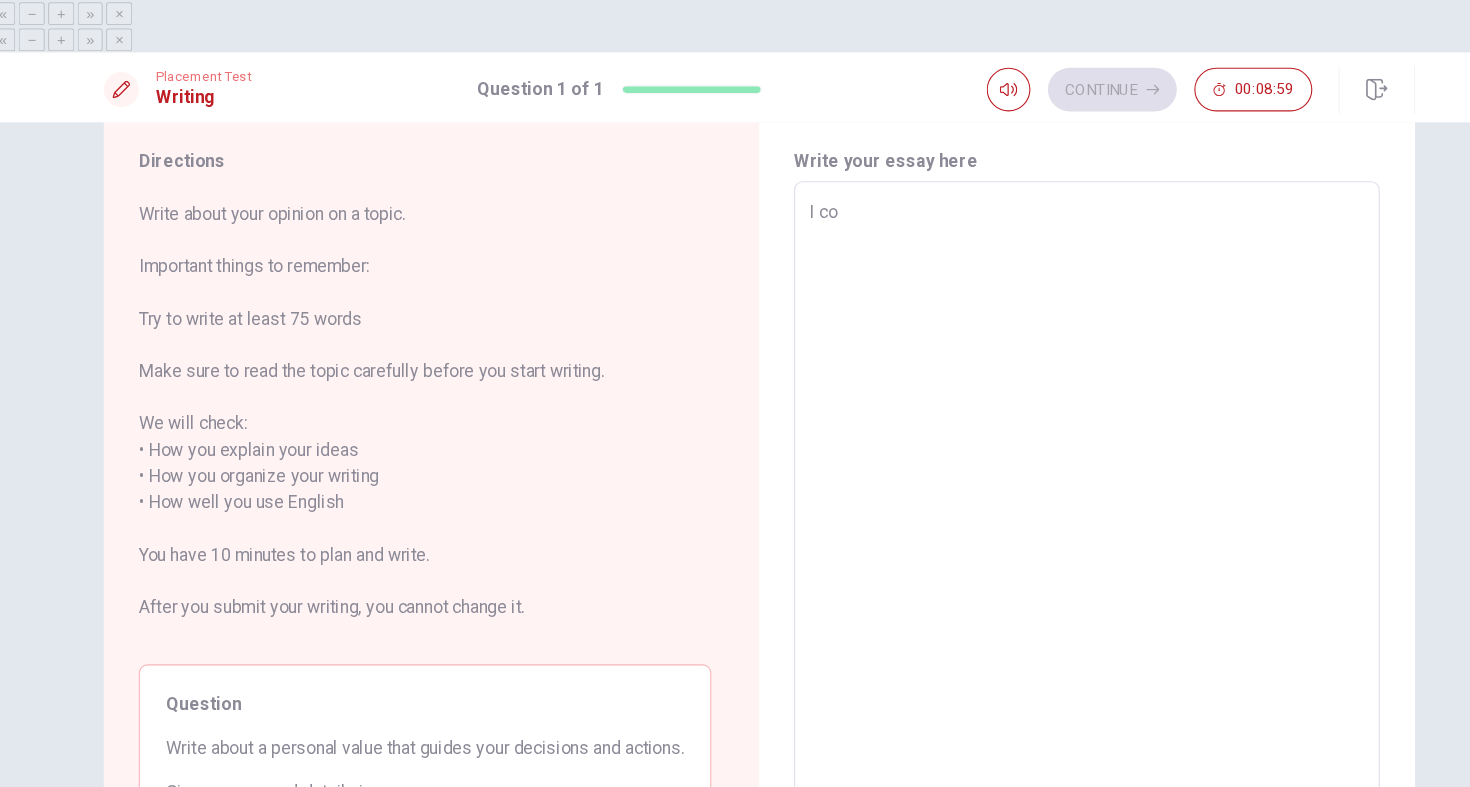 type on "x" 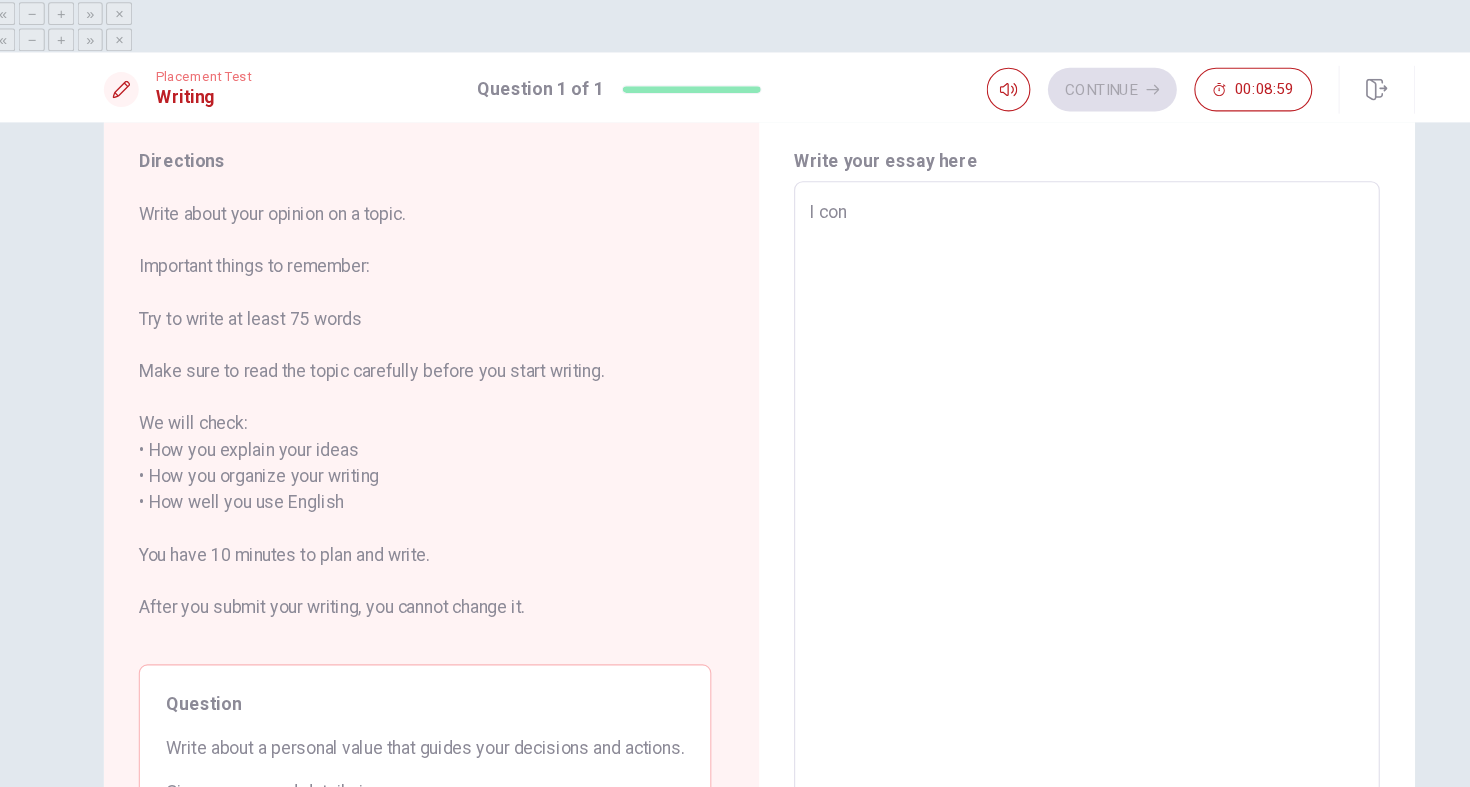 type on "x" 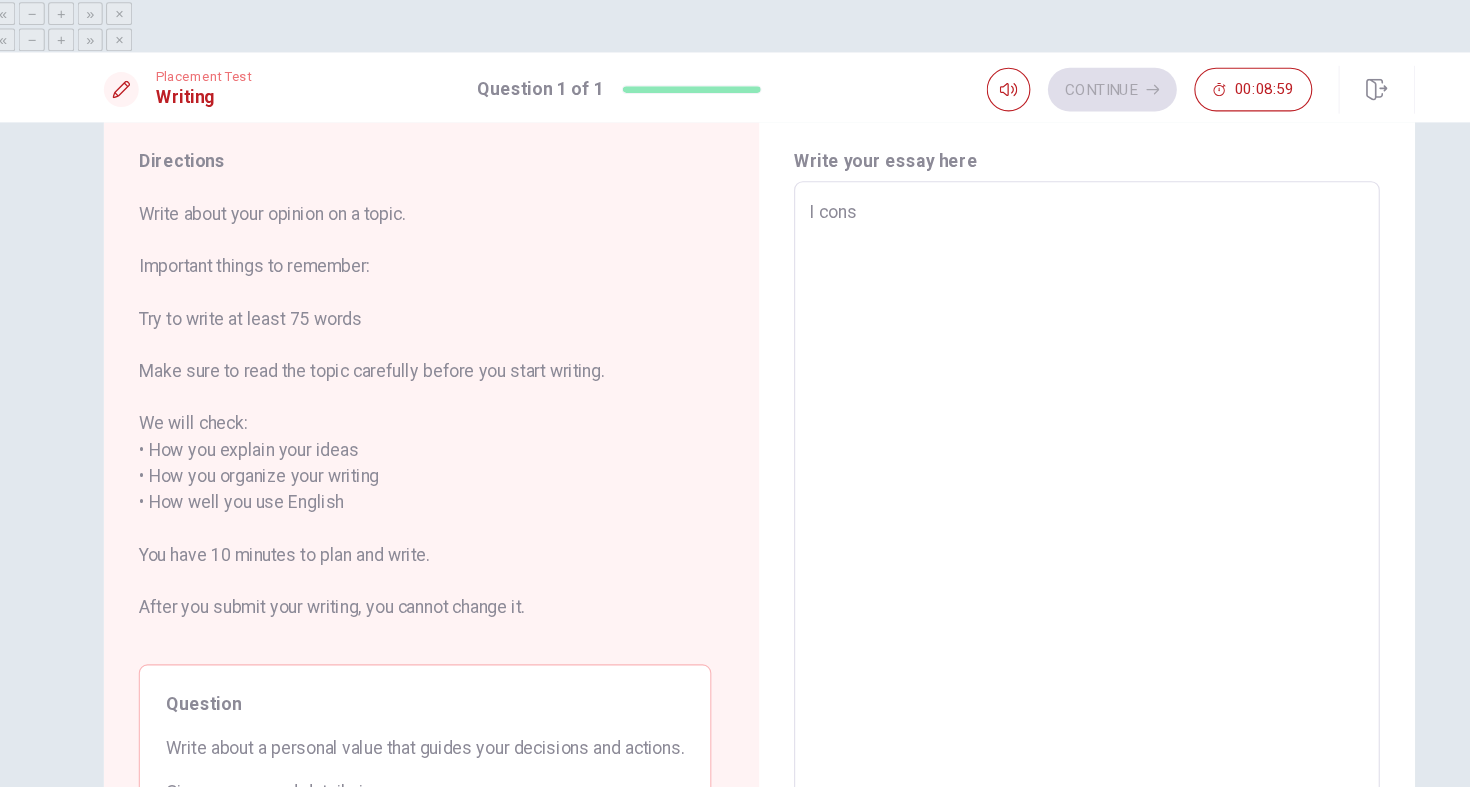 type on "x" 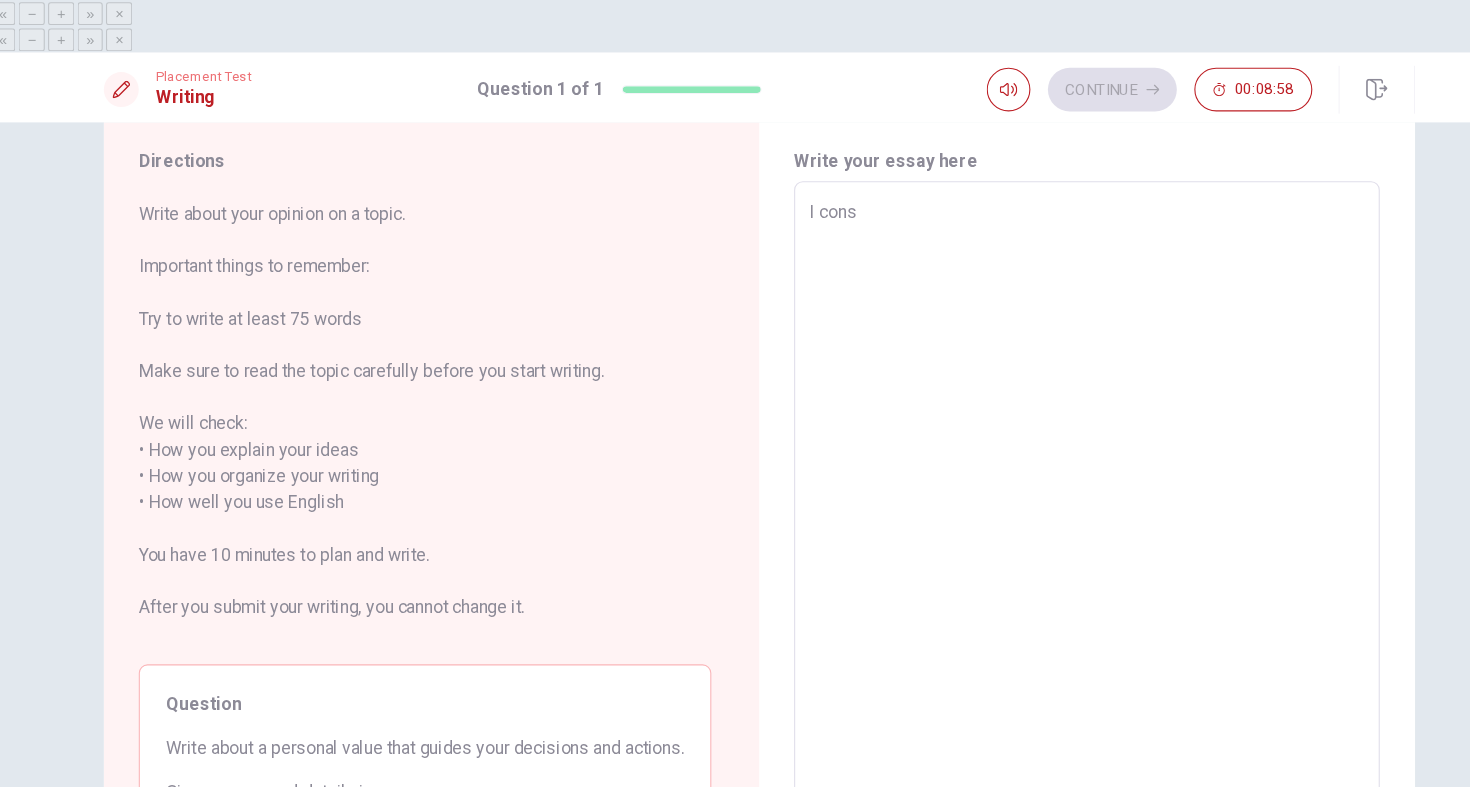 type on "I consi" 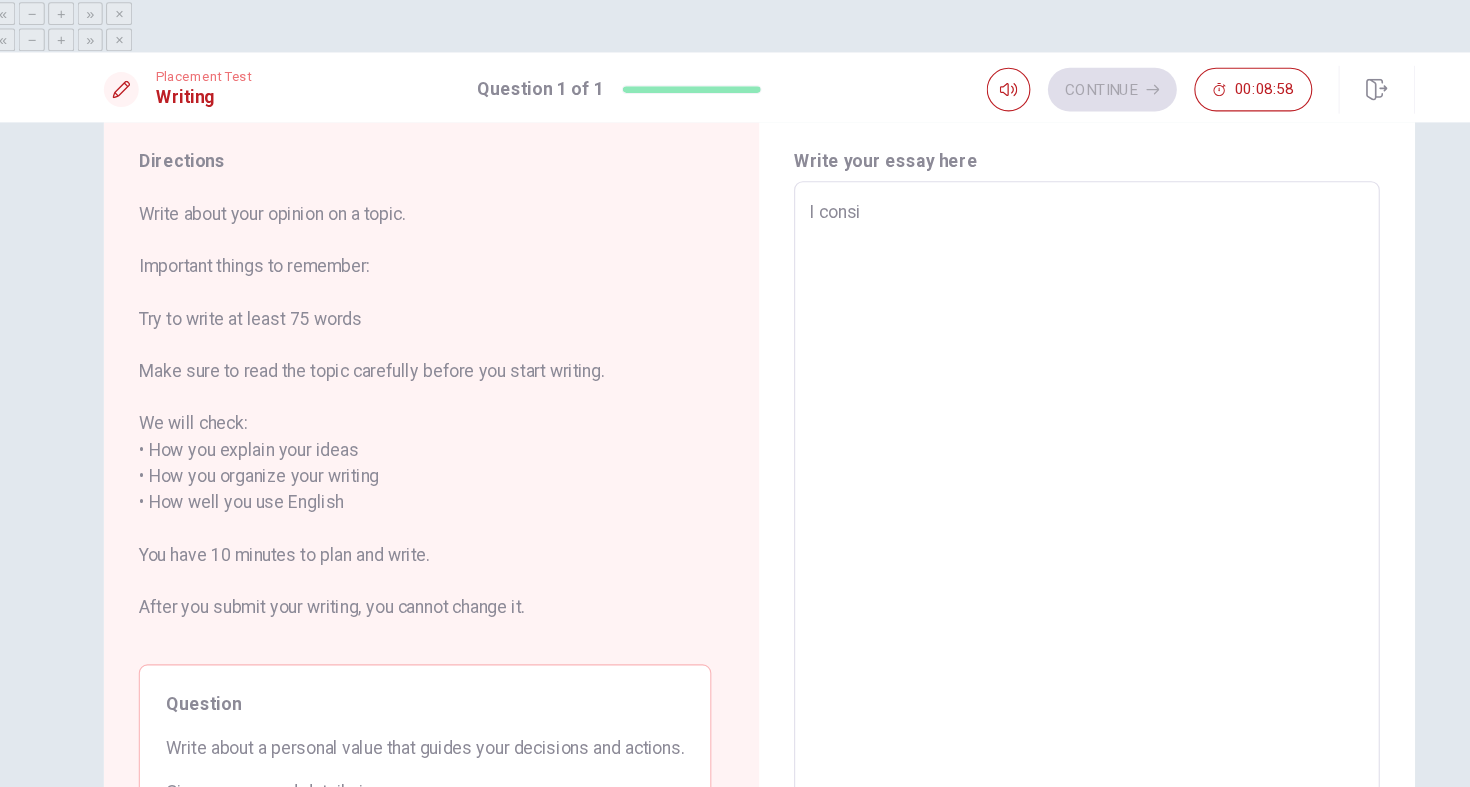 type on "x" 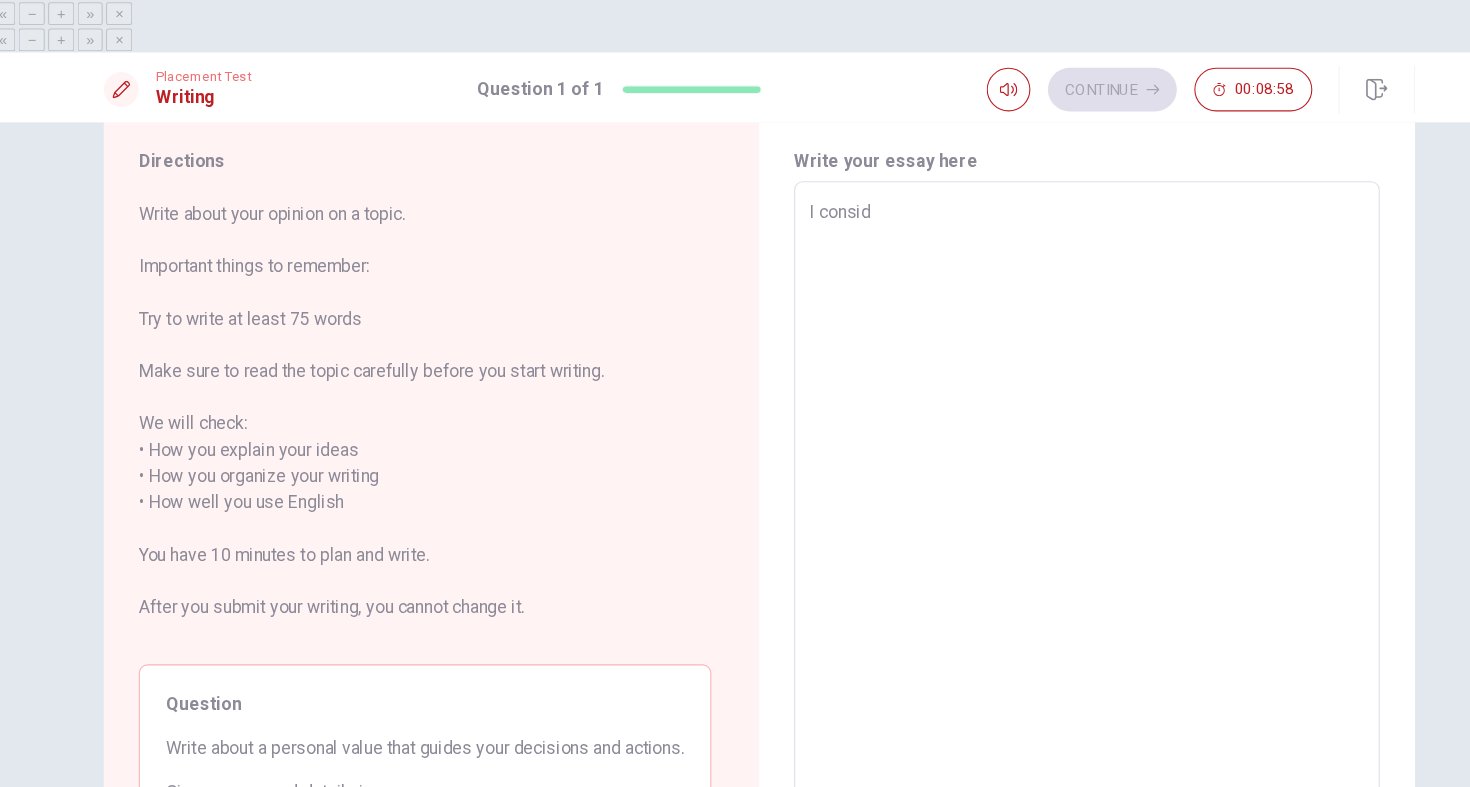 type on "x" 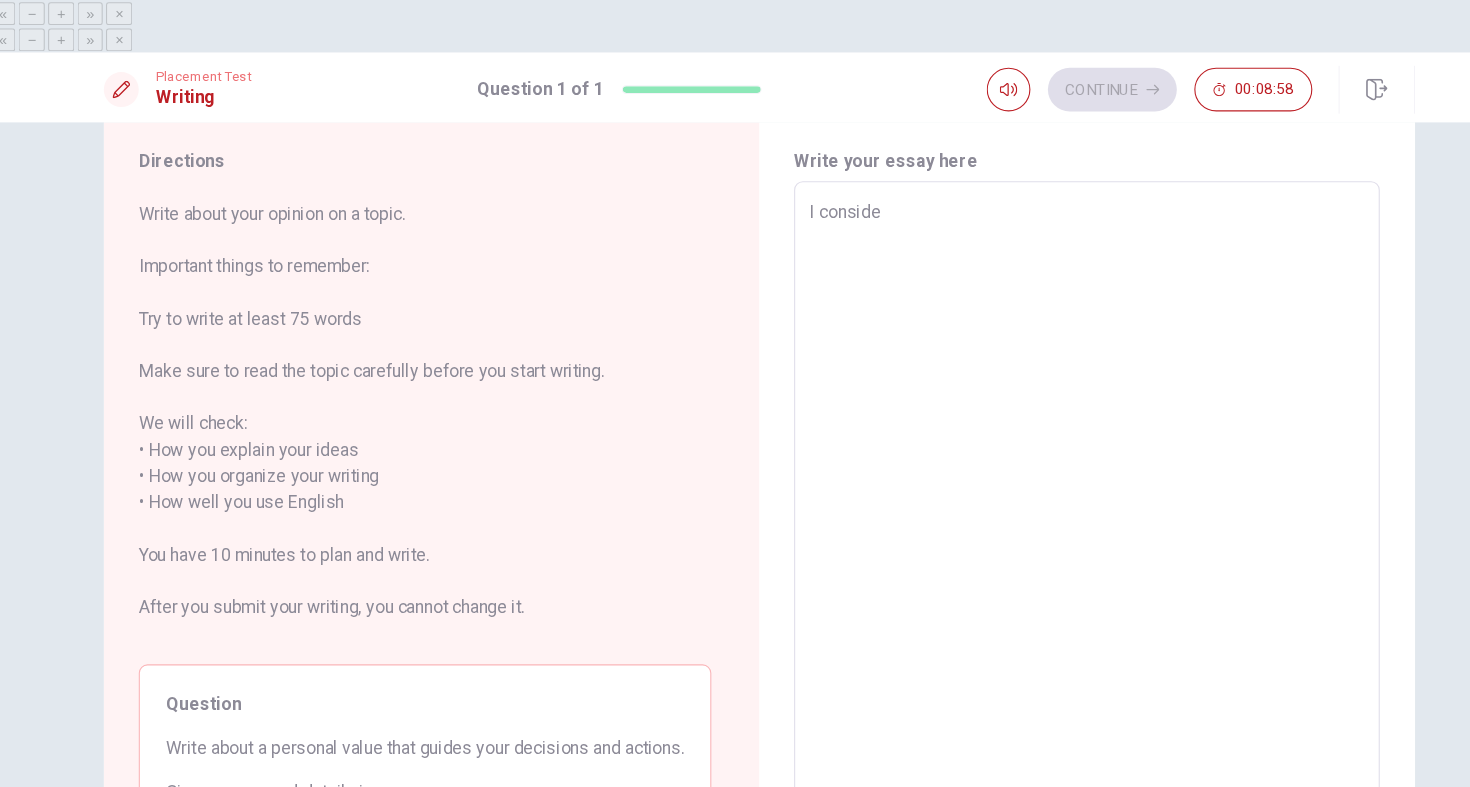 type on "x" 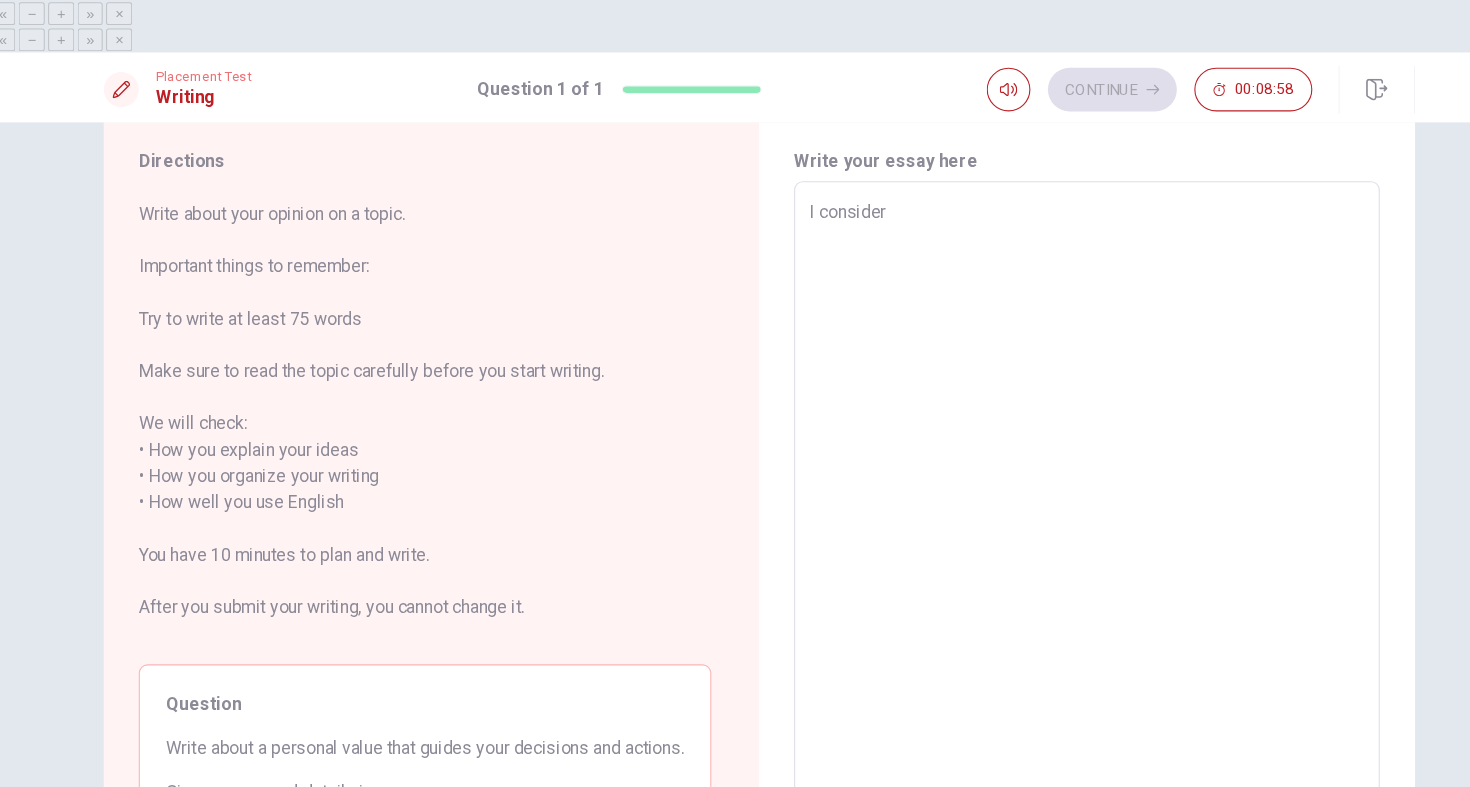 type on "x" 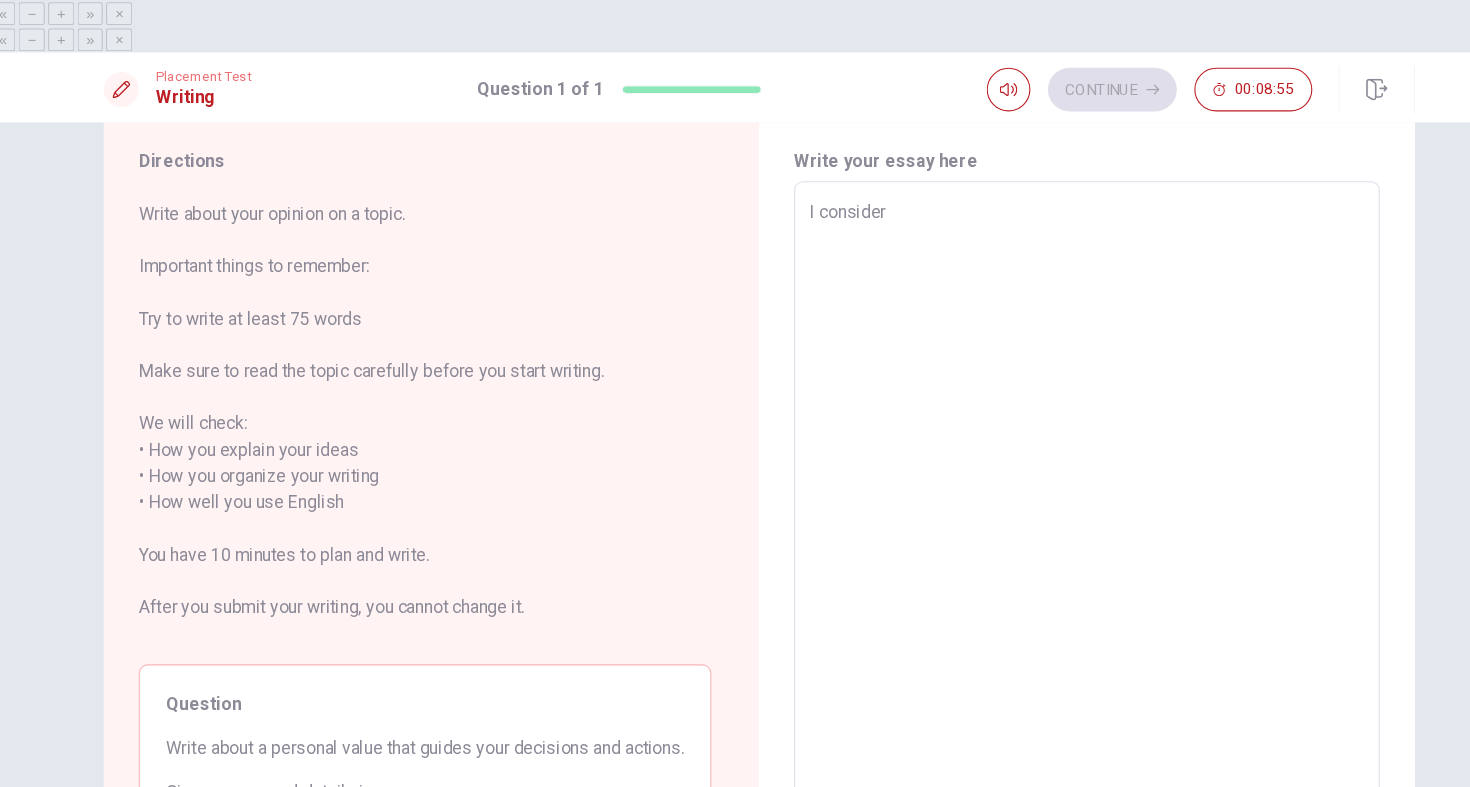 type on "x" 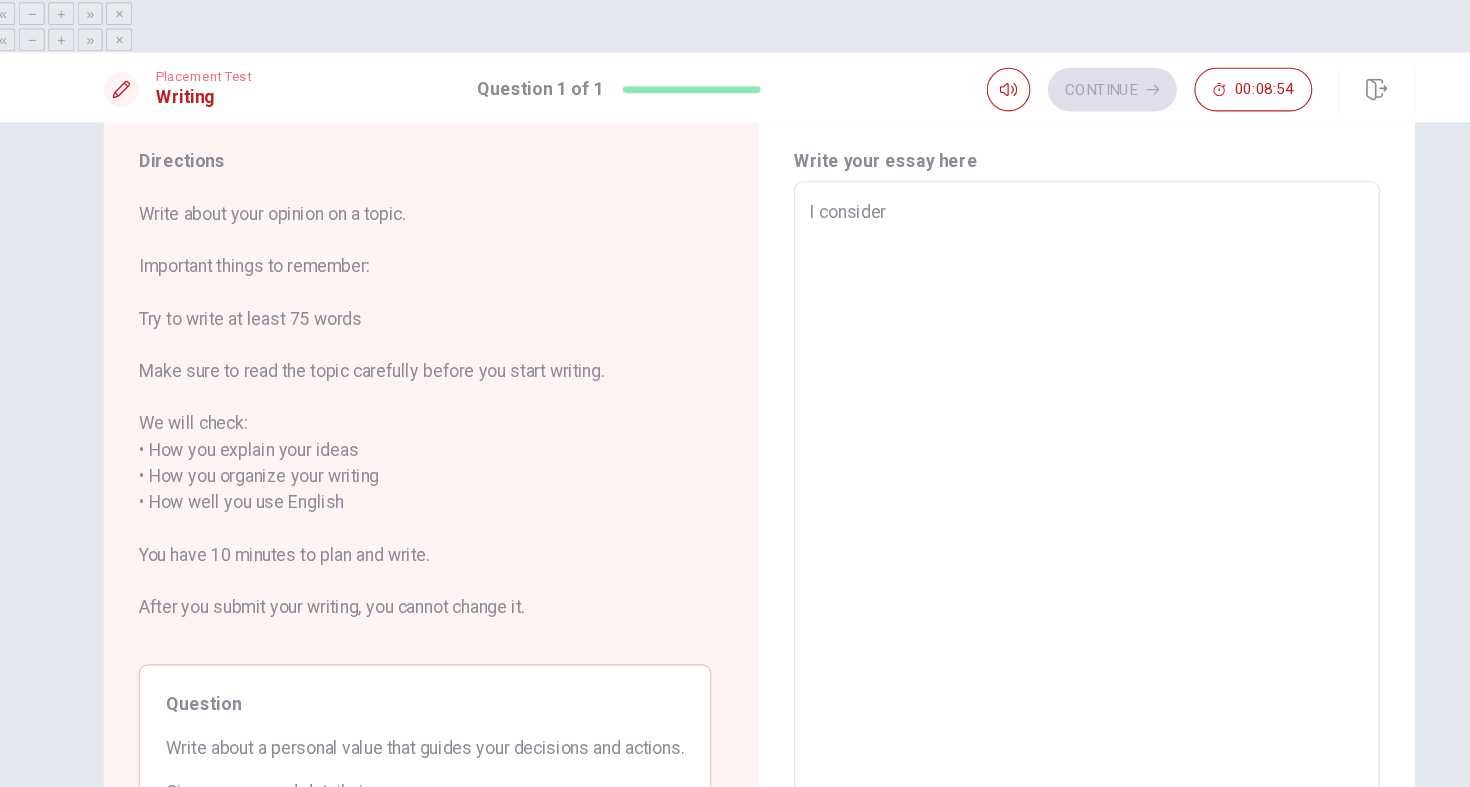 type on "I consider m" 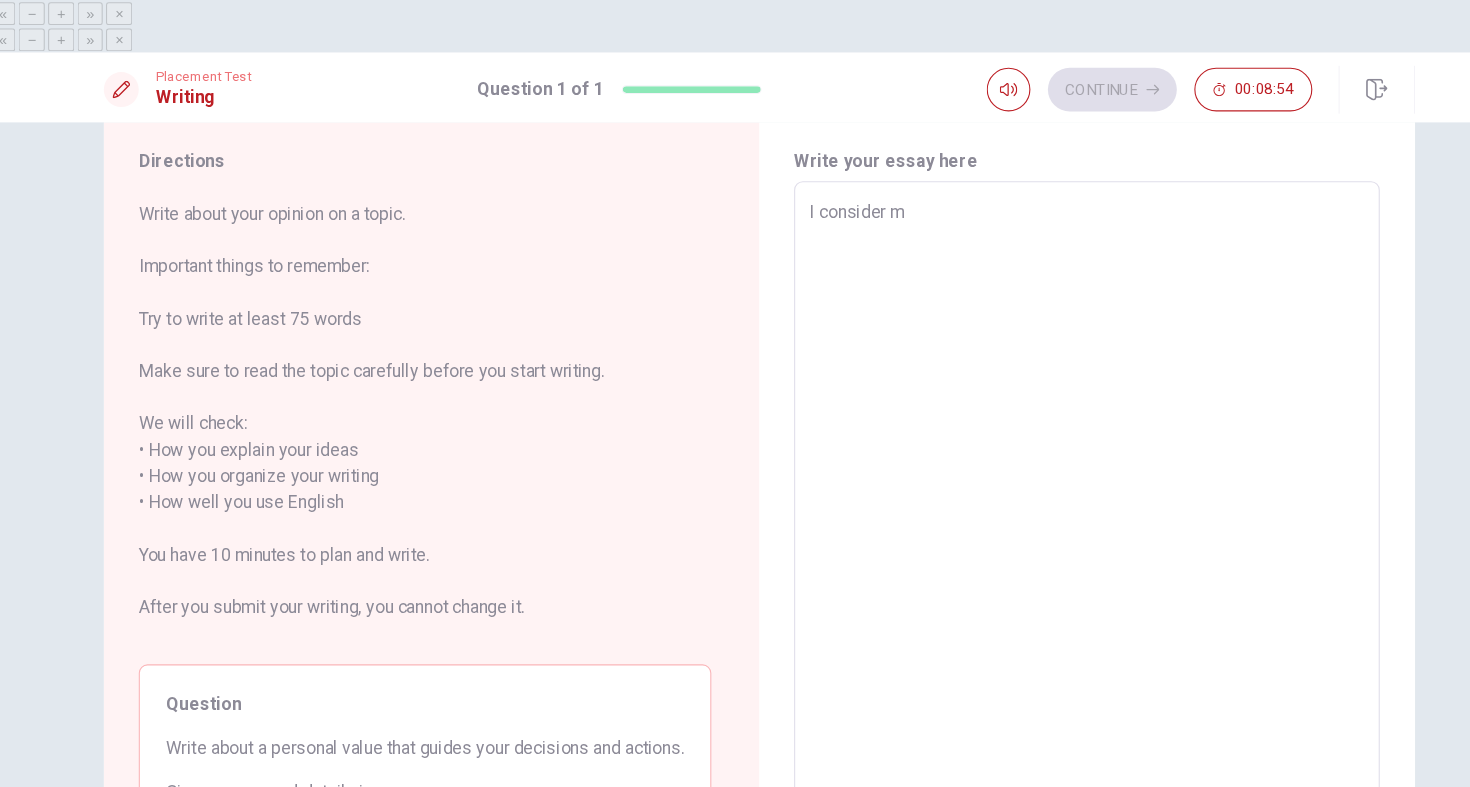 type on "x" 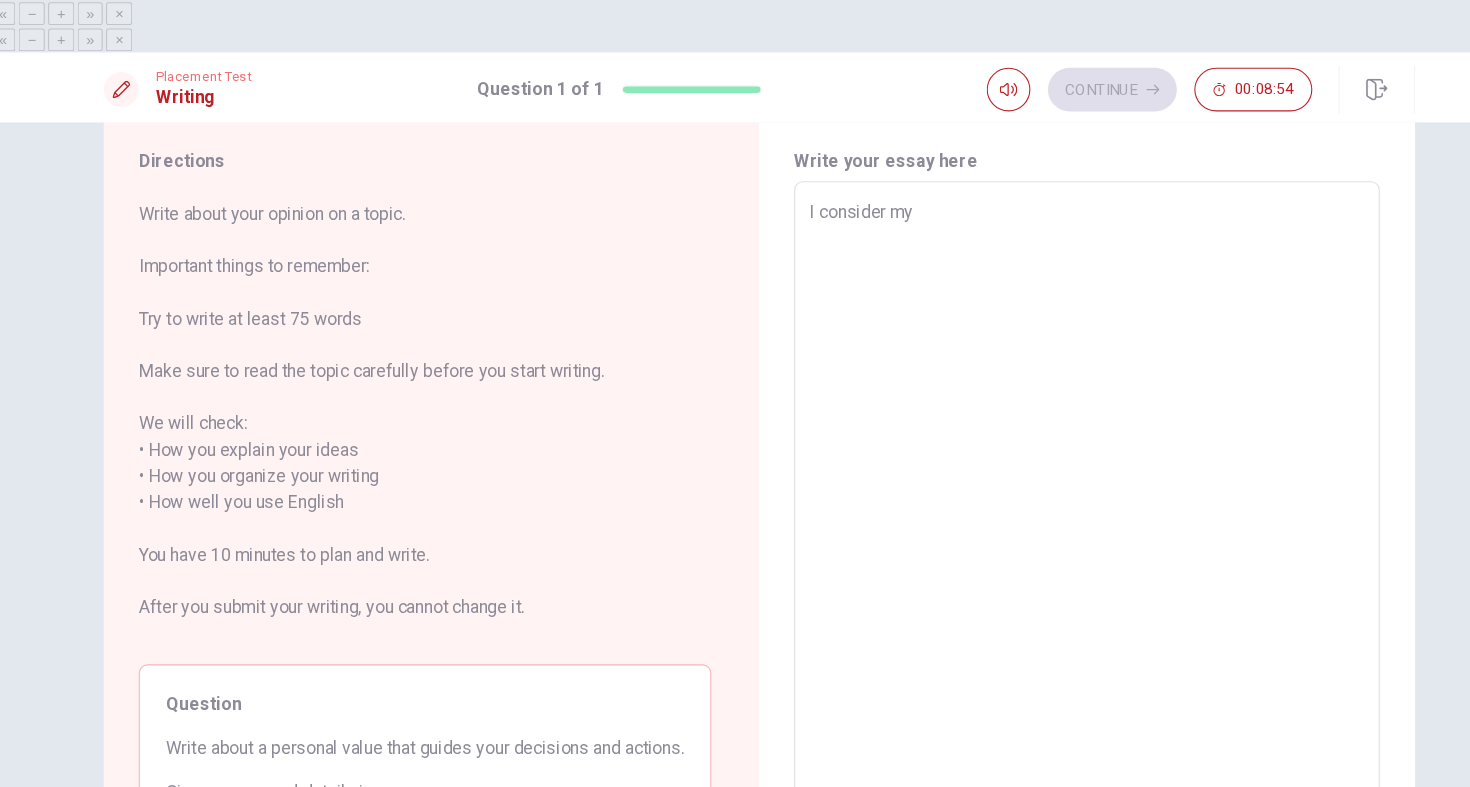 type on "x" 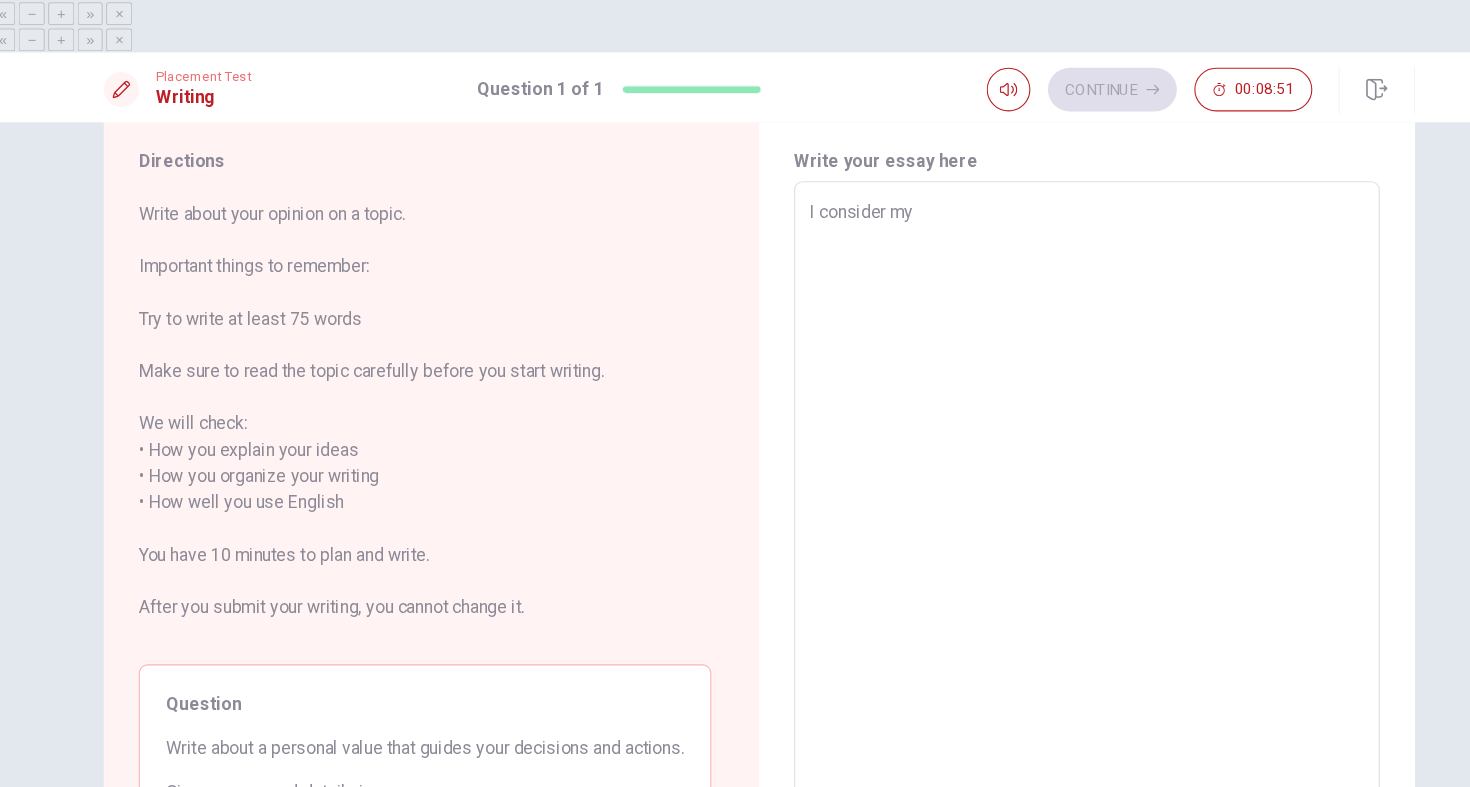 type on "x" 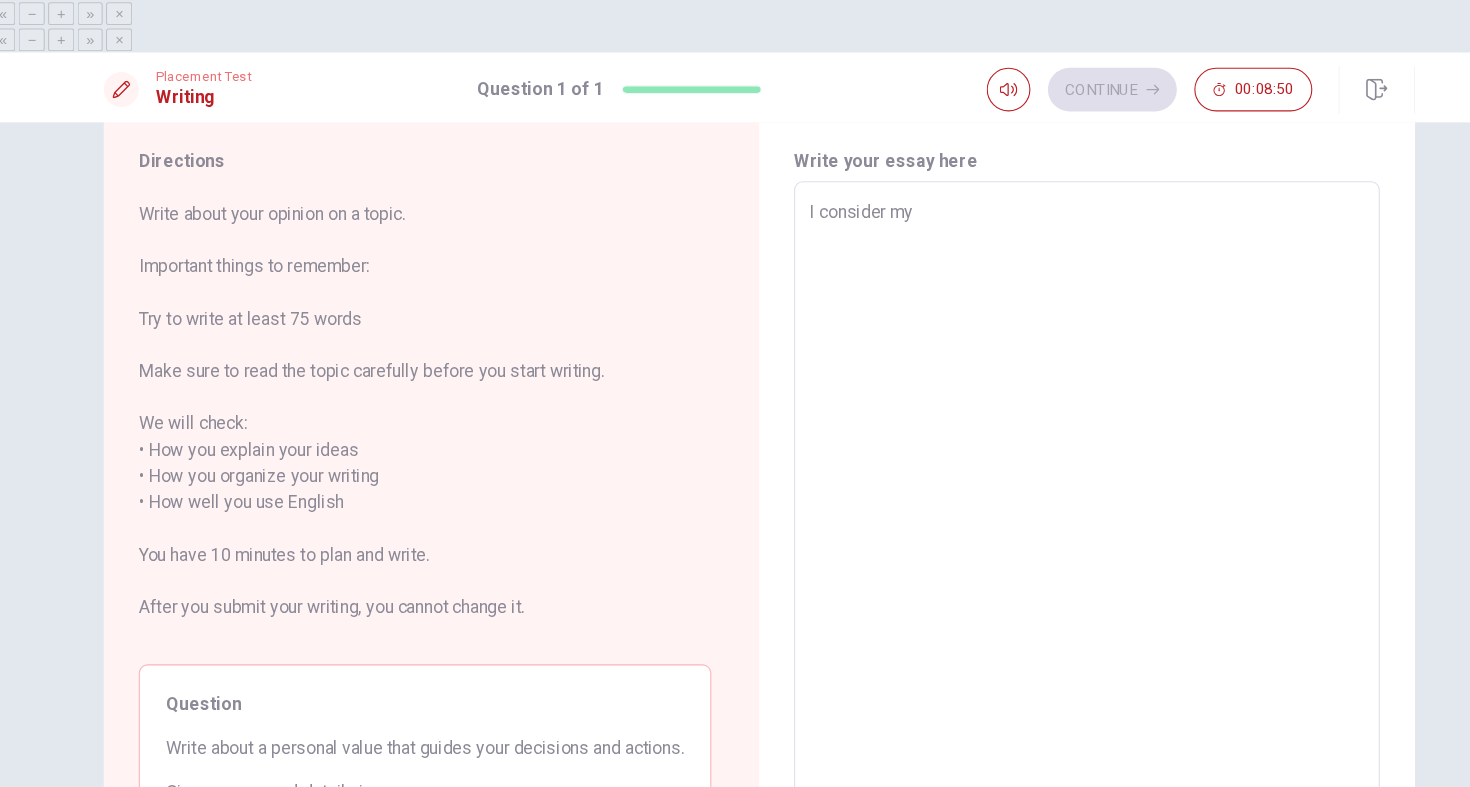 type on "I consider my p" 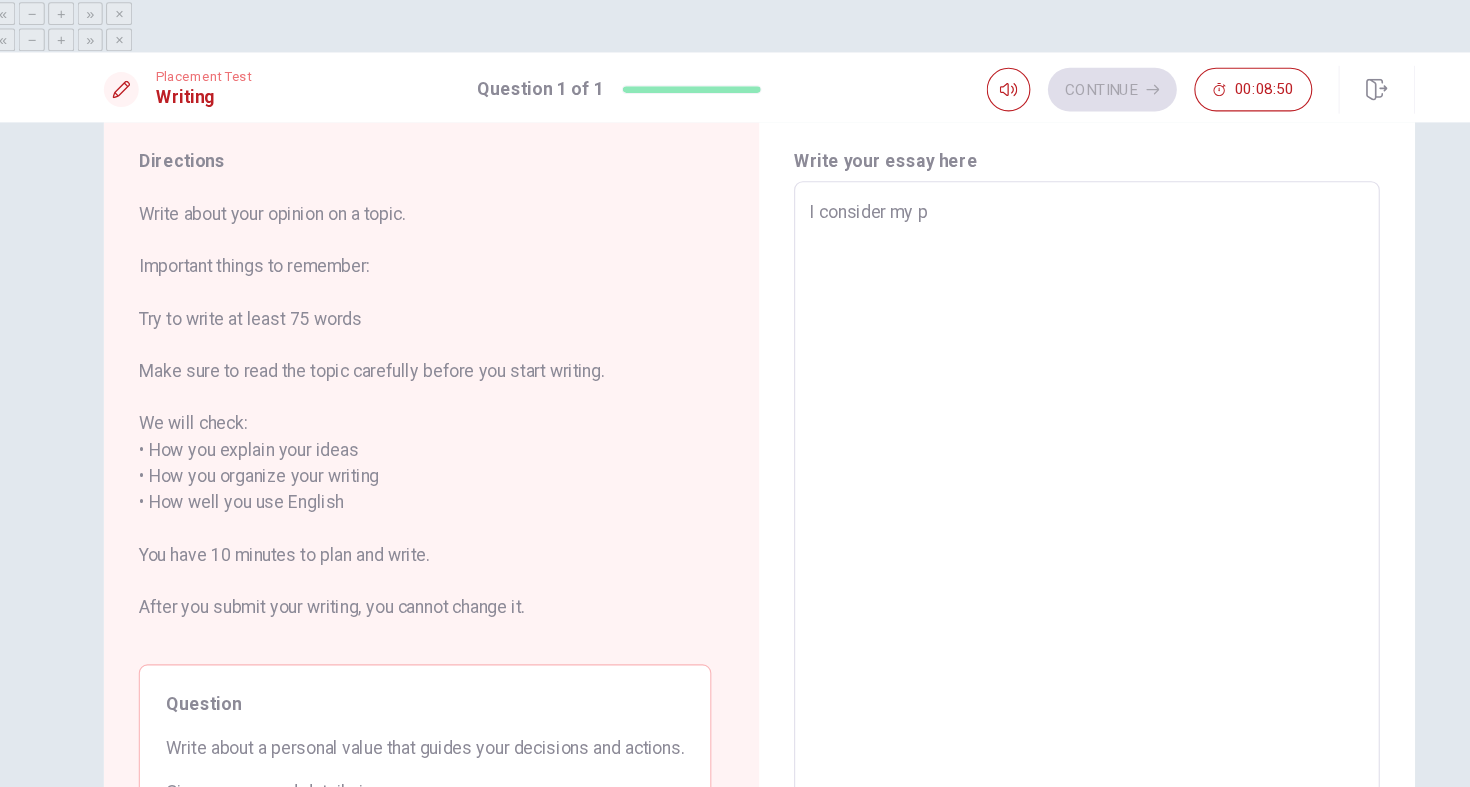 type on "x" 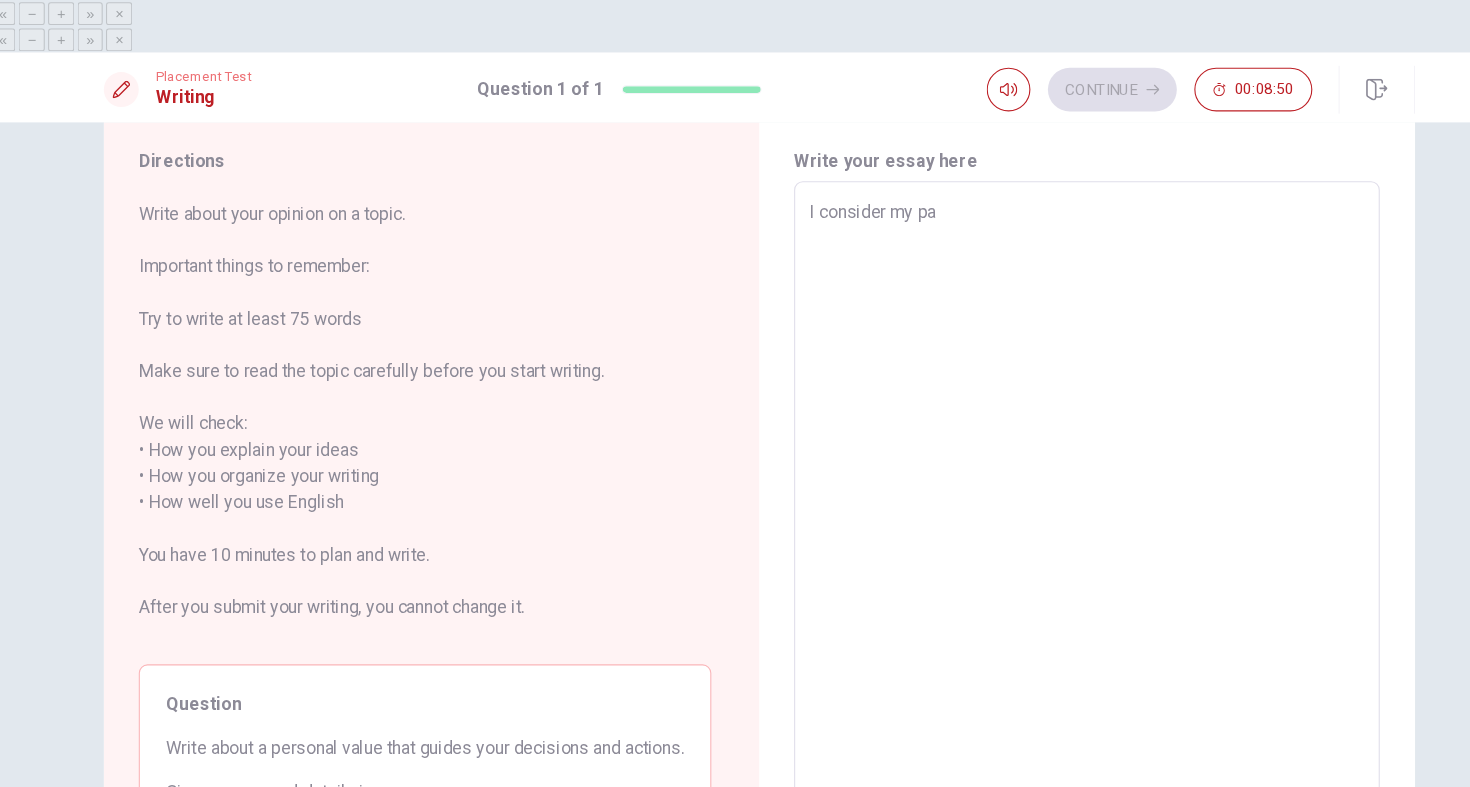 type on "x" 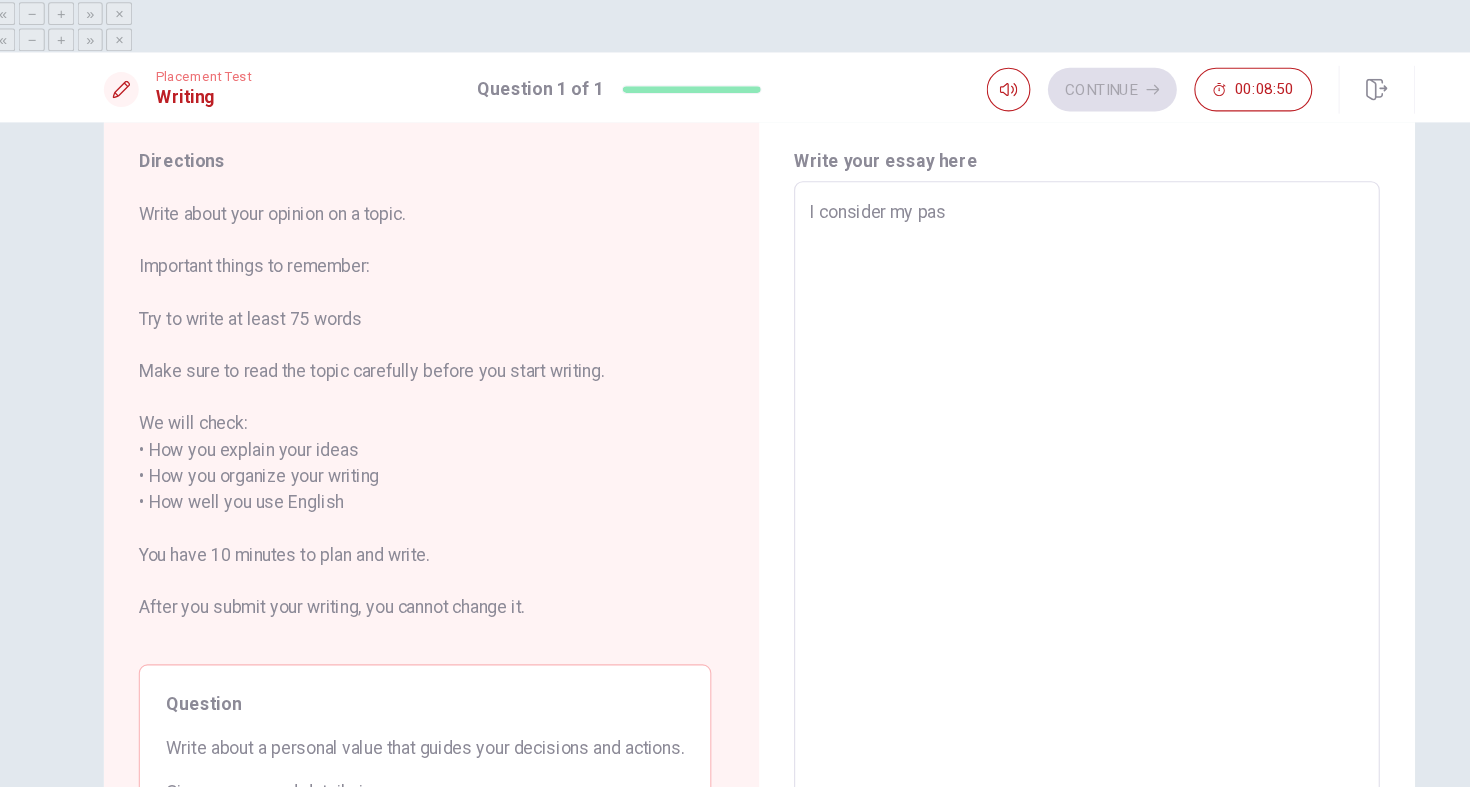 type on "x" 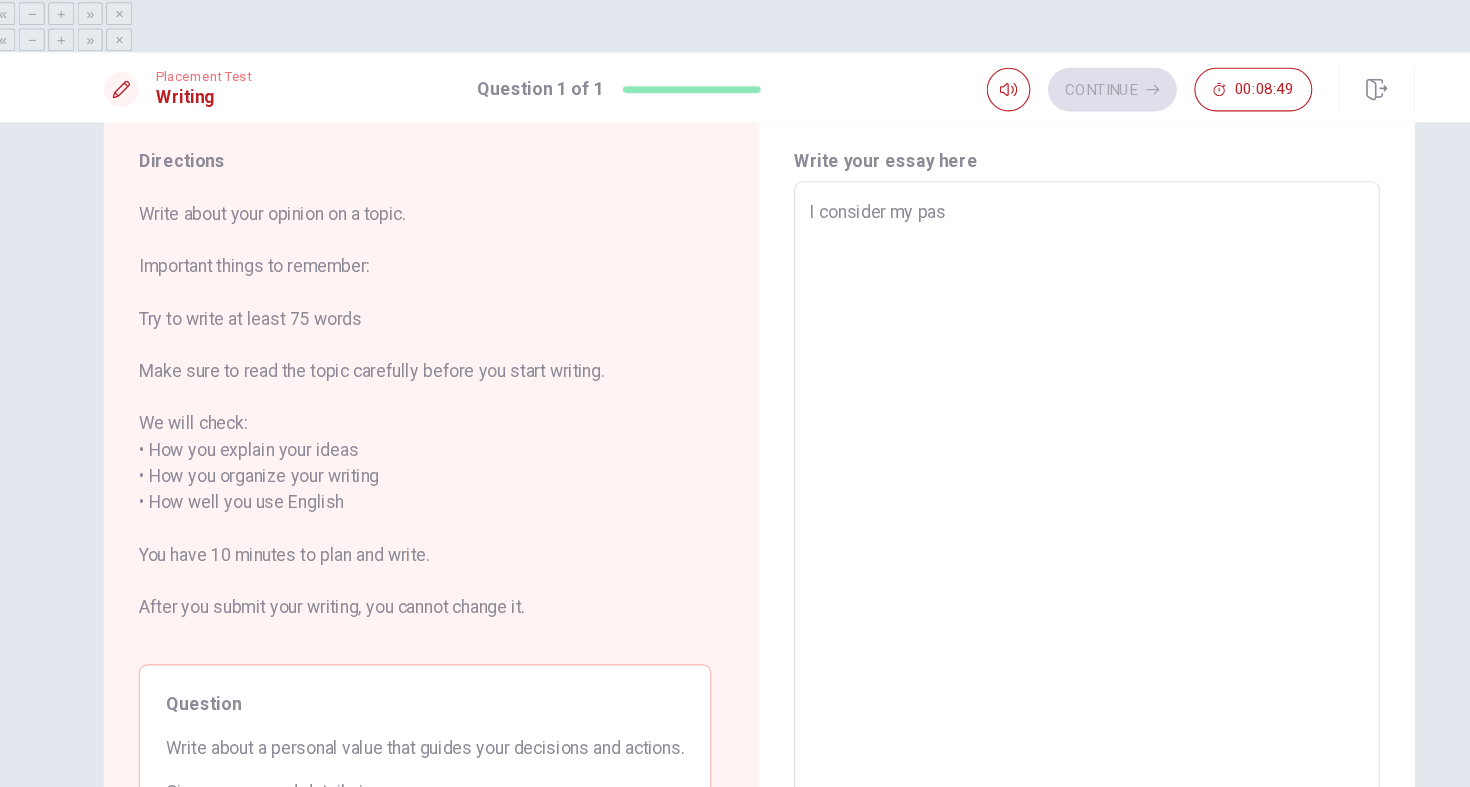 type on "I consider my pass" 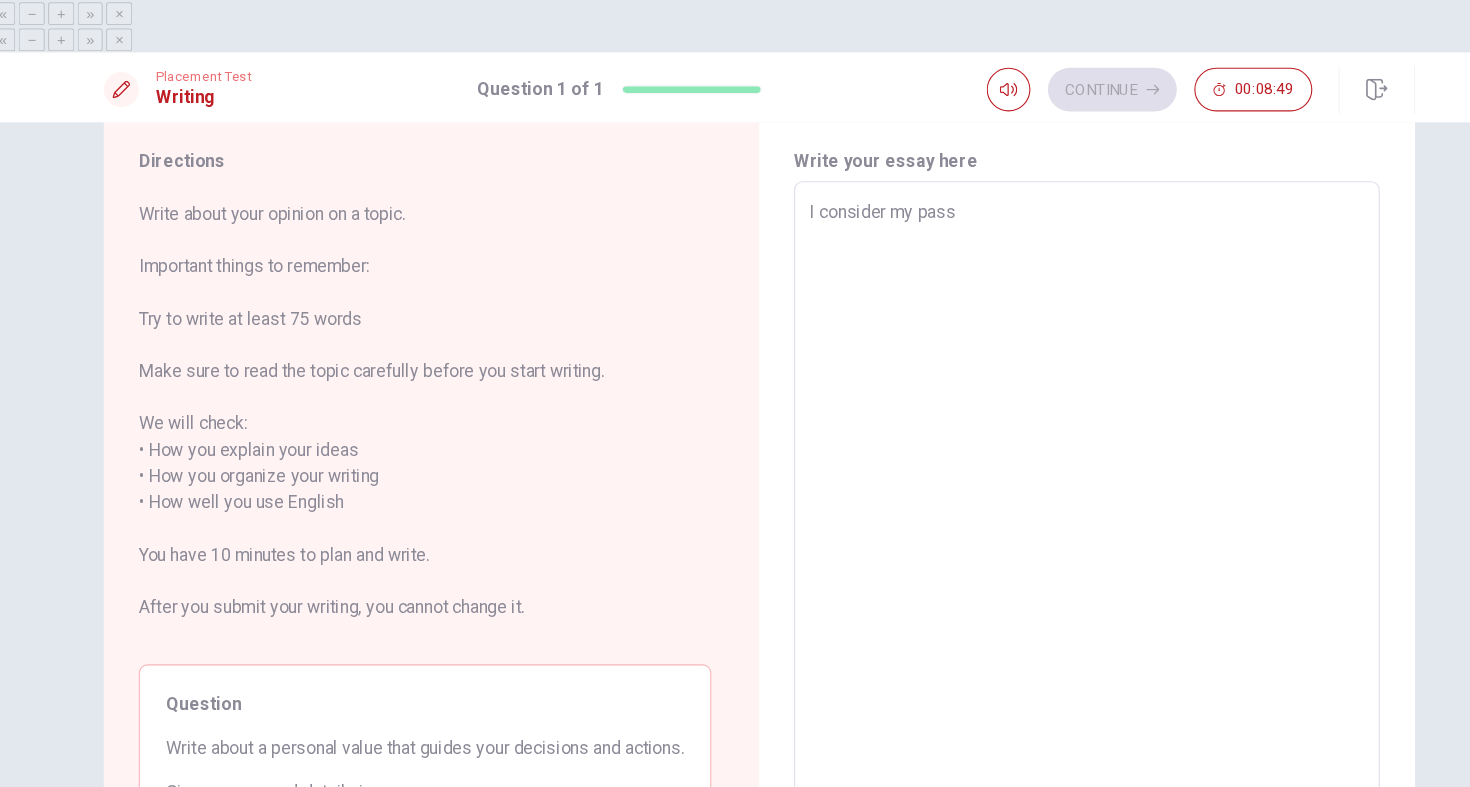 type on "x" 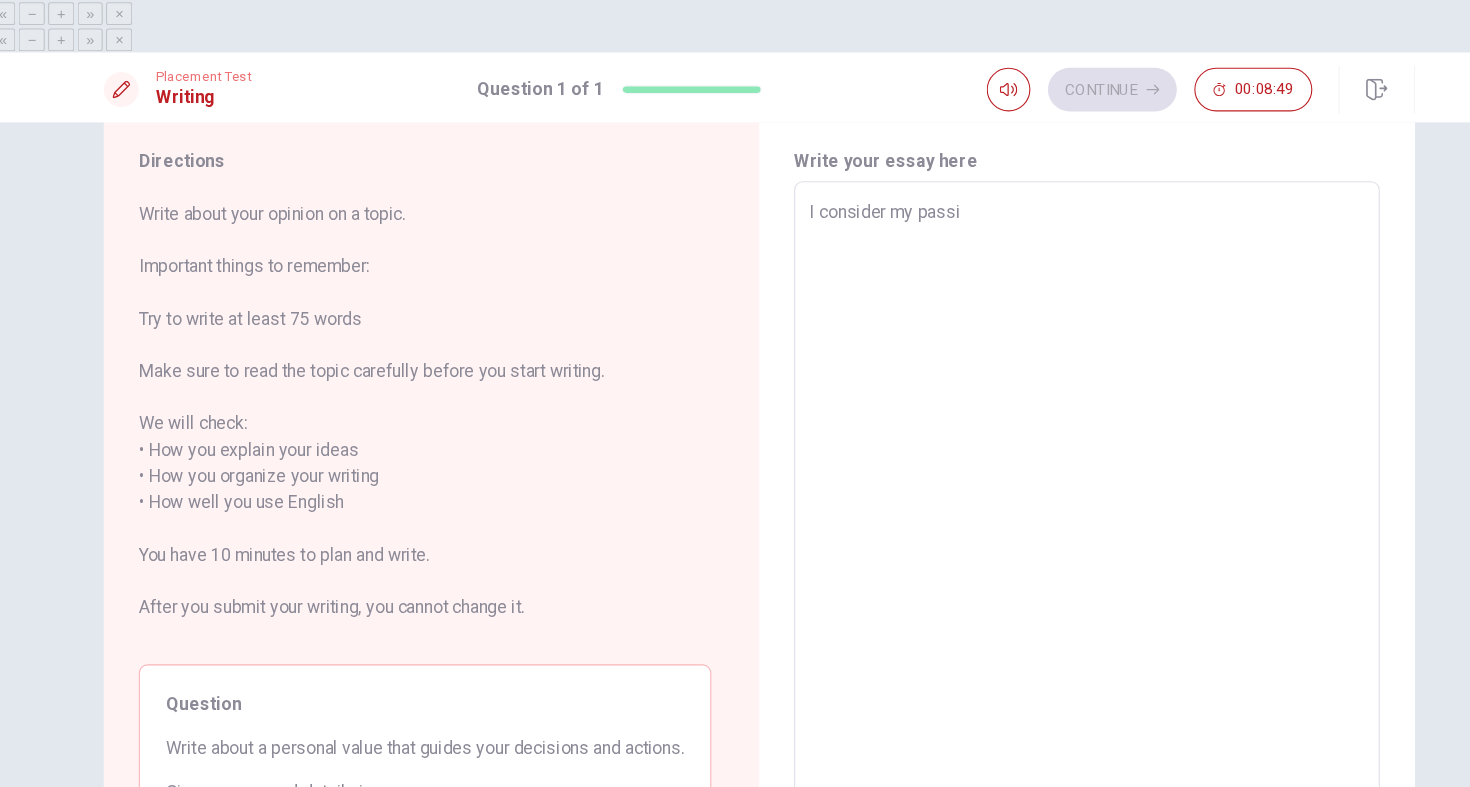 type on "x" 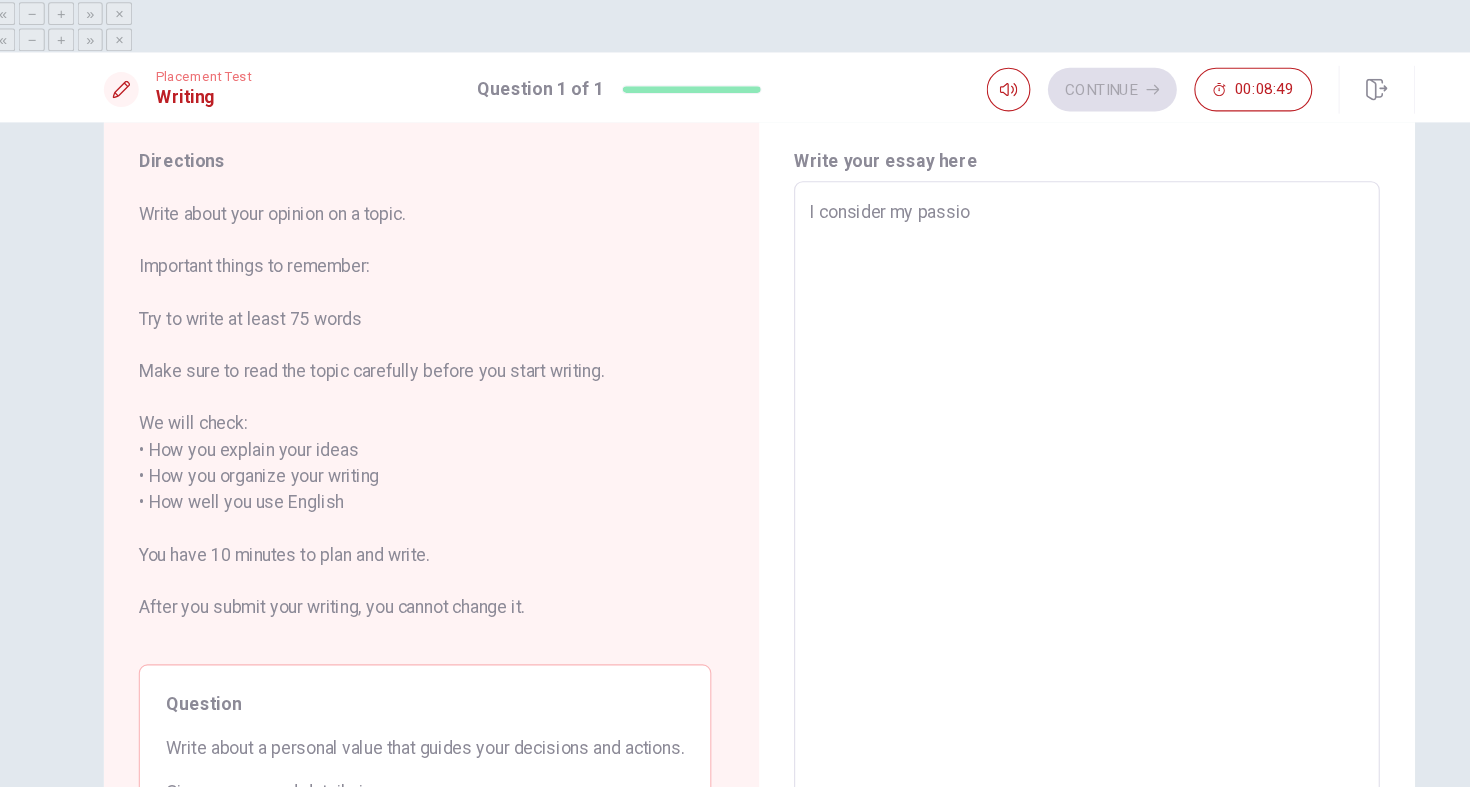 type on "x" 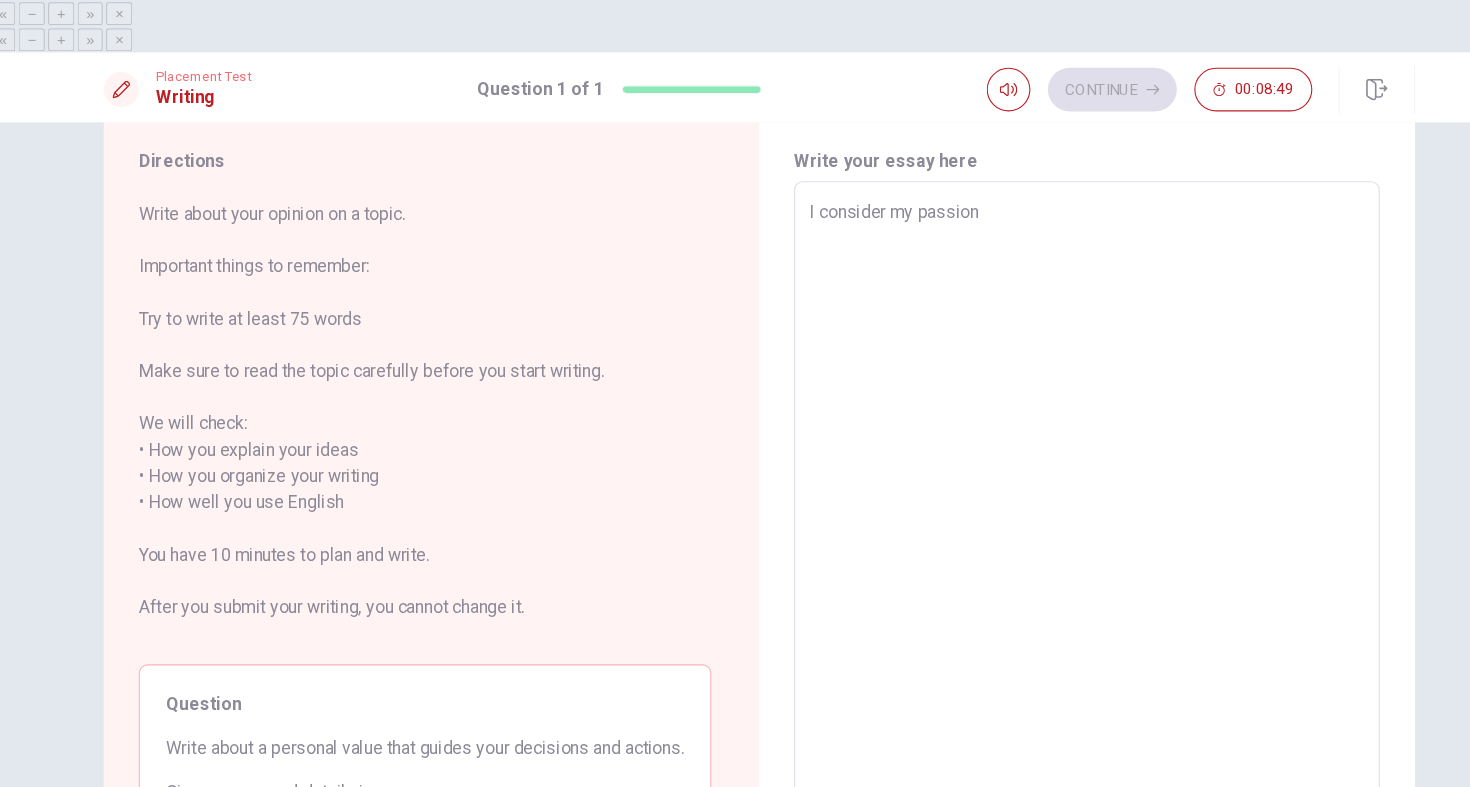 type on "x" 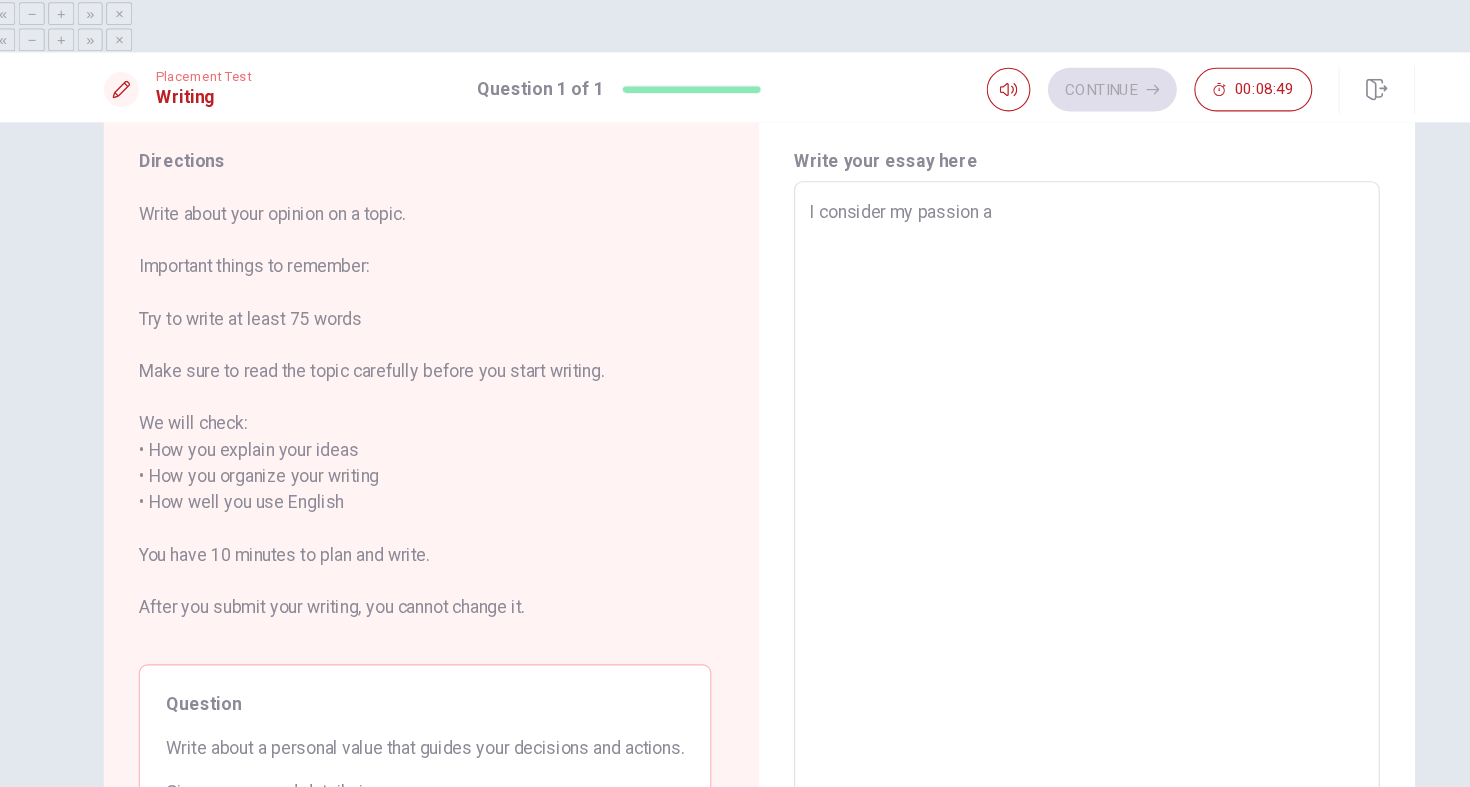 type on "x" 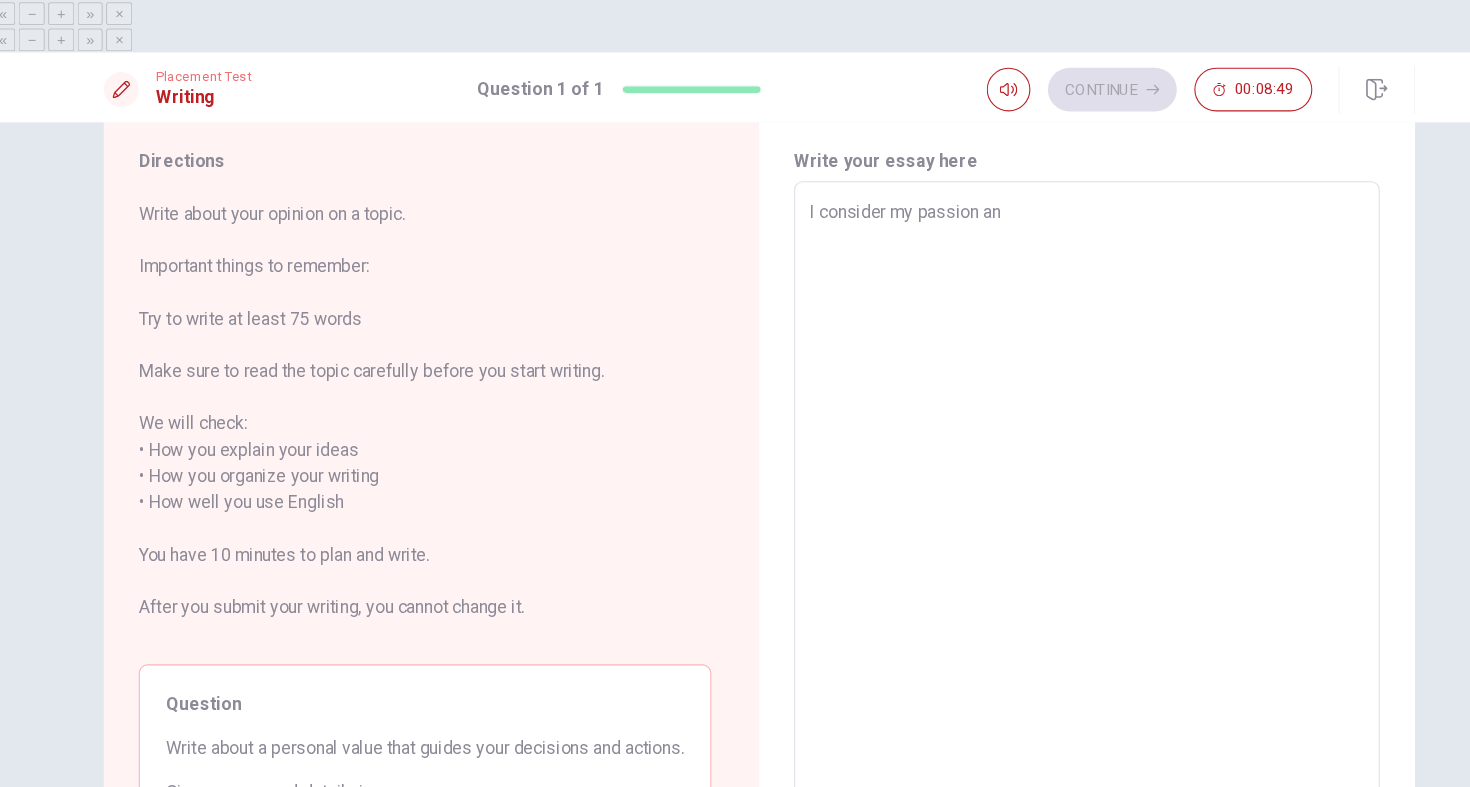 type on "x" 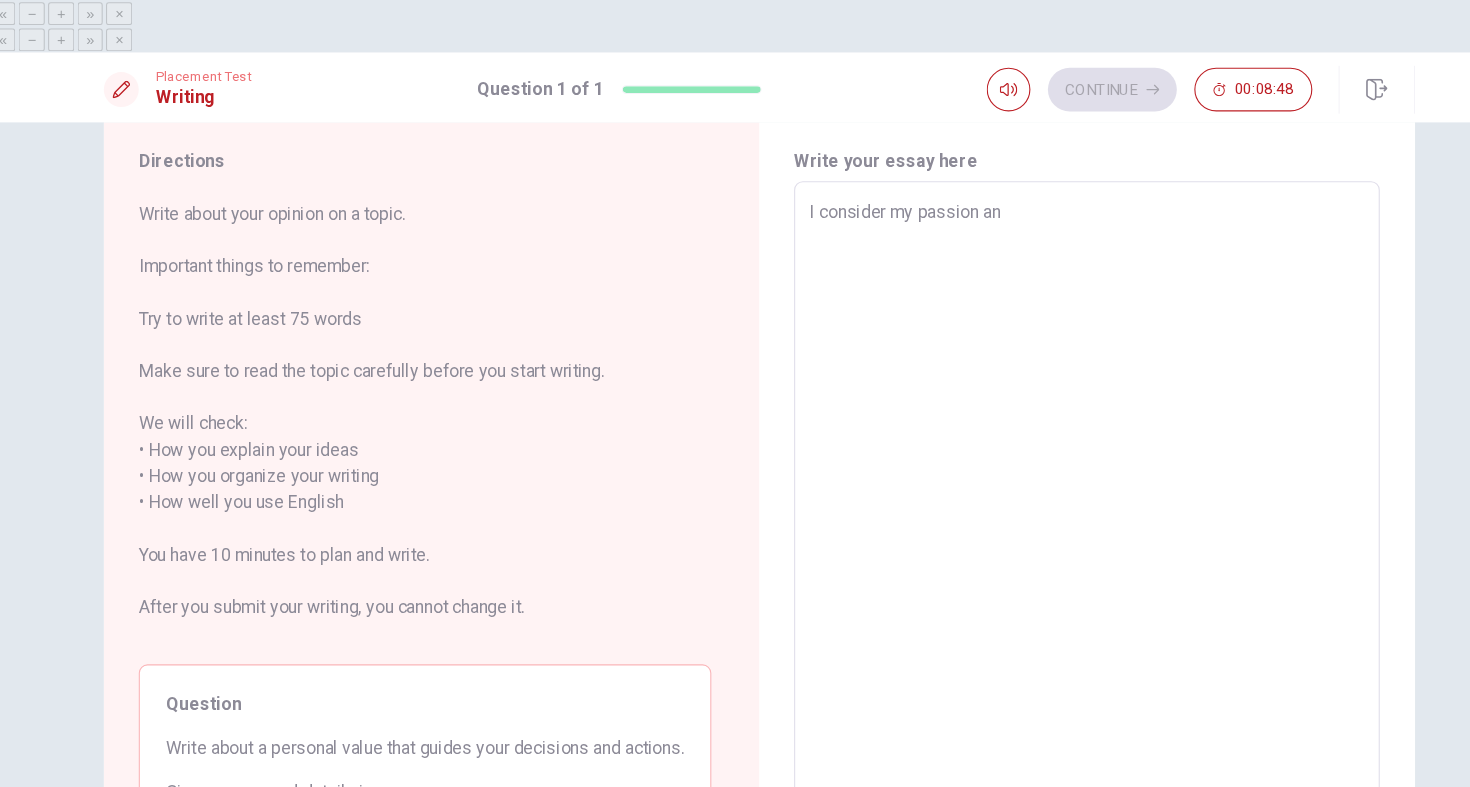 type on "I consider my passion and" 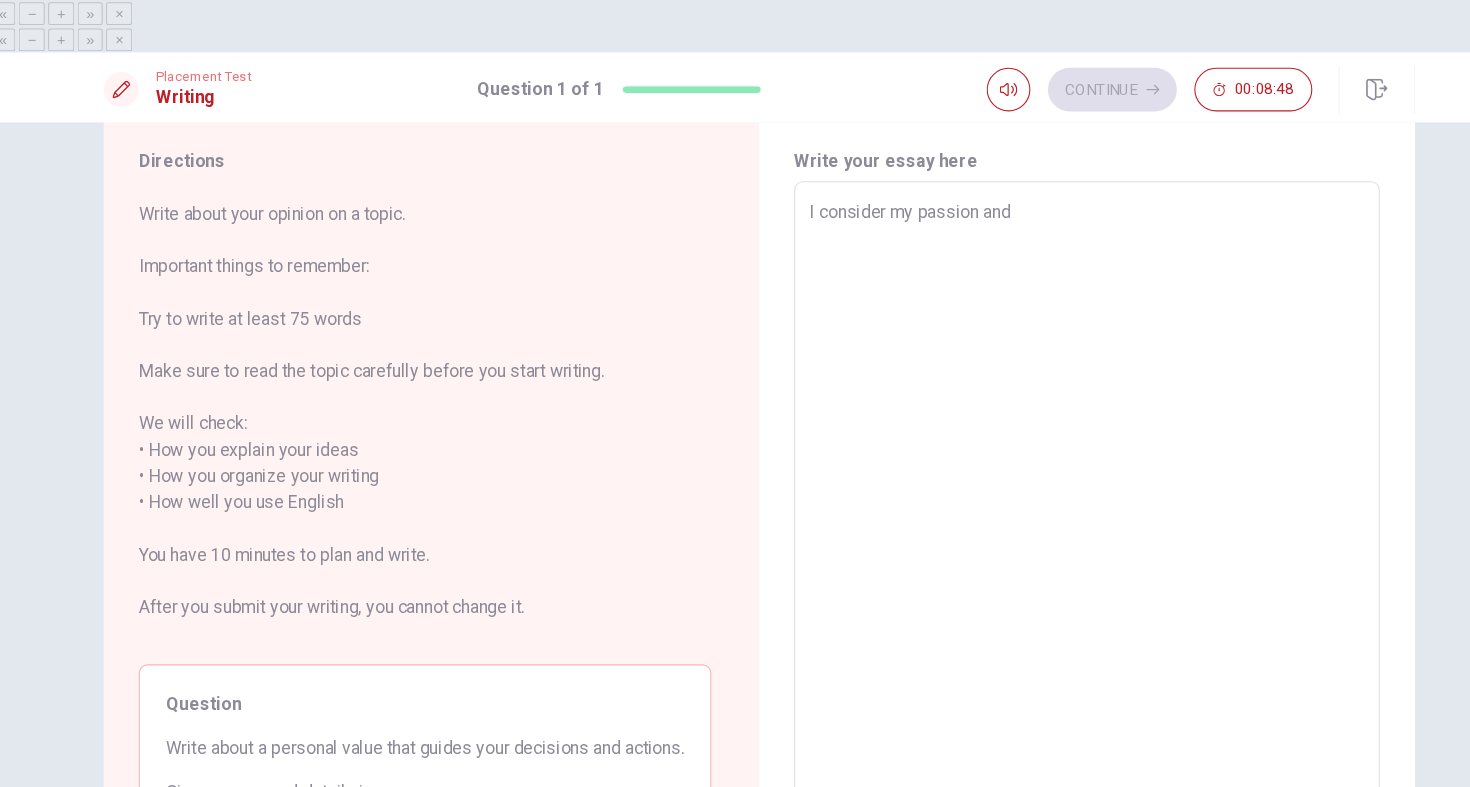type on "x" 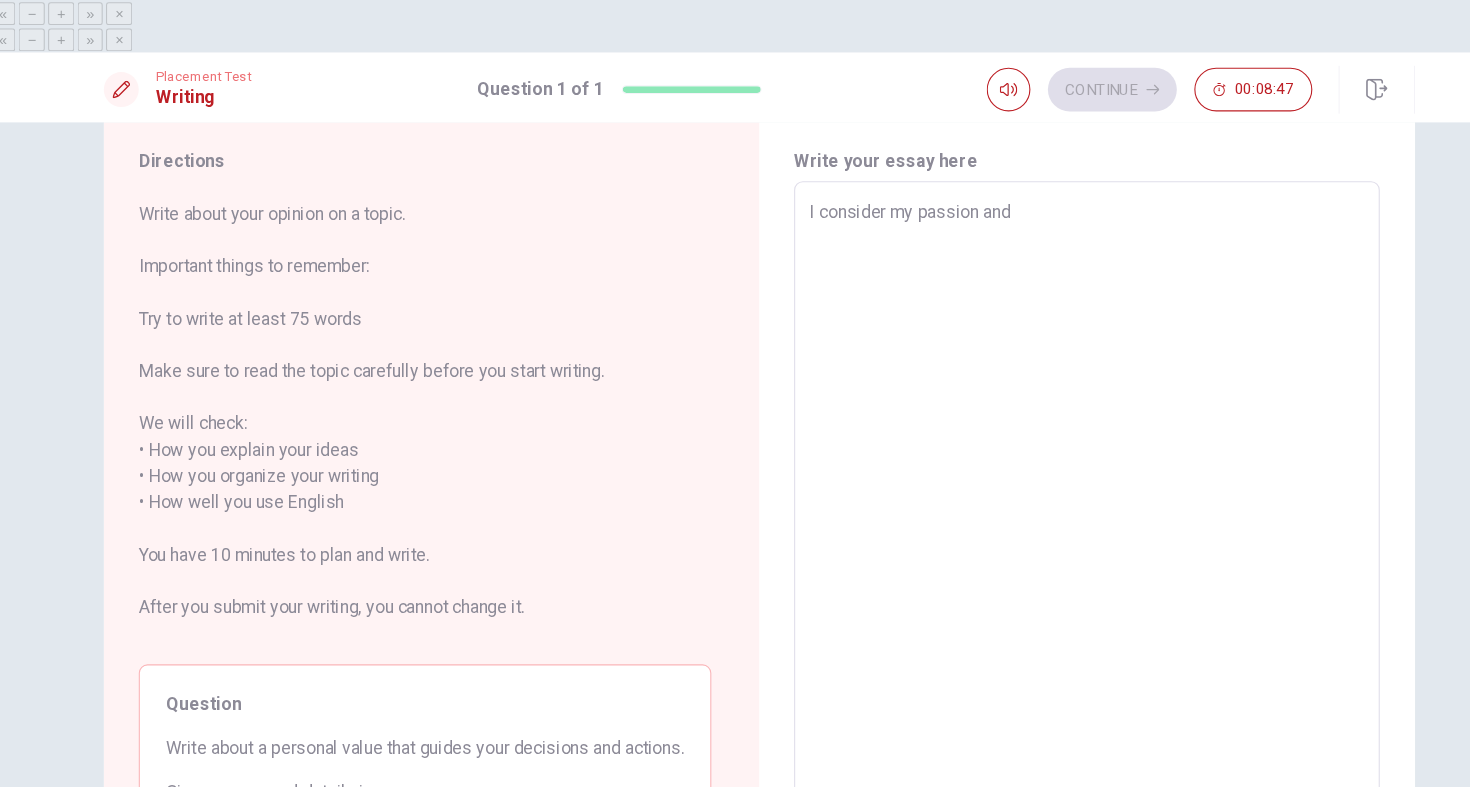 type on "x" 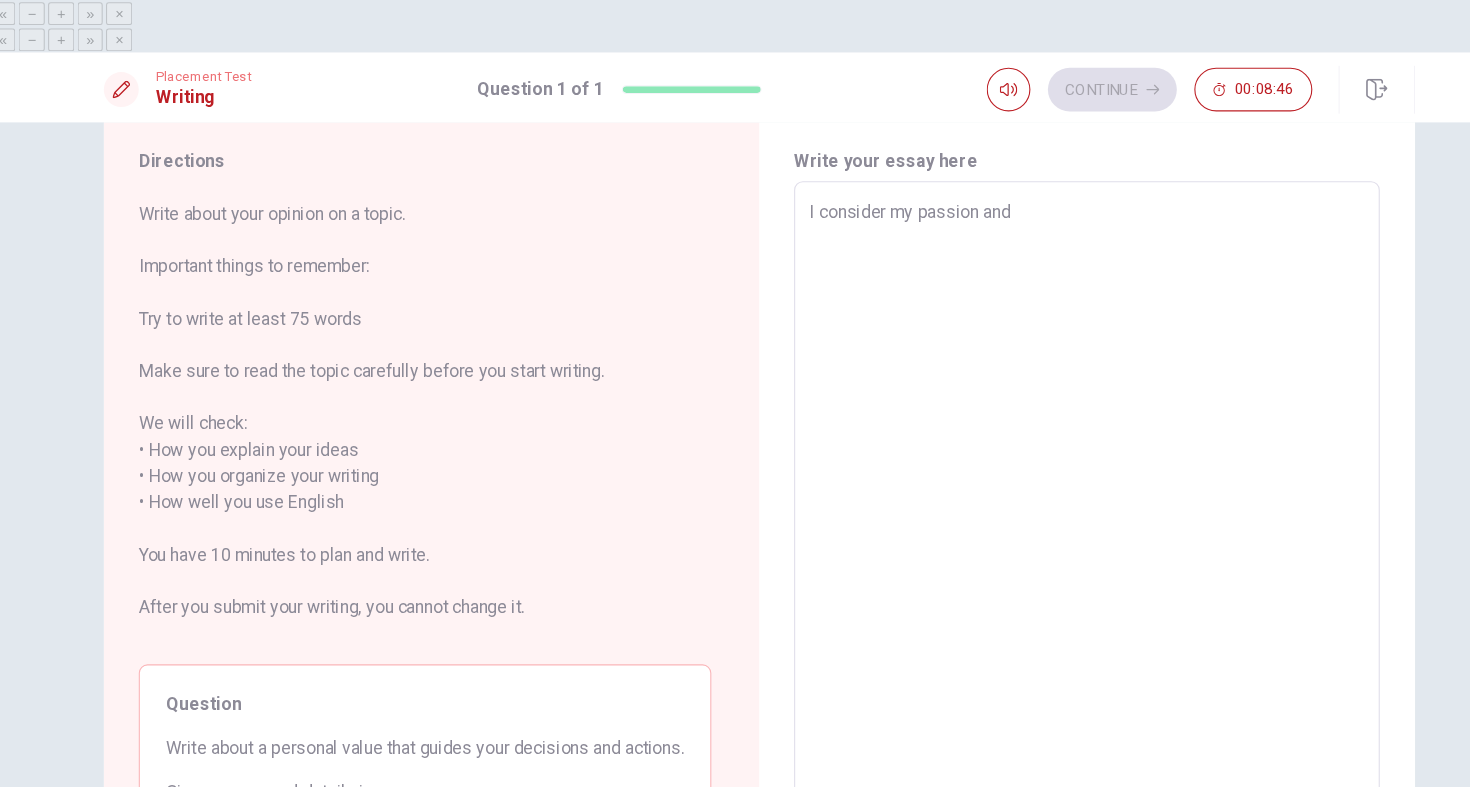 type on "I consider my passion and" 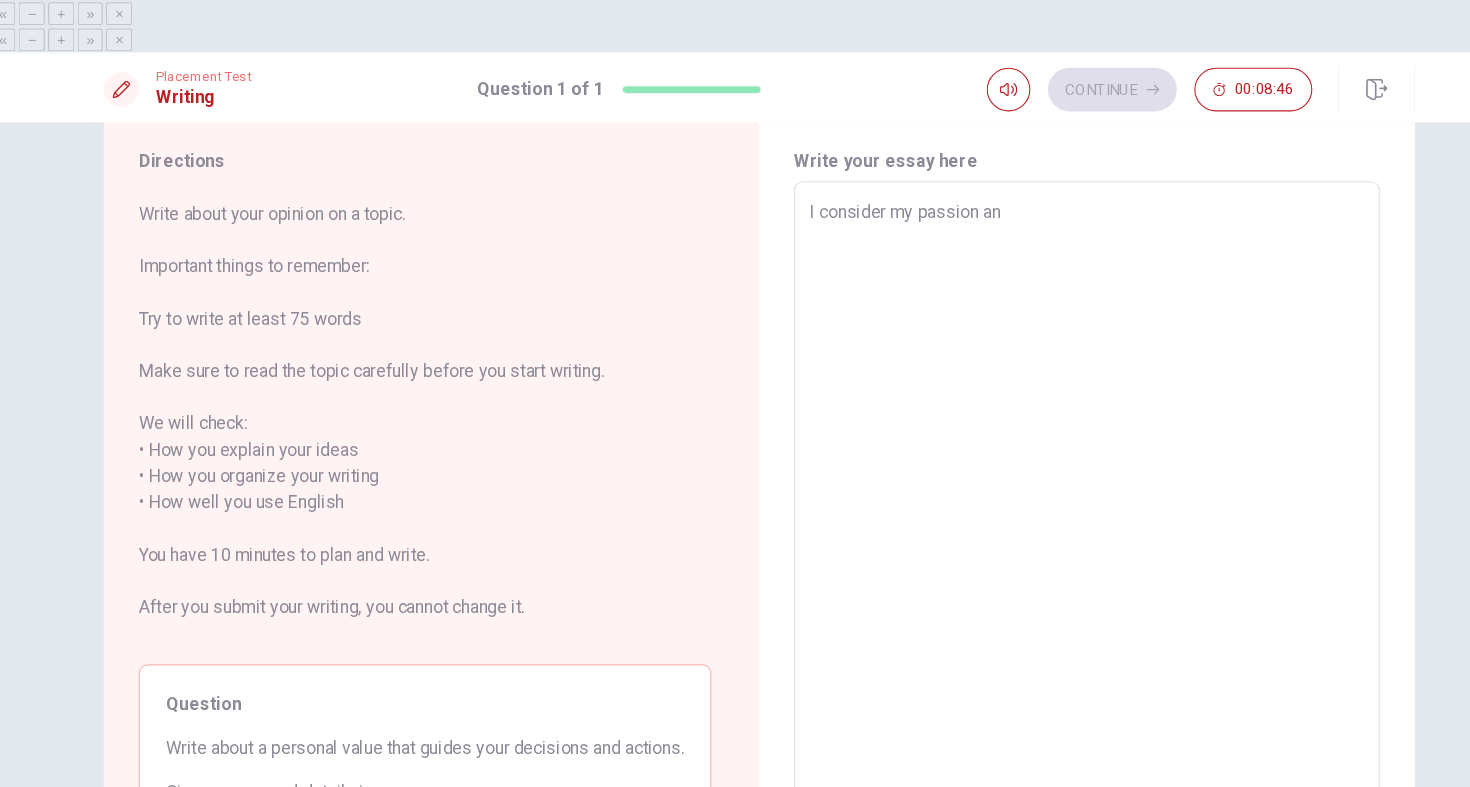 type on "x" 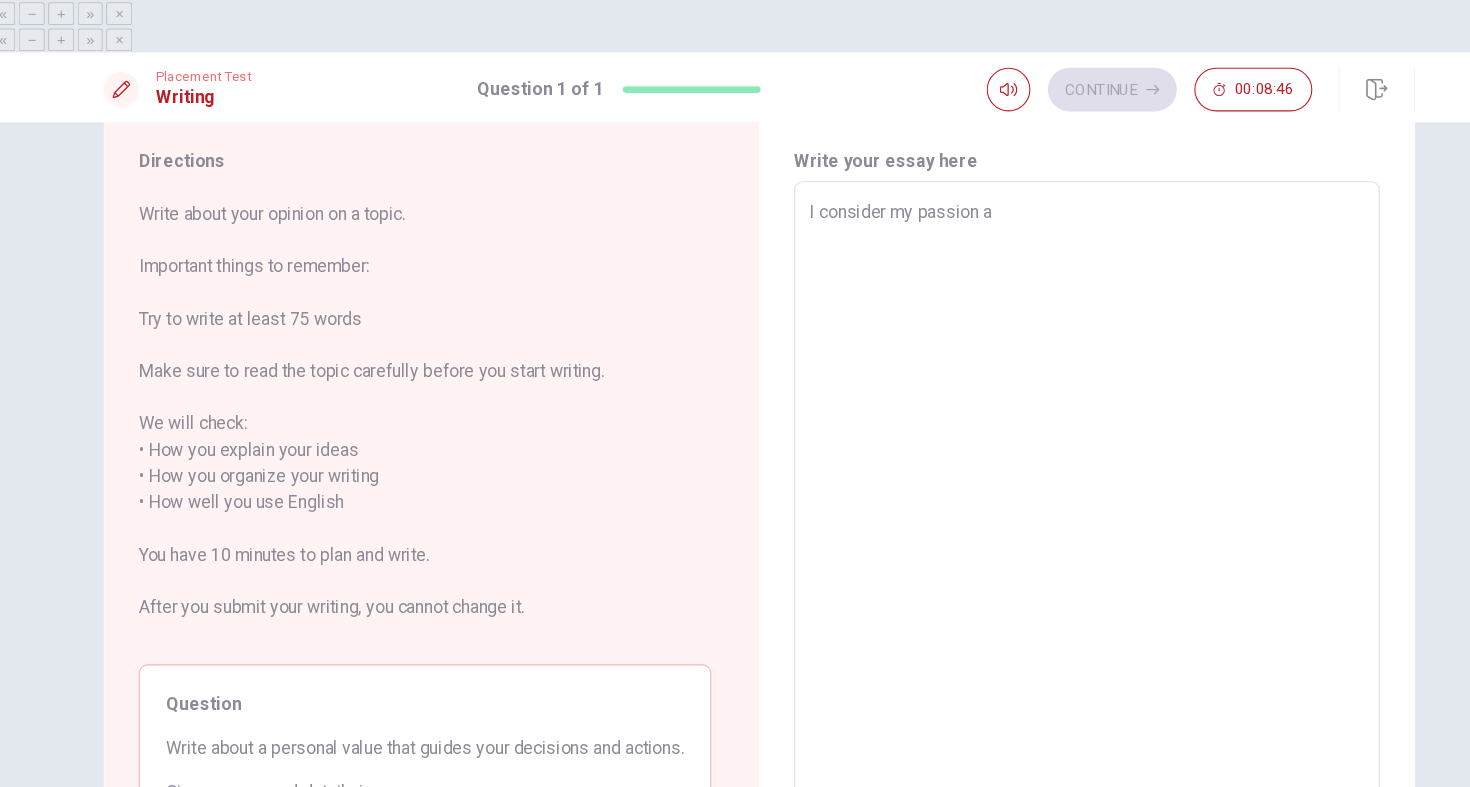 type on "x" 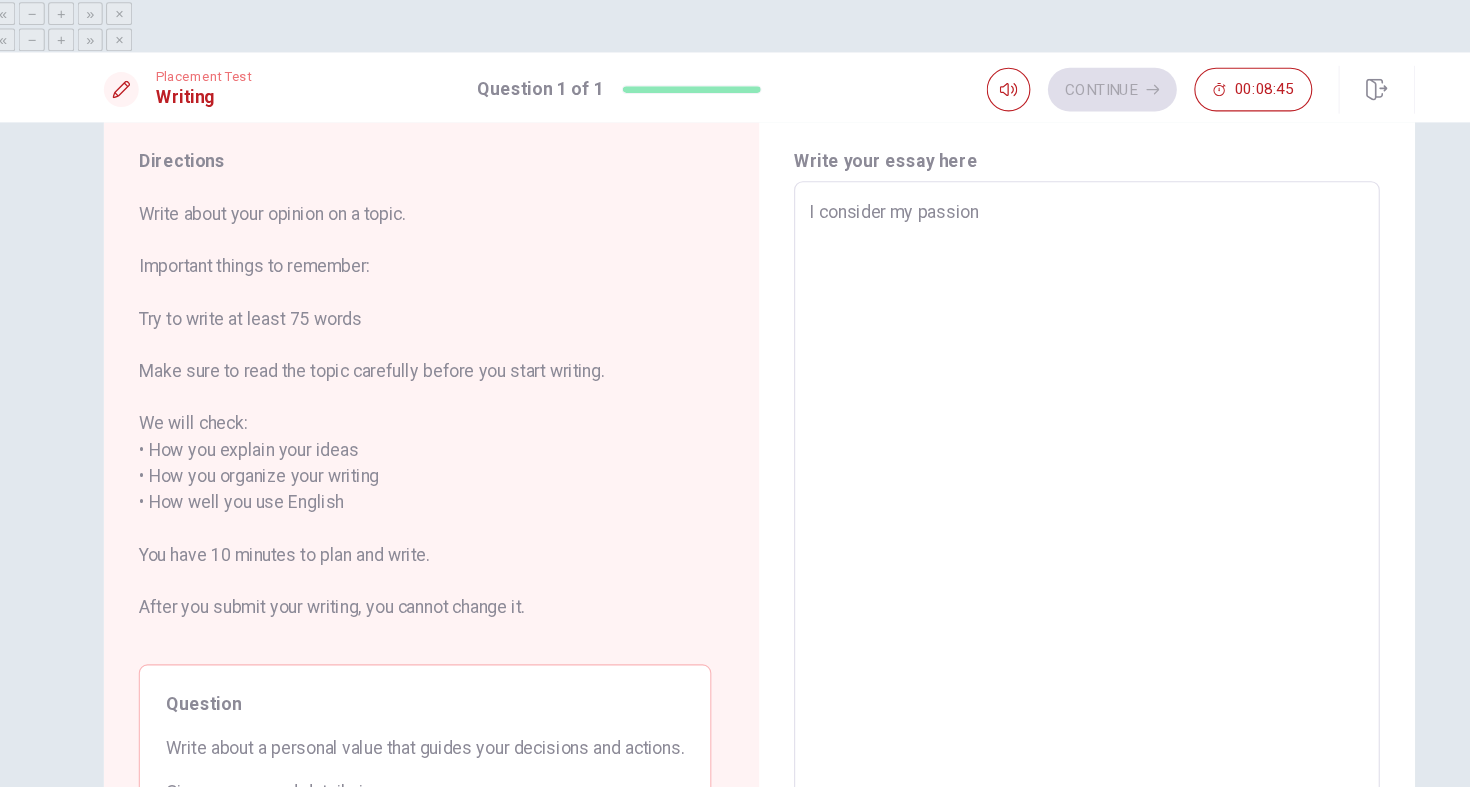 type on "x" 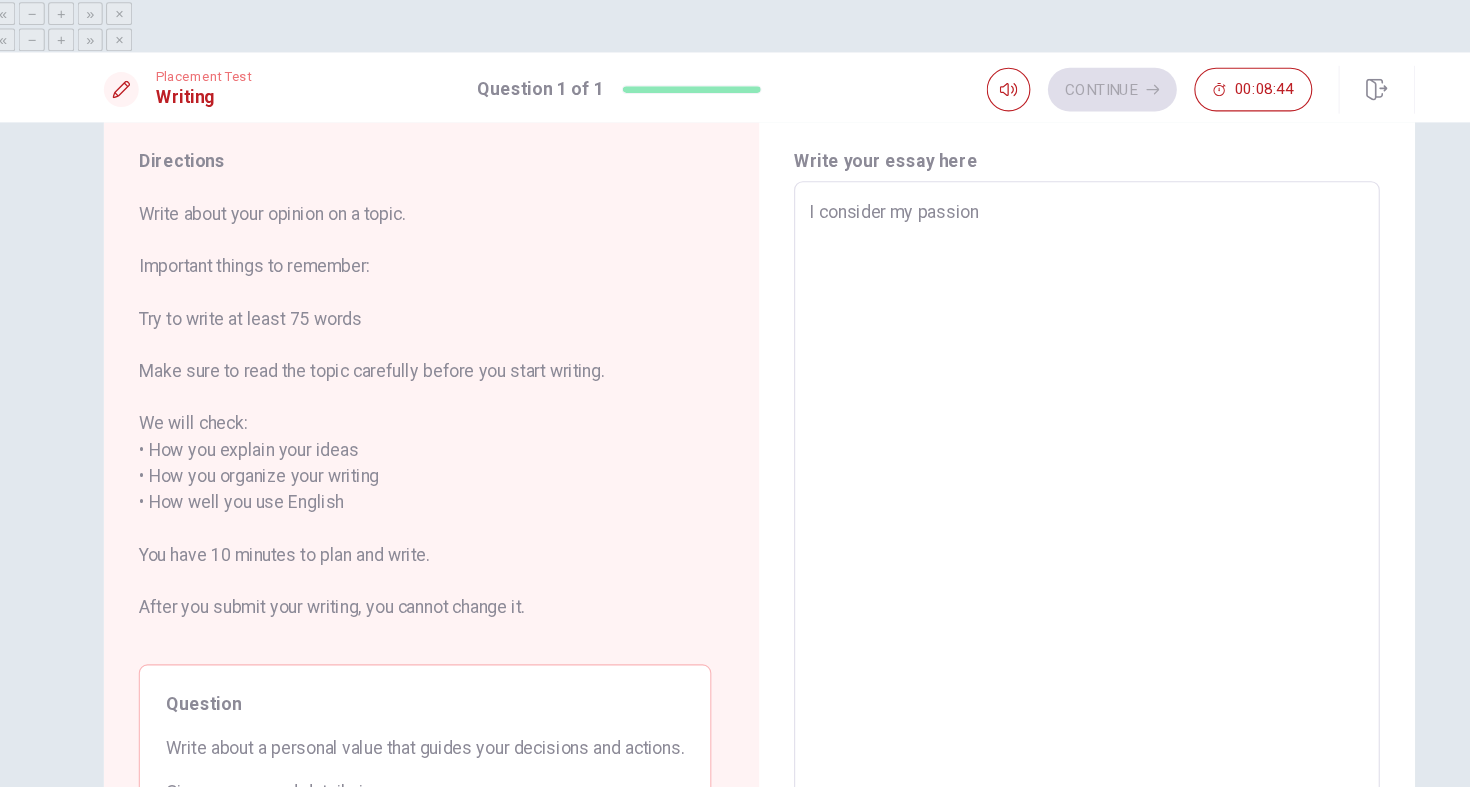 type on "I consider my passion" 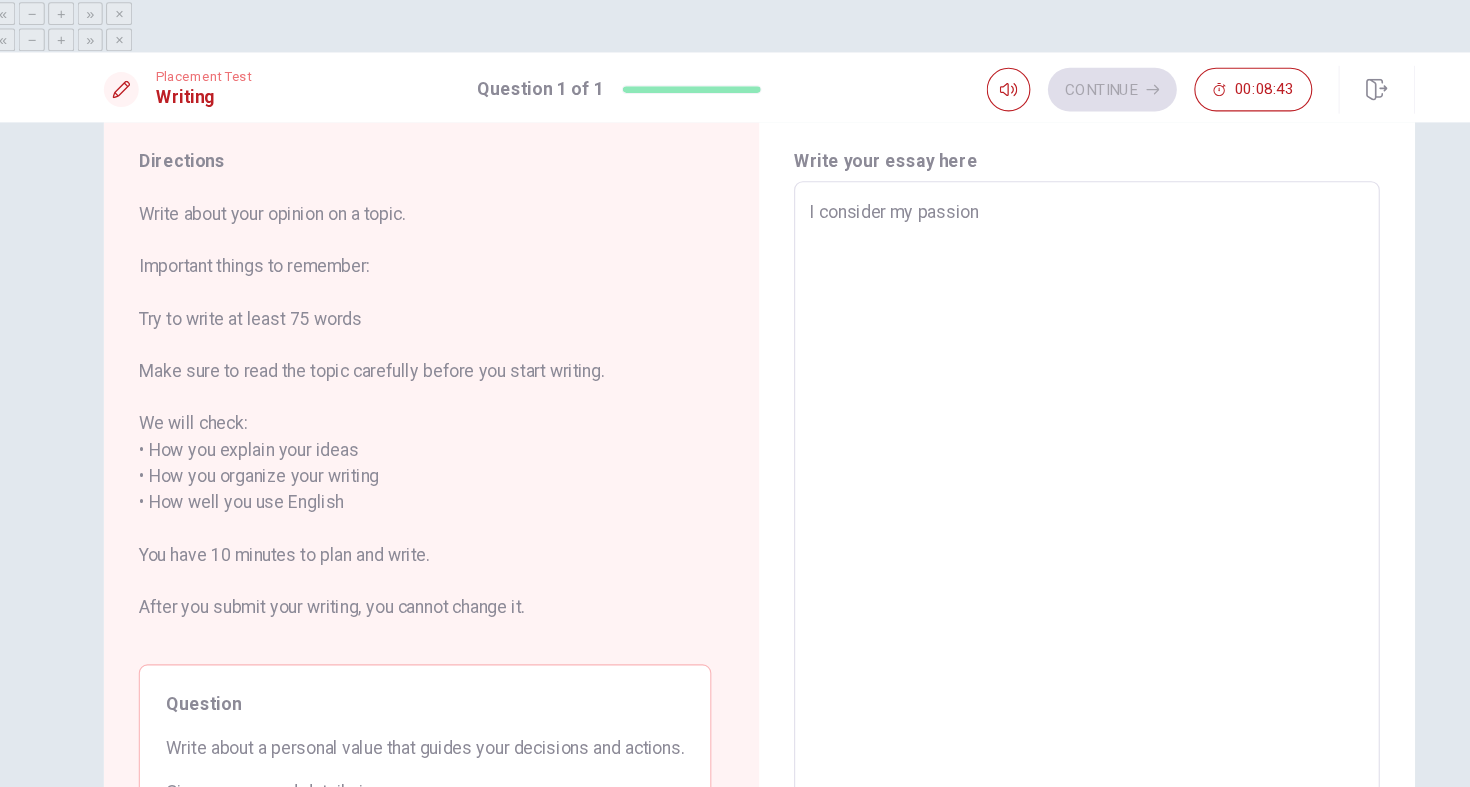 type on "x" 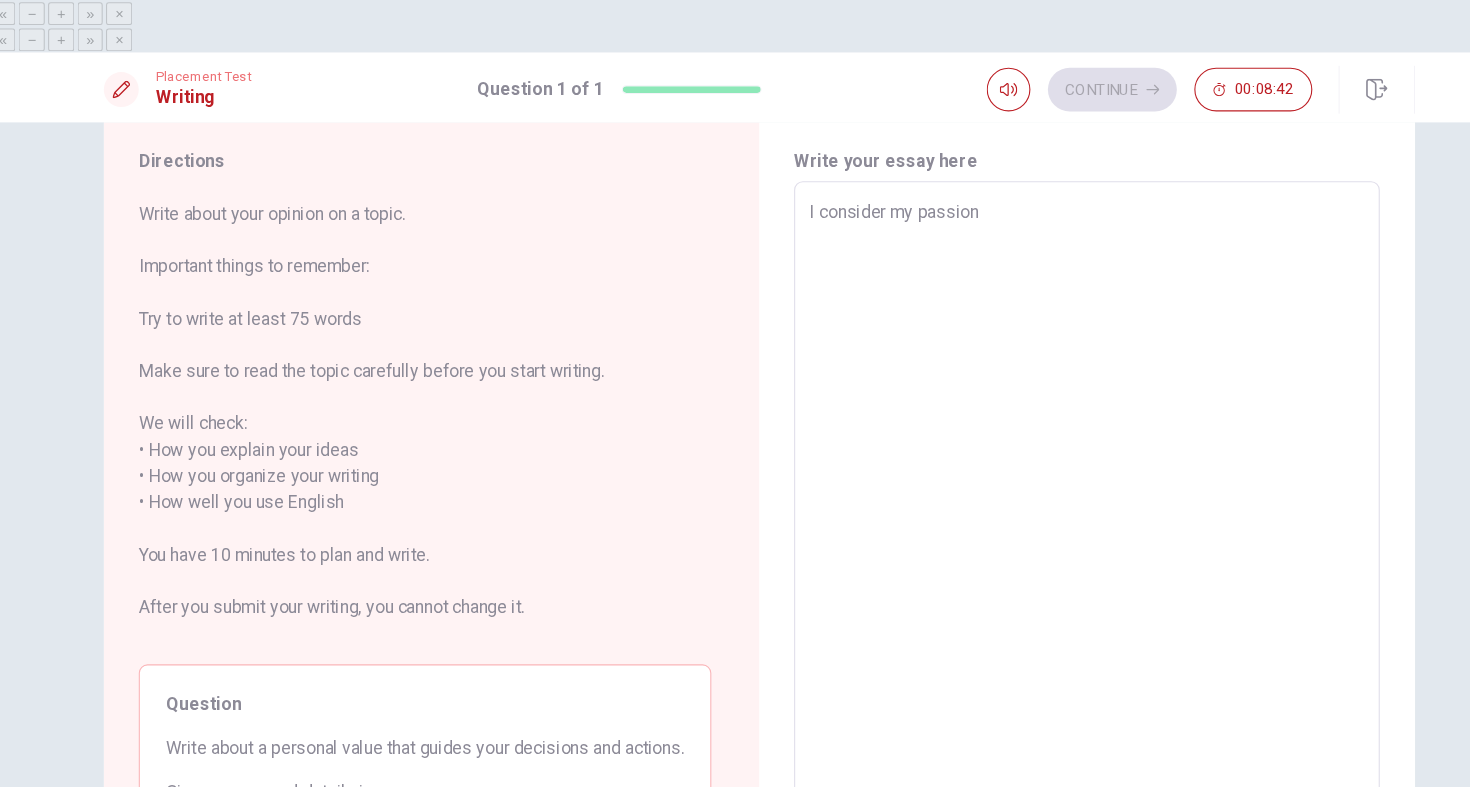 type on "I consider my passion" 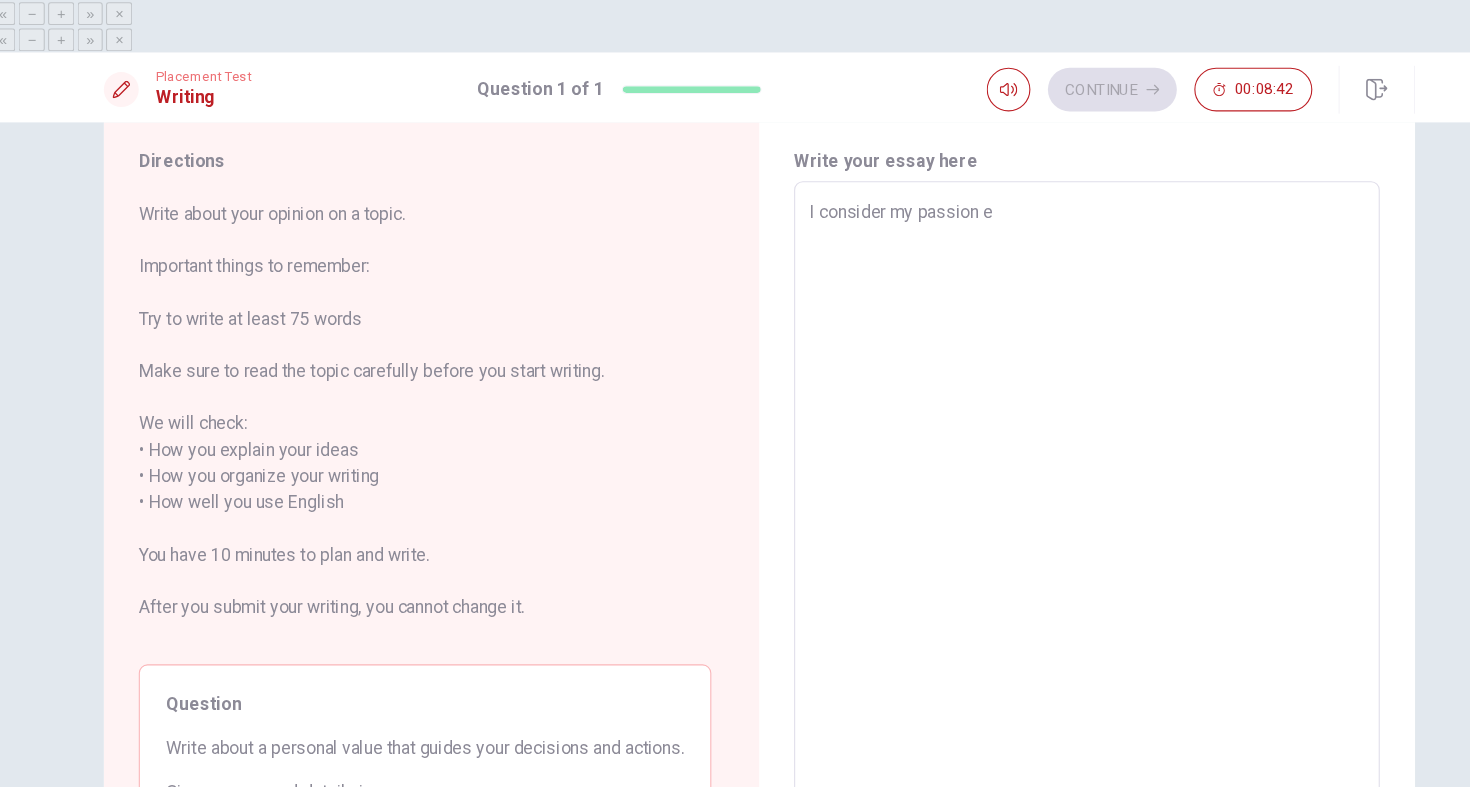 type on "x" 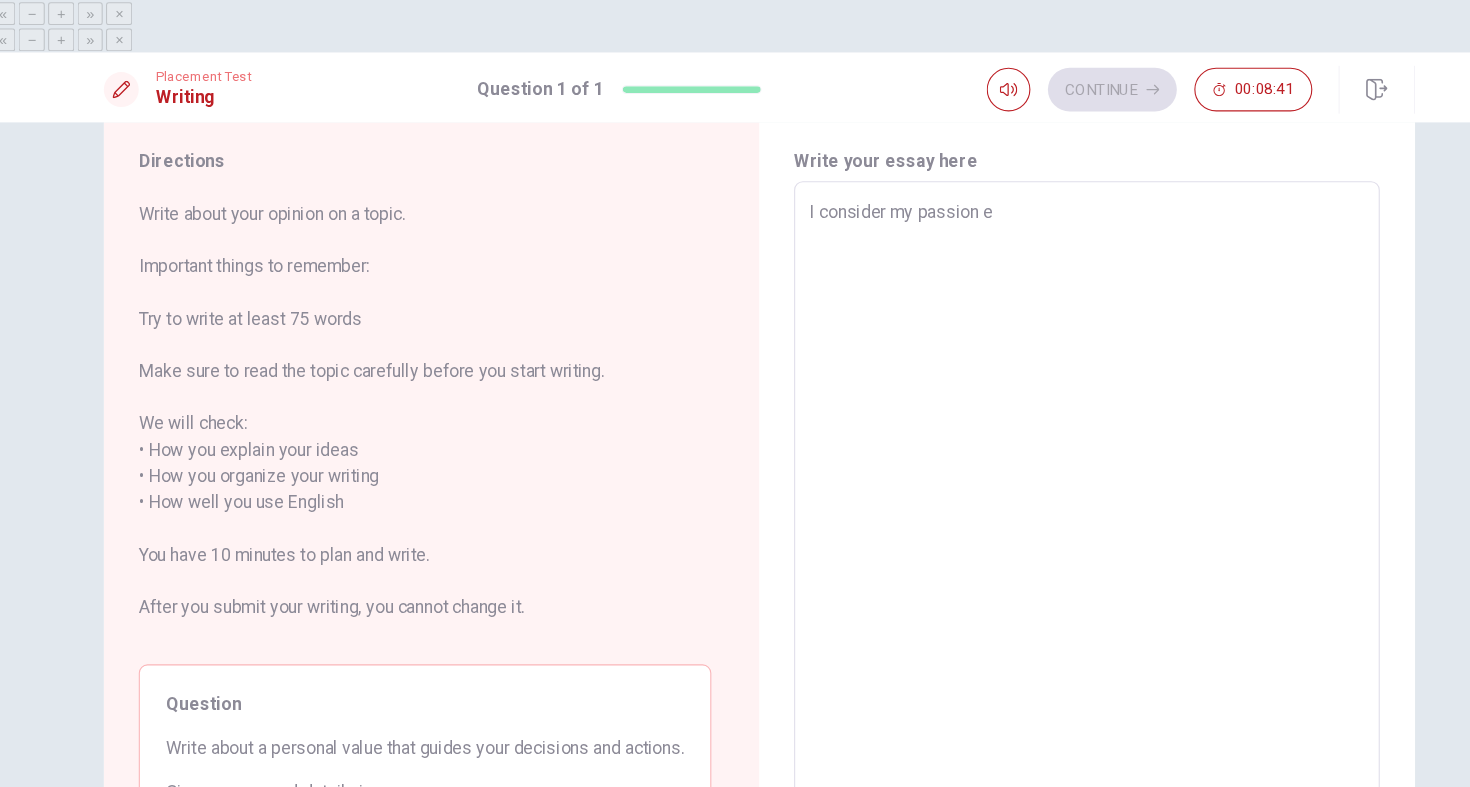 type on "I consider my passion es" 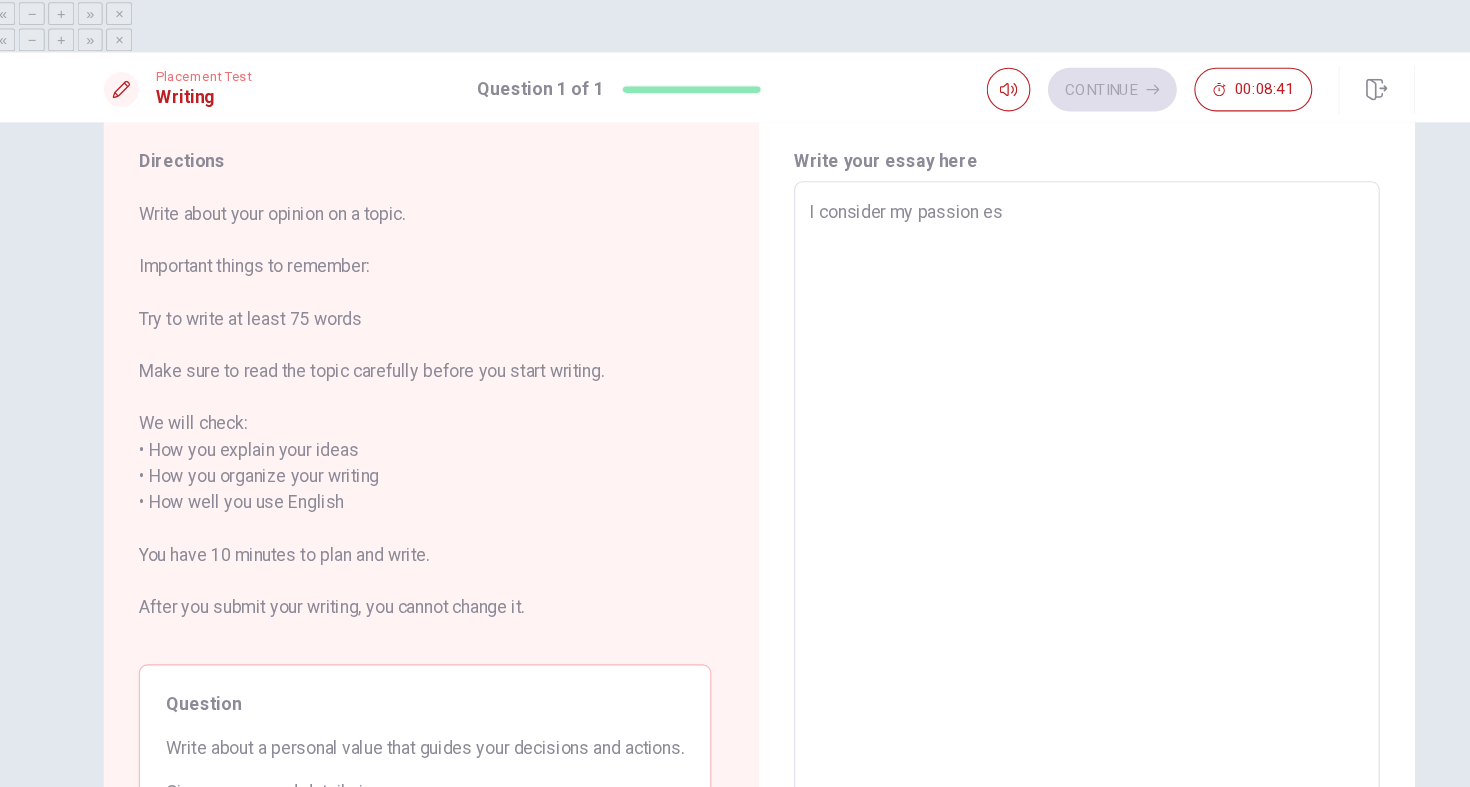 type on "x" 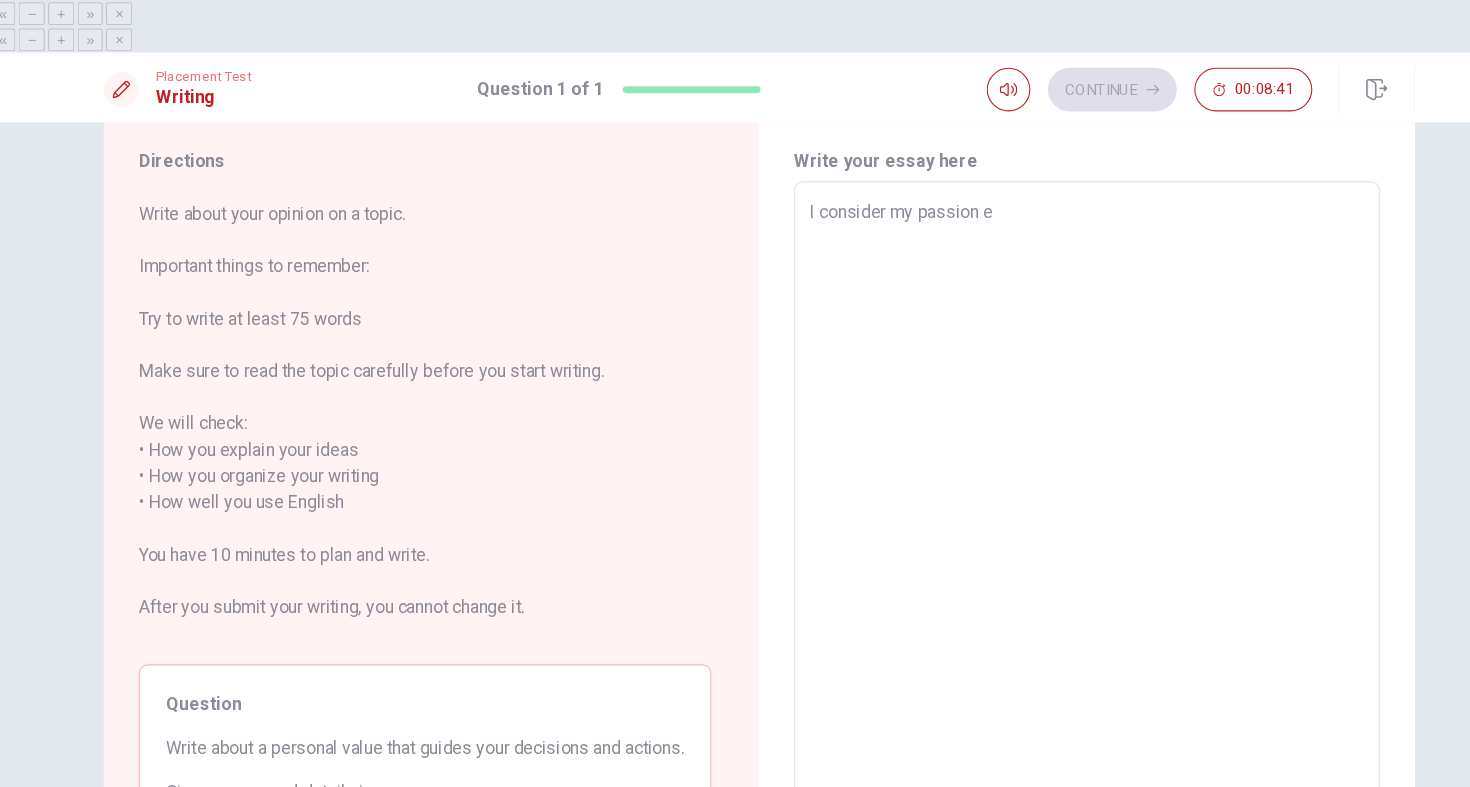 type on "x" 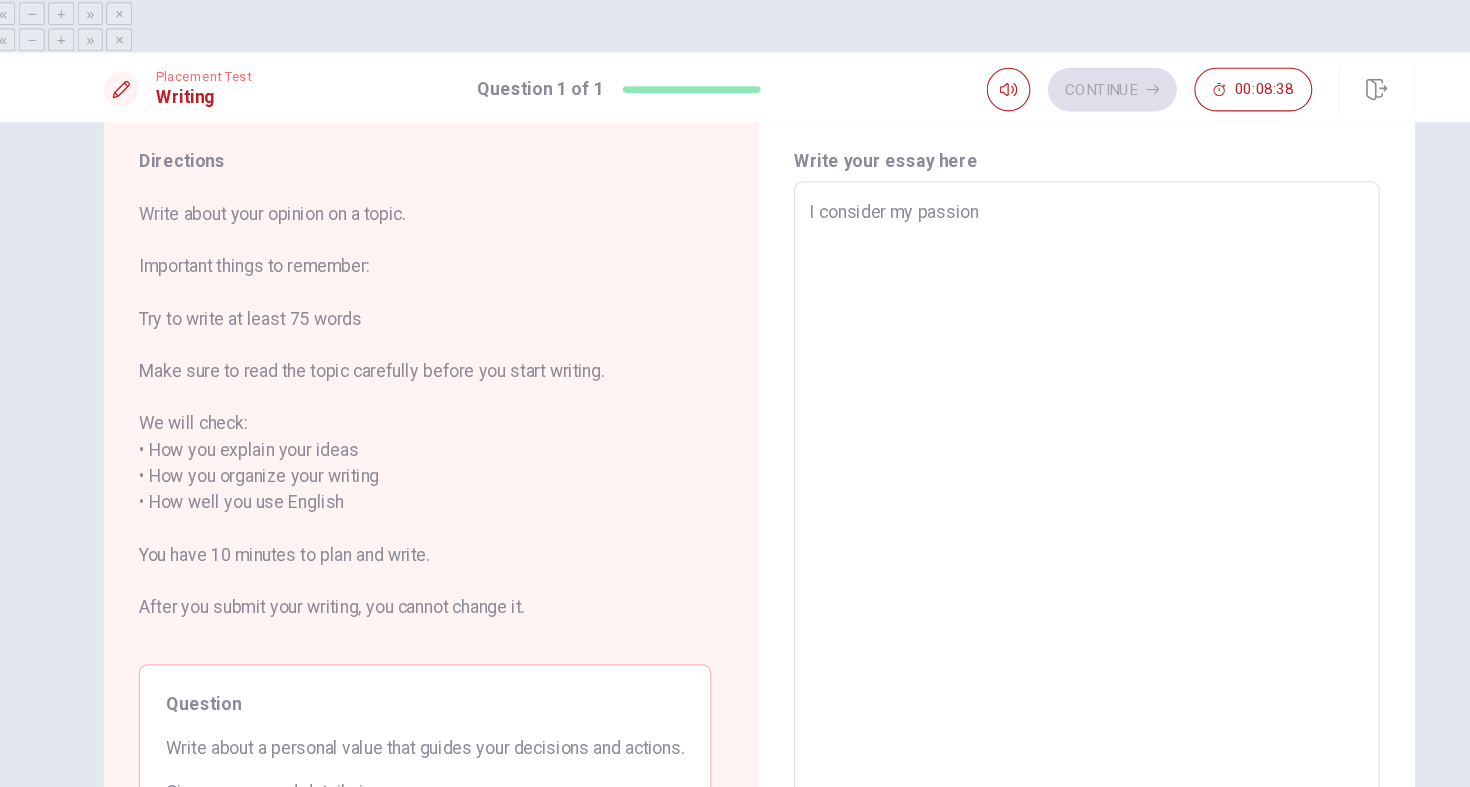 type on "x" 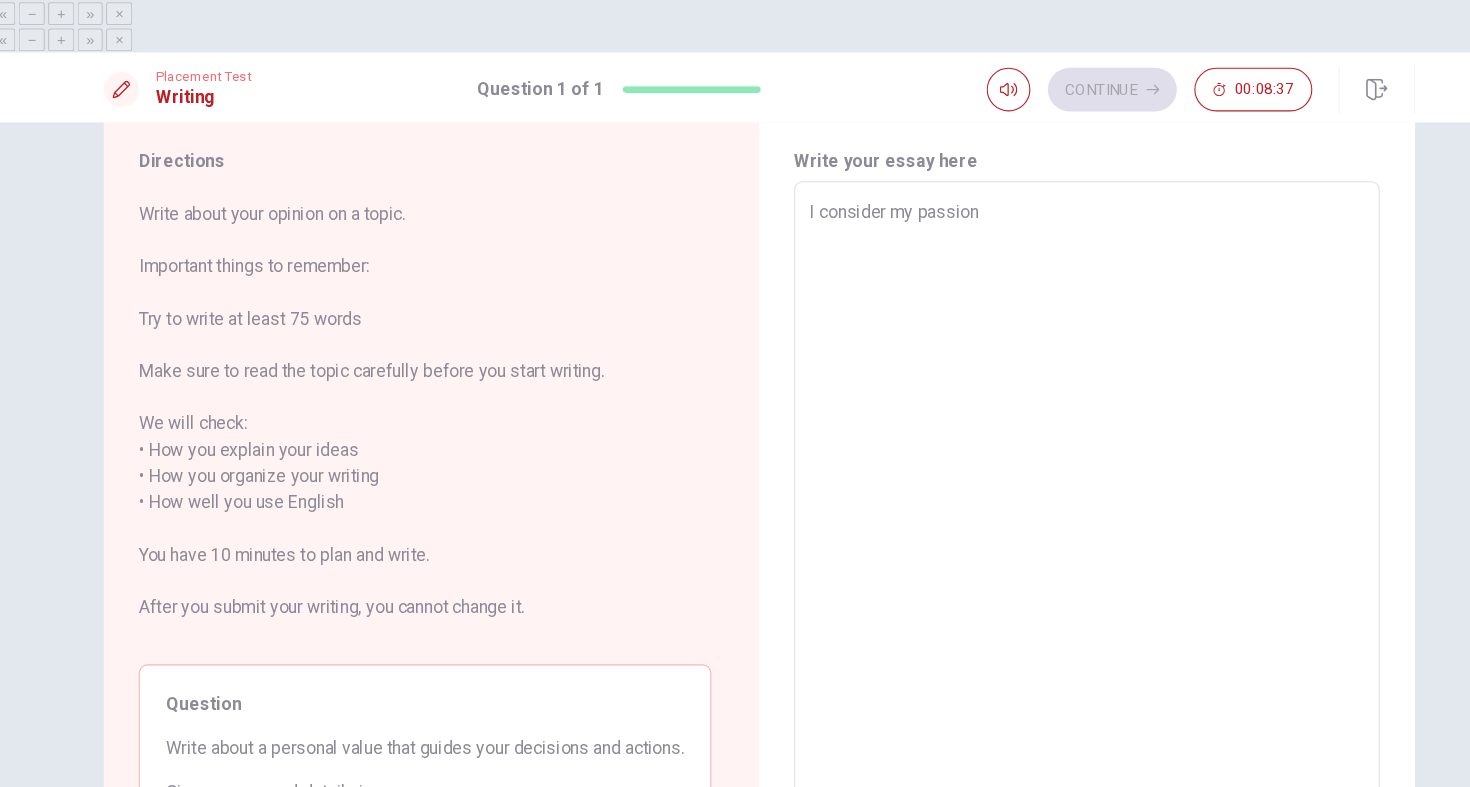 type on "I consider my passion f" 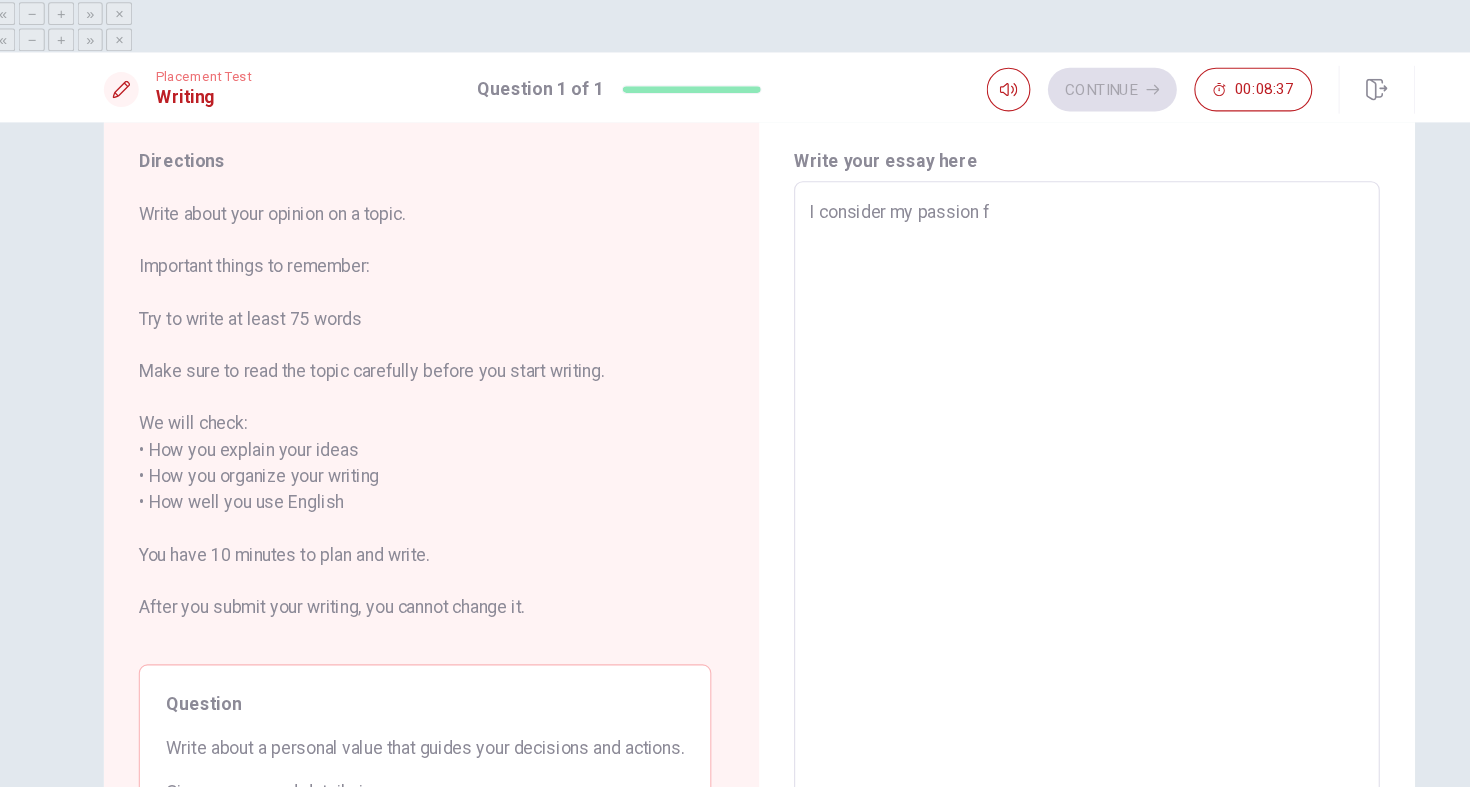 type on "x" 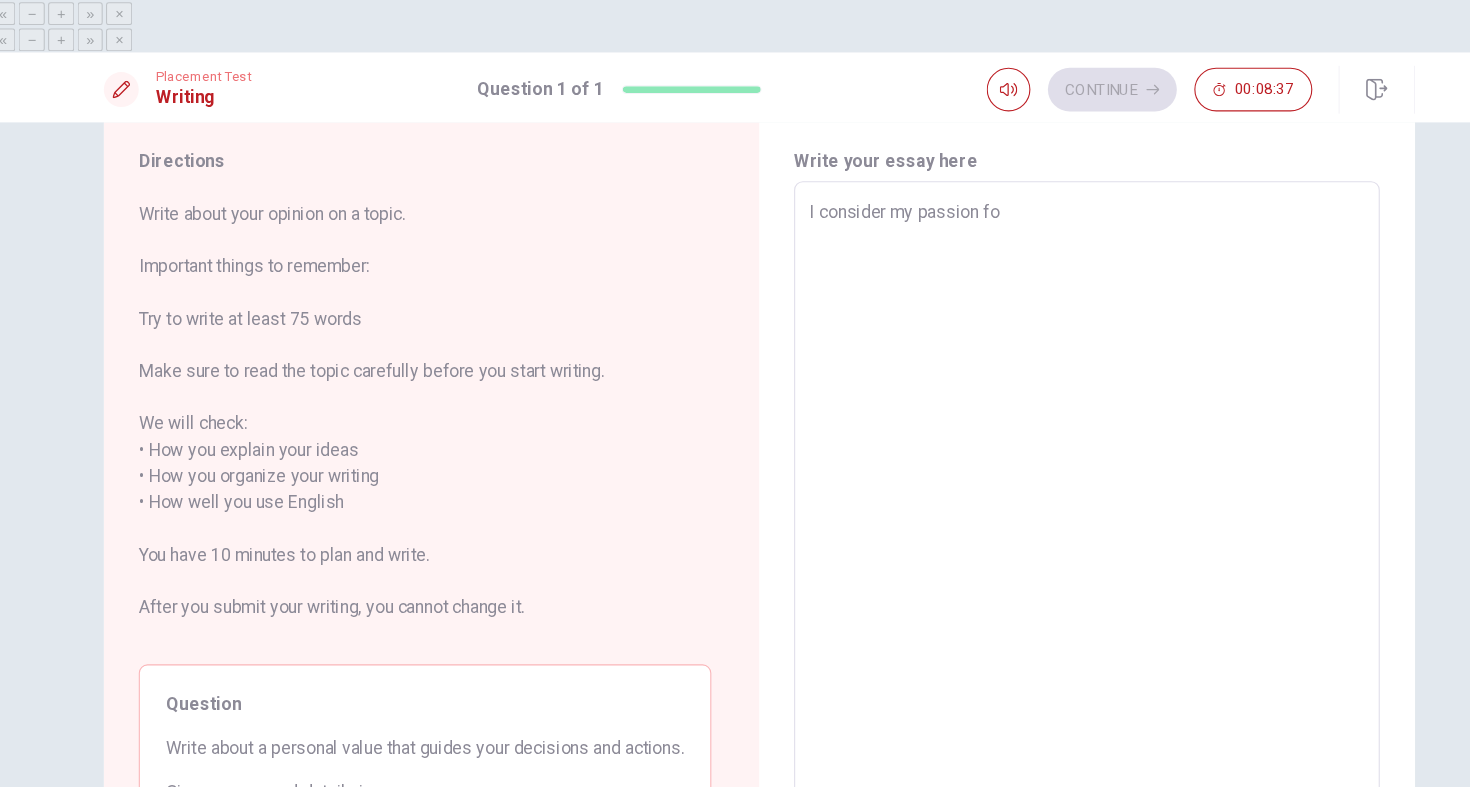 type on "x" 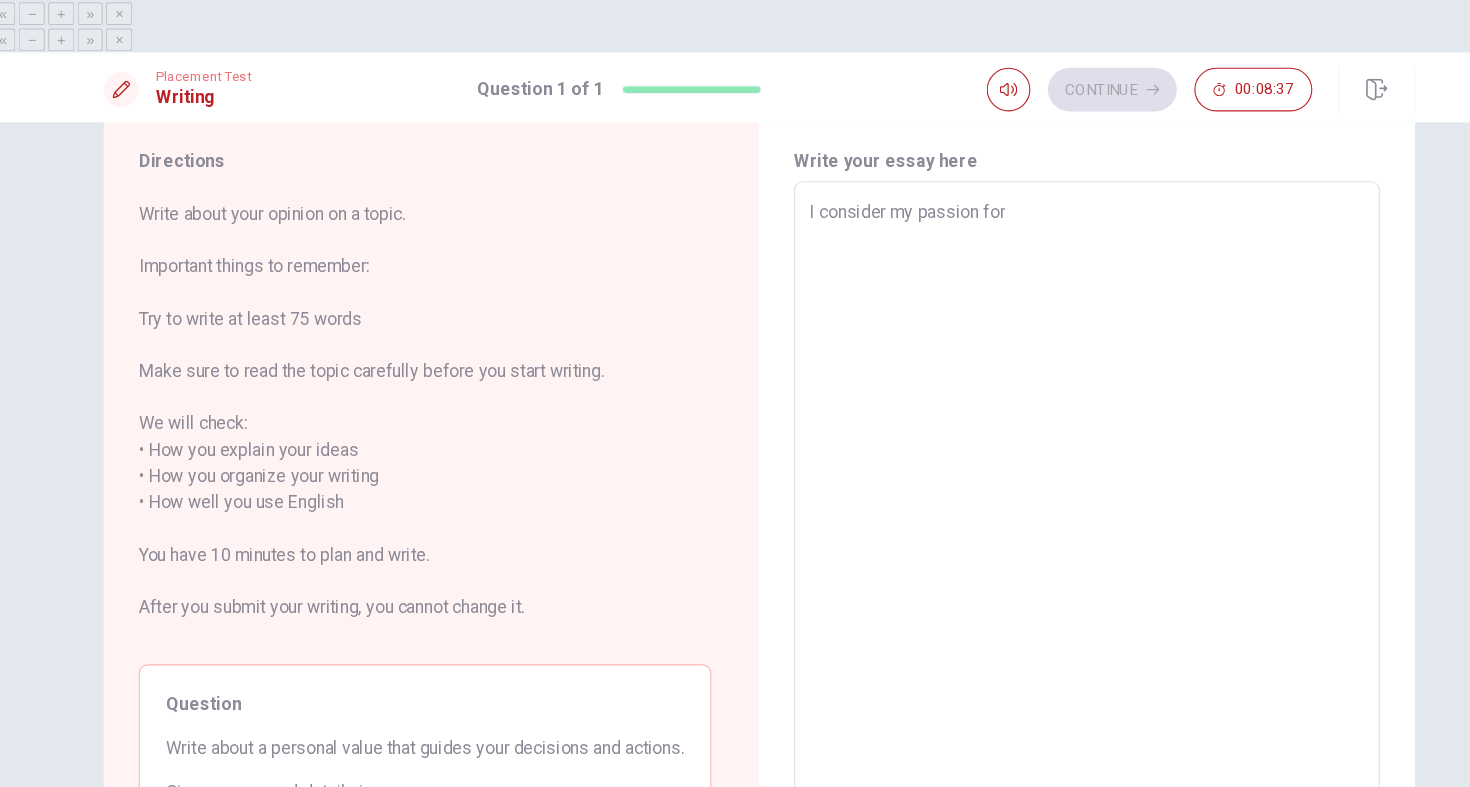 type on "I consider my passion for" 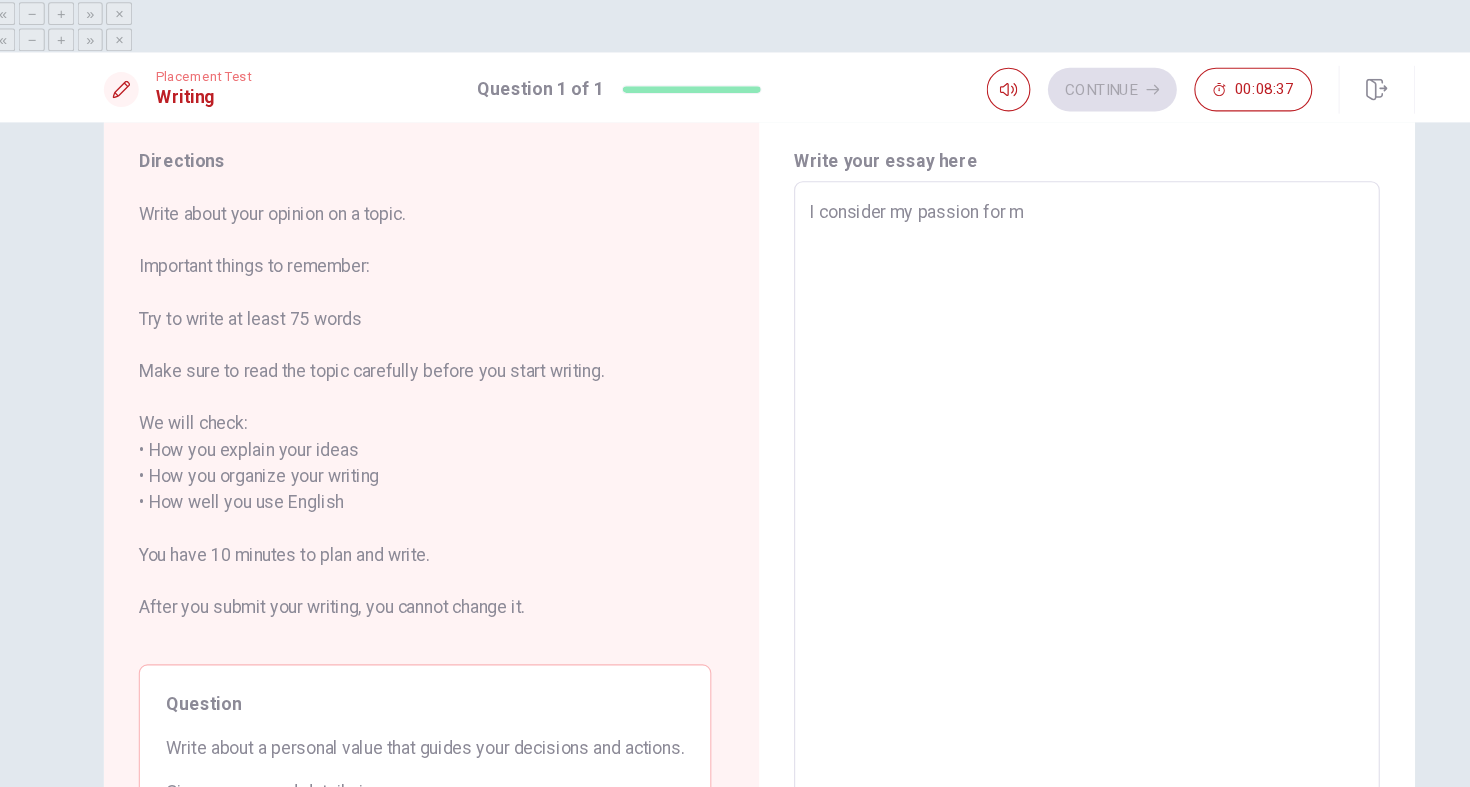 type on "x" 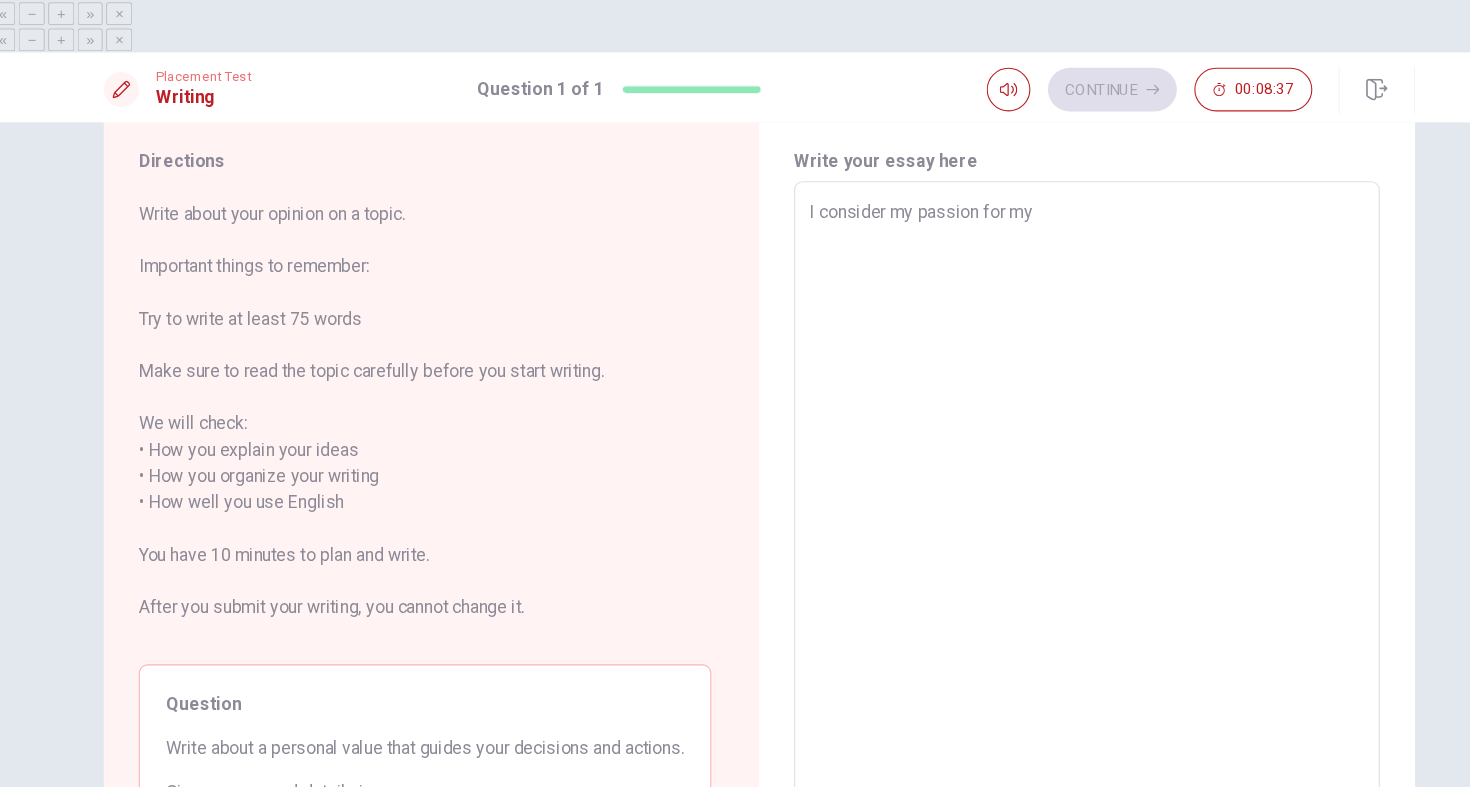 type on "x" 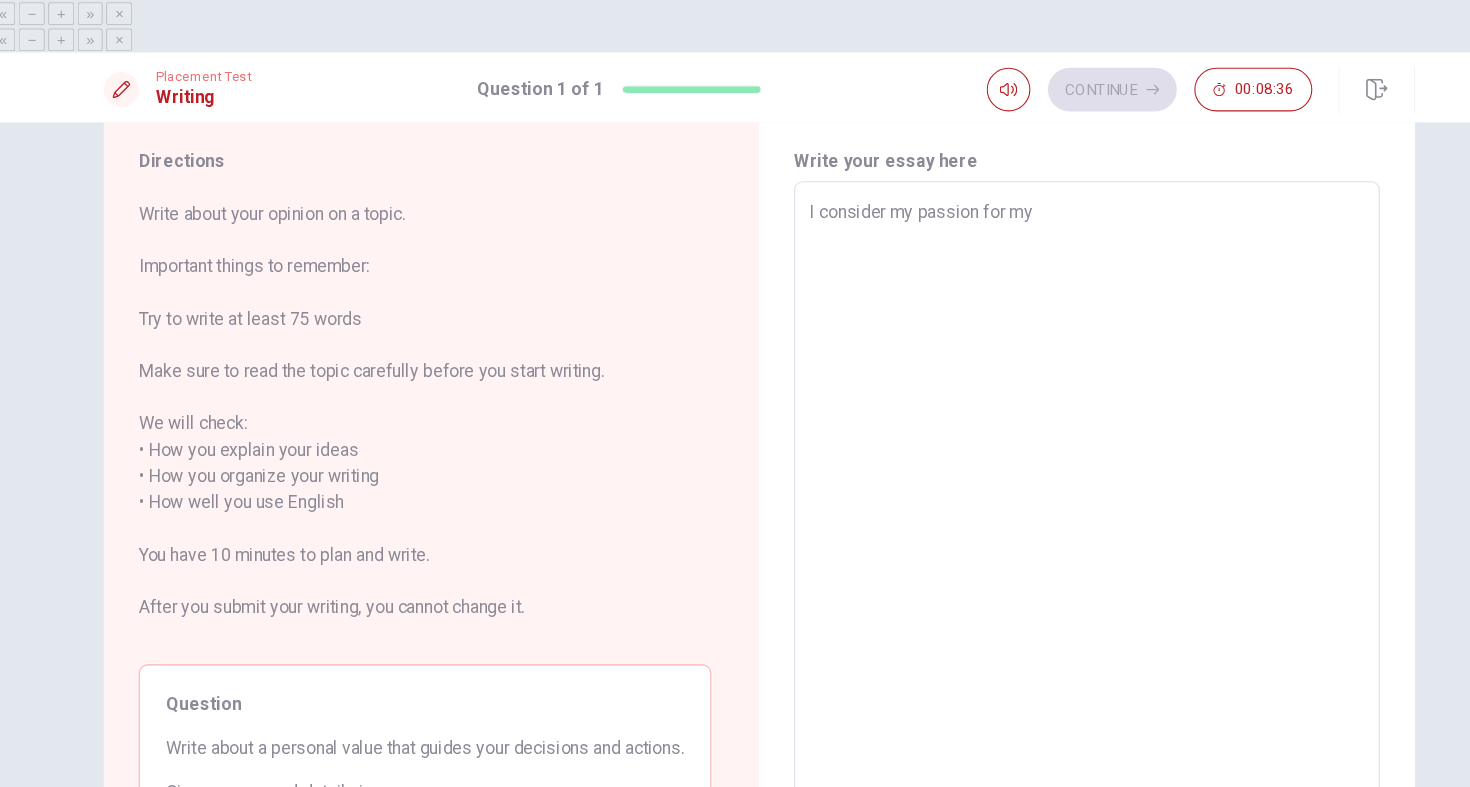 type on "I consider my passion for my" 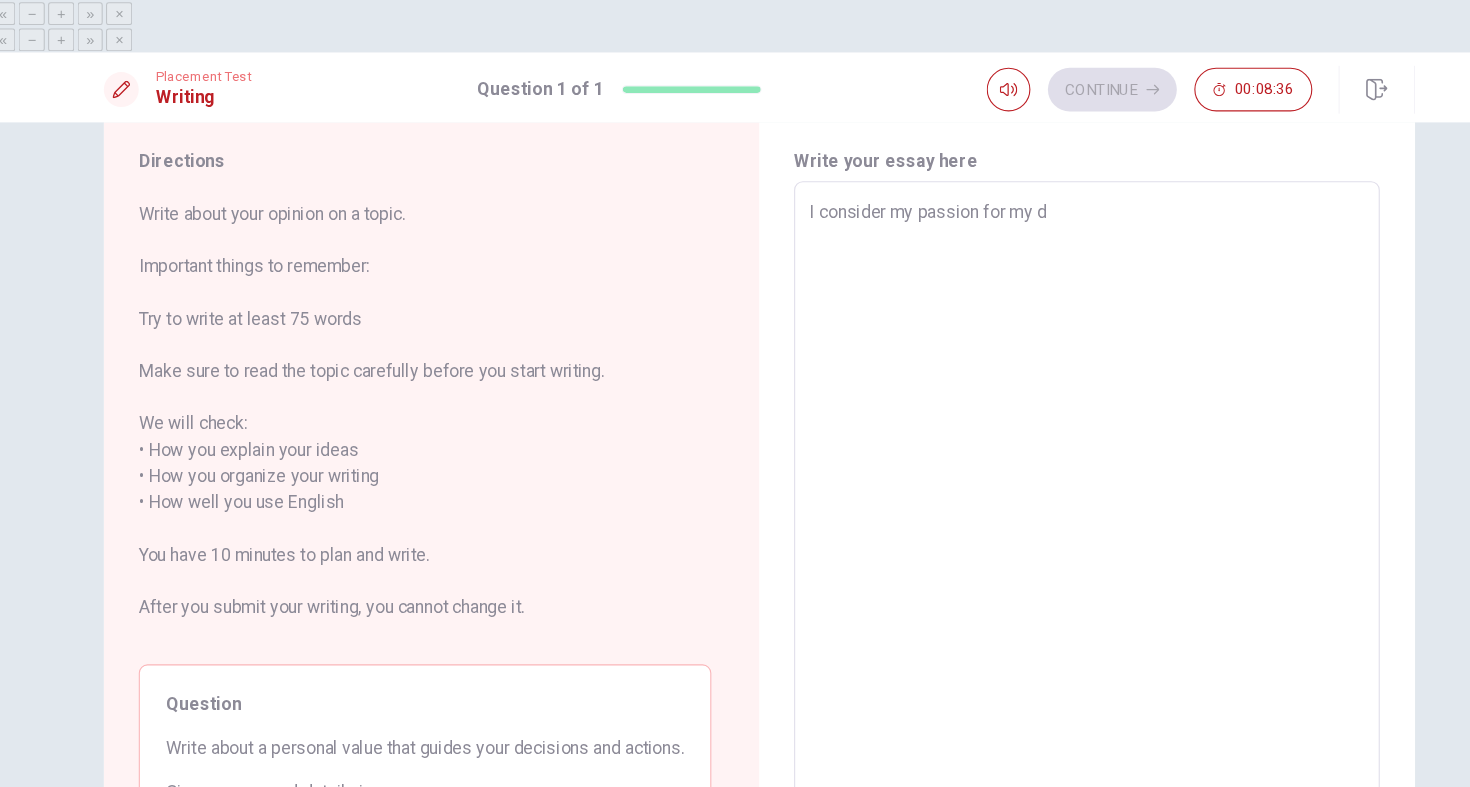 type on "x" 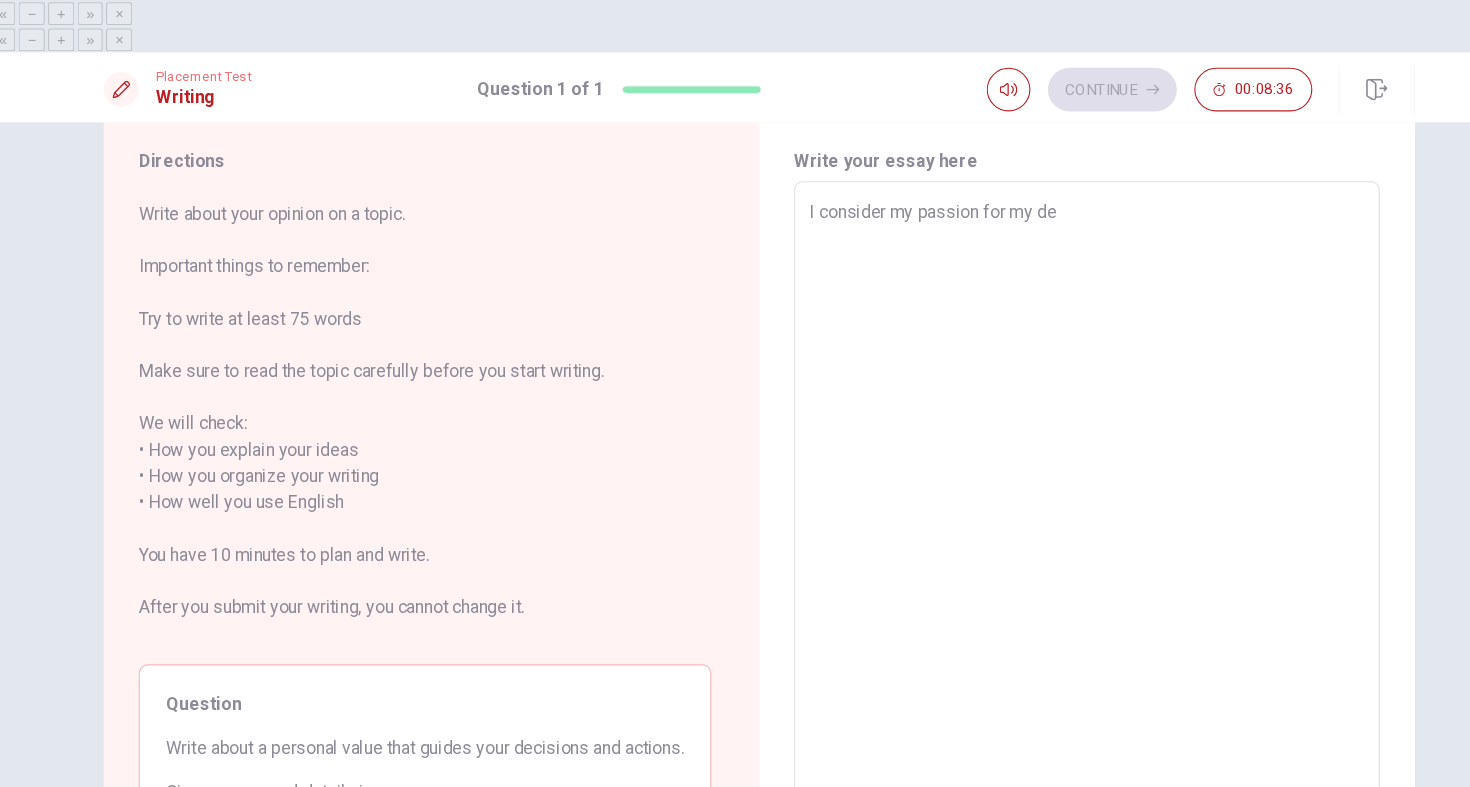 type on "x" 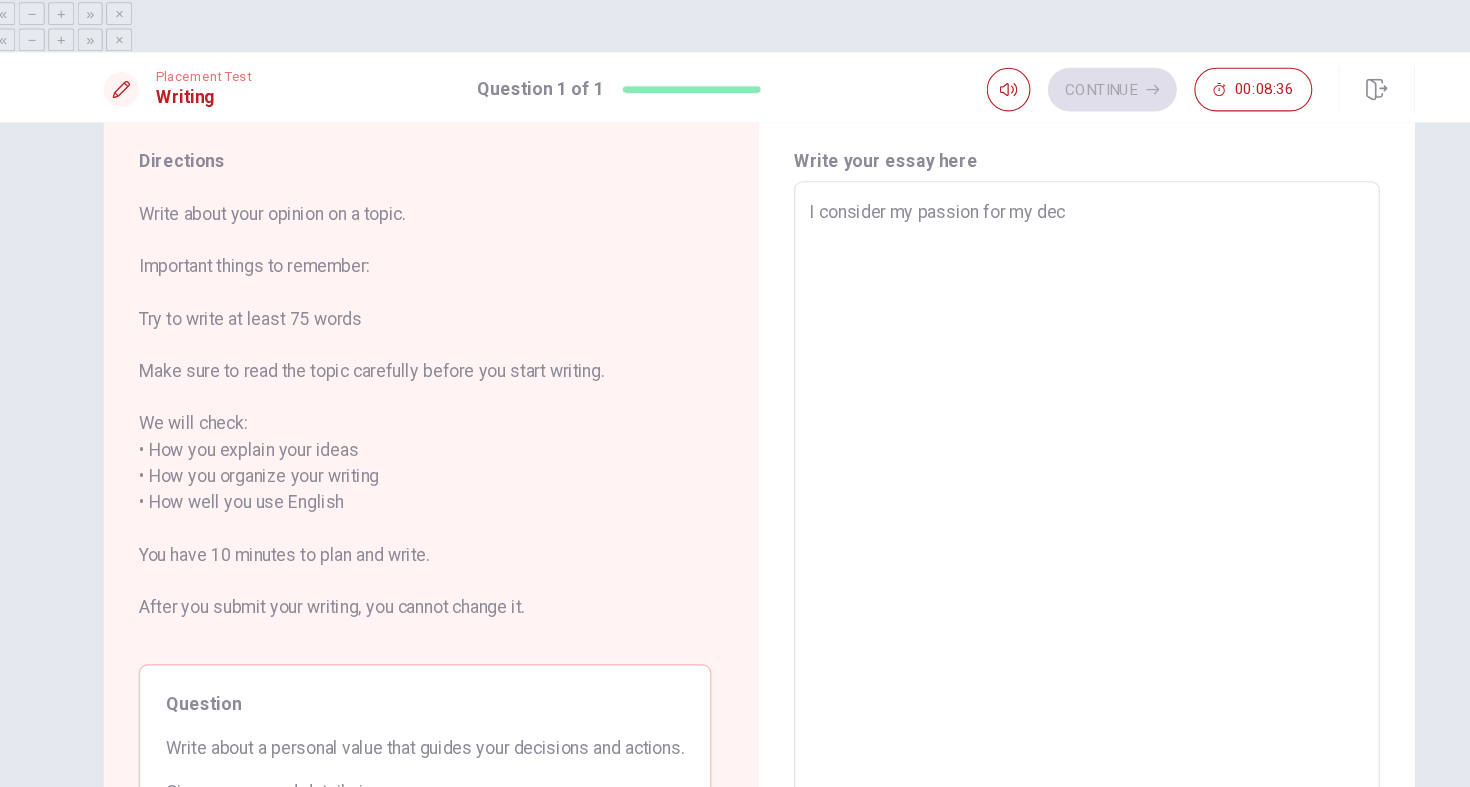type on "x" 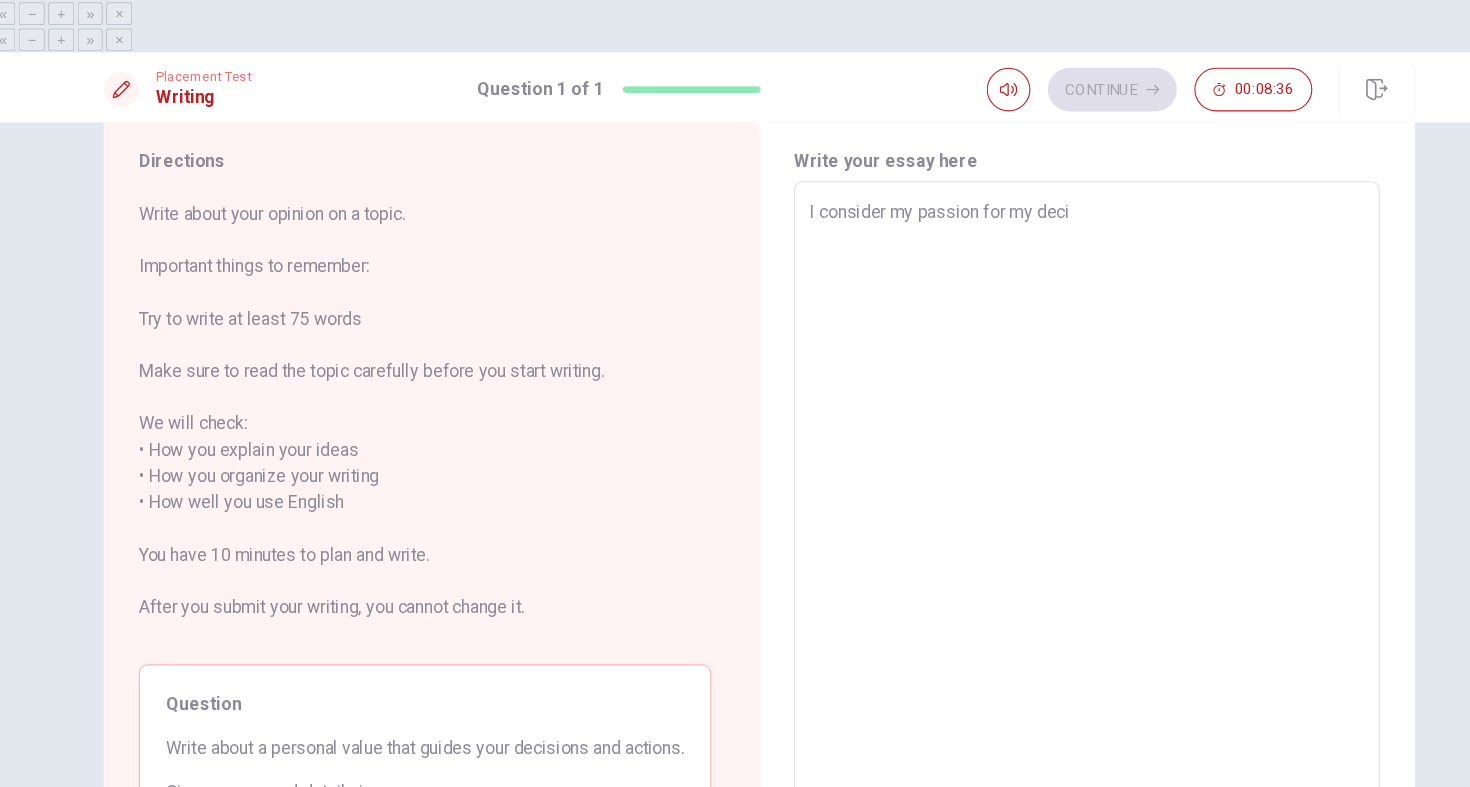 type on "x" 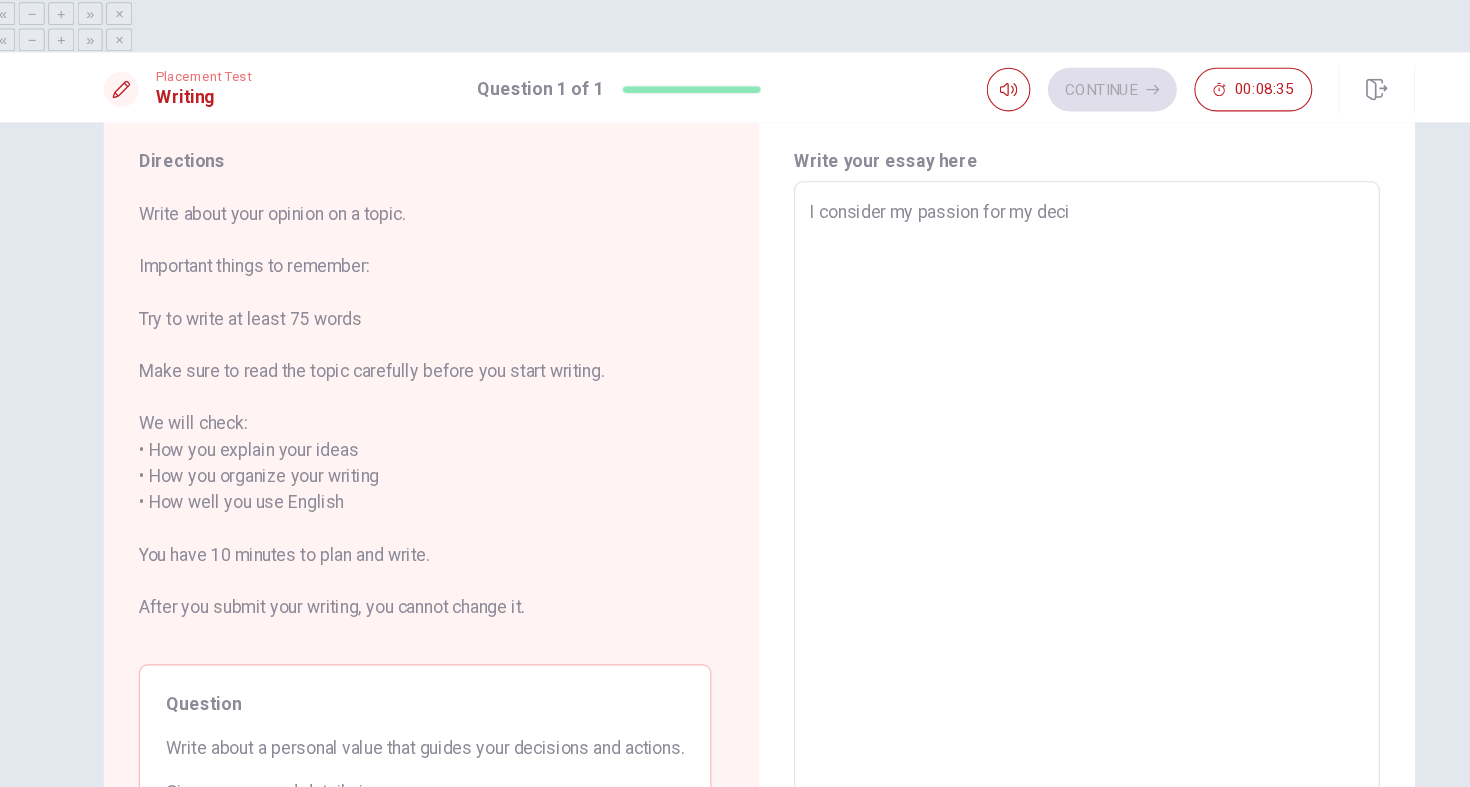 type on "I consider my passion for my decis" 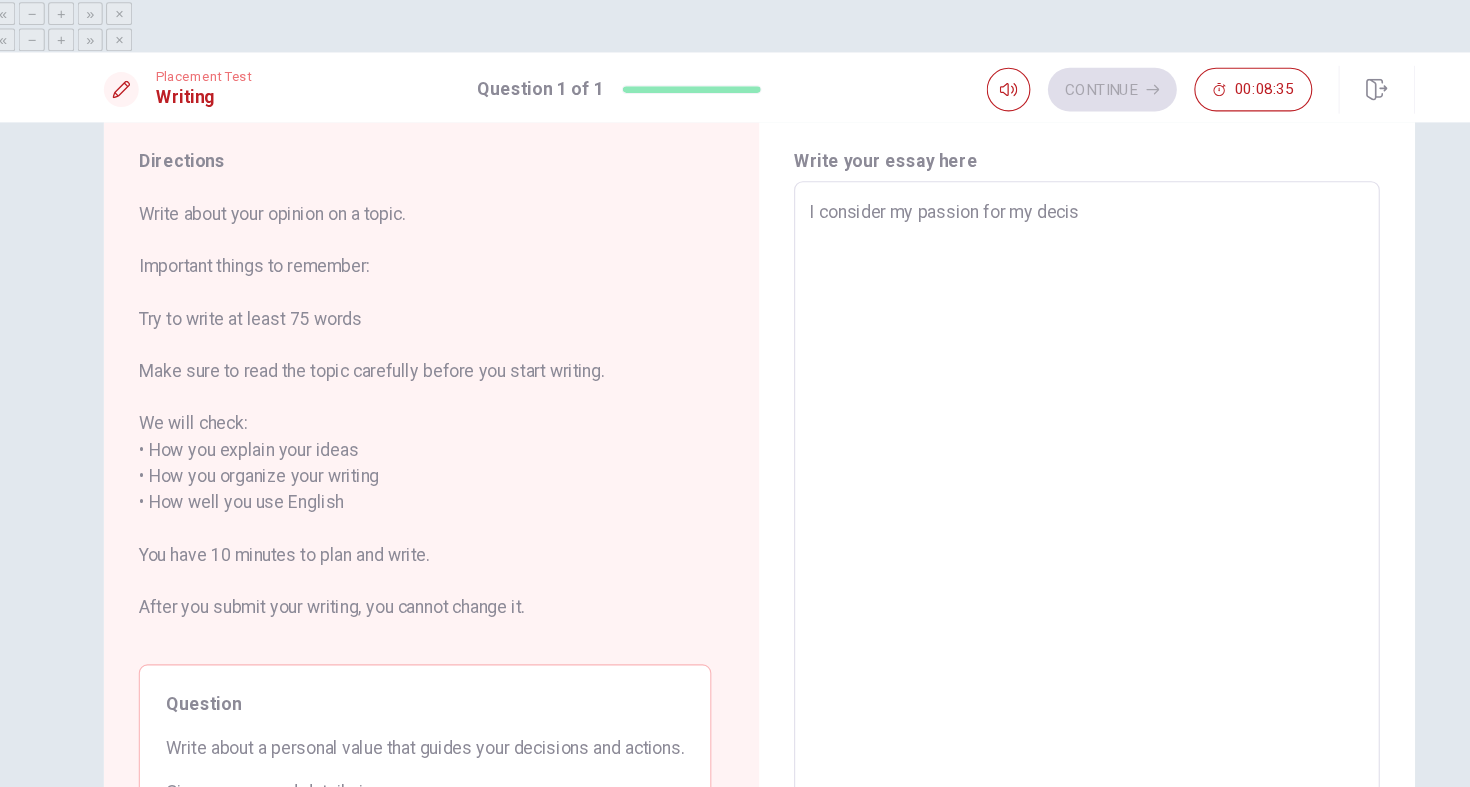 type on "x" 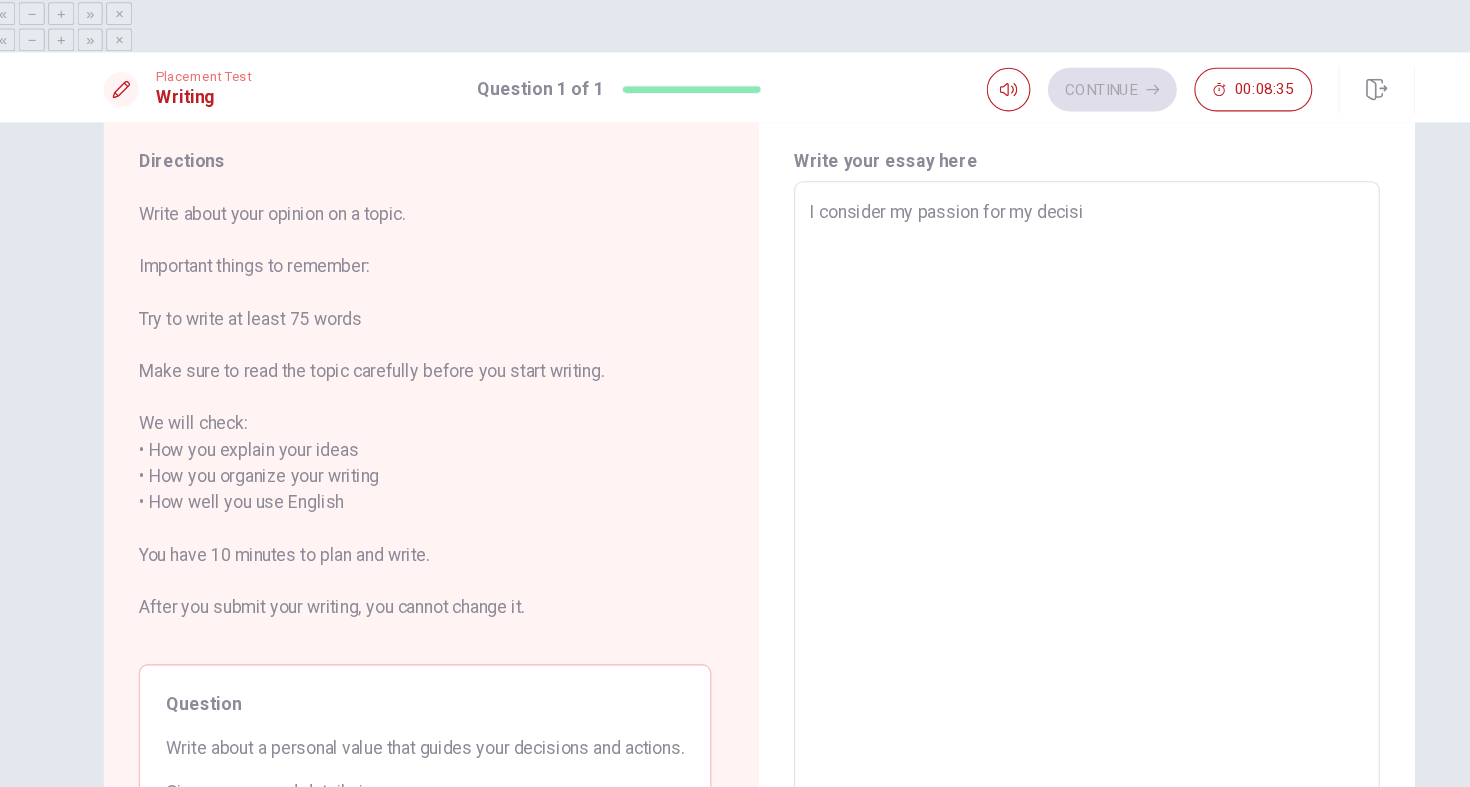 type on "x" 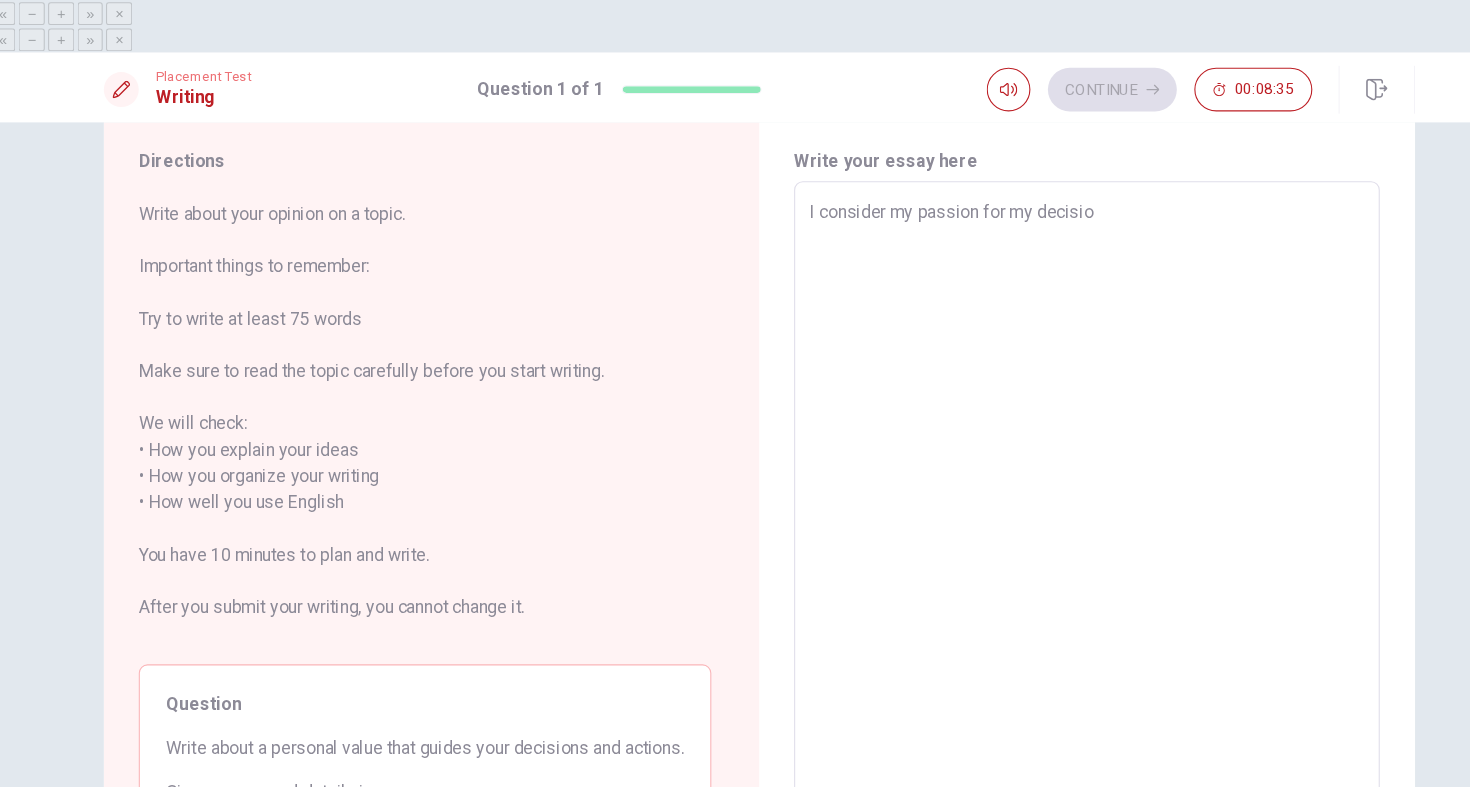 type on "x" 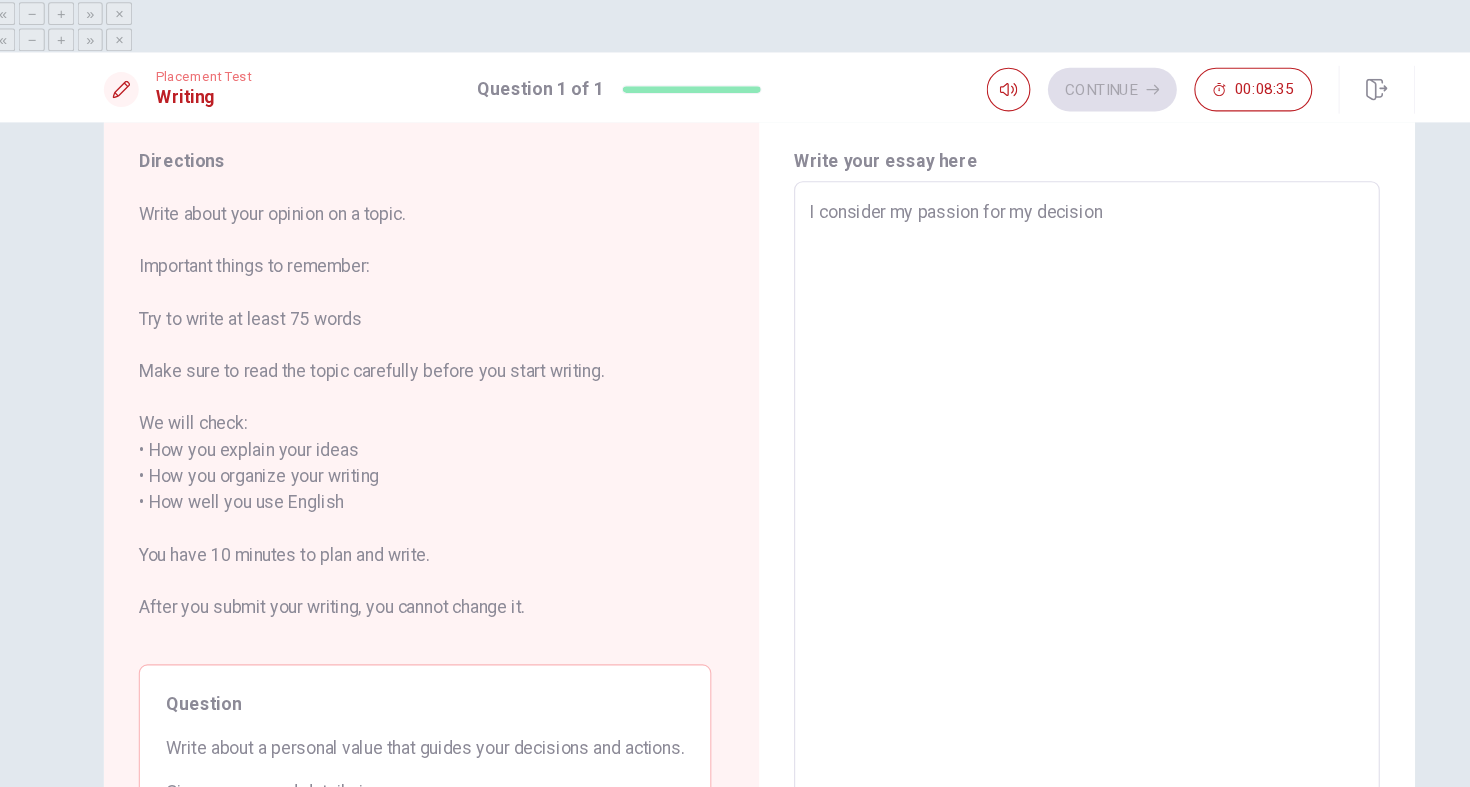 type on "x" 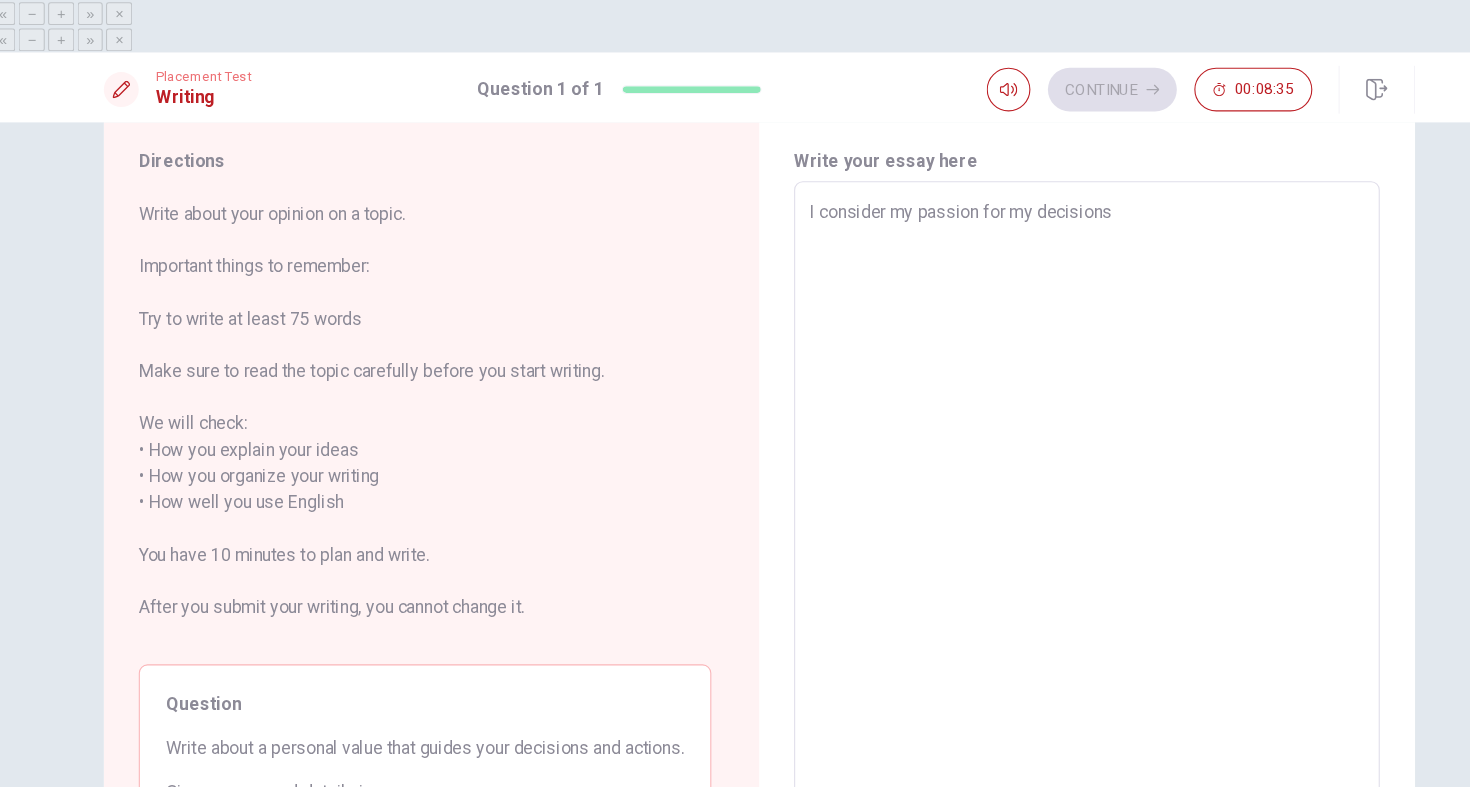 type on "x" 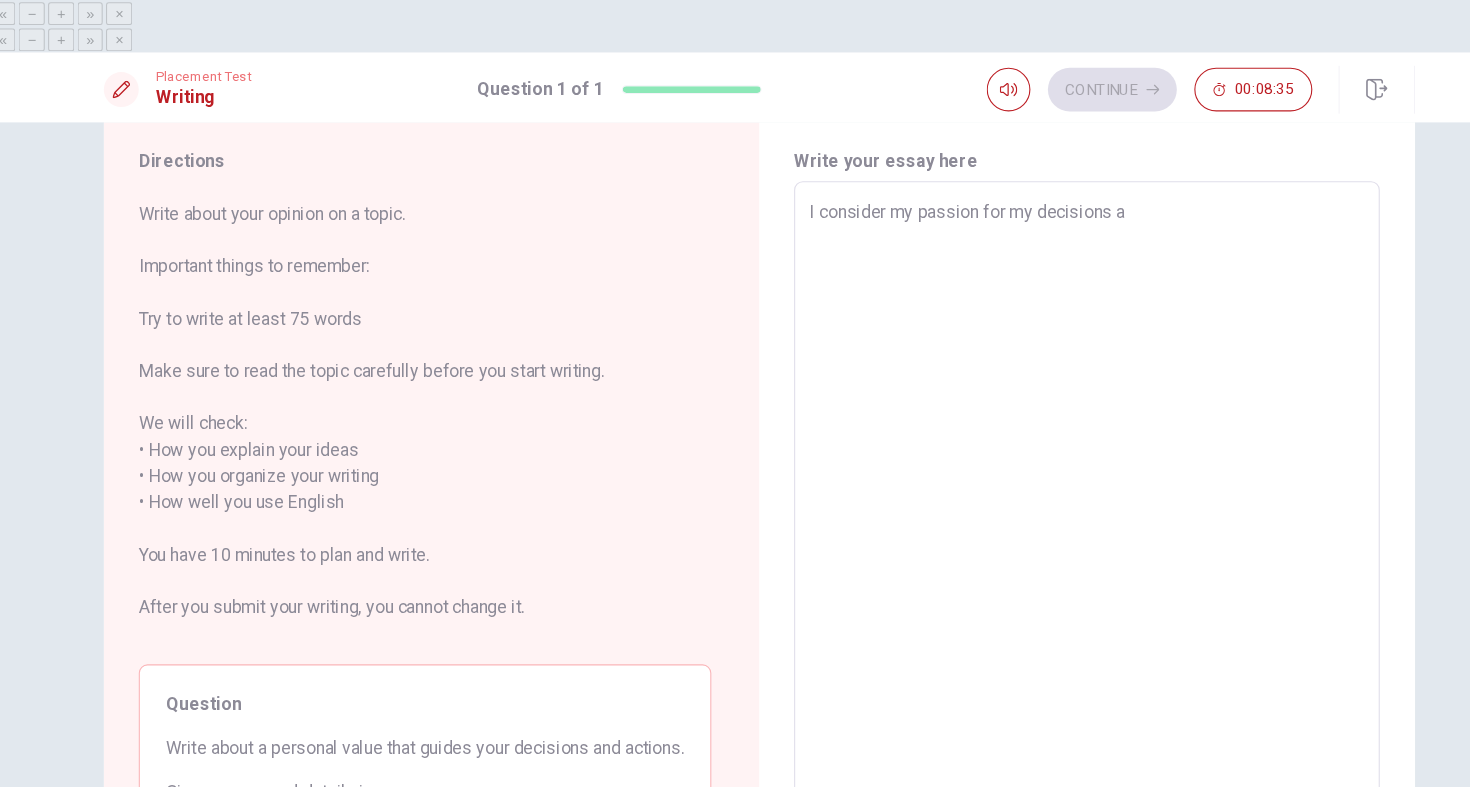 type on "x" 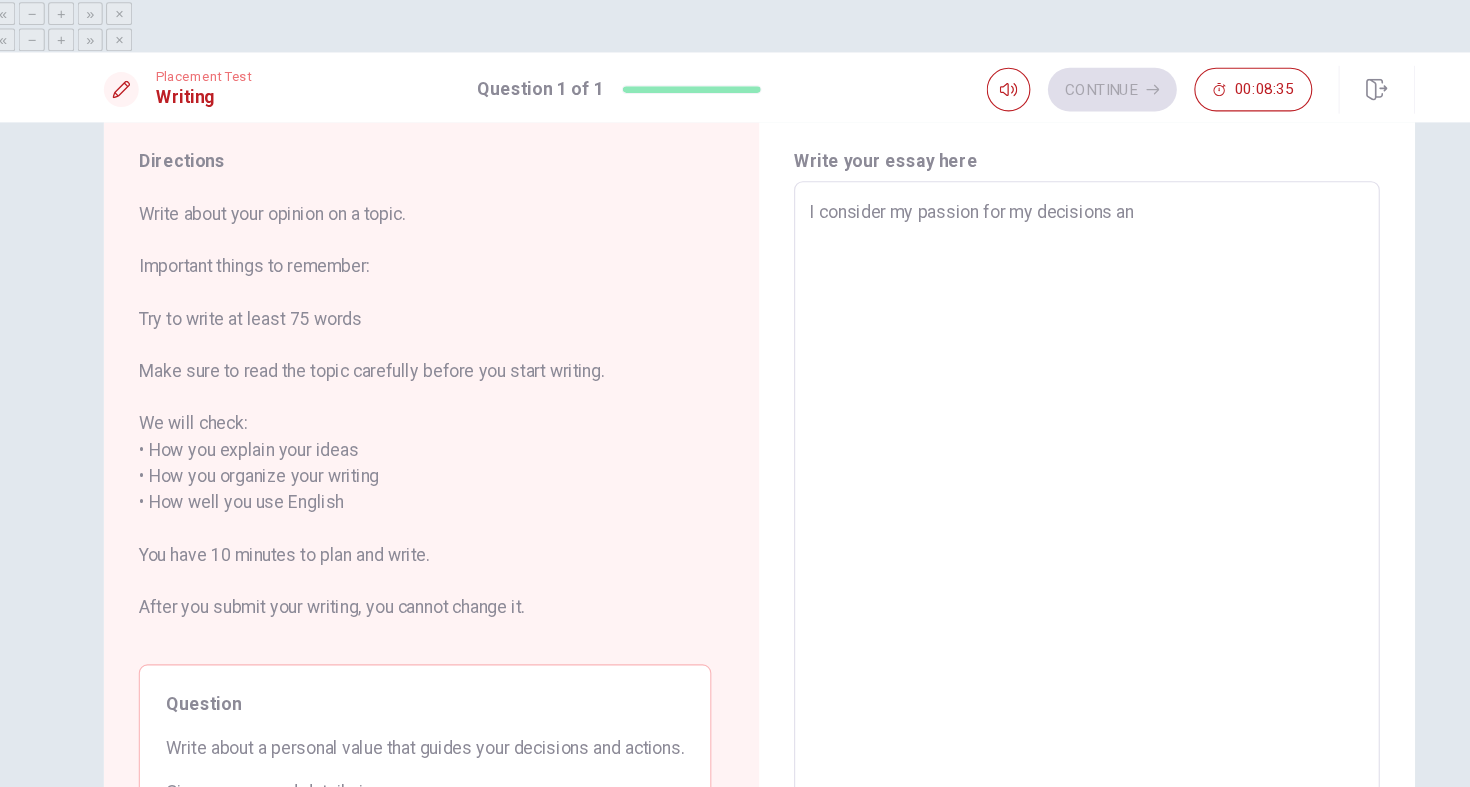 type on "x" 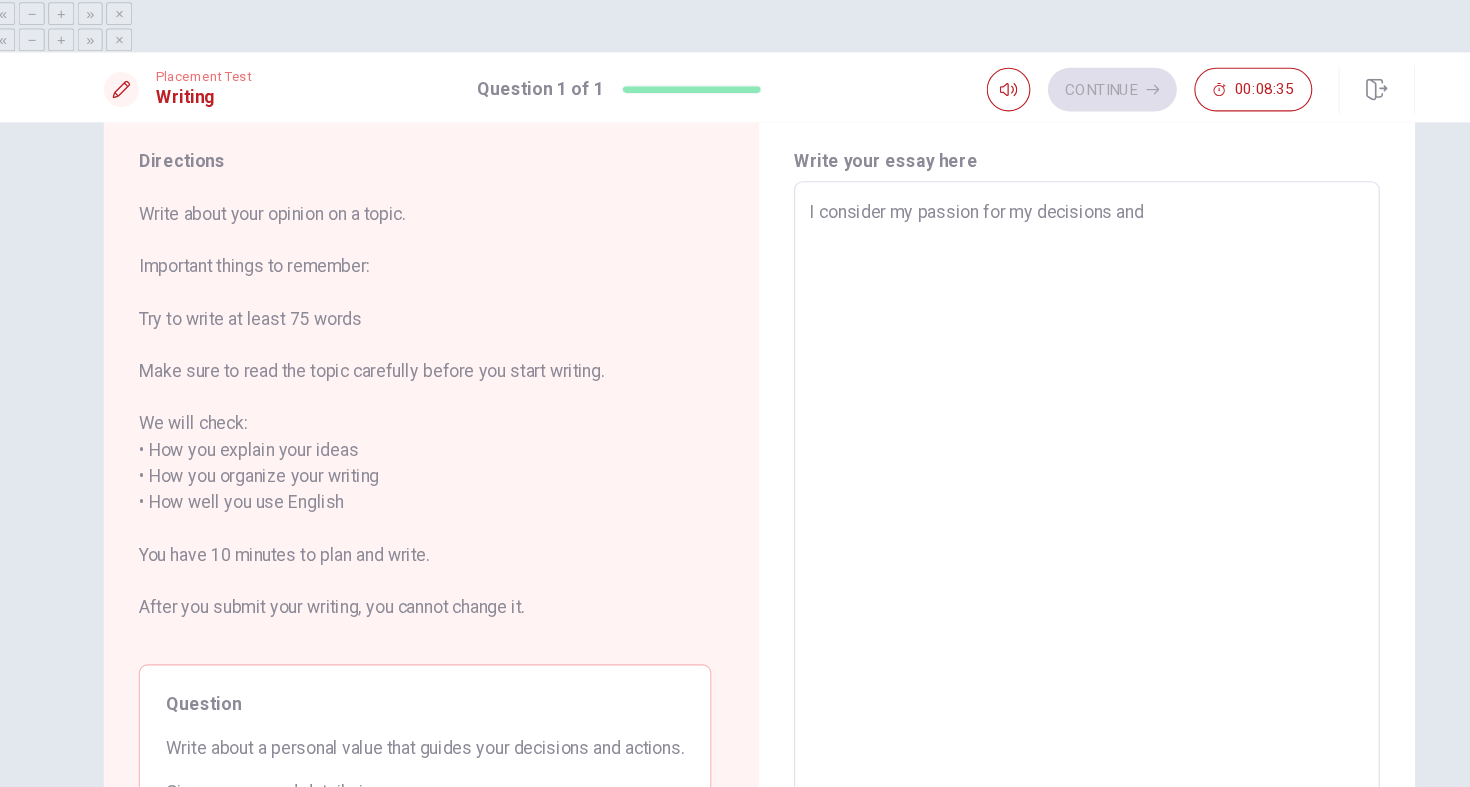 type on "I consider my passion for my decisions and" 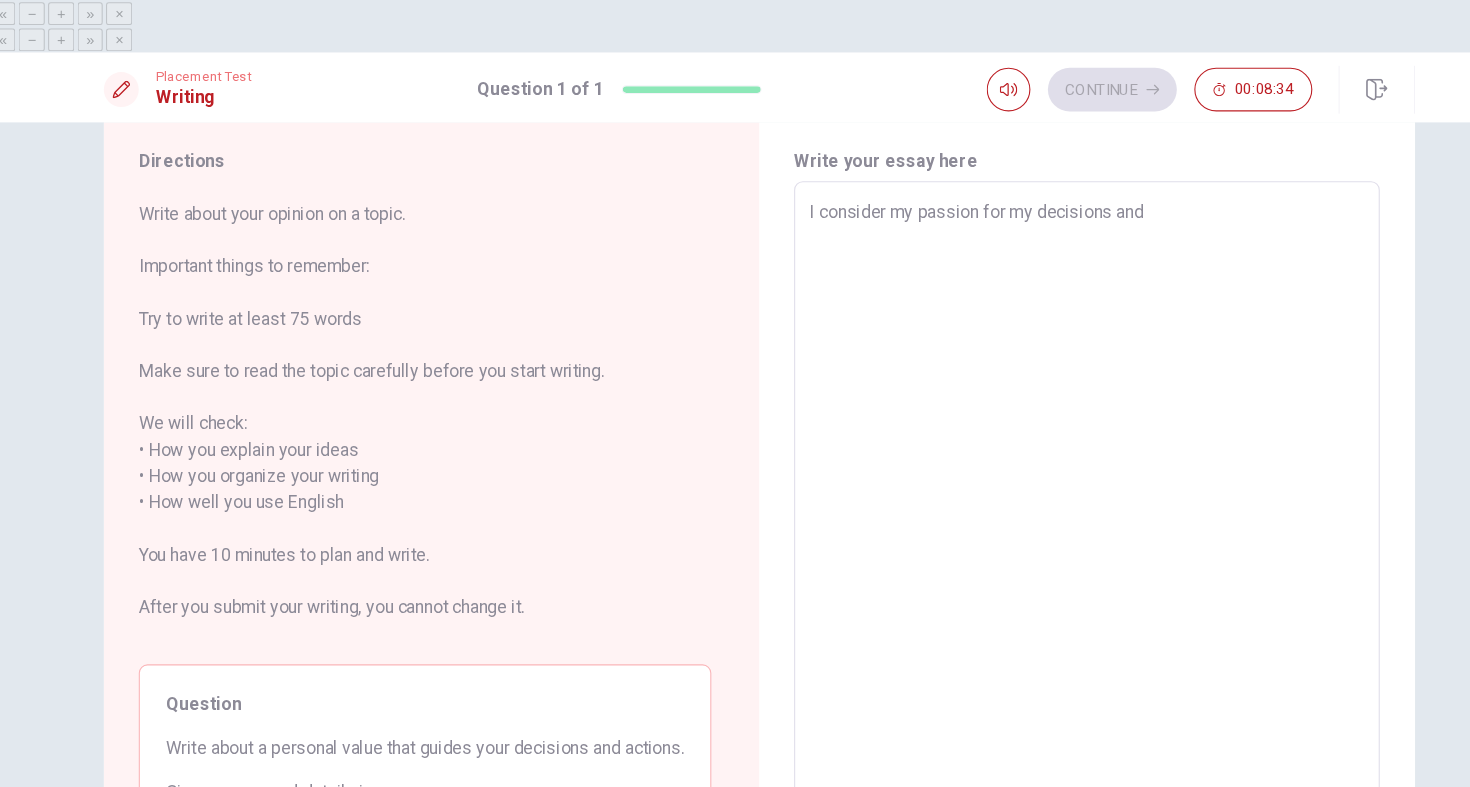 type on "I consider my passion for my decisions and a" 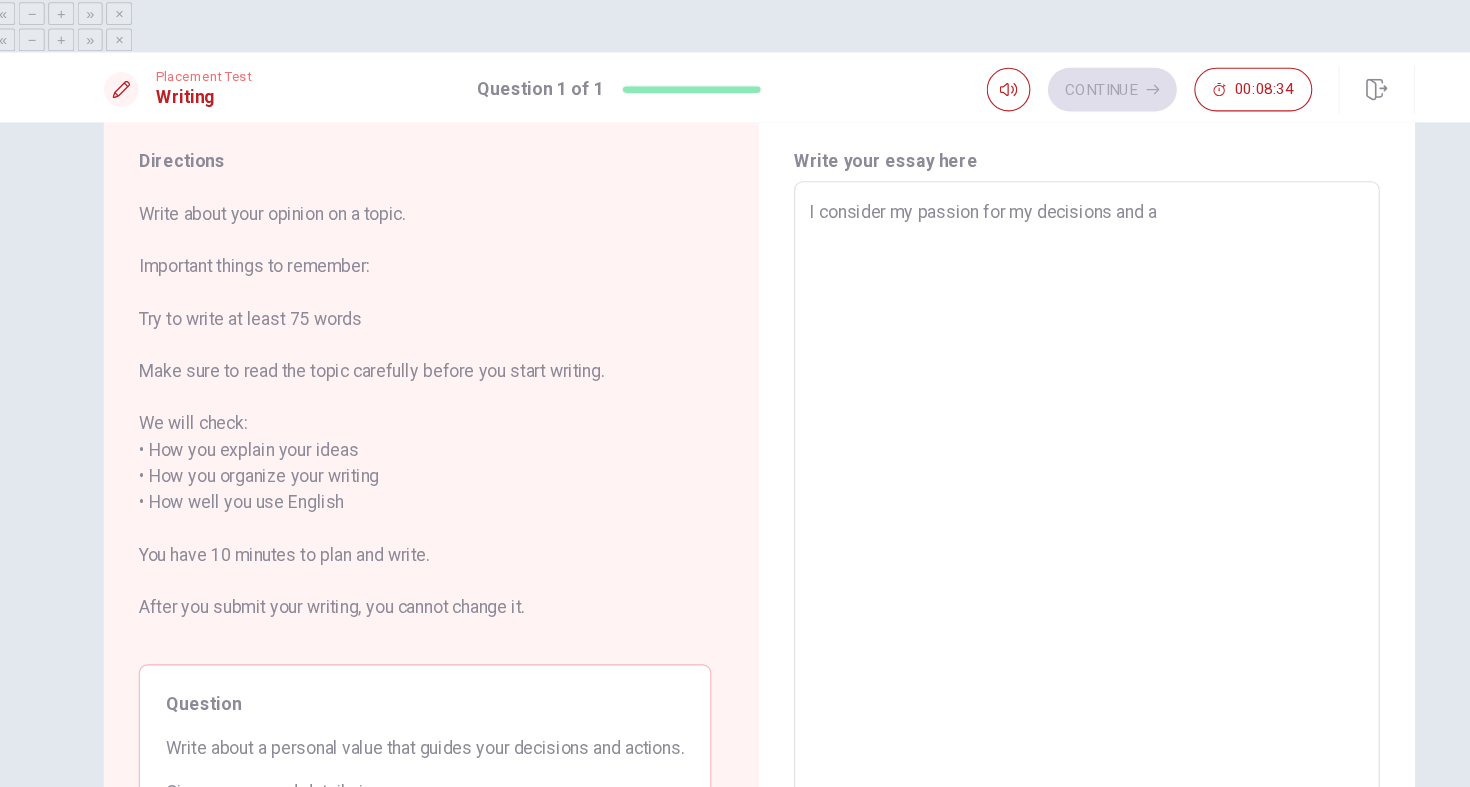 type on "x" 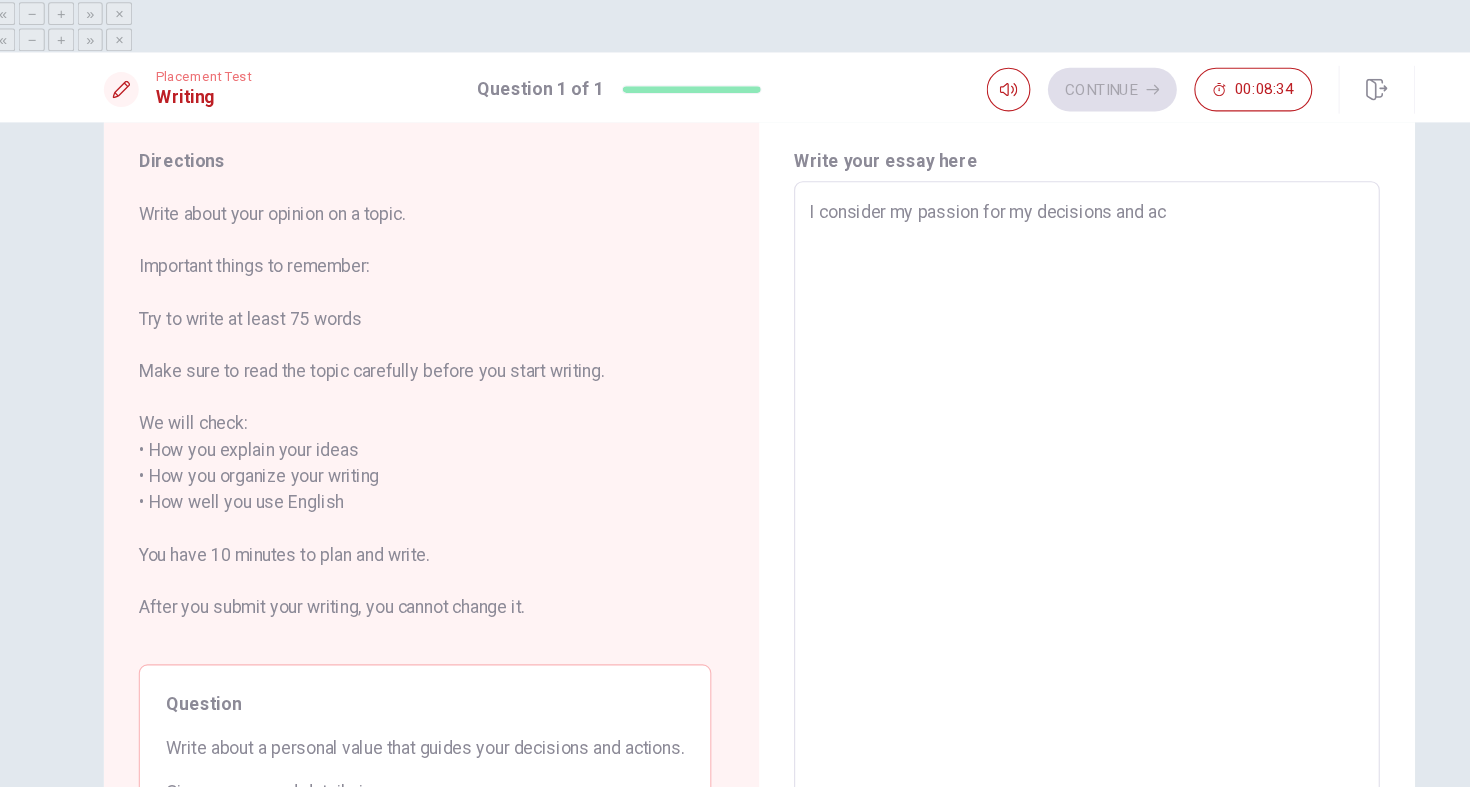 type on "x" 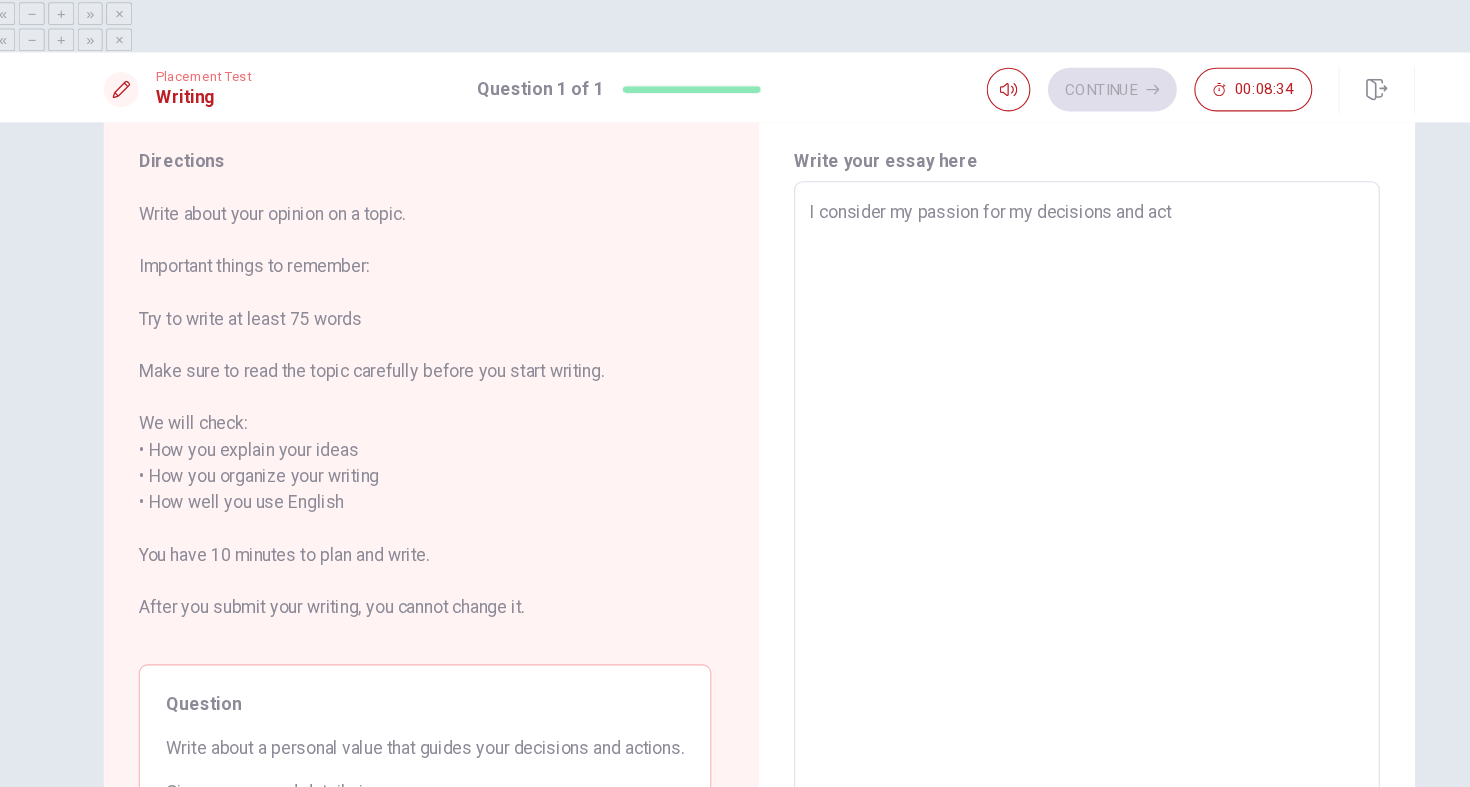 type on "x" 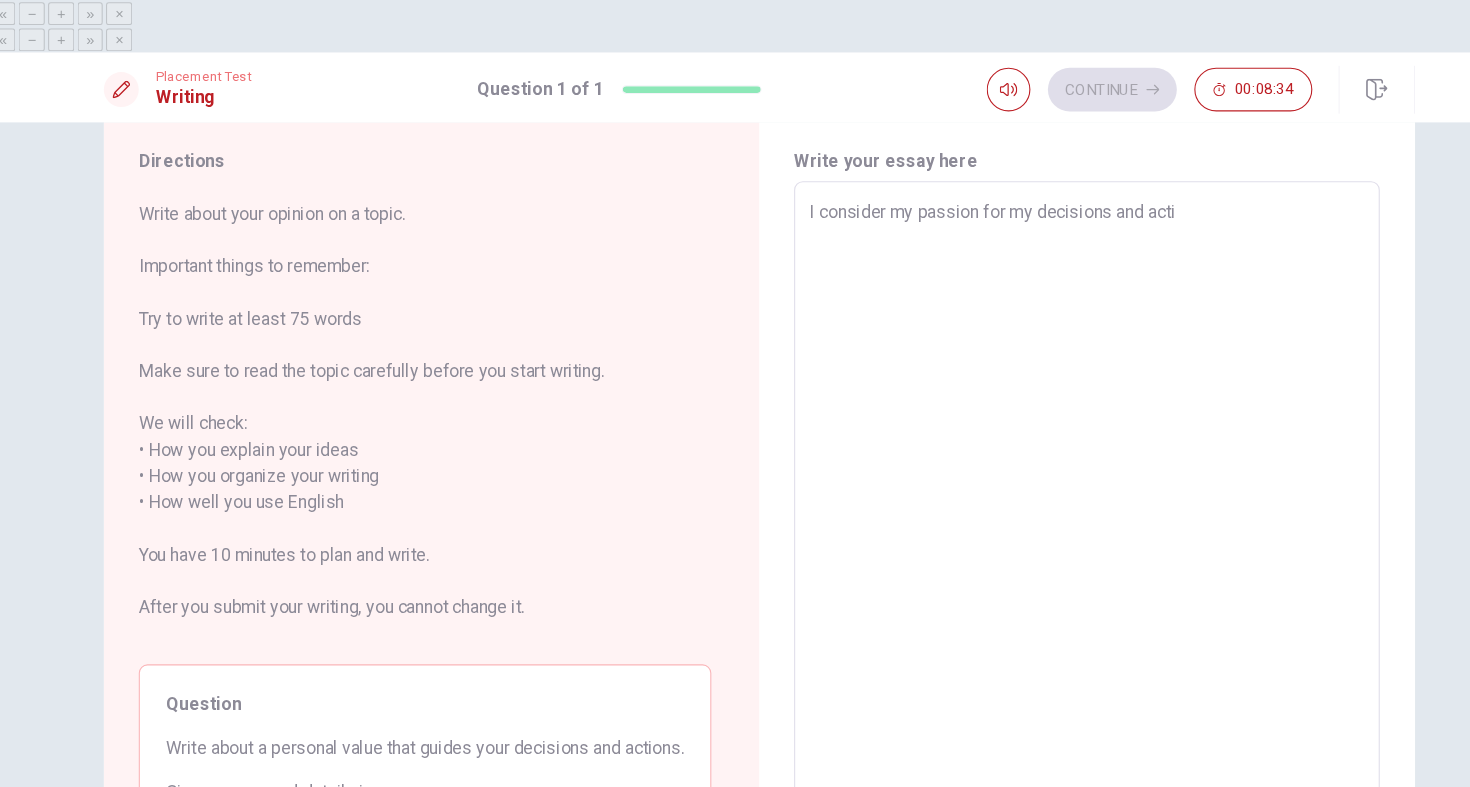 type on "x" 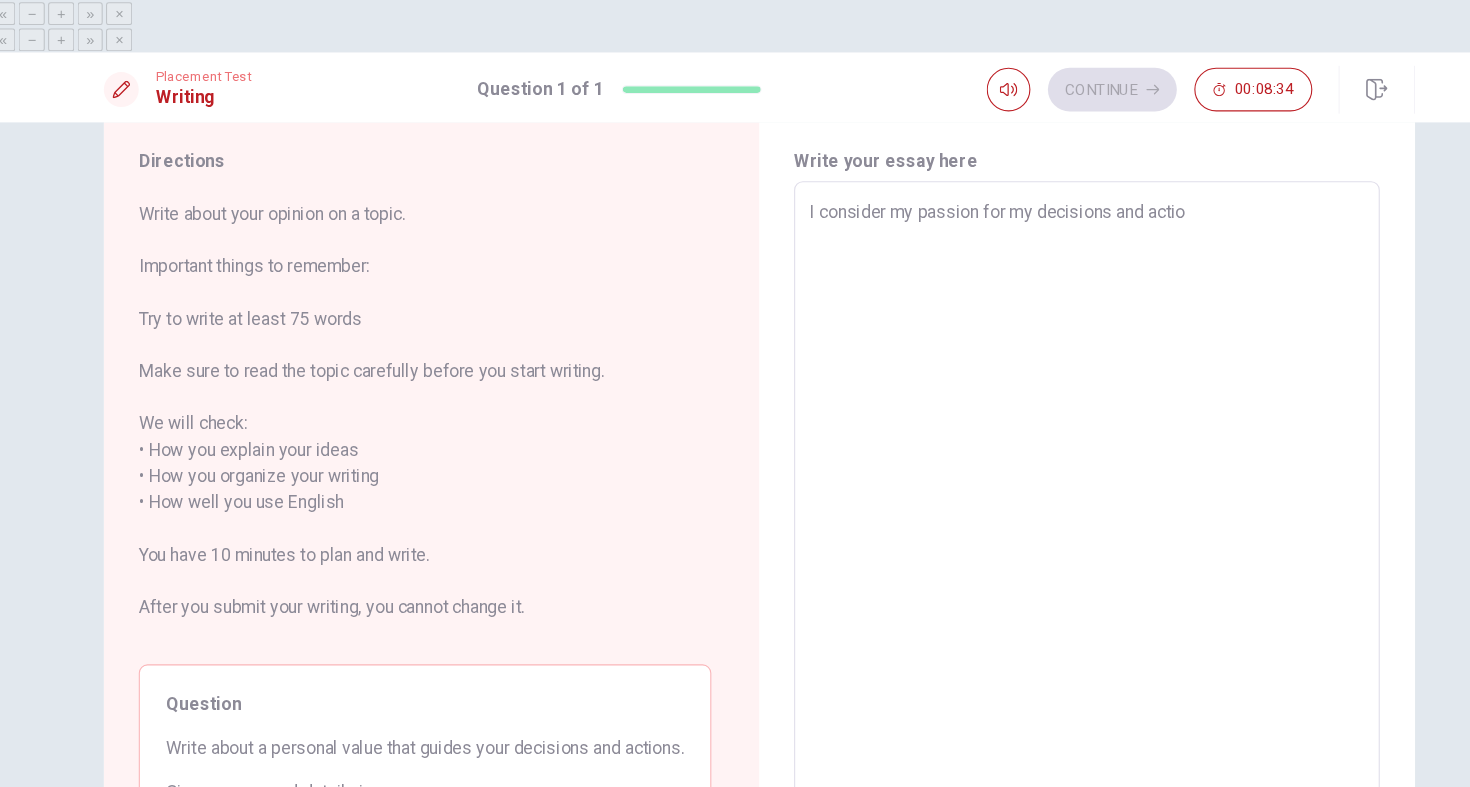 type on "x" 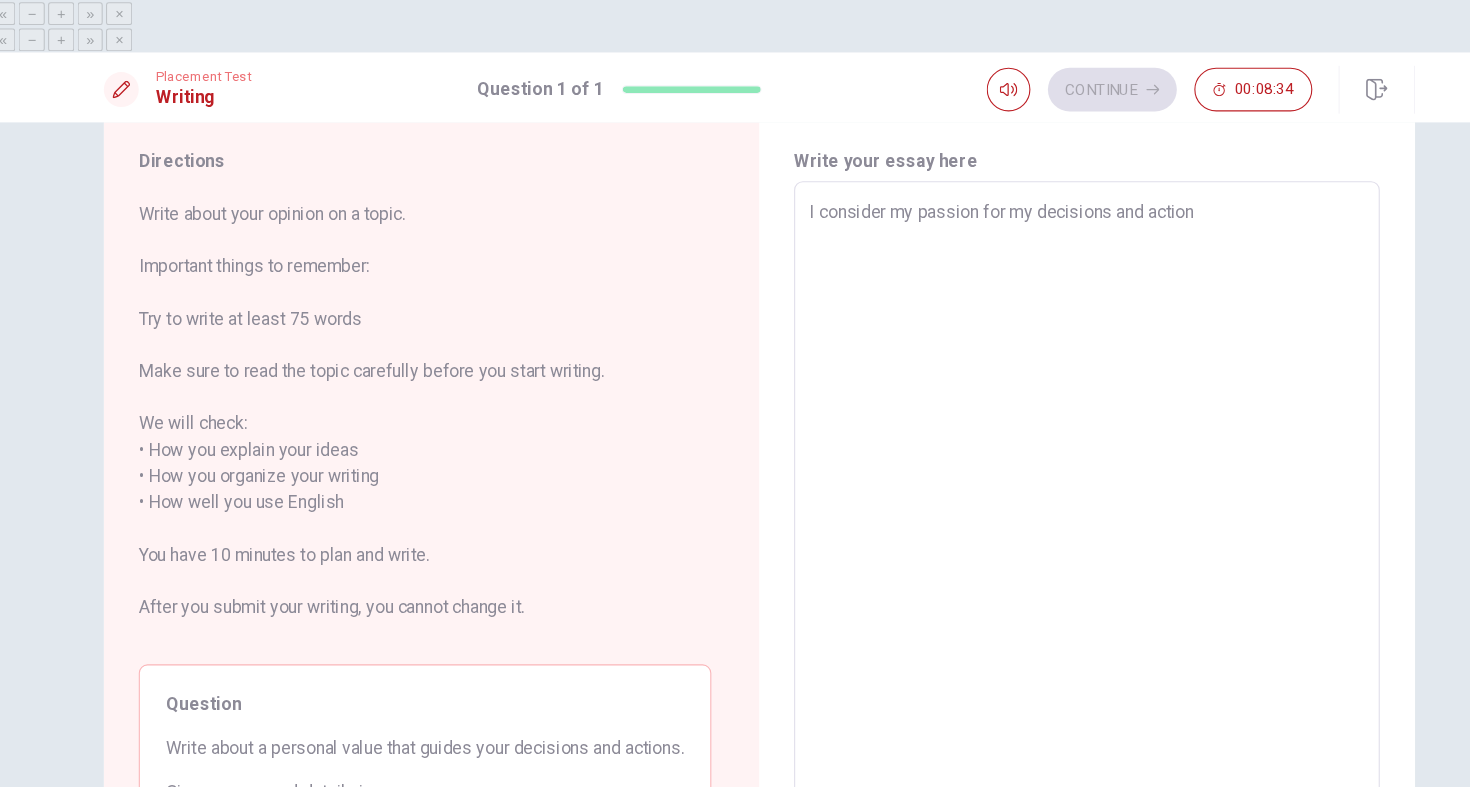 type on "x" 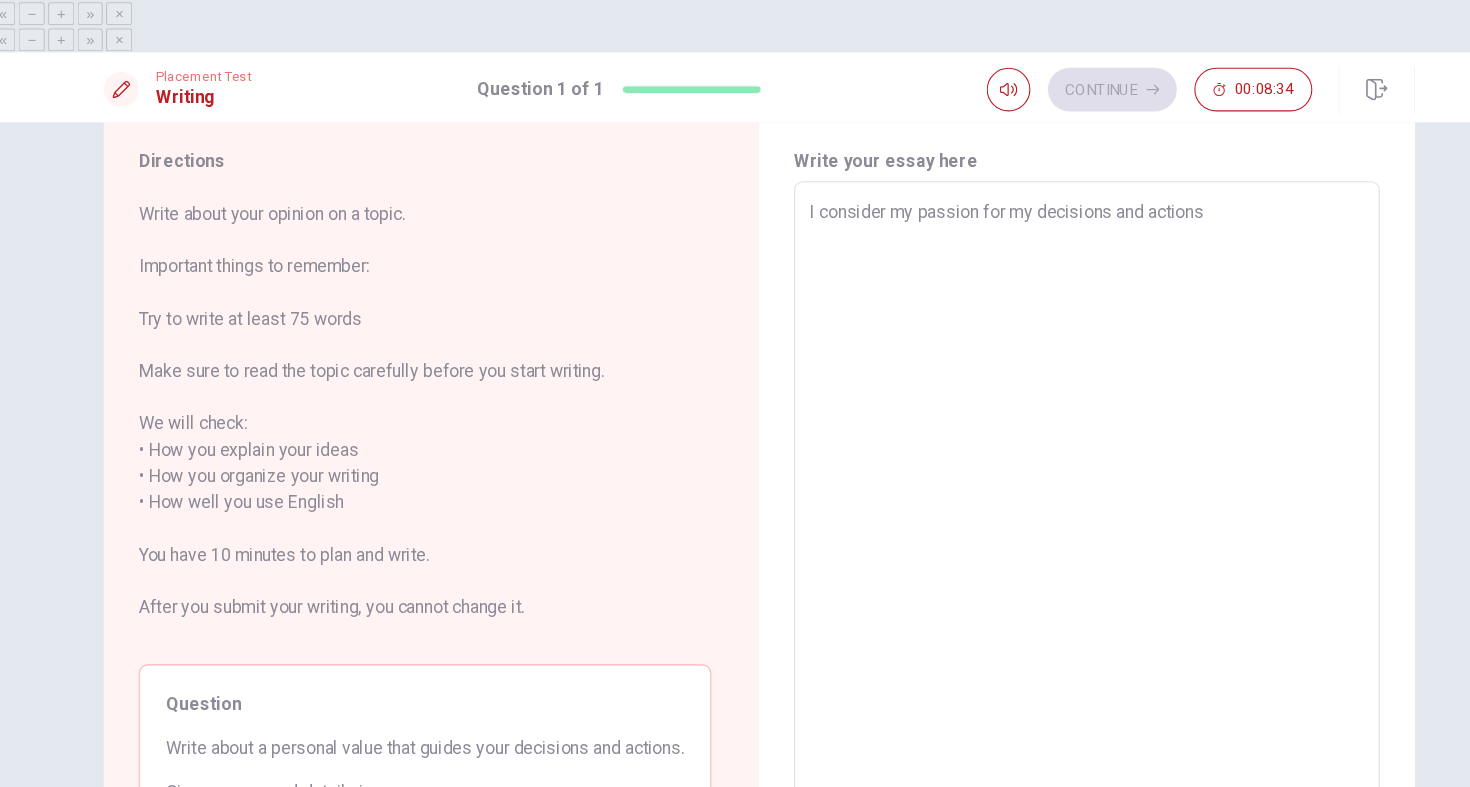 type on "x" 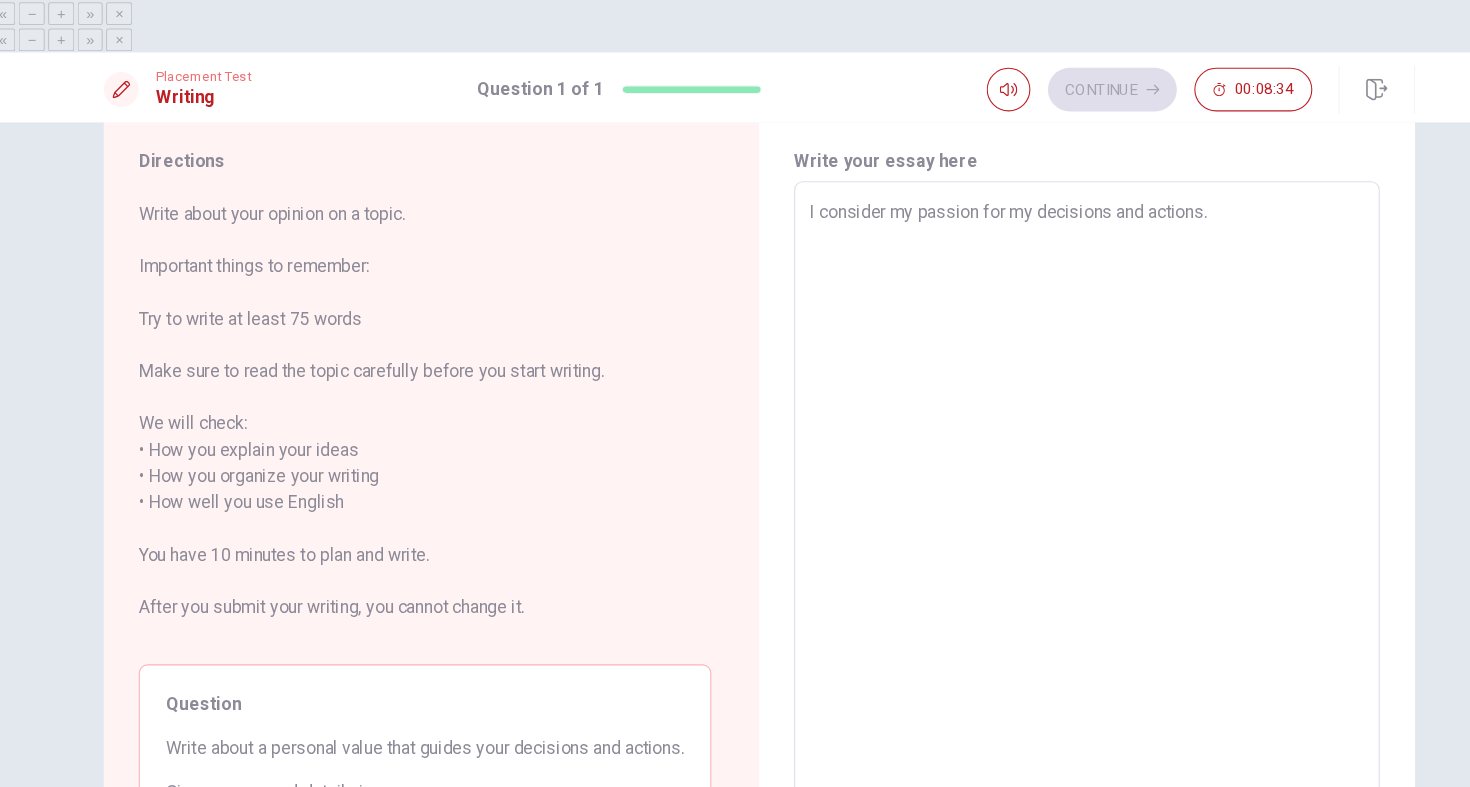 type on "x" 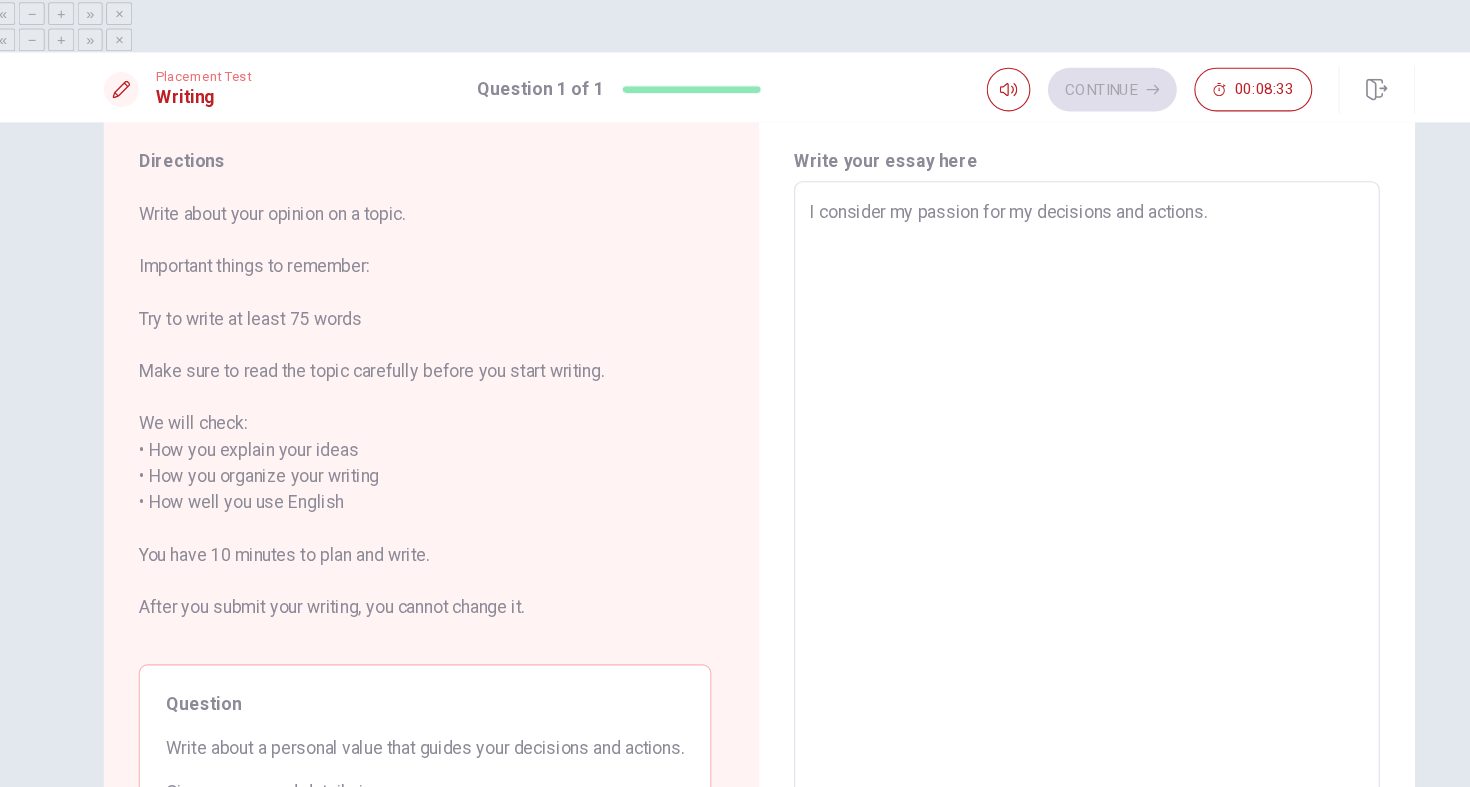 type on "I consider my passion for my decisions and actions." 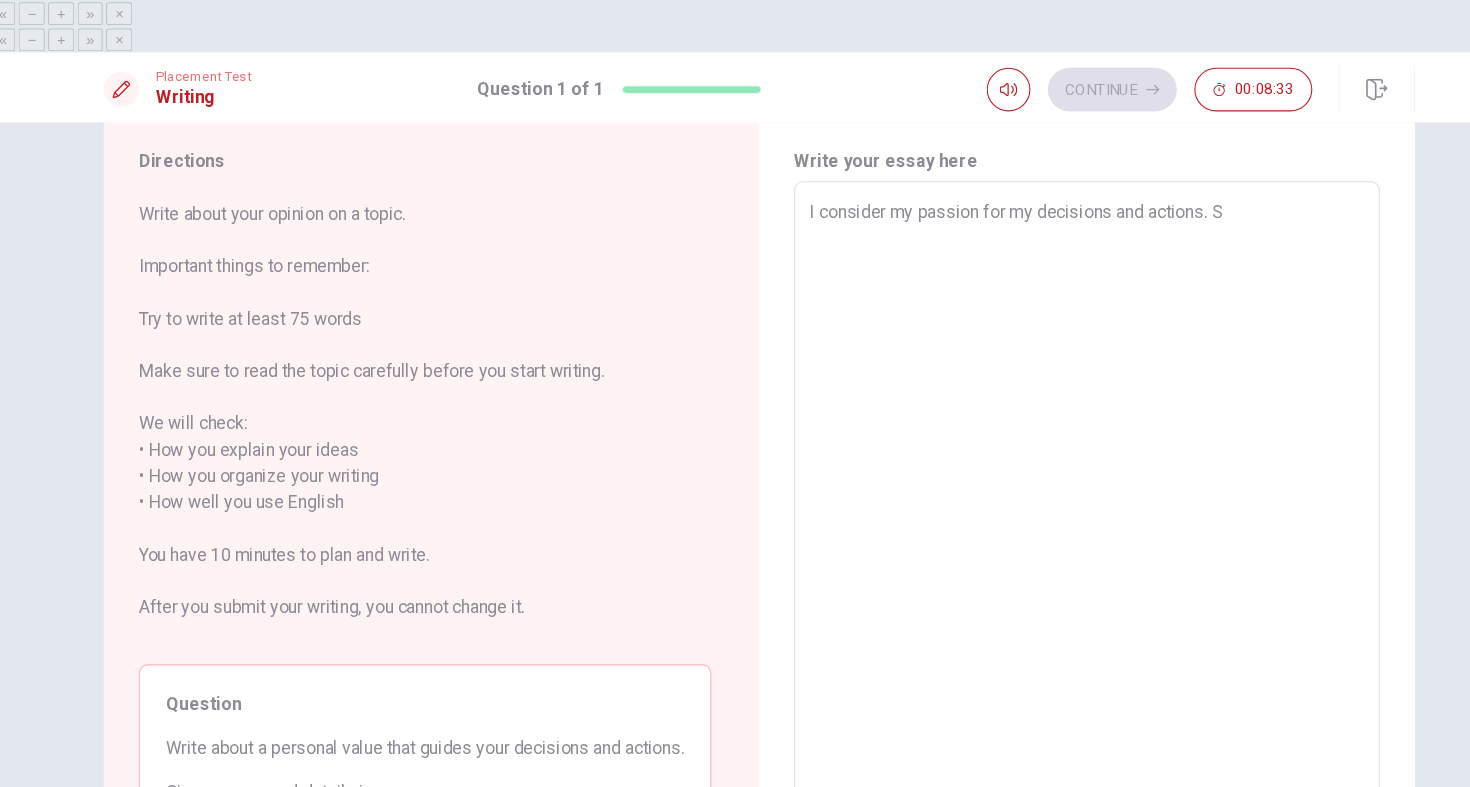 type on "x" 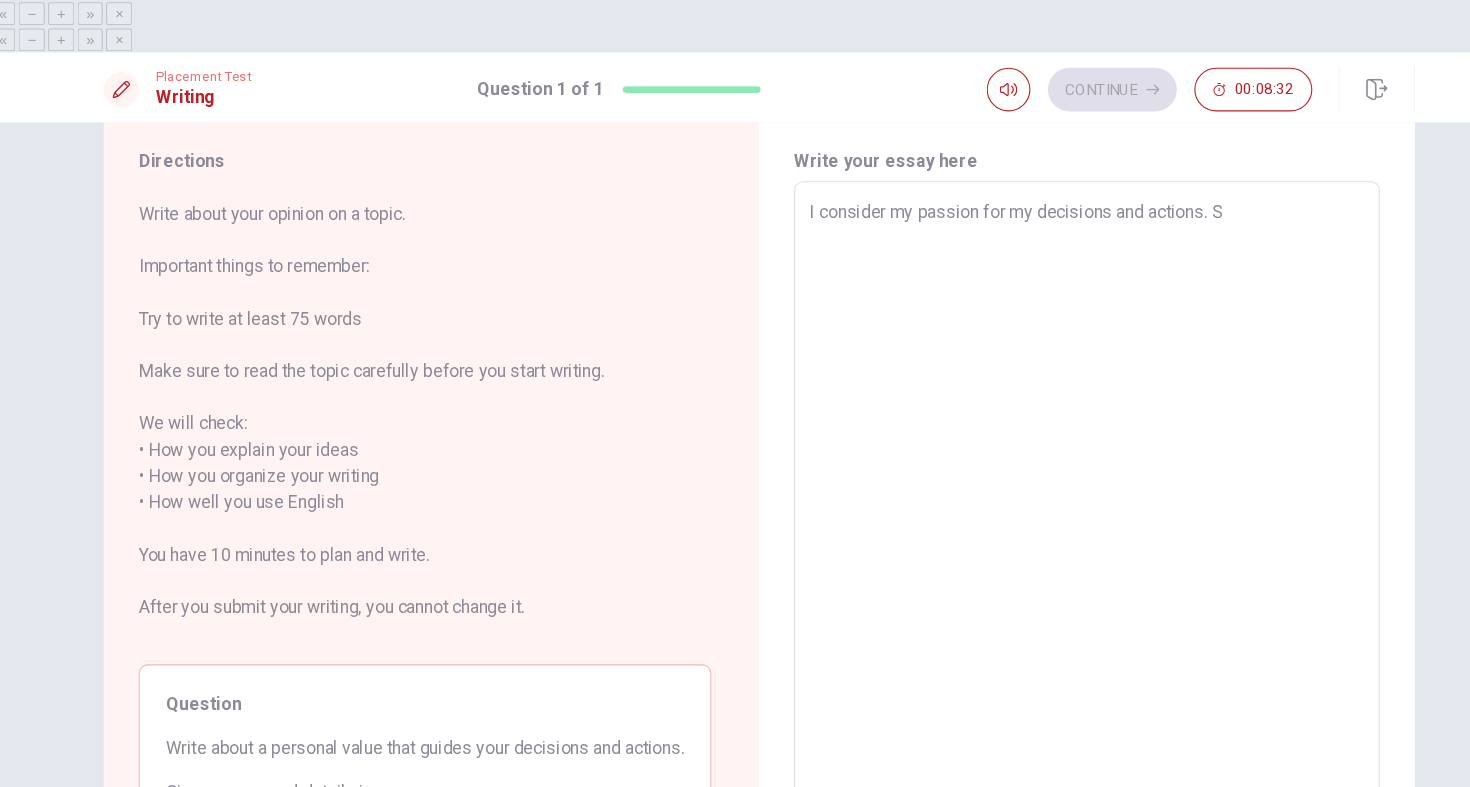 type on "I consider my passion for my decisions and actions." 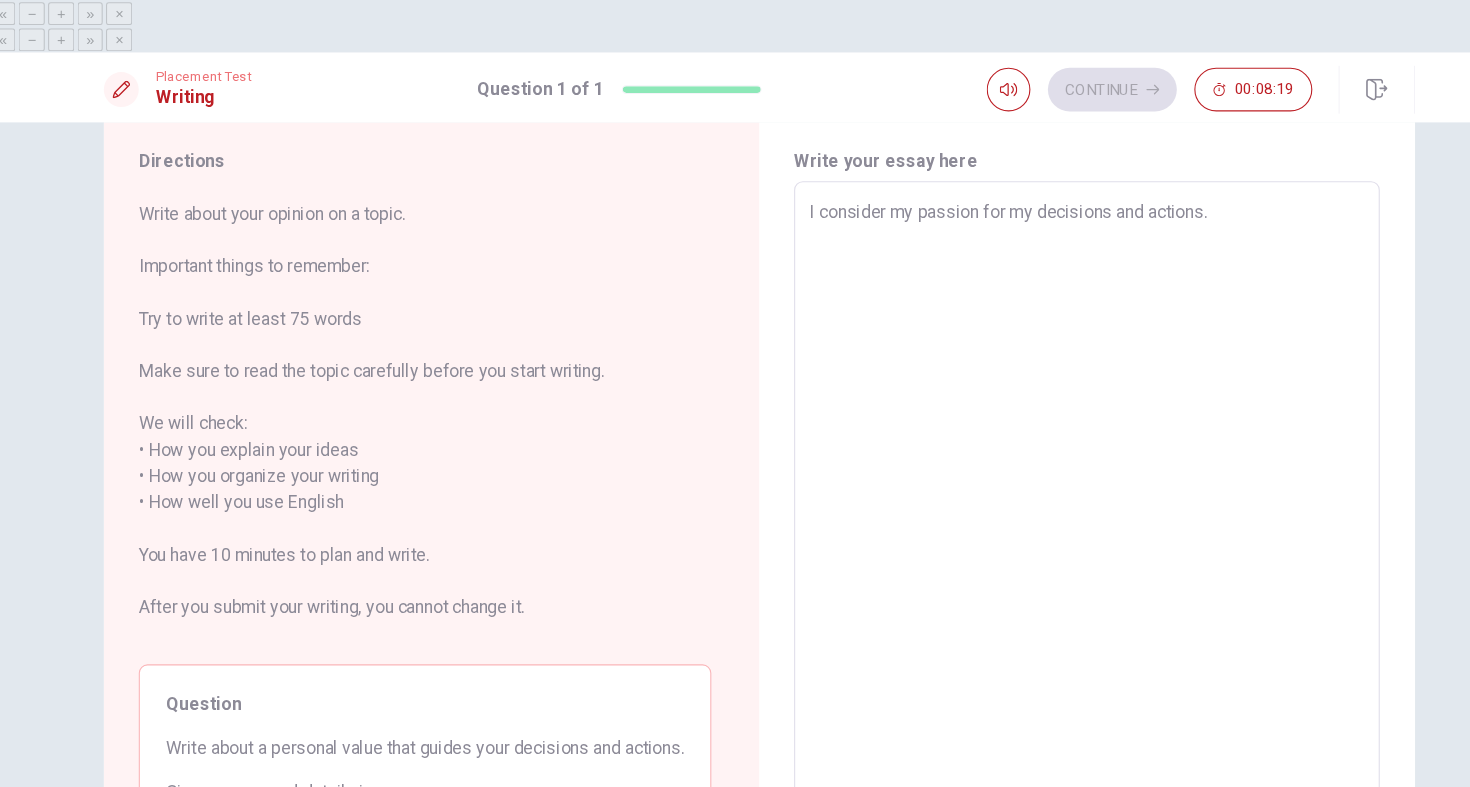 drag, startPoint x: 1179, startPoint y: 143, endPoint x: 770, endPoint y: 151, distance: 409.07825 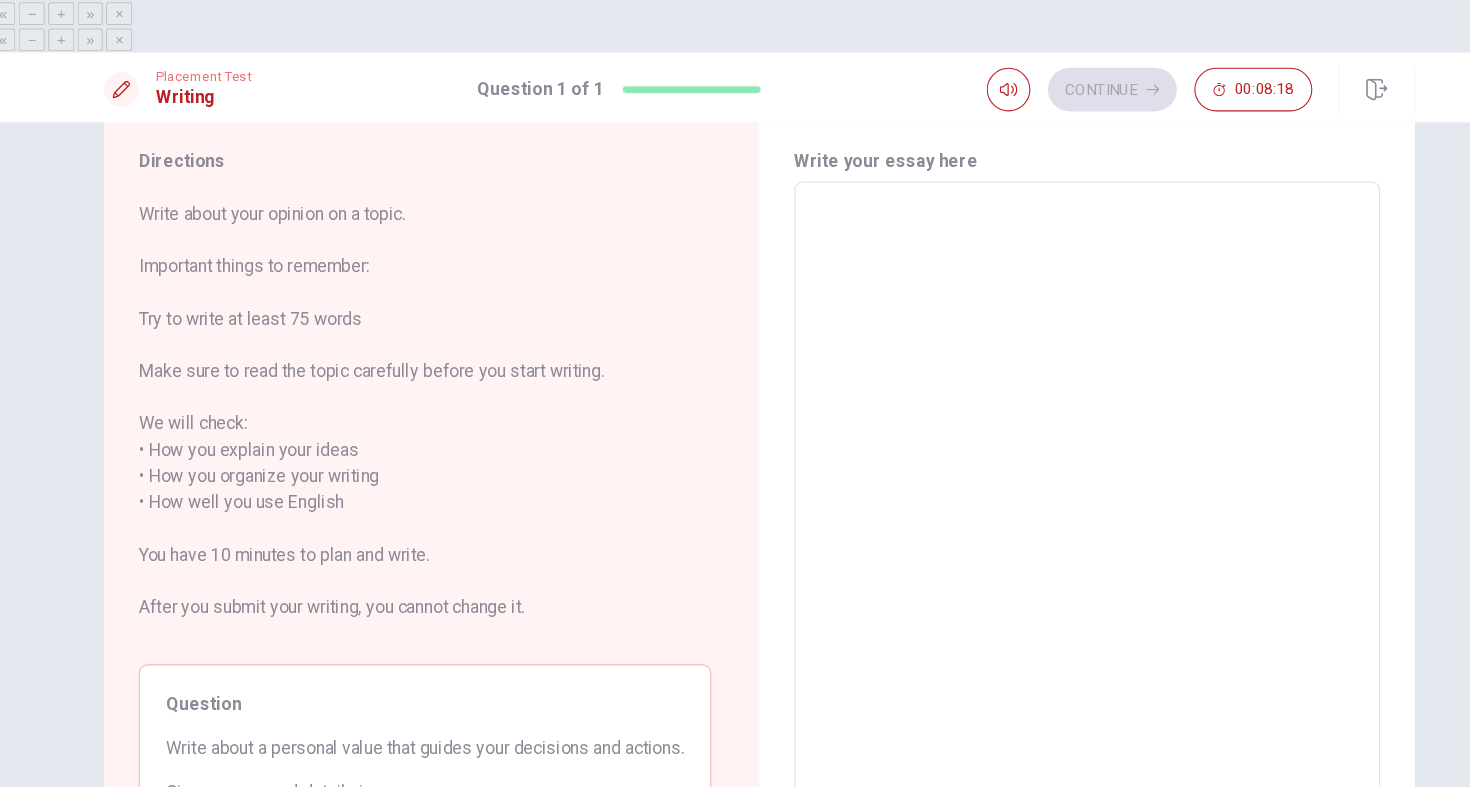 type on "W" 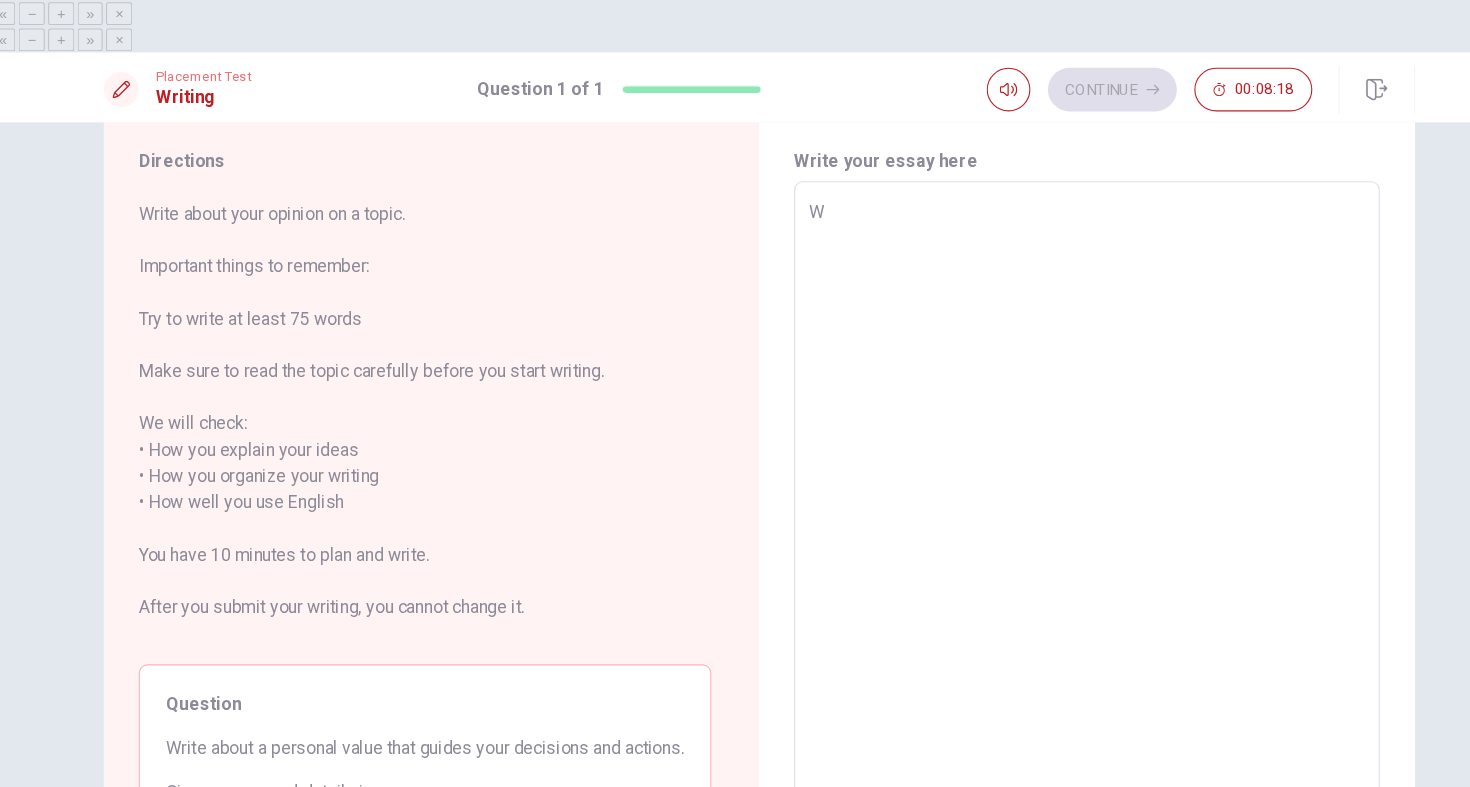 type on "x" 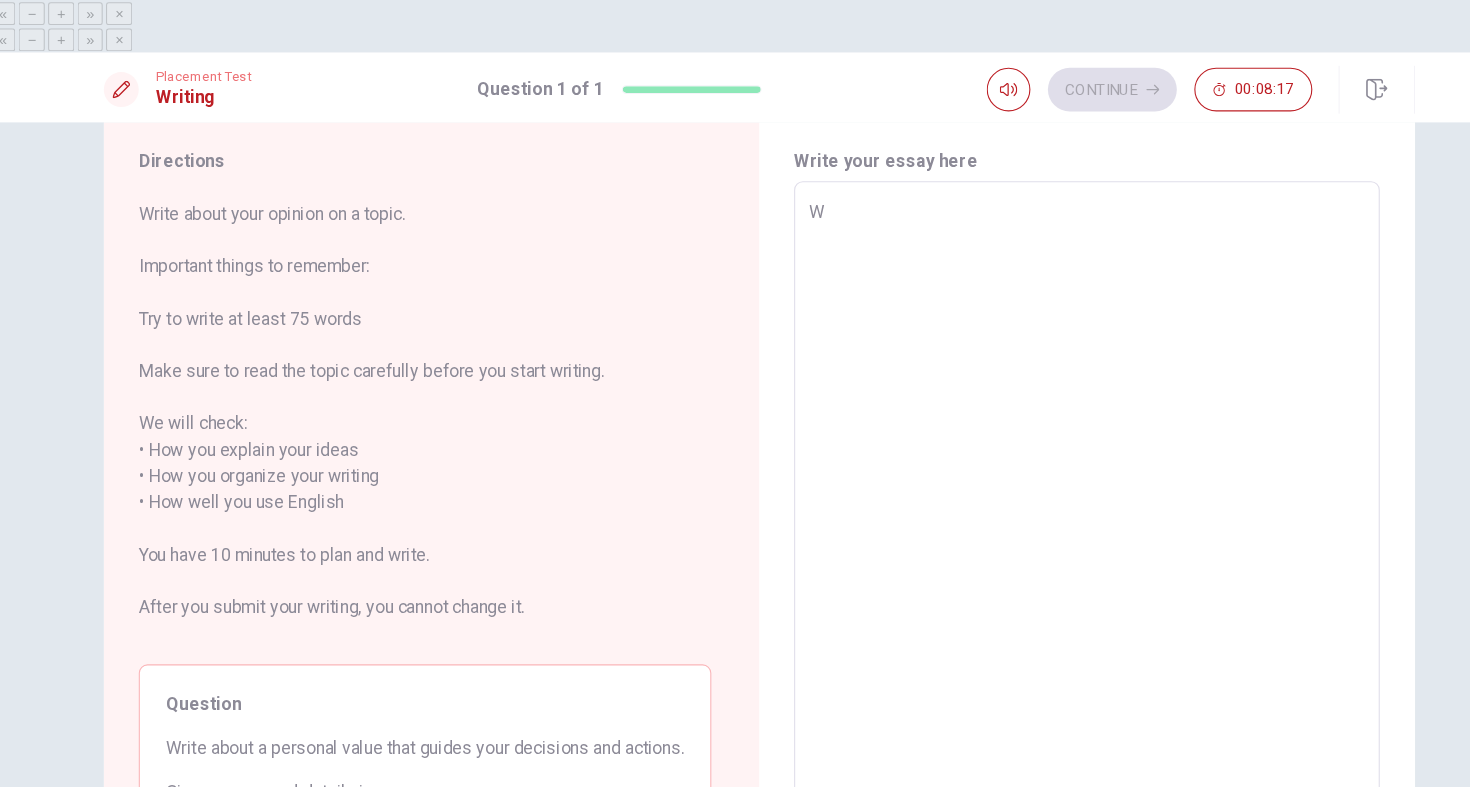 type on "Wh" 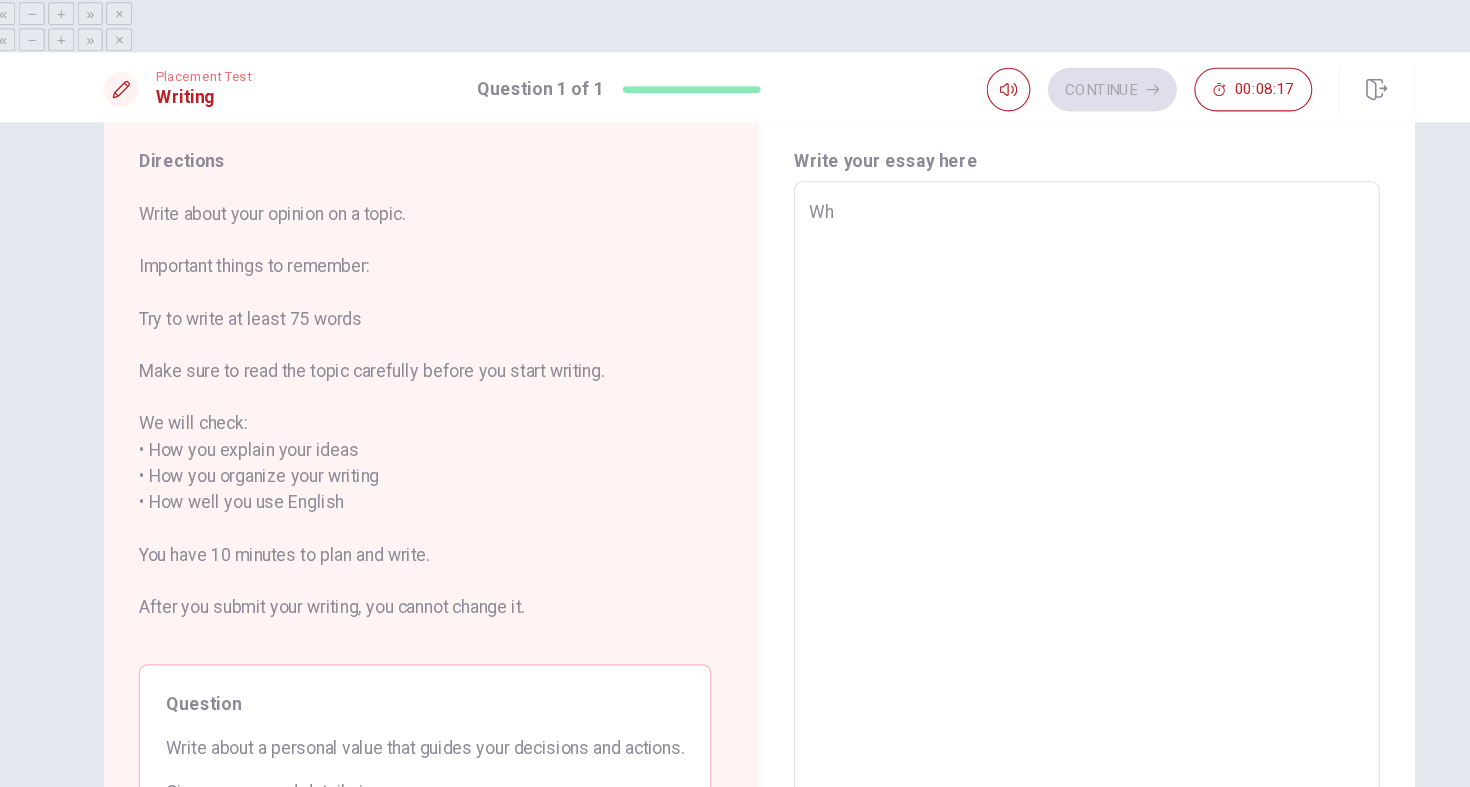 type on "x" 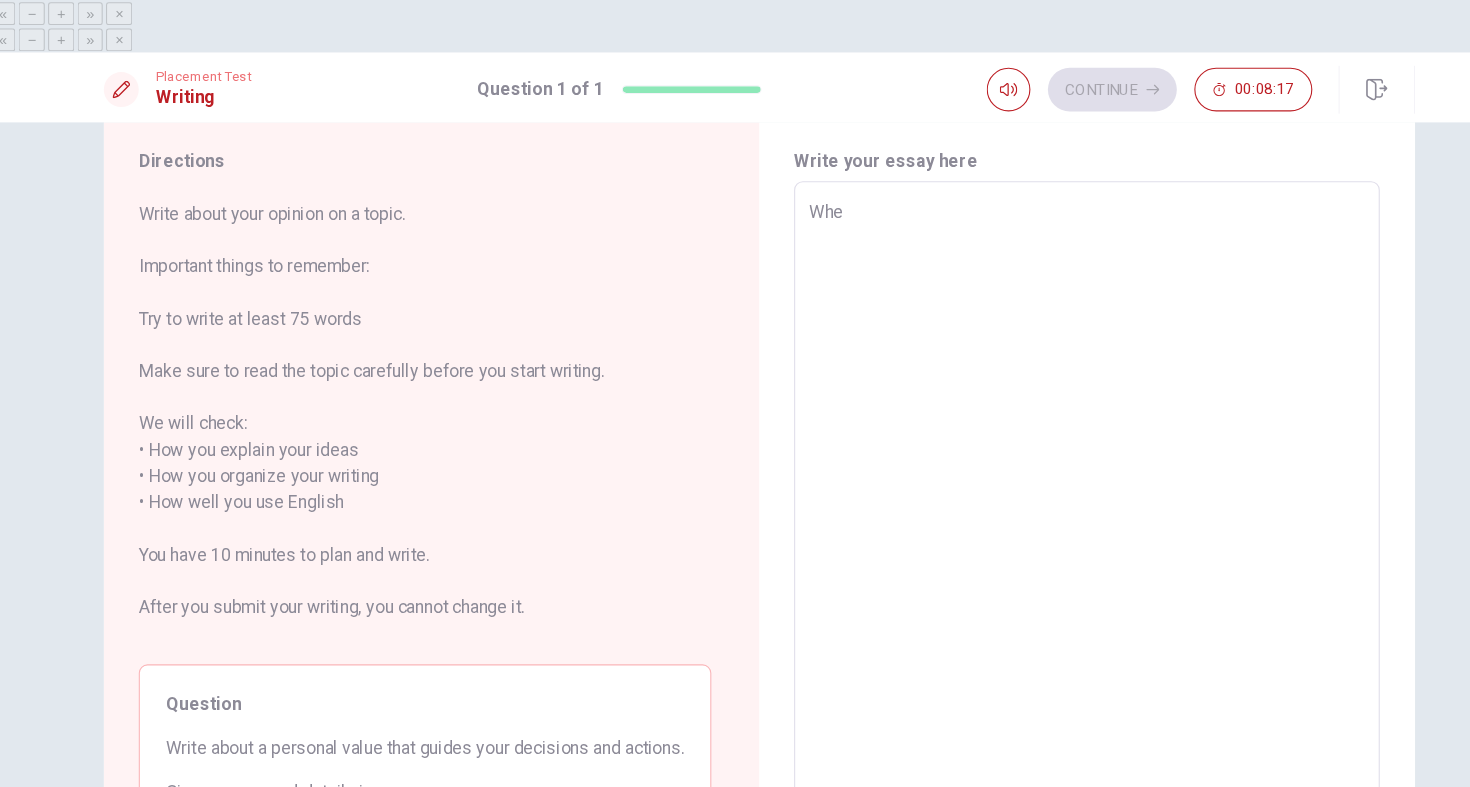 type on "x" 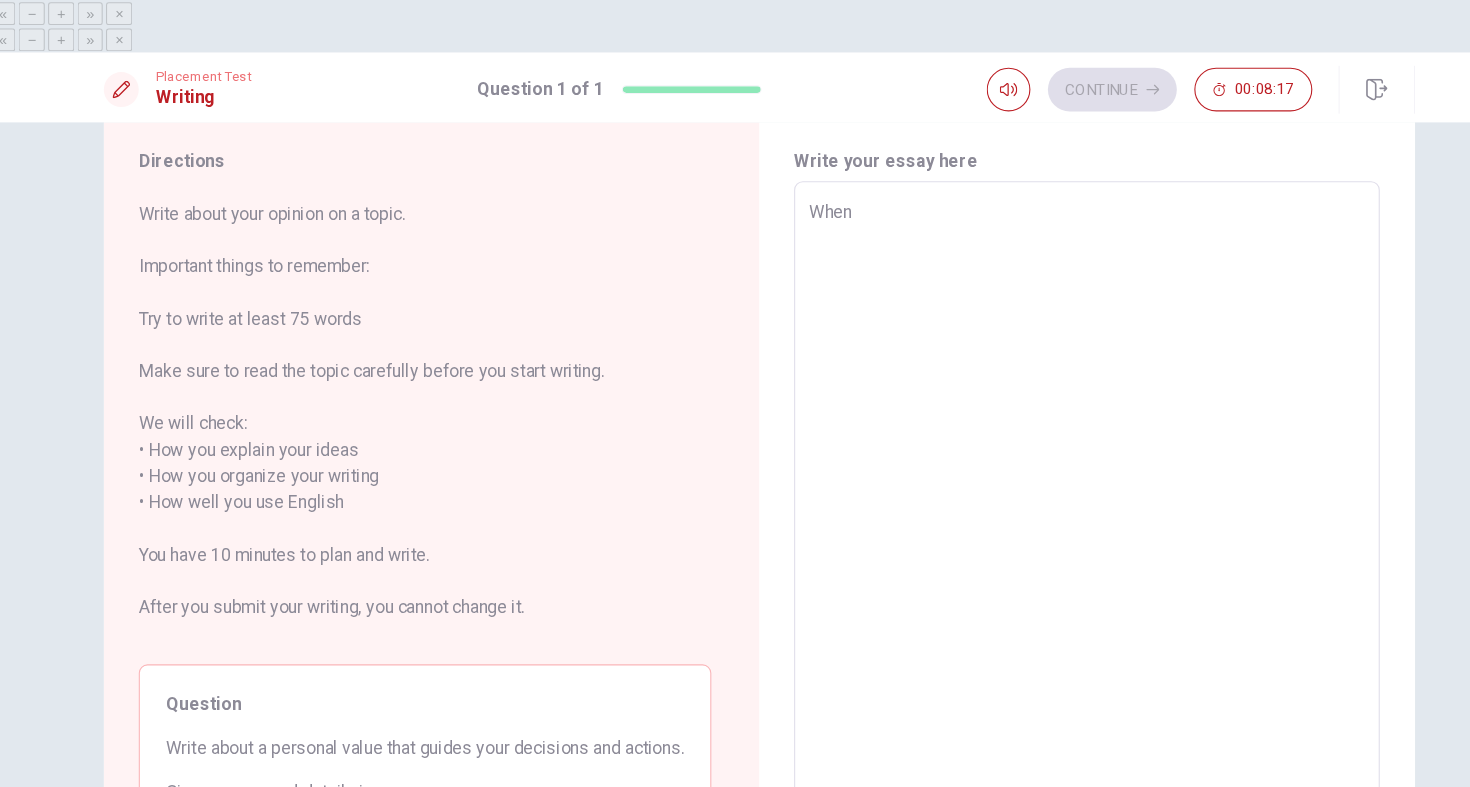 type on "When" 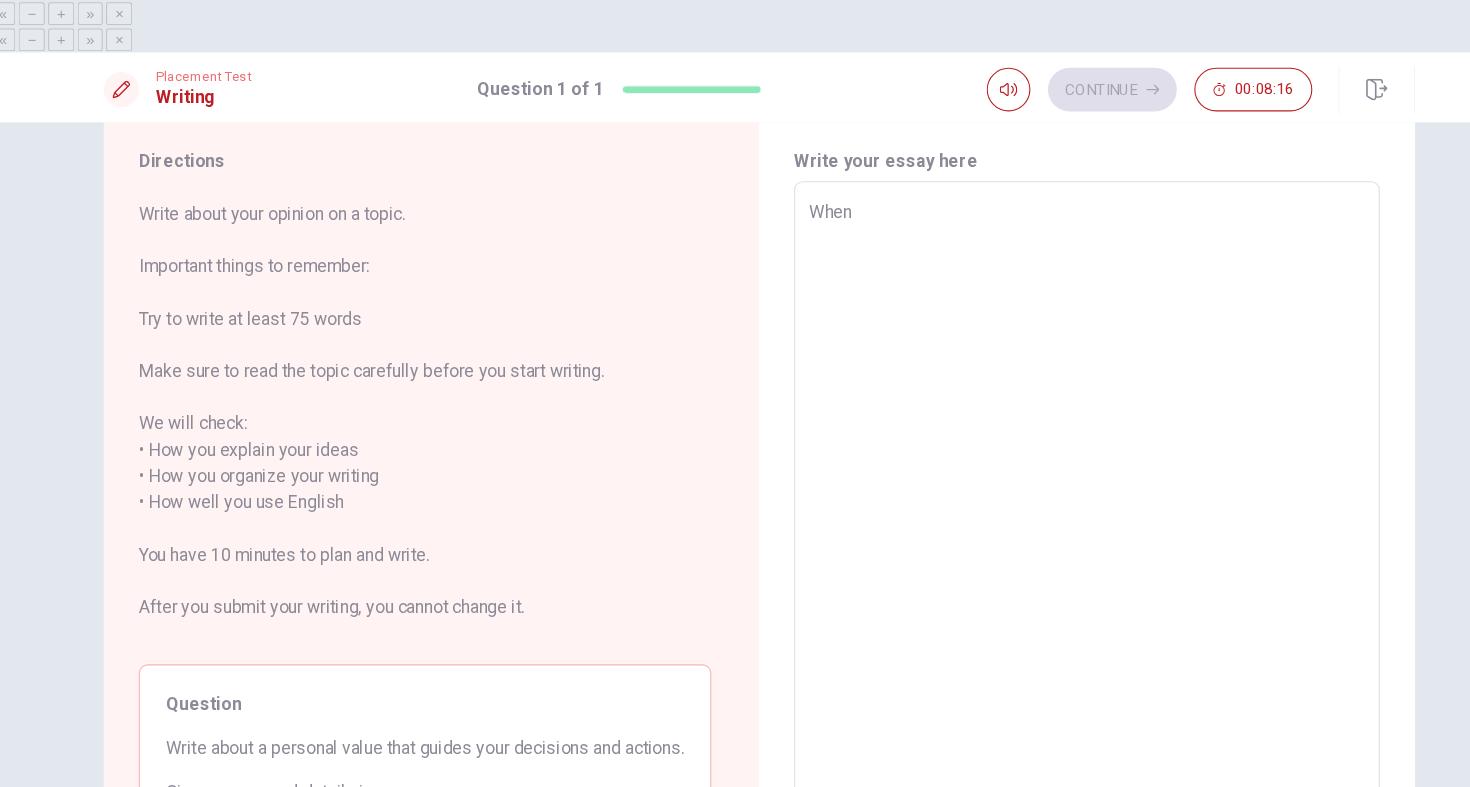 type on "When I" 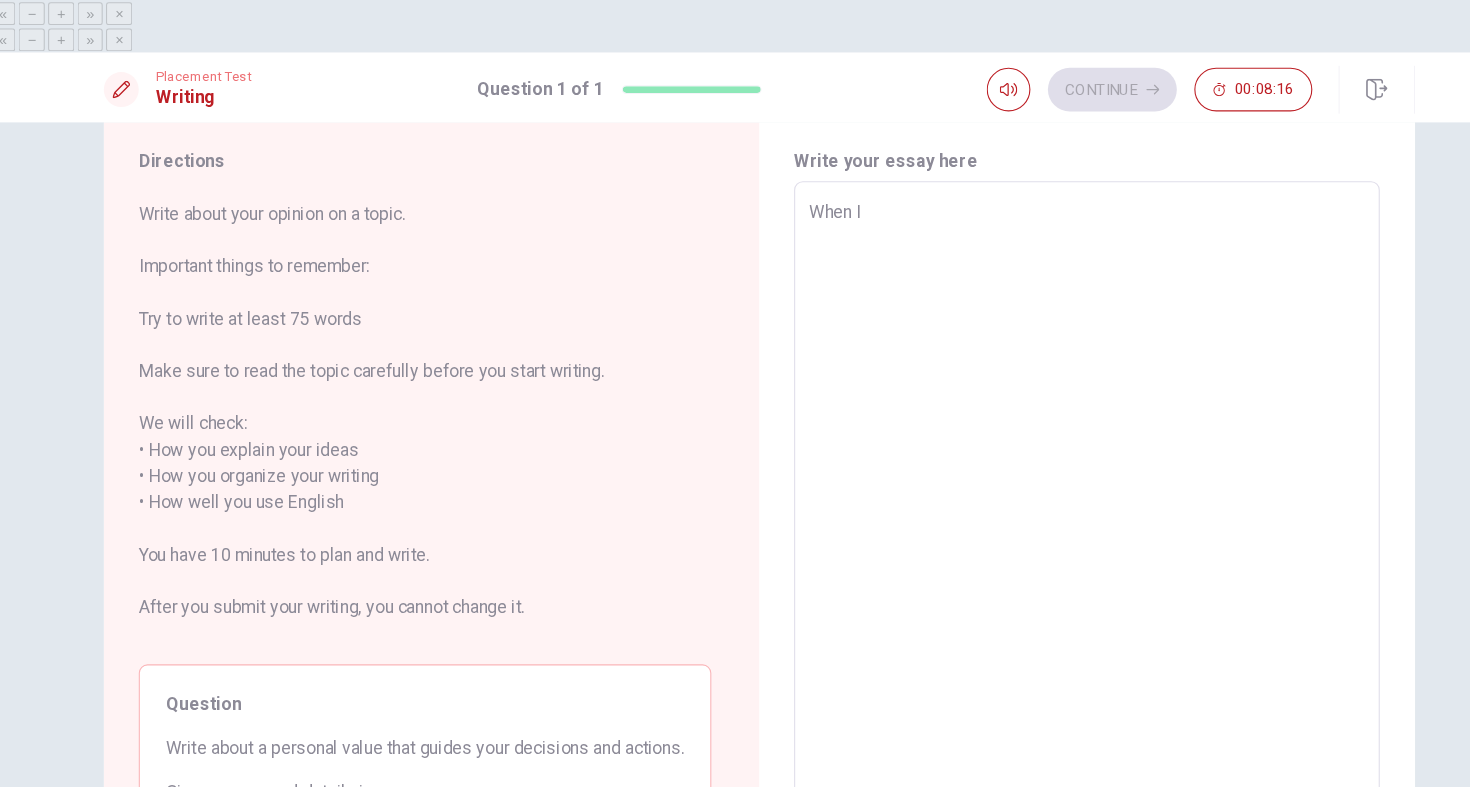 type on "x" 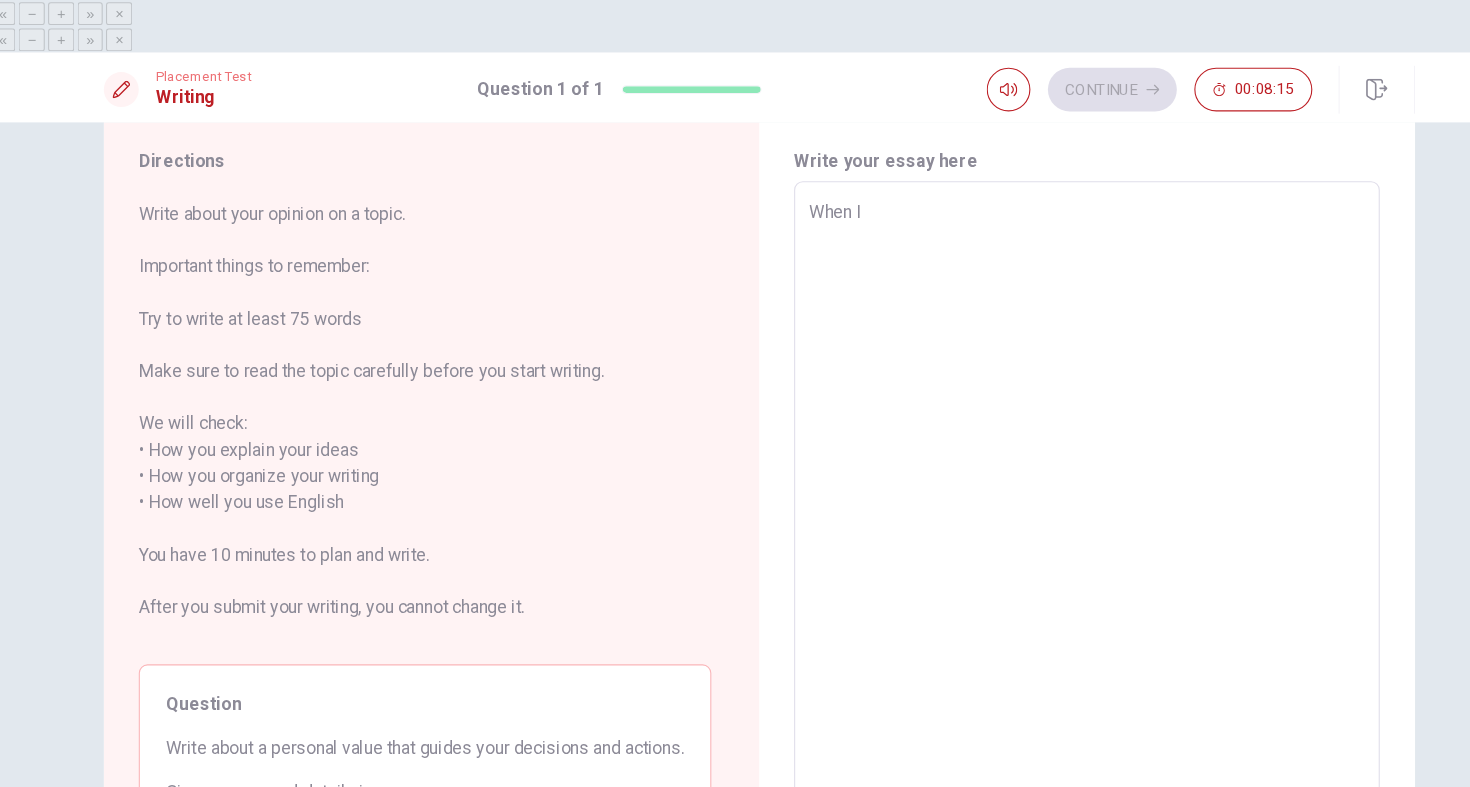 type on "When I d" 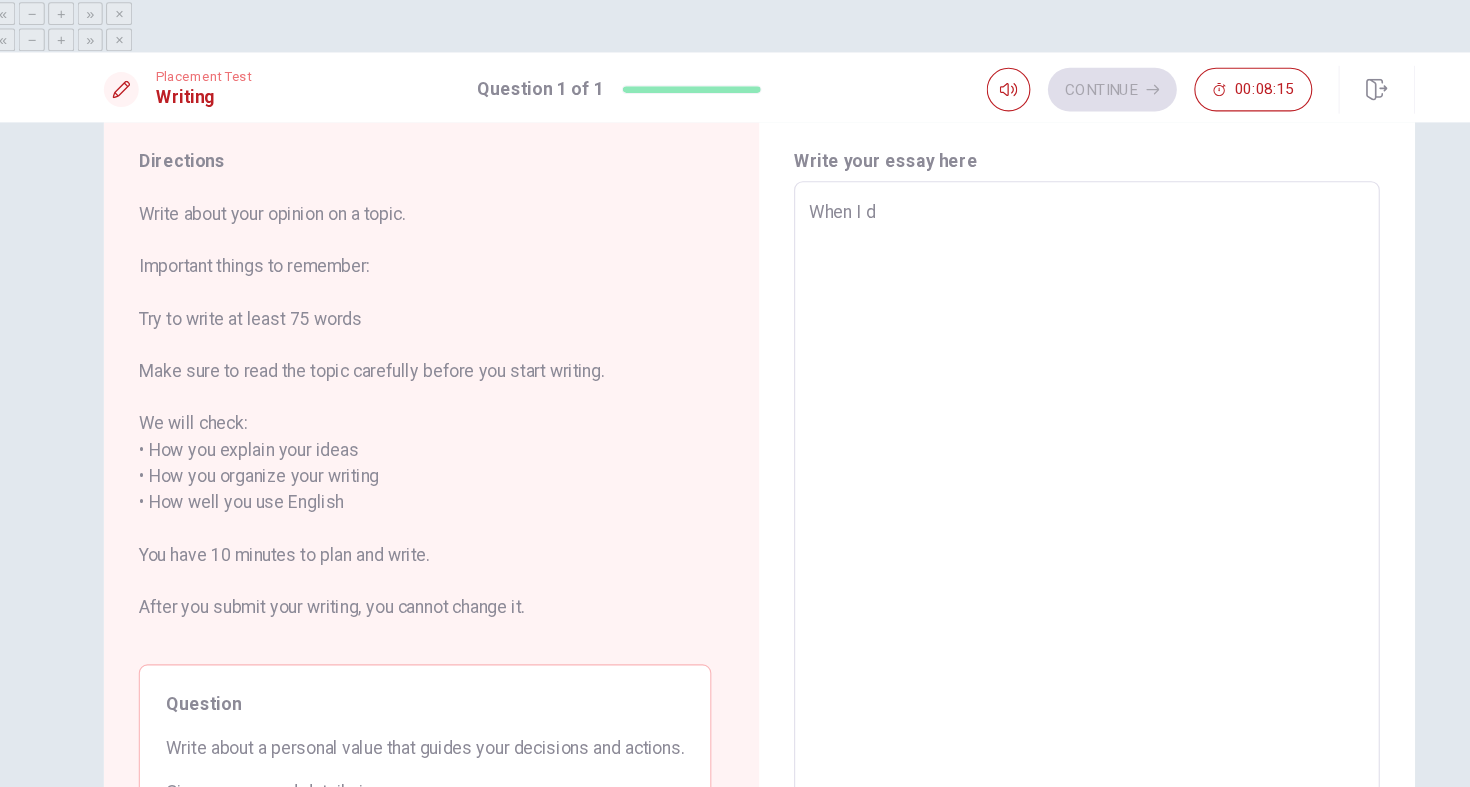 type on "x" 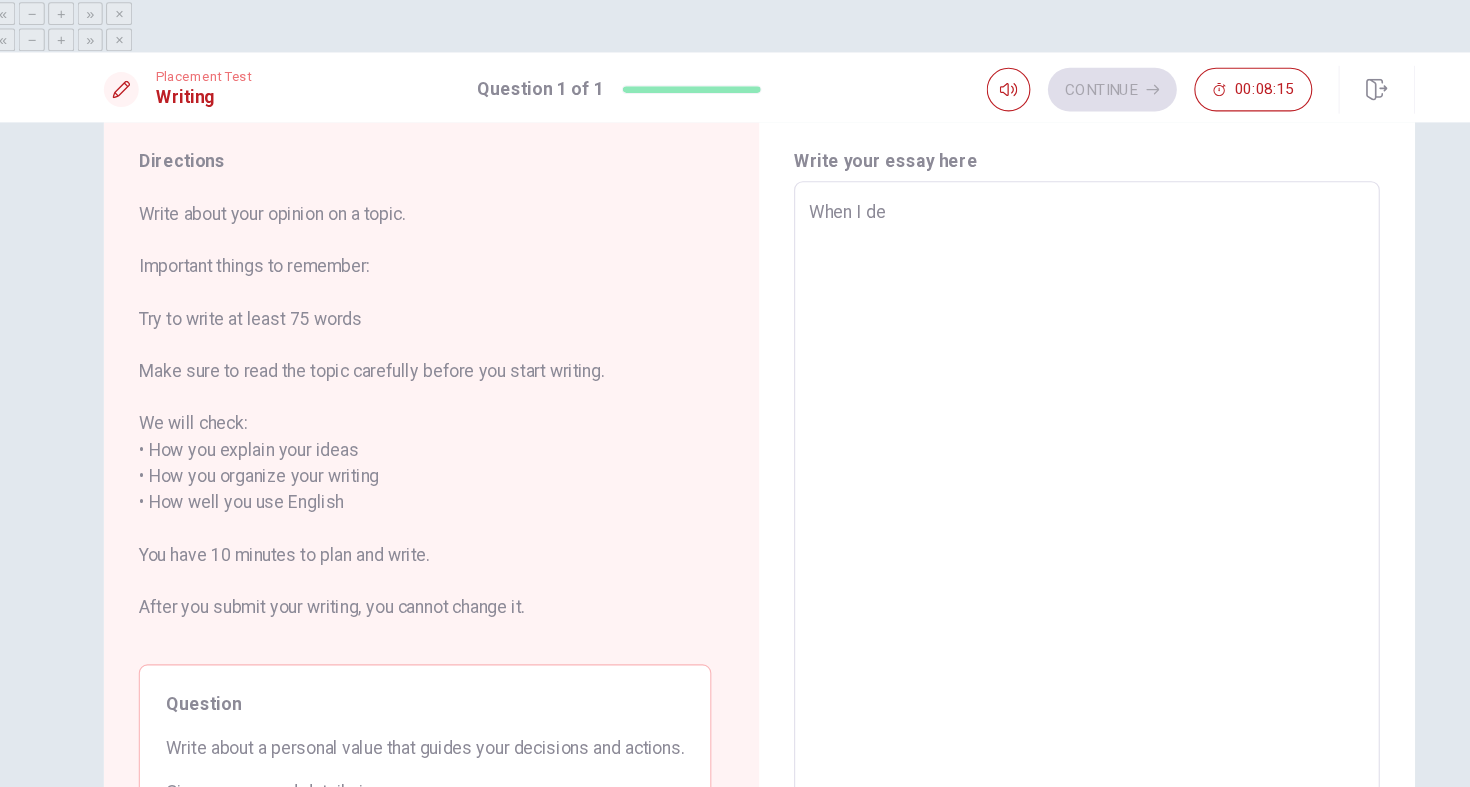 type on "x" 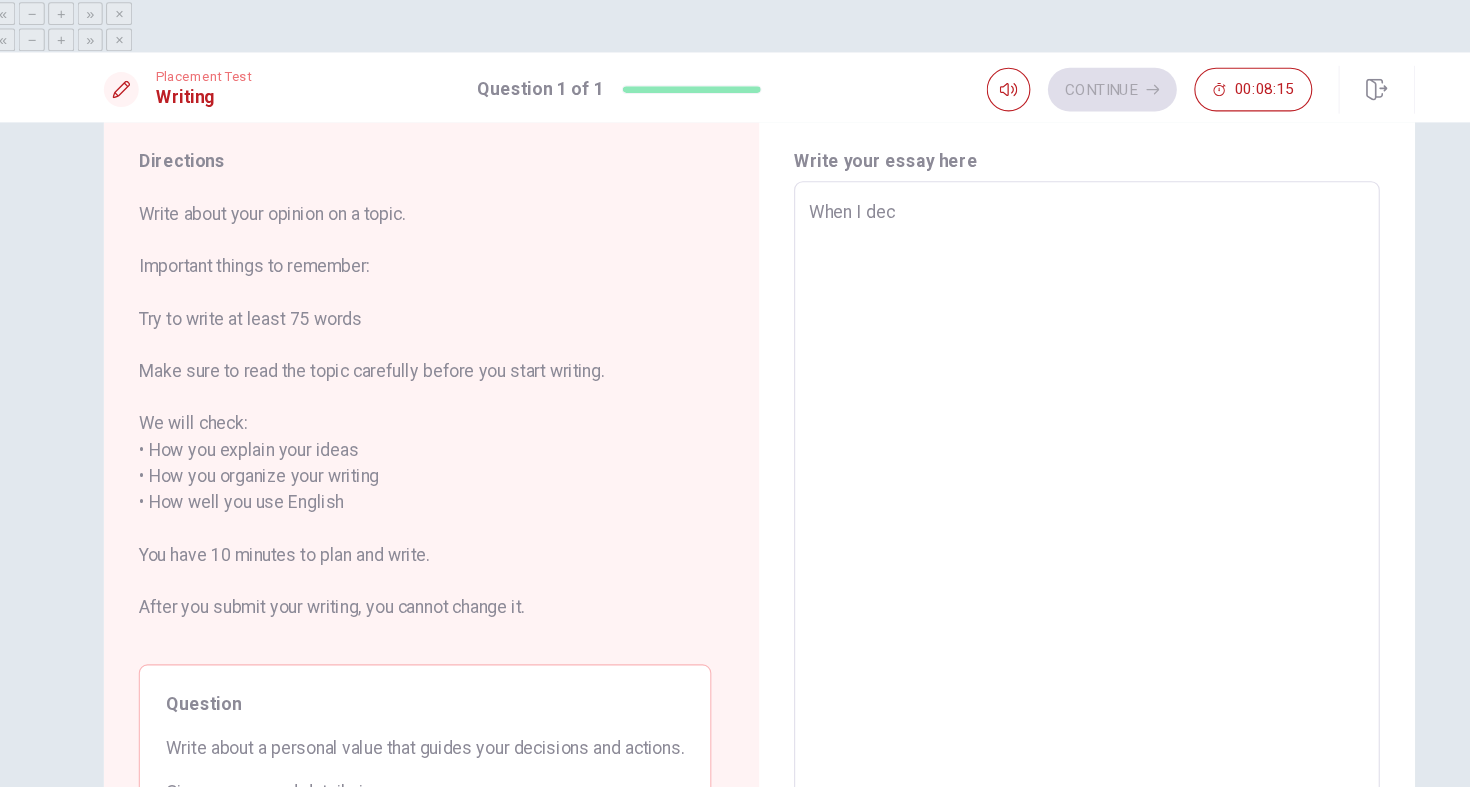type on "x" 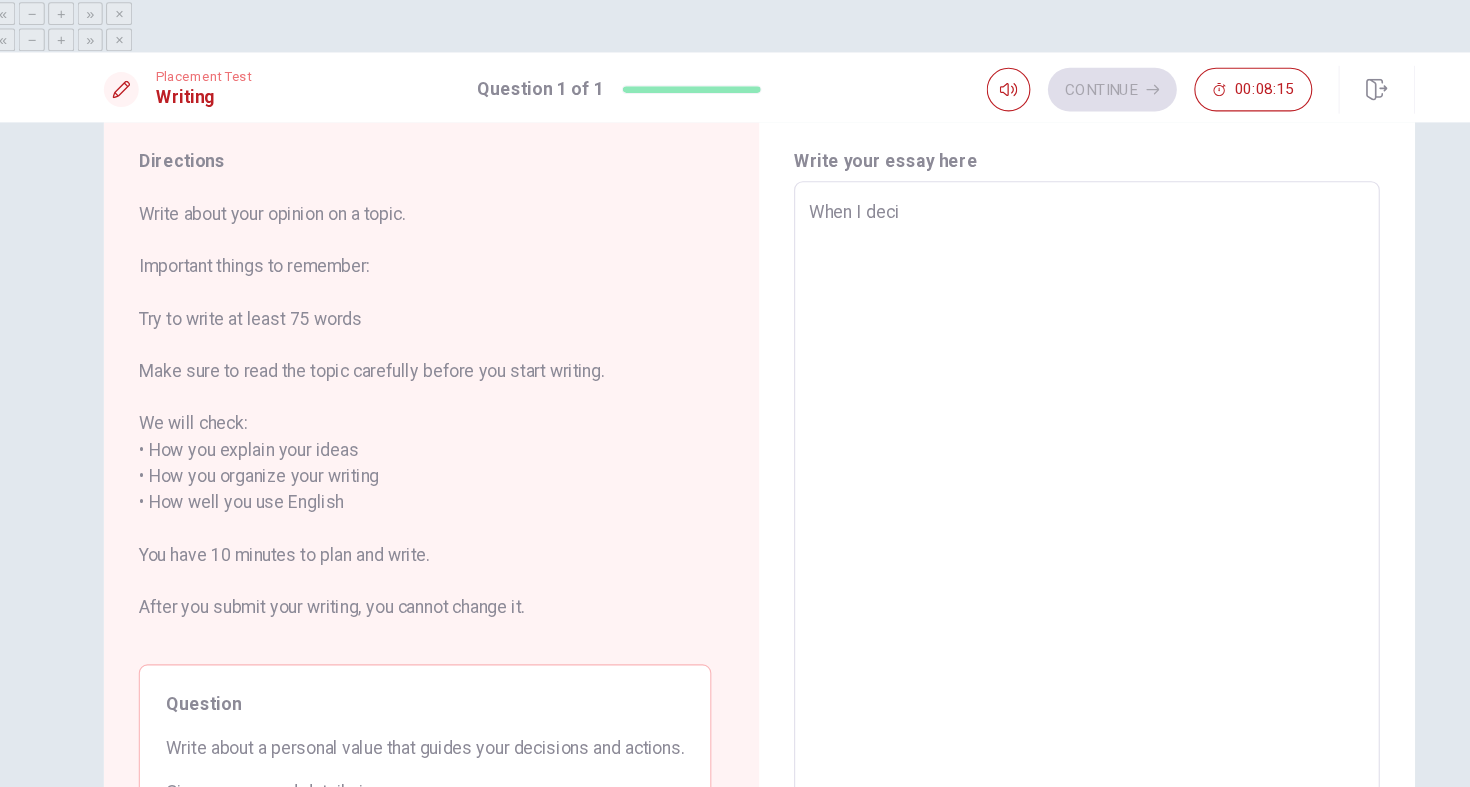 type on "When I decid" 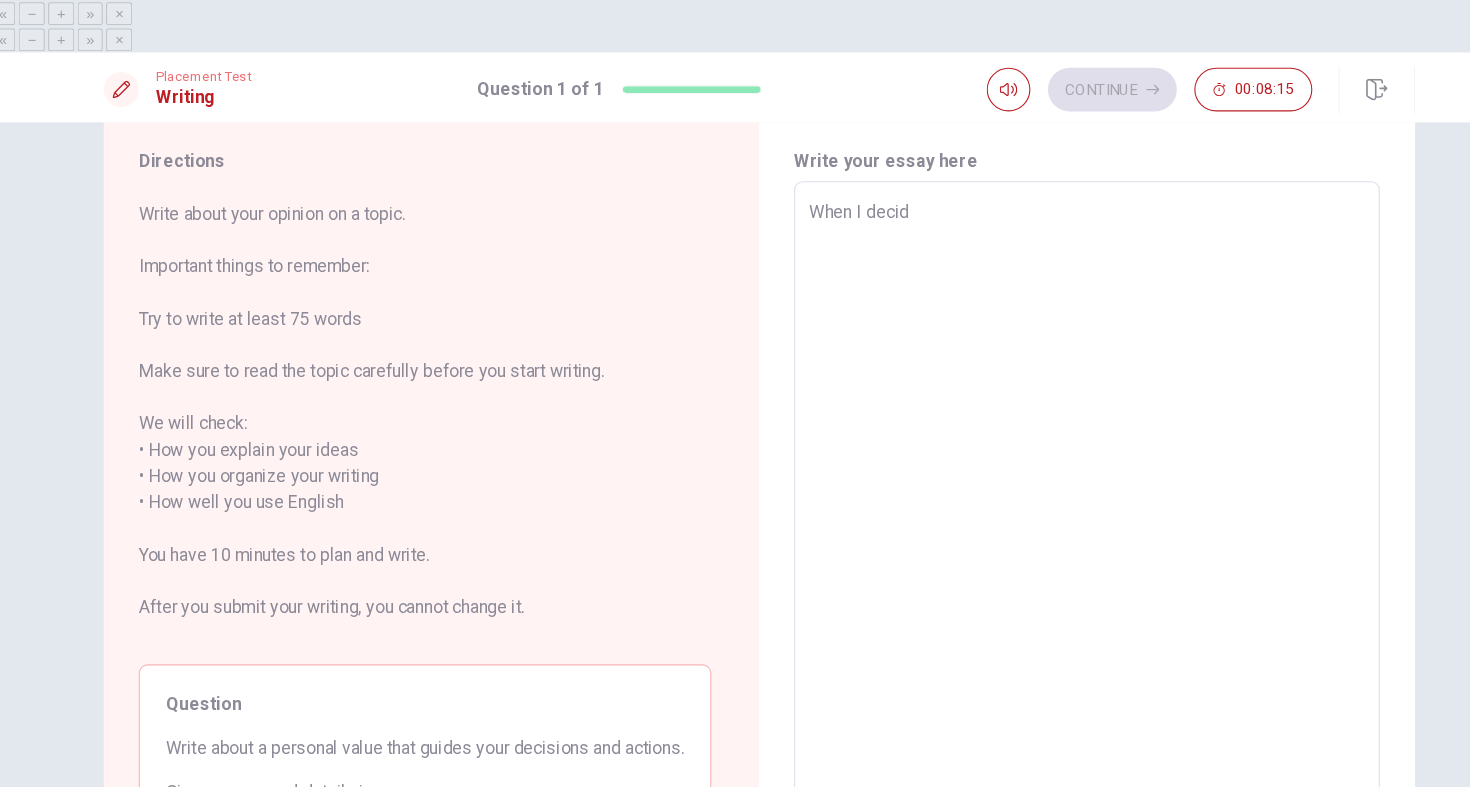 type on "x" 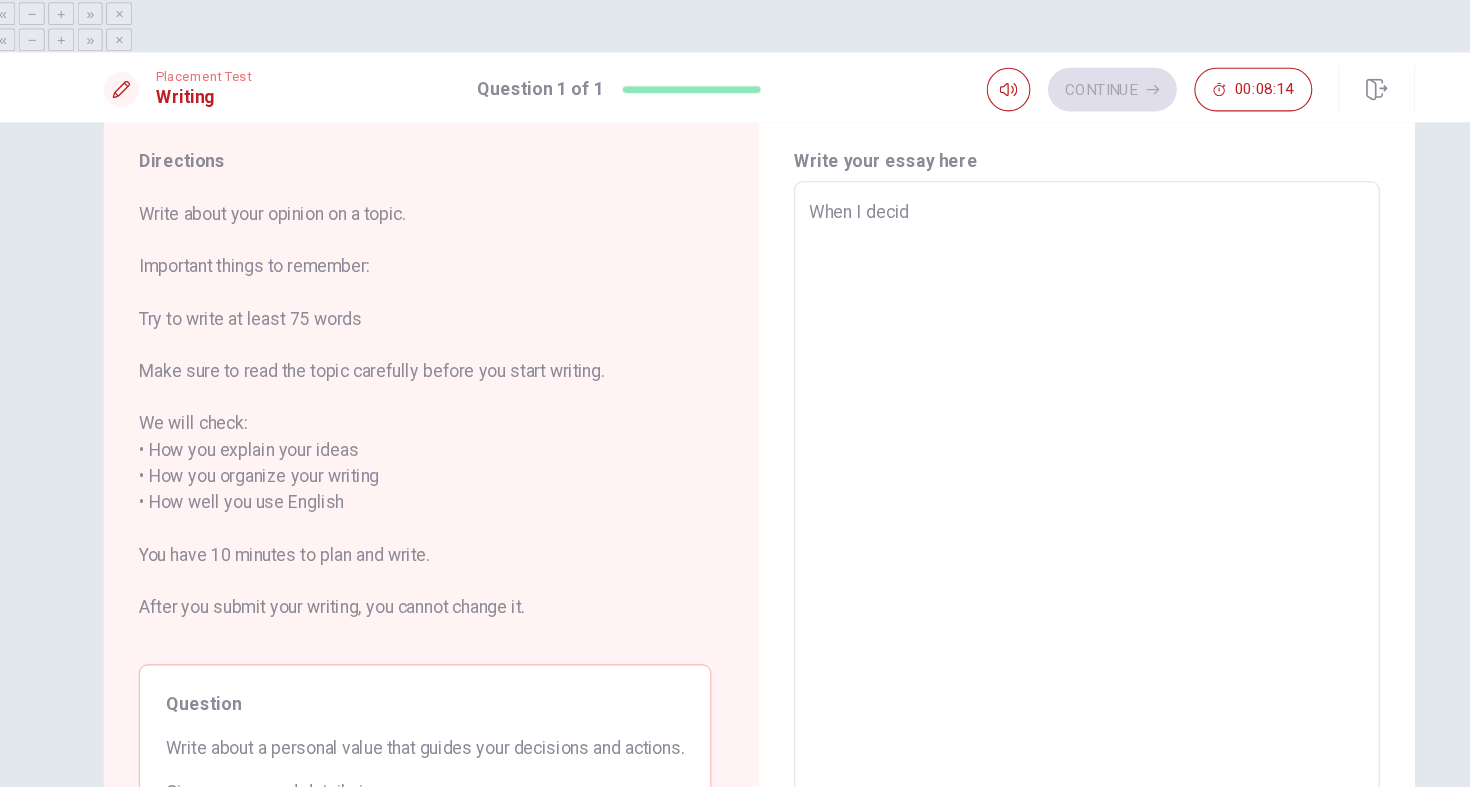 type on "When I decide" 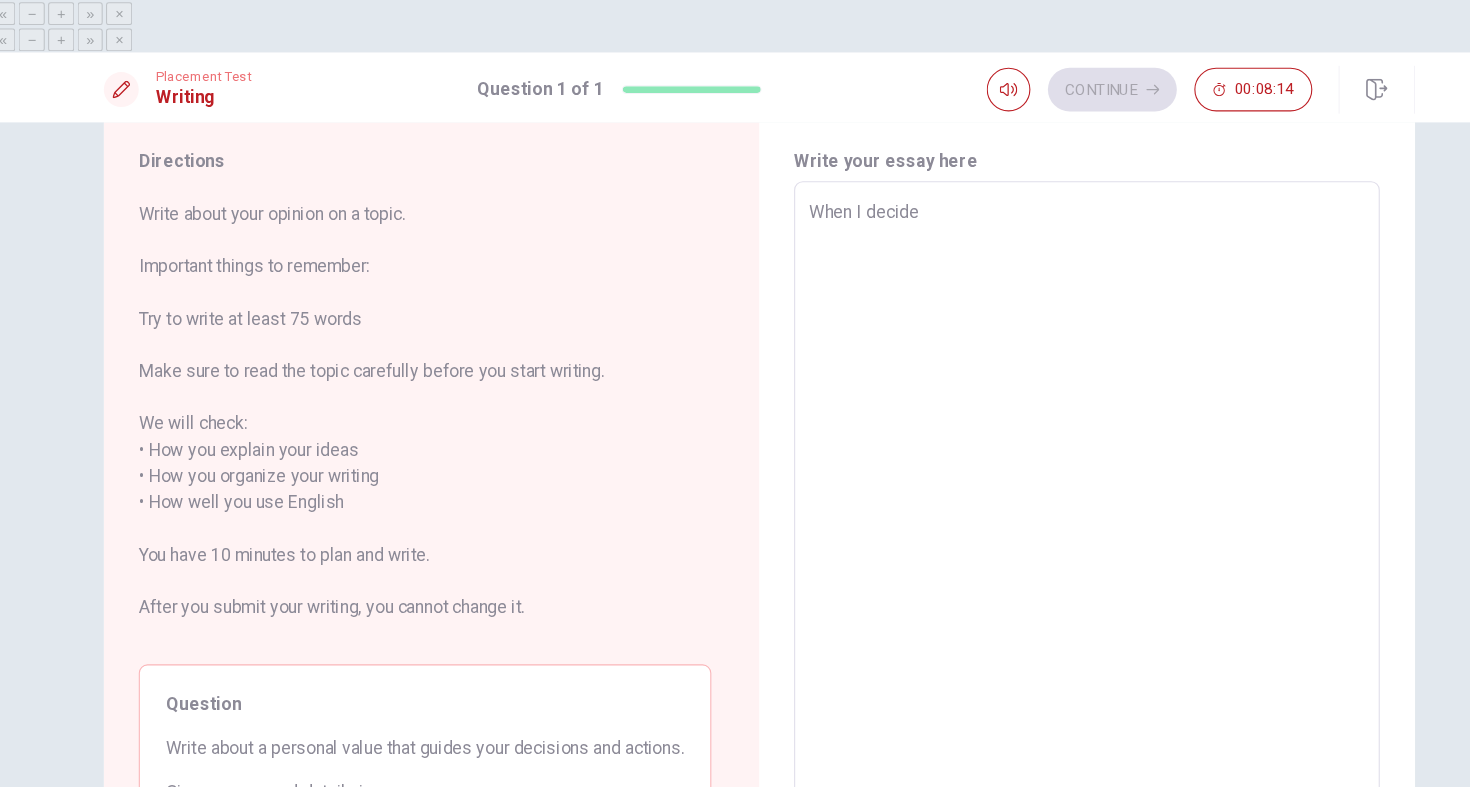 type on "x" 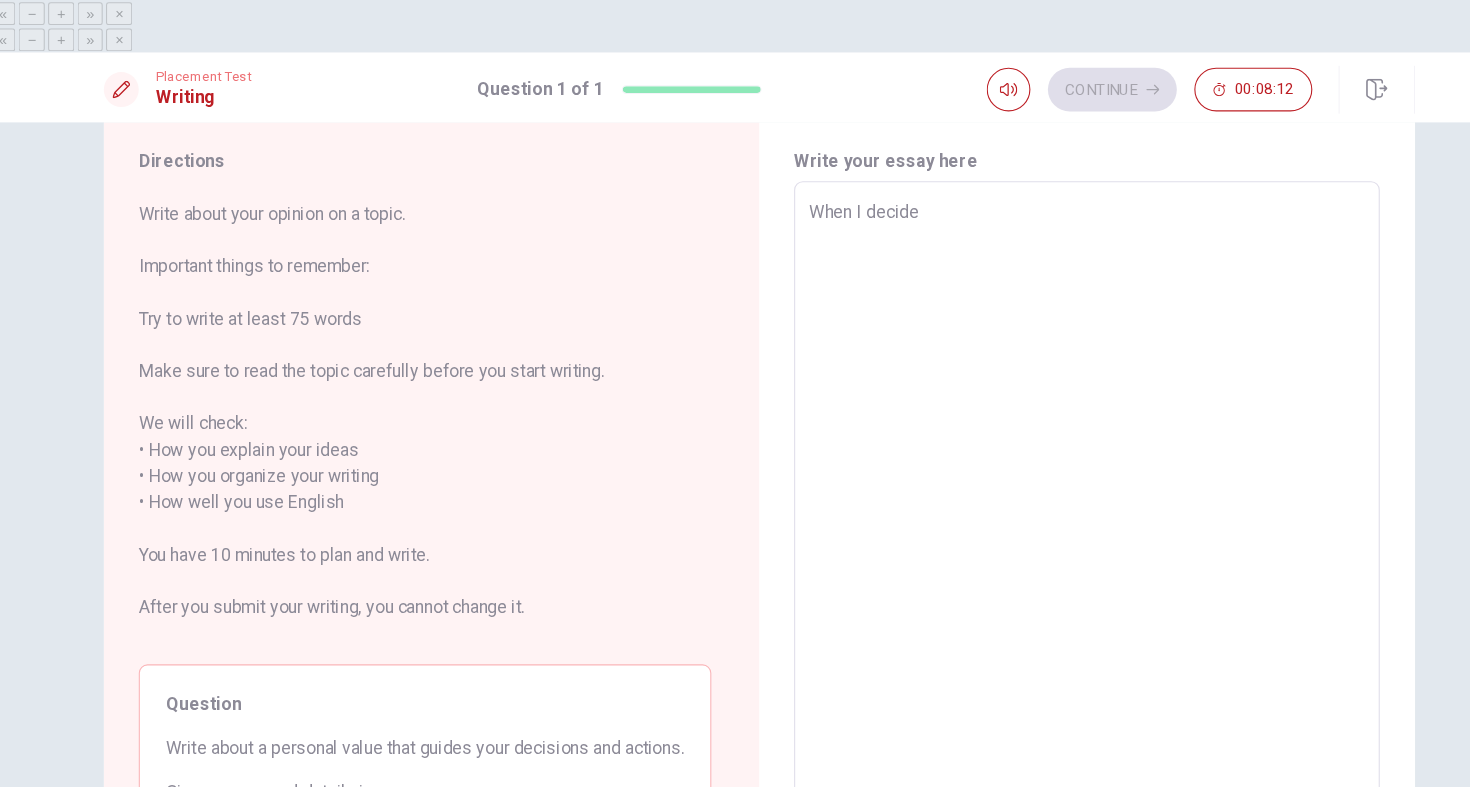type on "x" 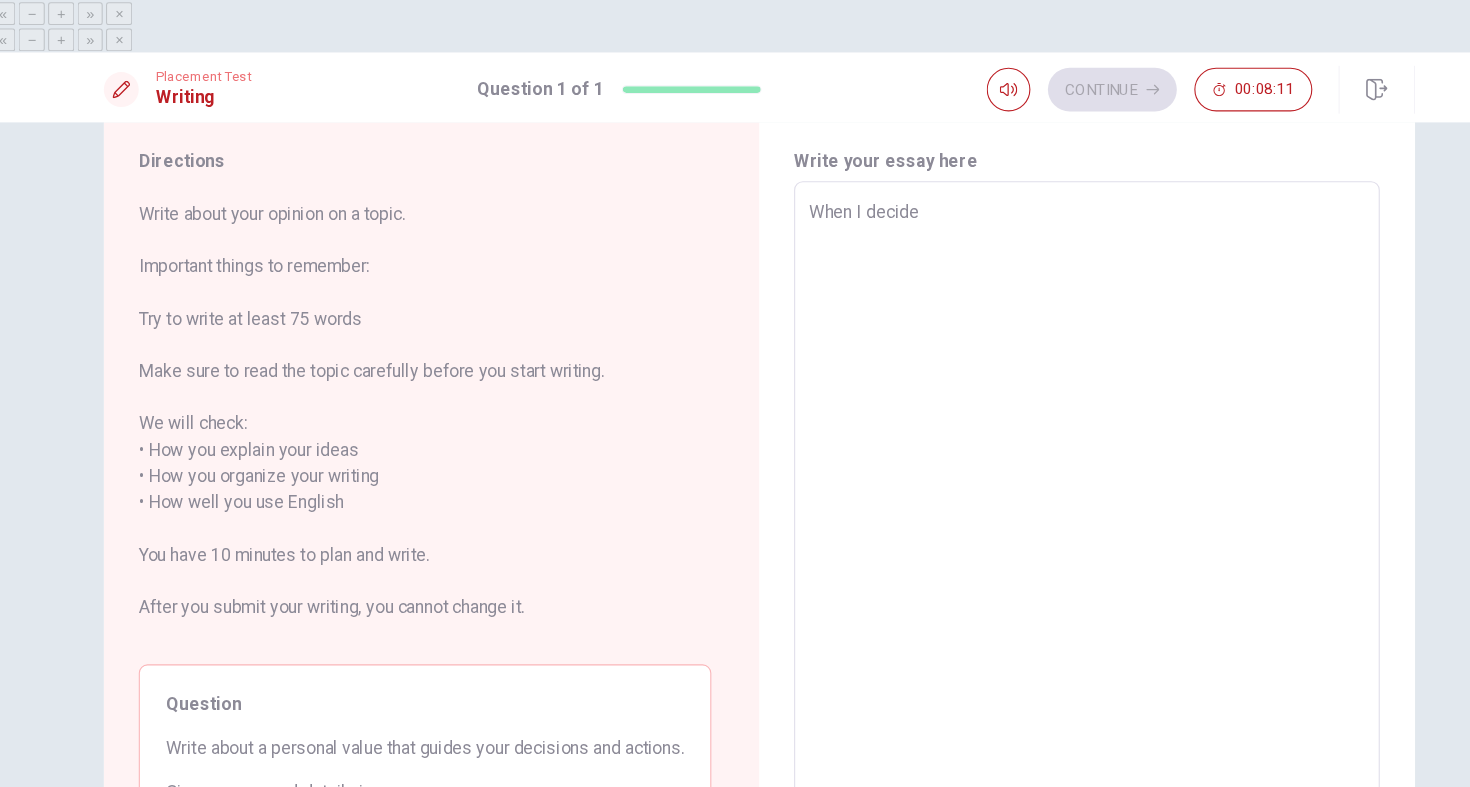 type on "When I decide a" 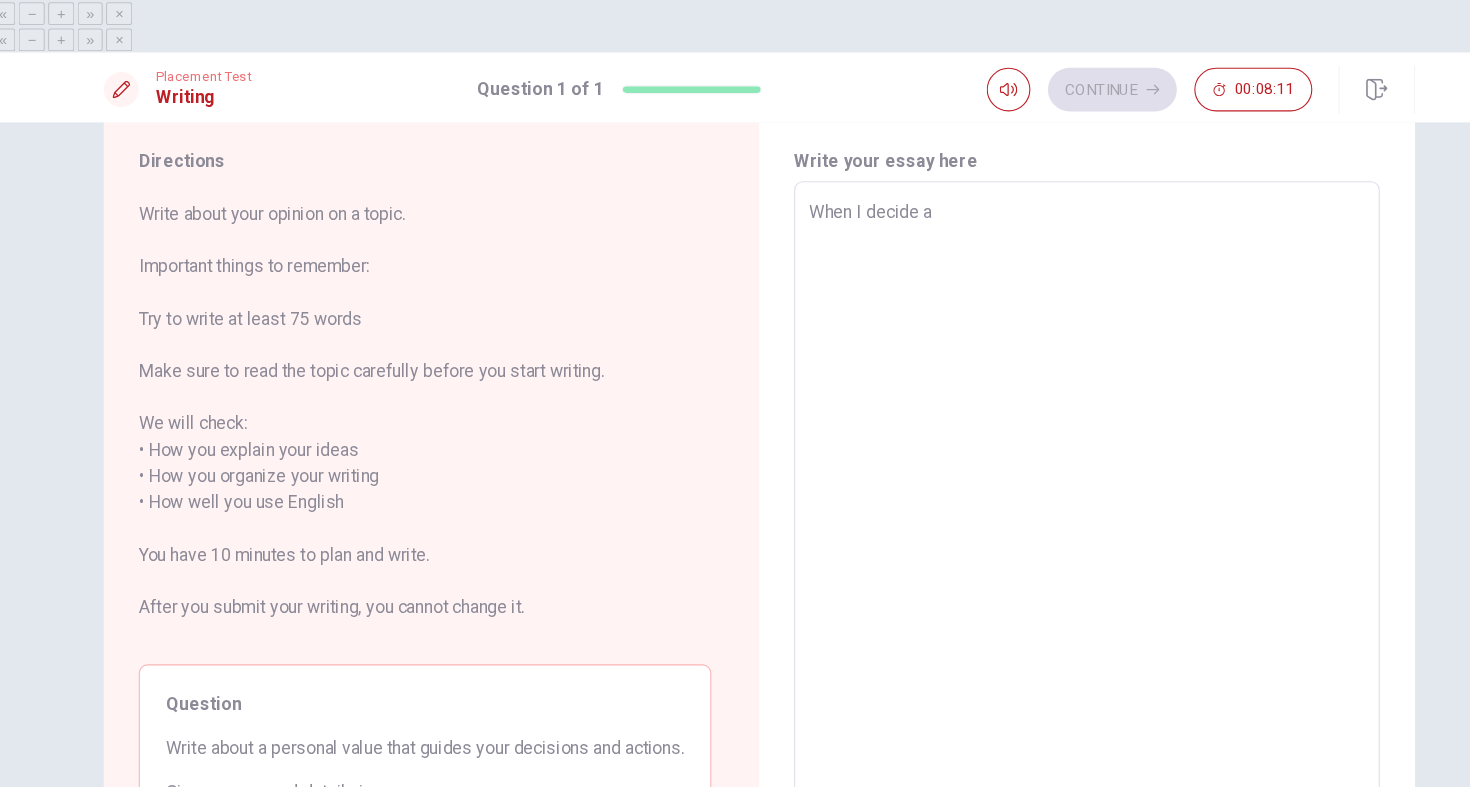 type on "x" 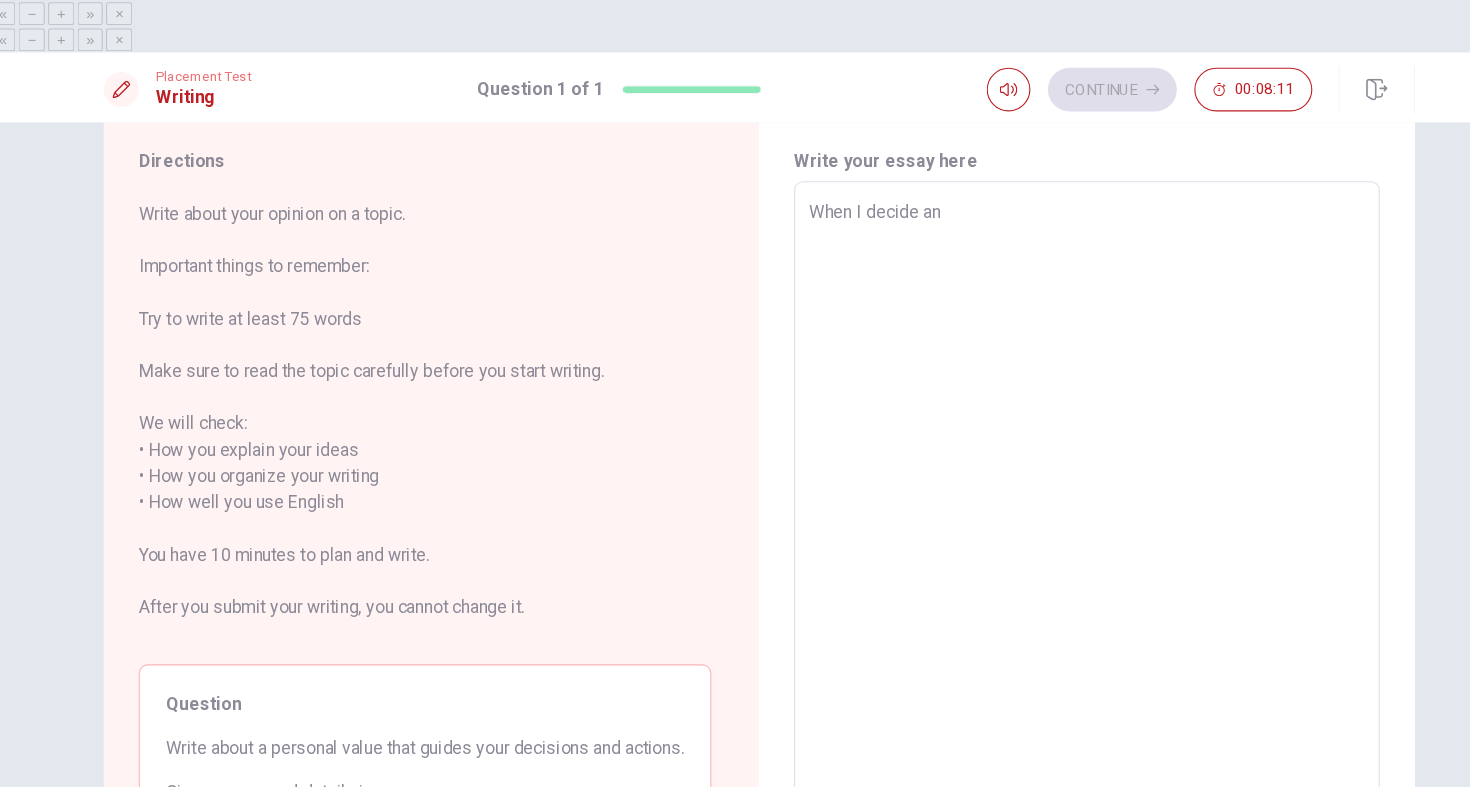 type on "x" 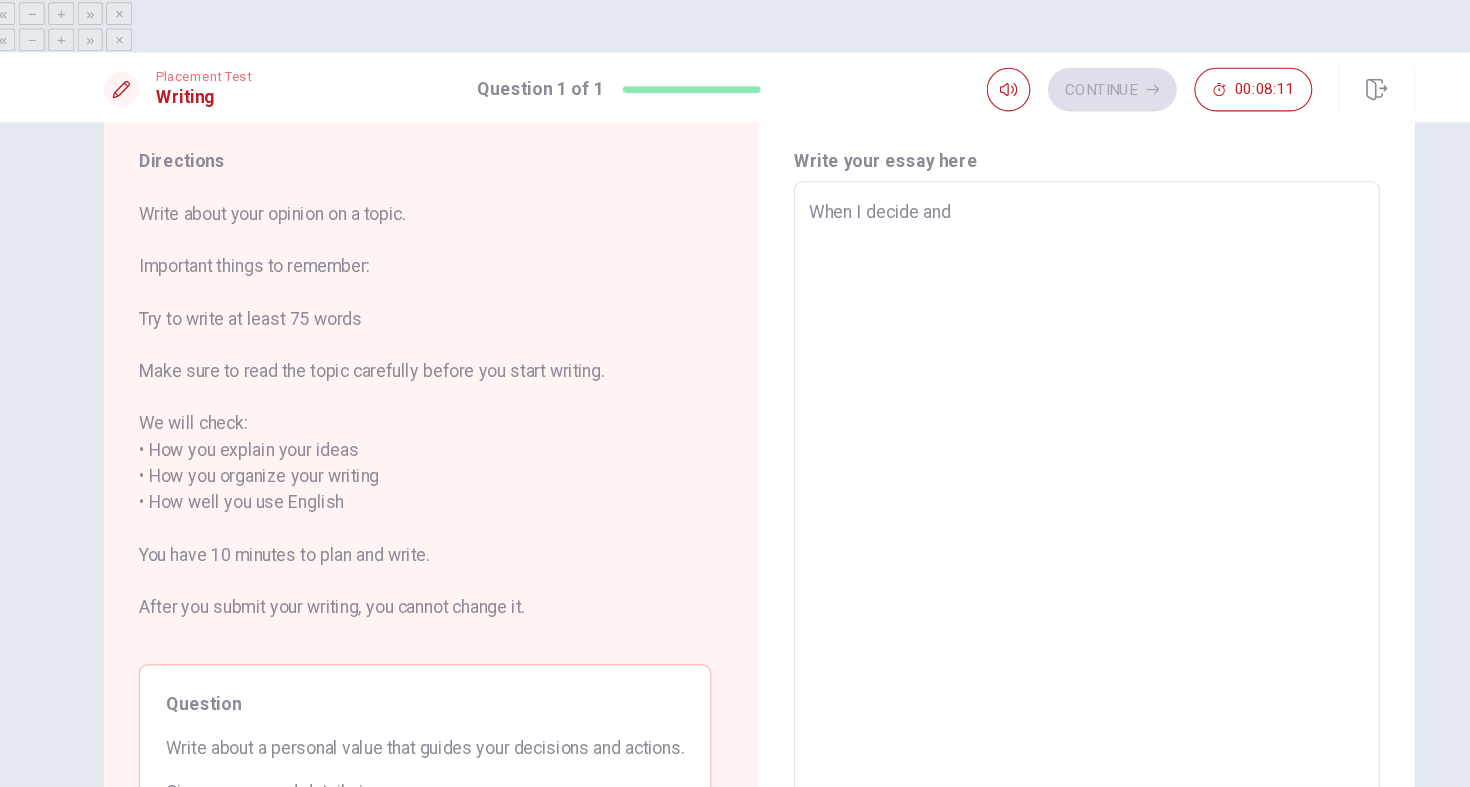 type on "x" 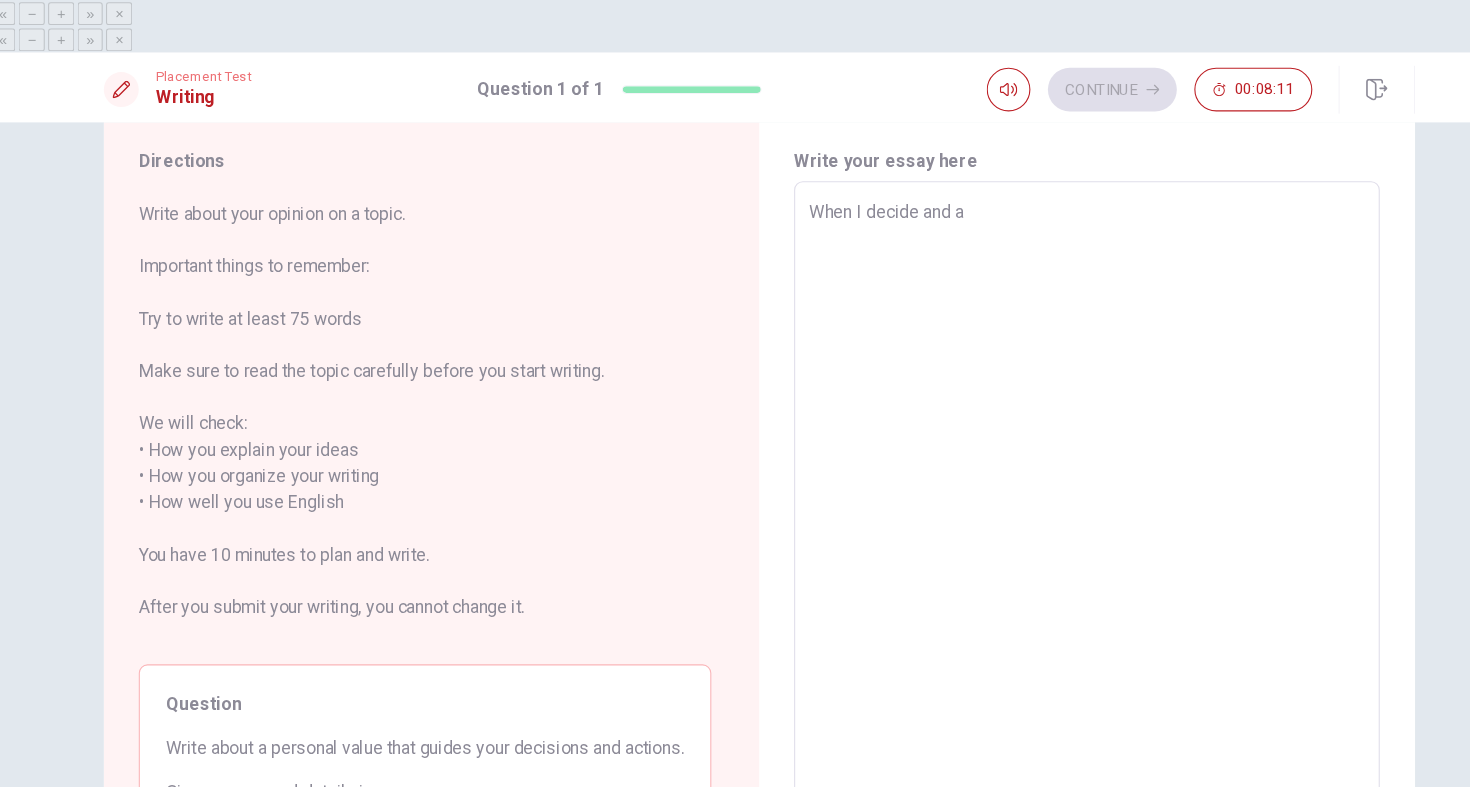 type on "x" 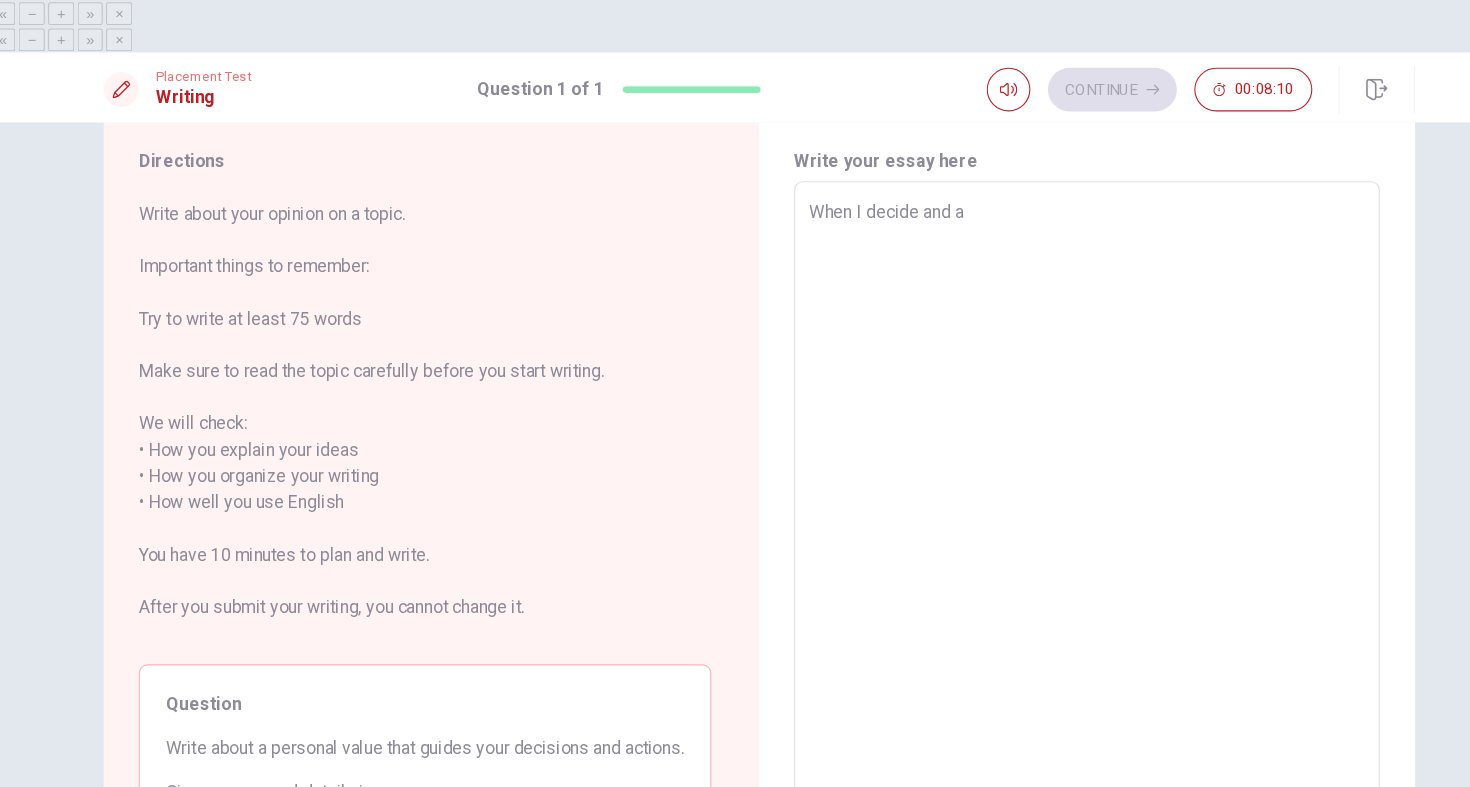 type on "When I decide and ac" 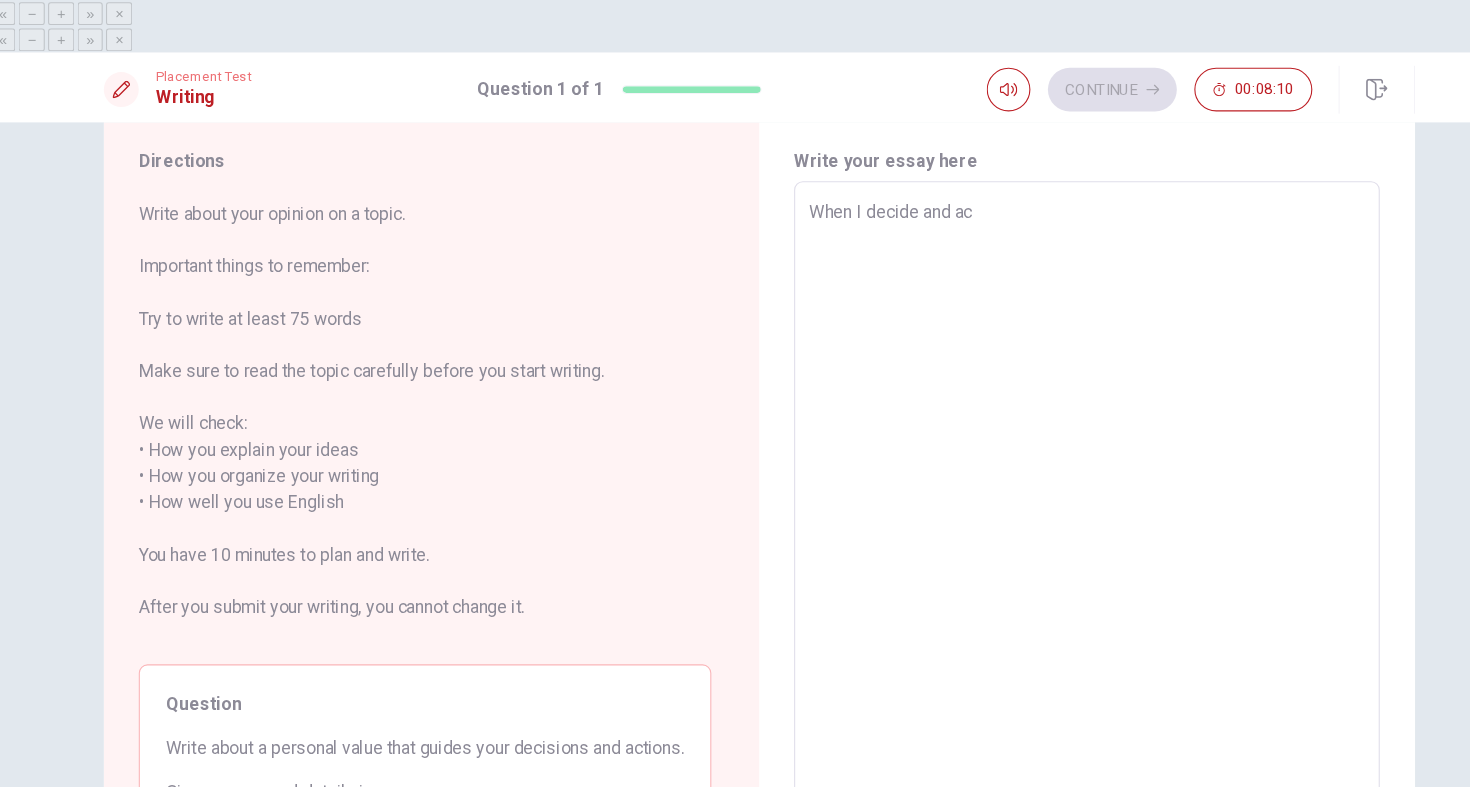 type on "x" 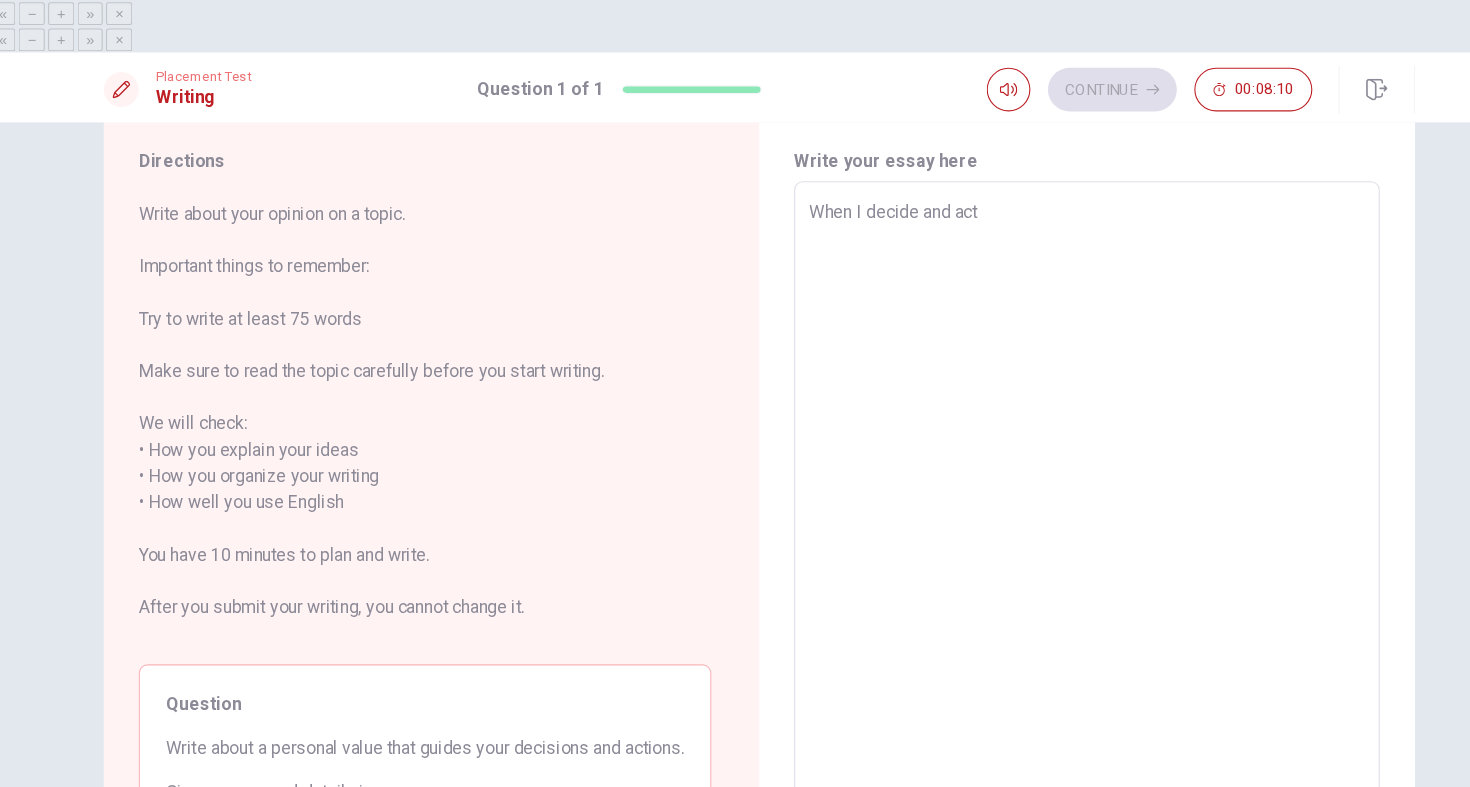 type on "x" 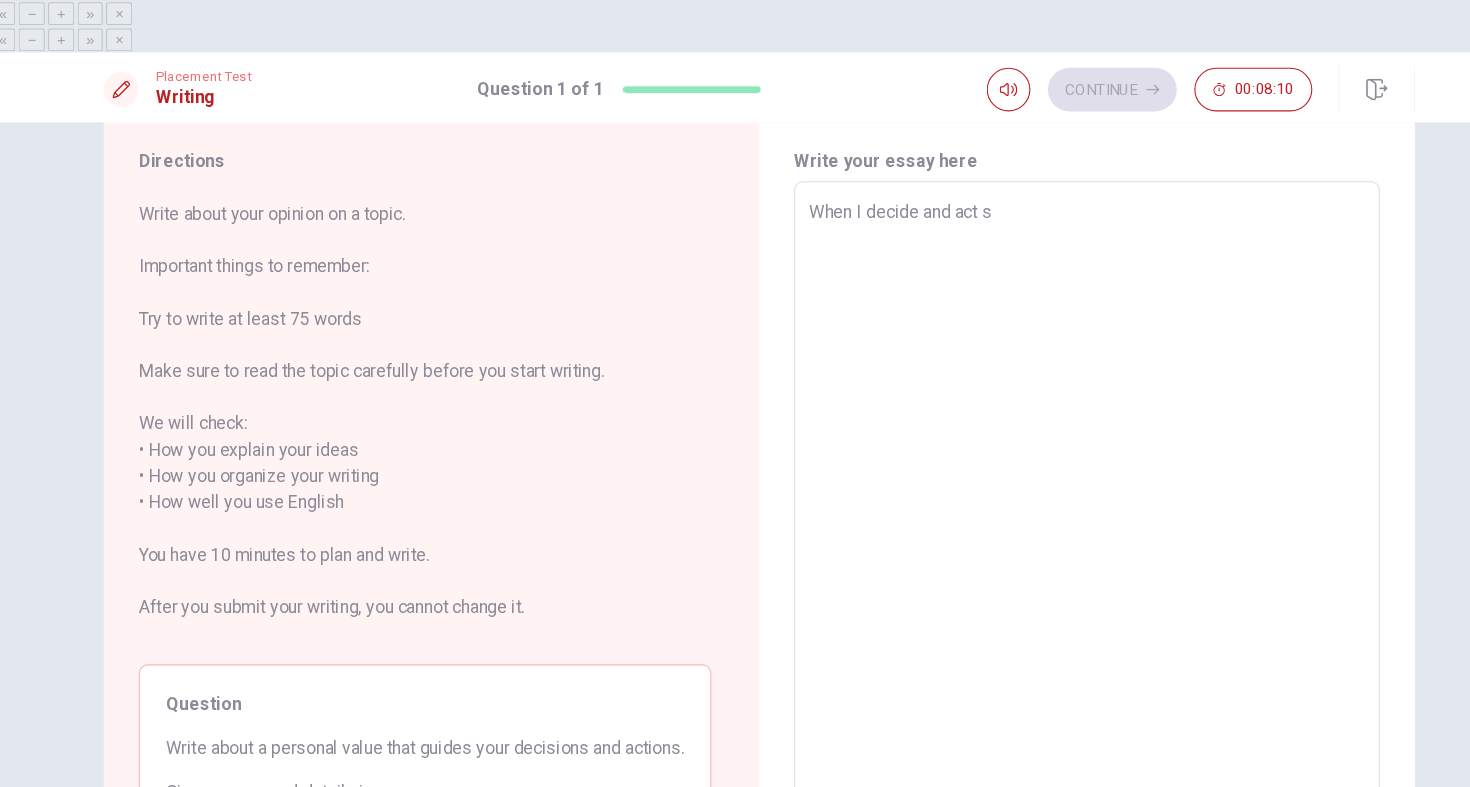 type on "x" 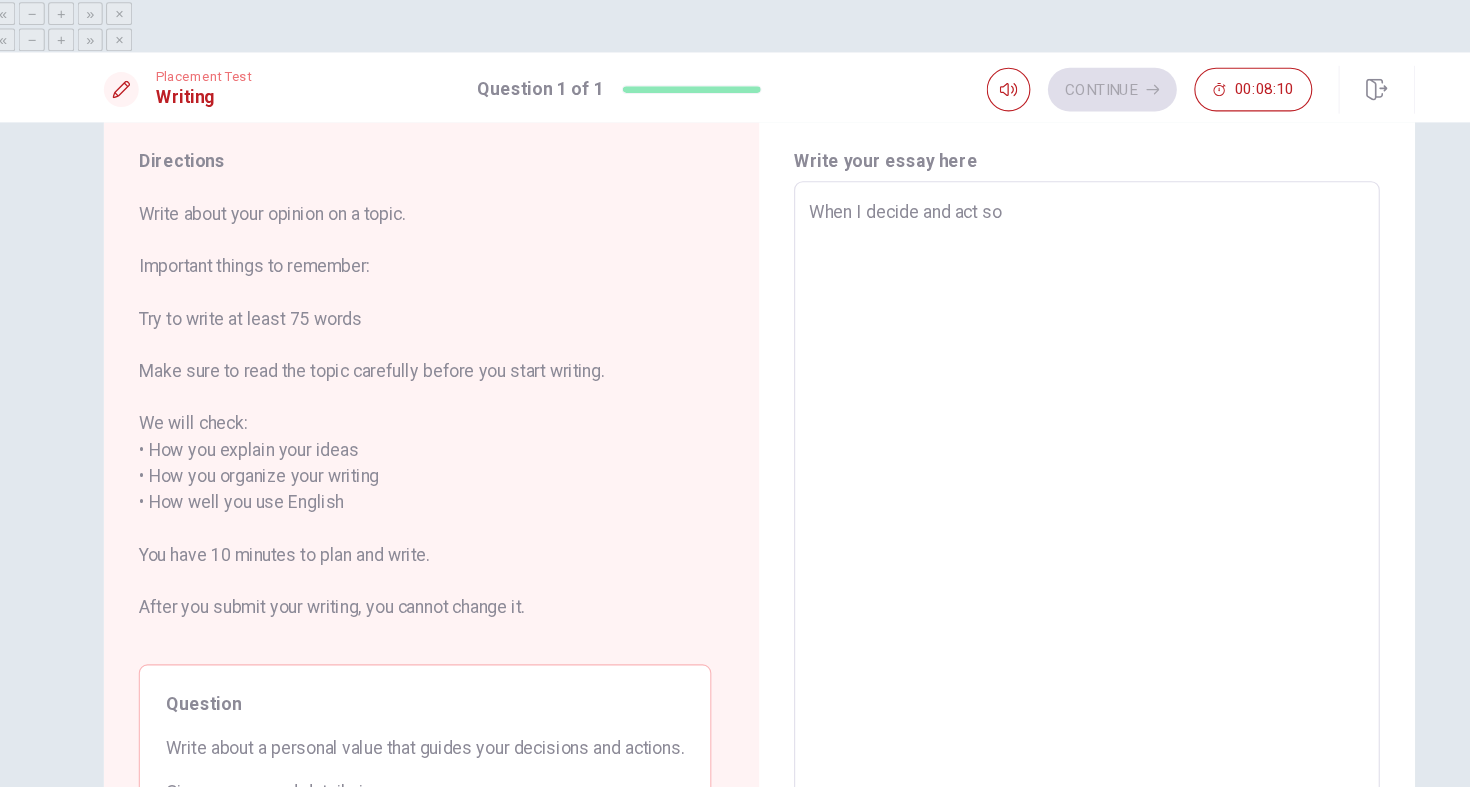type on "x" 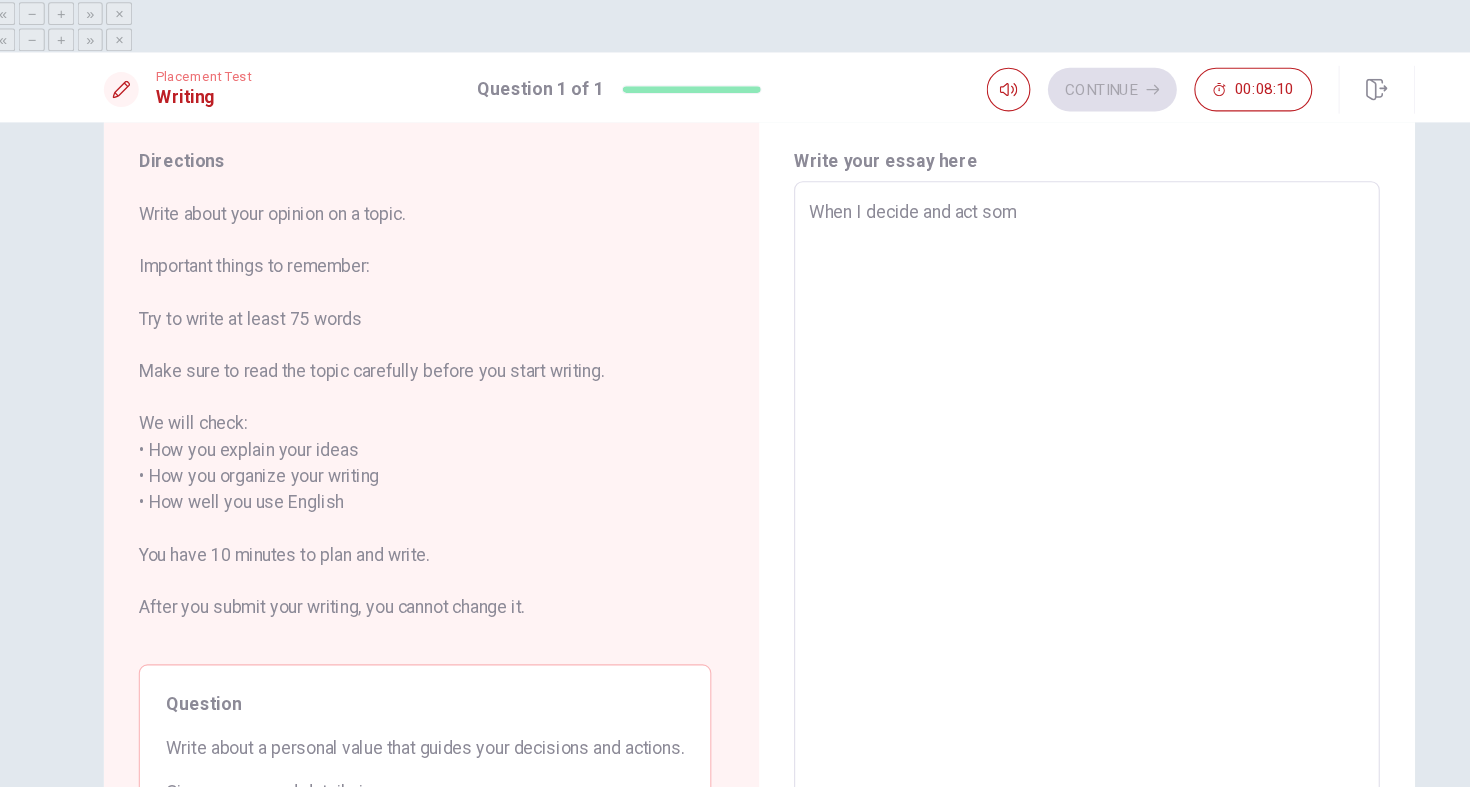 type on "x" 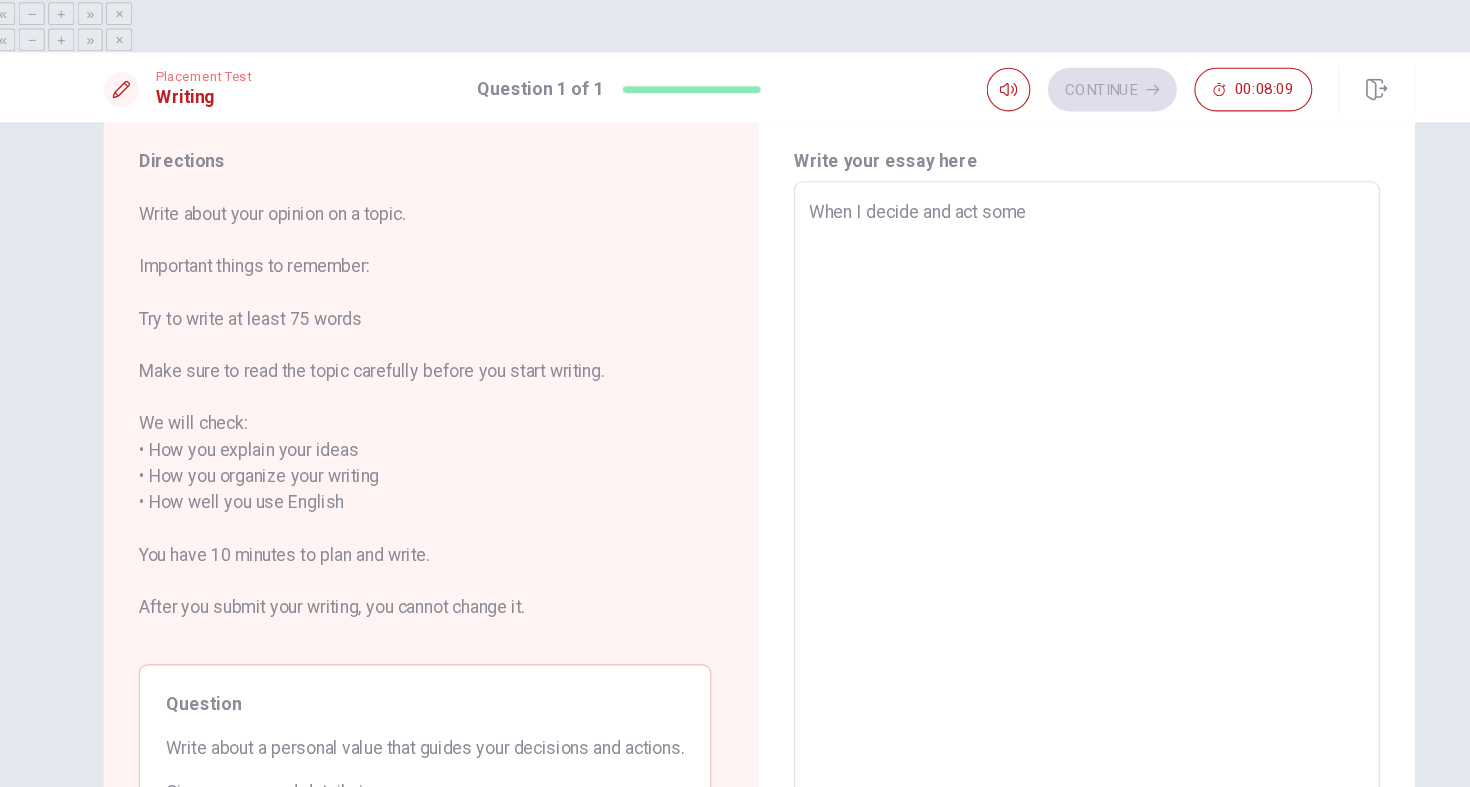 type on "x" 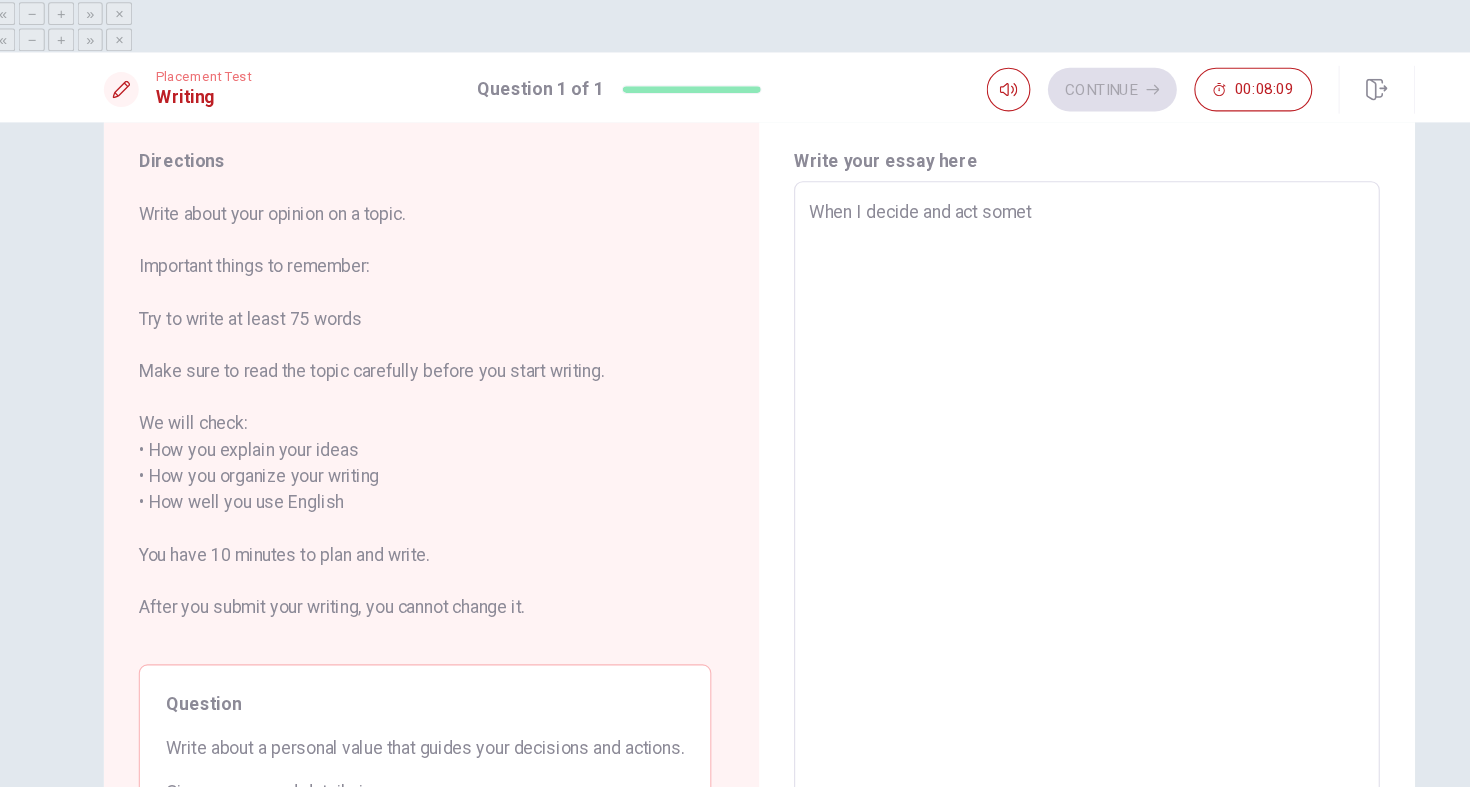 type on "x" 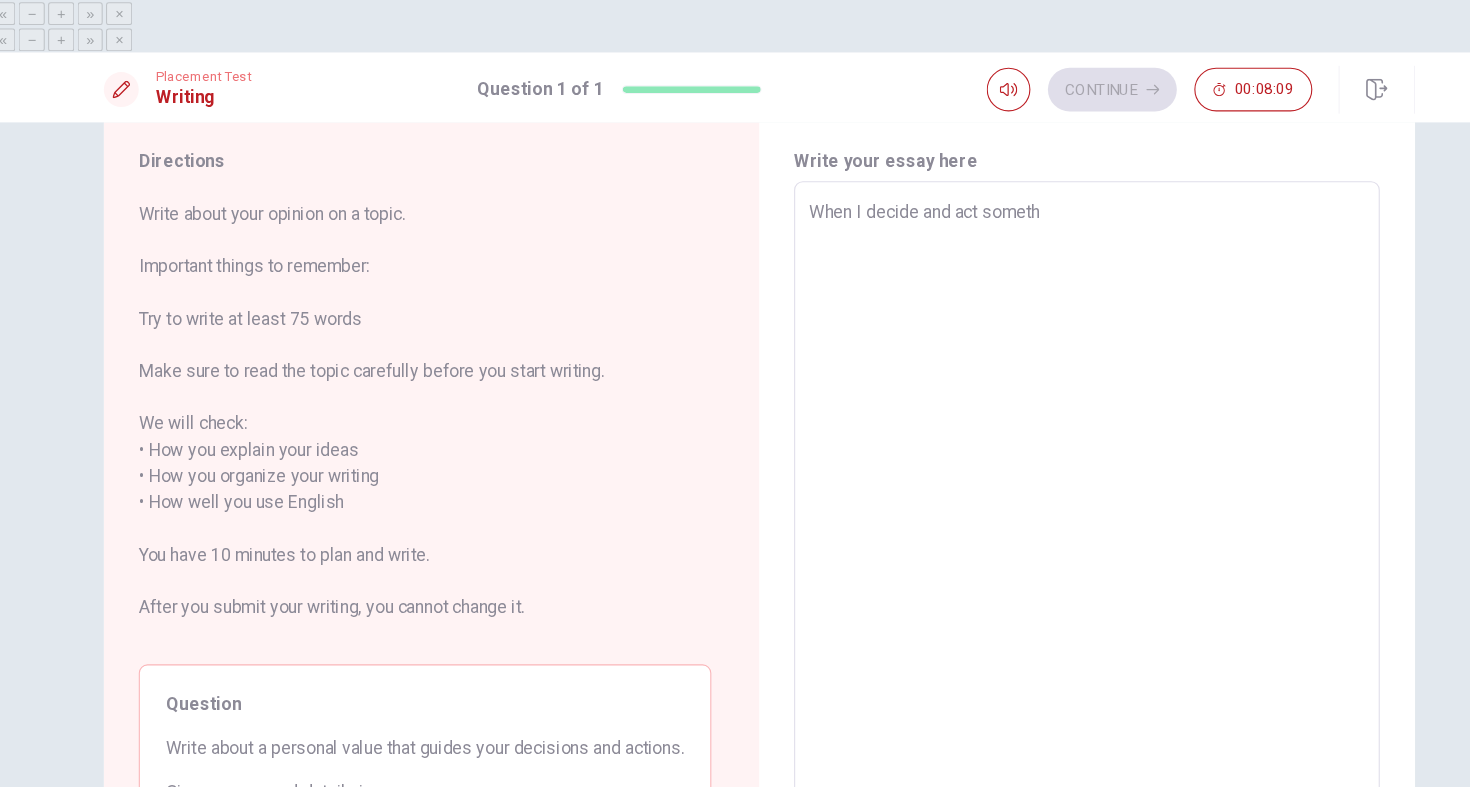 type on "x" 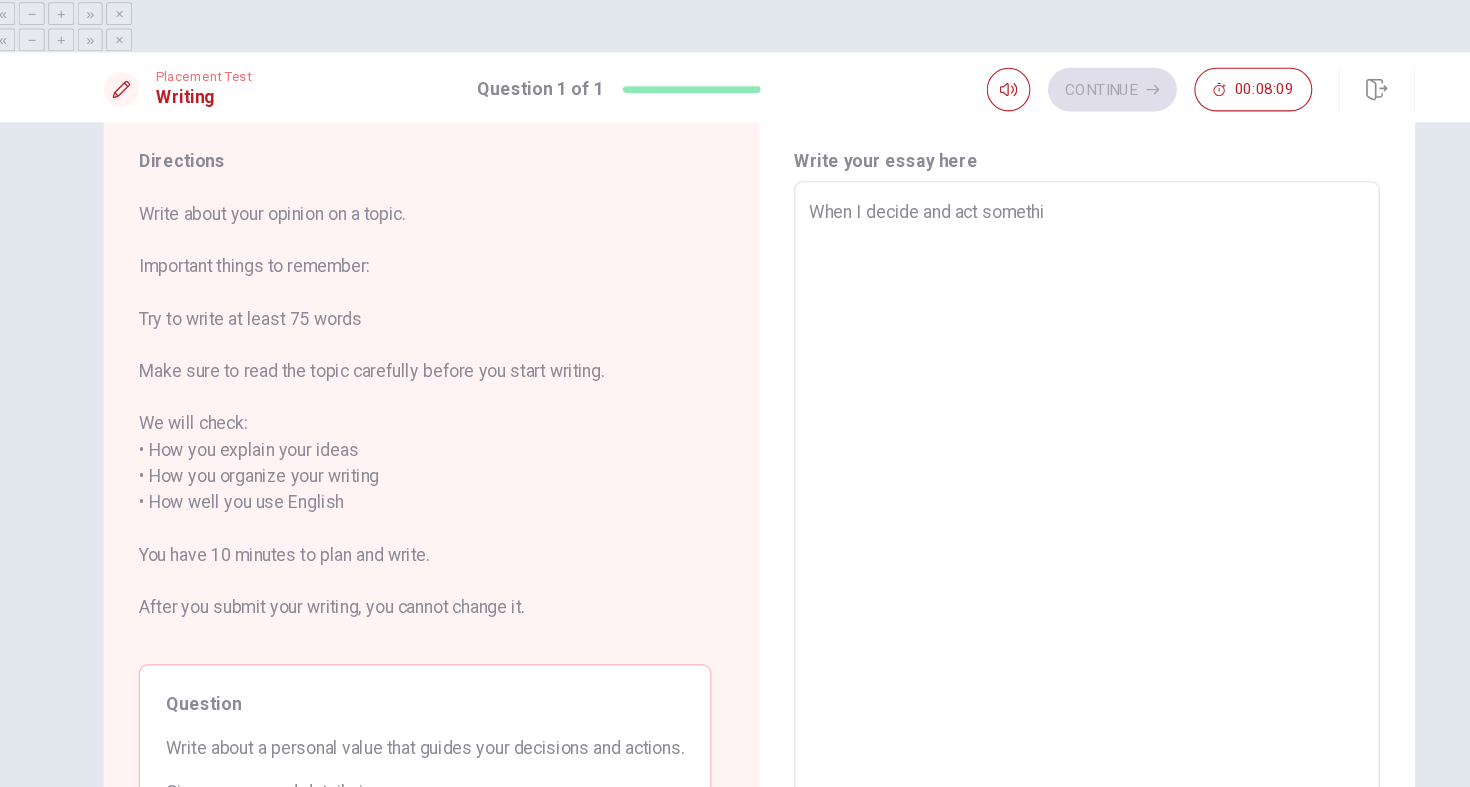type on "x" 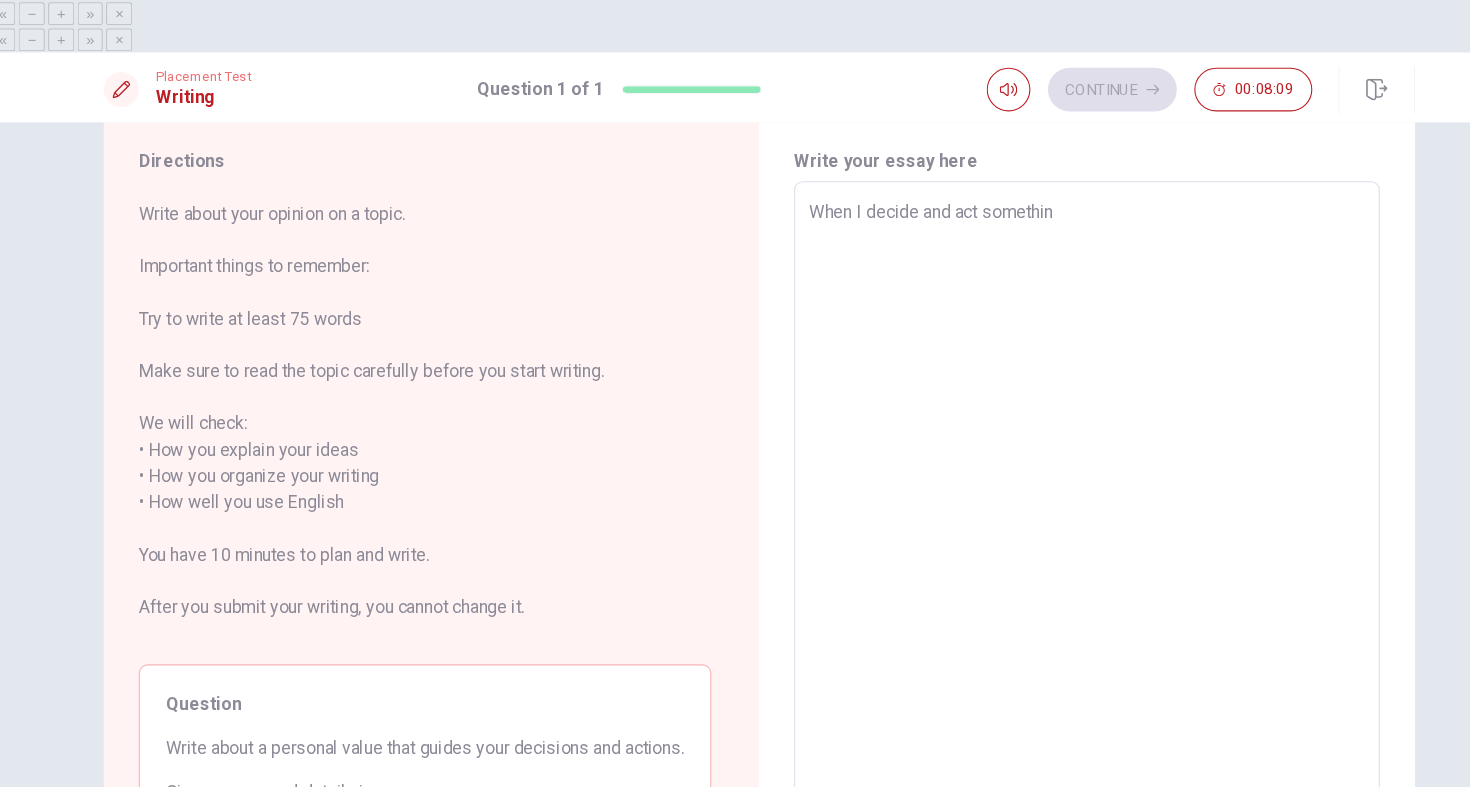 type 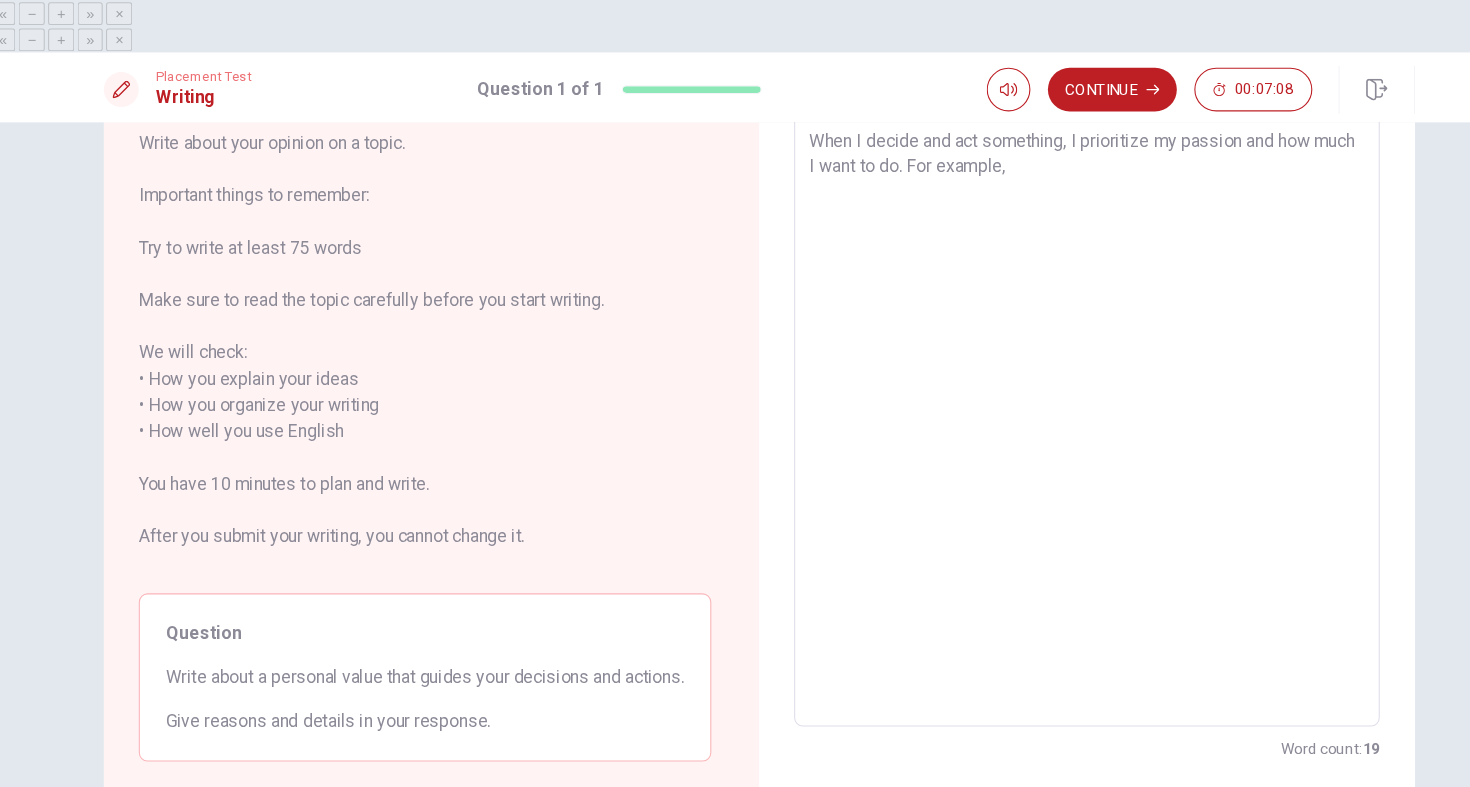 scroll, scrollTop: 127, scrollLeft: 0, axis: vertical 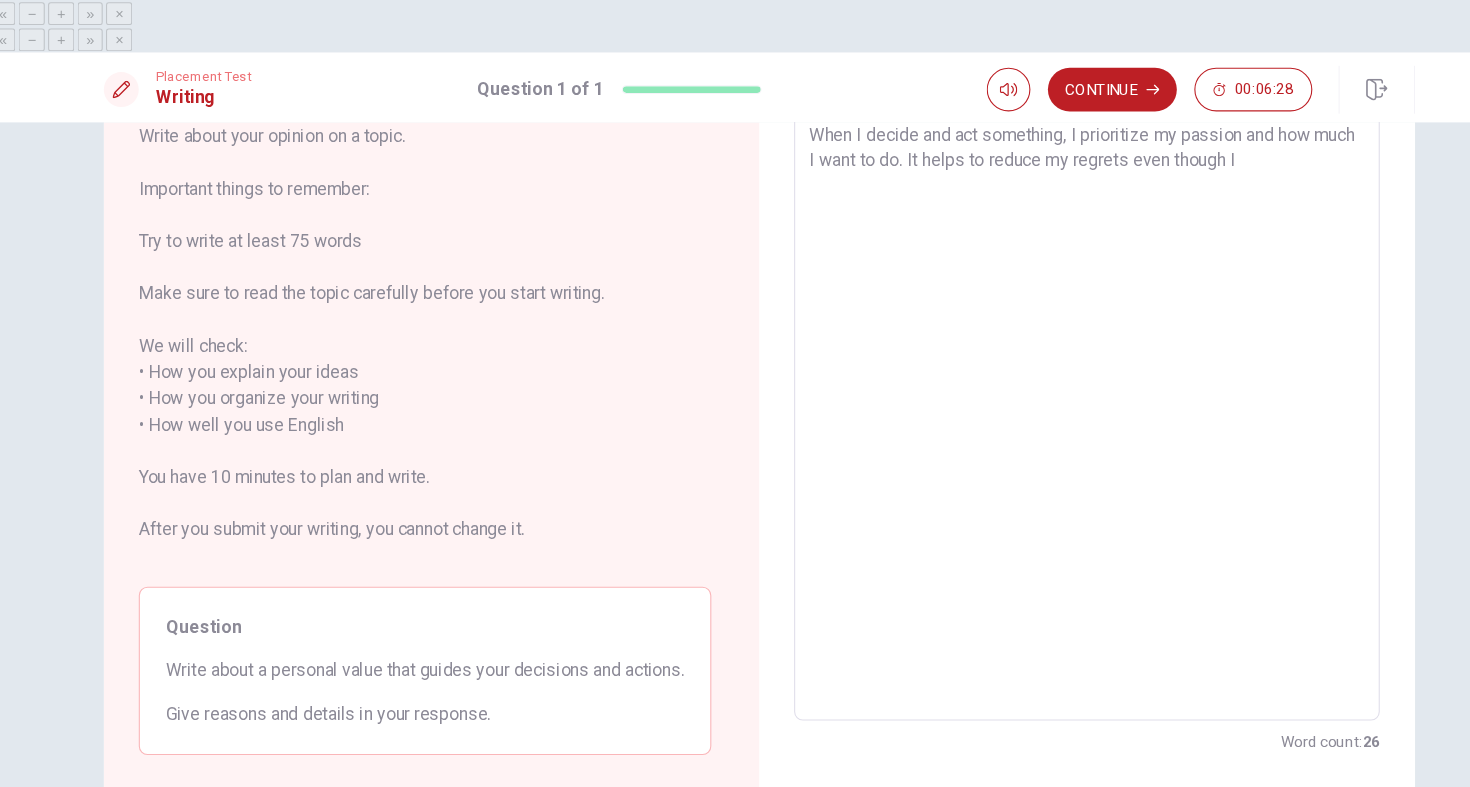 click on "When I decide and act something, I prioritize my passion and how much I want to do. It helps to reduce my regrets even though I" at bounding box center [1035, 377] 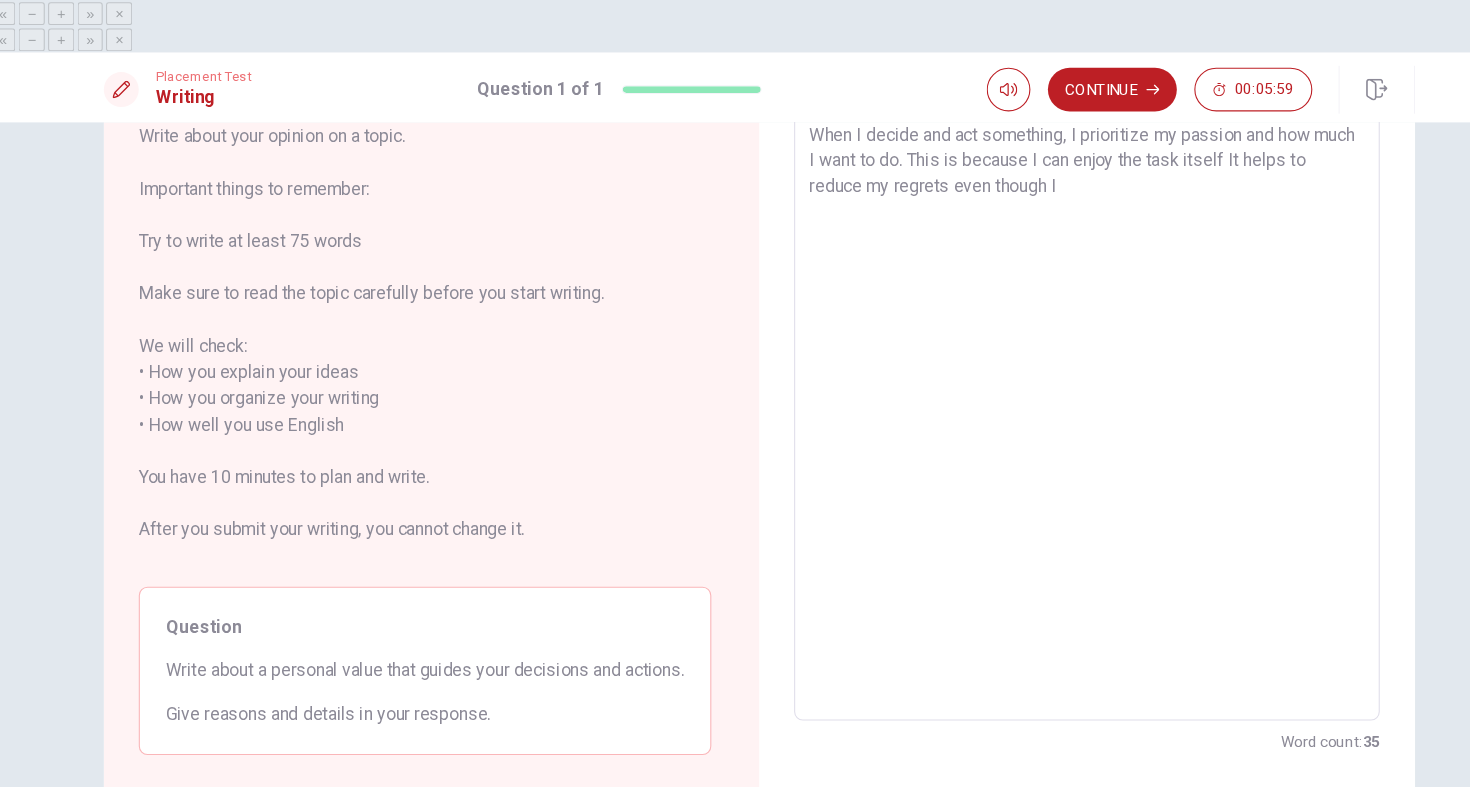 click on "When I decide and act something, I prioritize my passion and how much I want to do. This is because I can enjoy the task itself It helps to reduce my regrets even though I" at bounding box center [1035, 377] 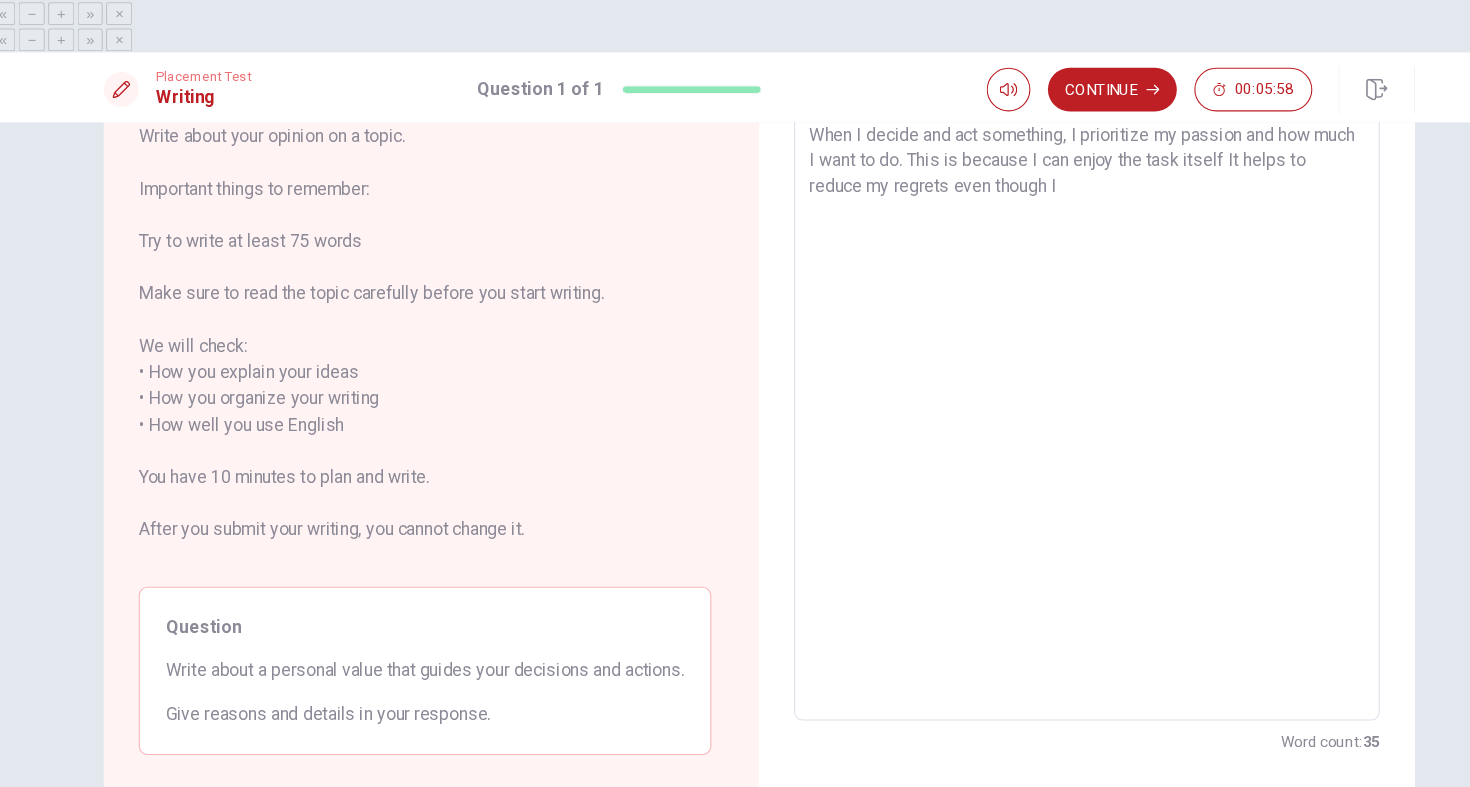 click on "When I decide and act something, I prioritize my passion and how much I want to do. This is because I can enjoy the task itself It helps to reduce my regrets even though I" at bounding box center [1035, 377] 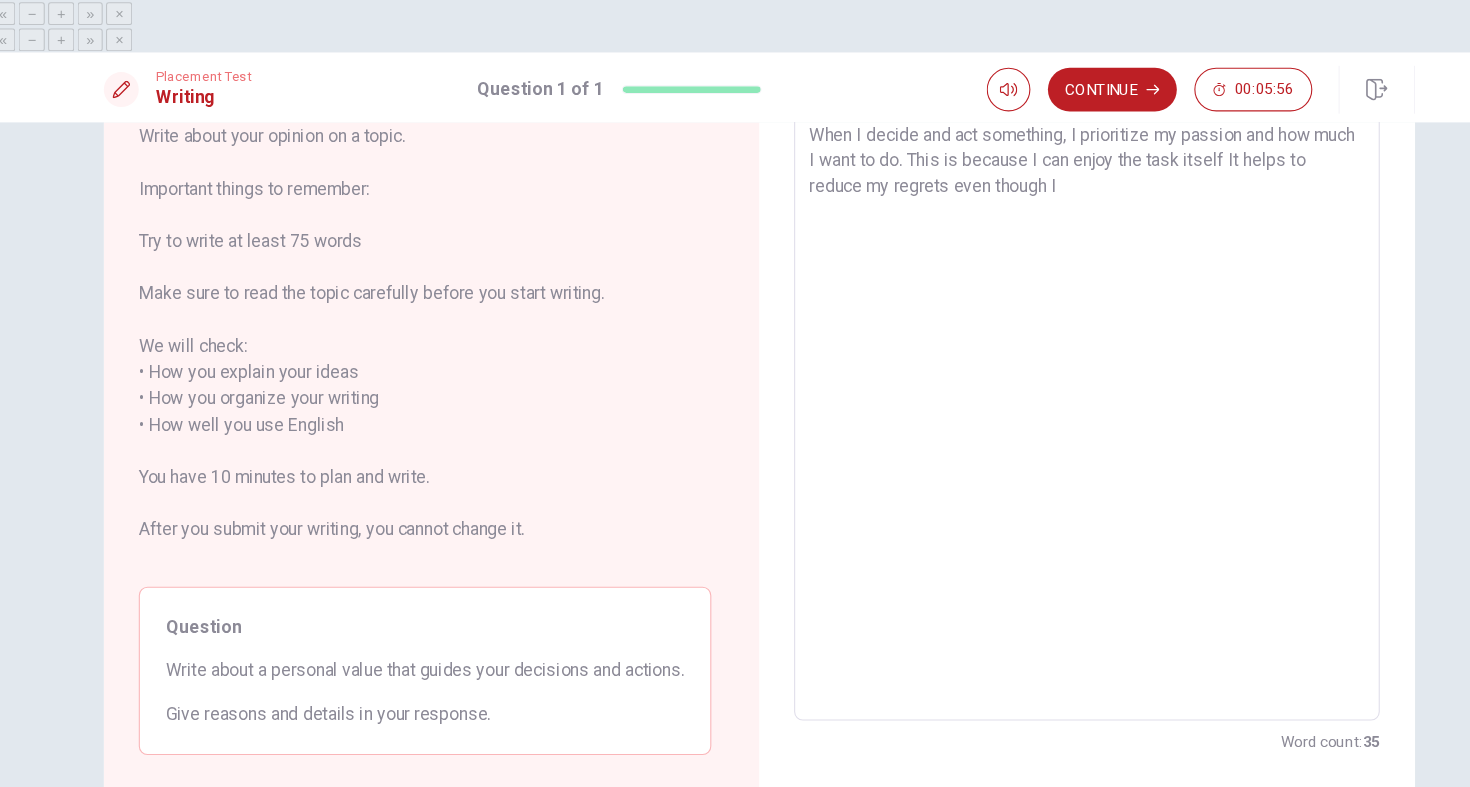 click on "When I decide and act something, I prioritize my passion and how much I want to do. This is because I can enjoy the task itself It helps to reduce my regrets even though I" at bounding box center (1035, 377) 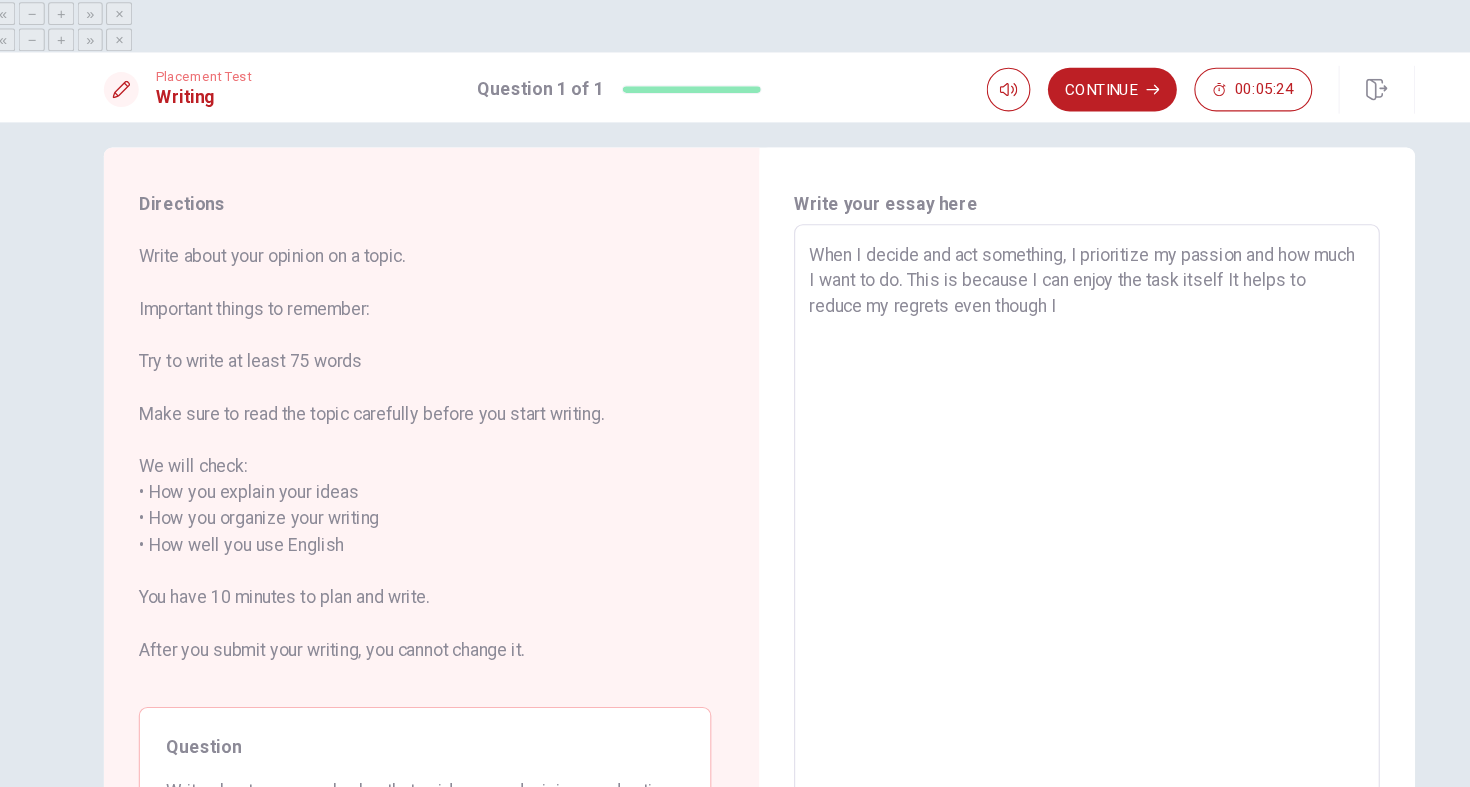 scroll, scrollTop: 15, scrollLeft: 0, axis: vertical 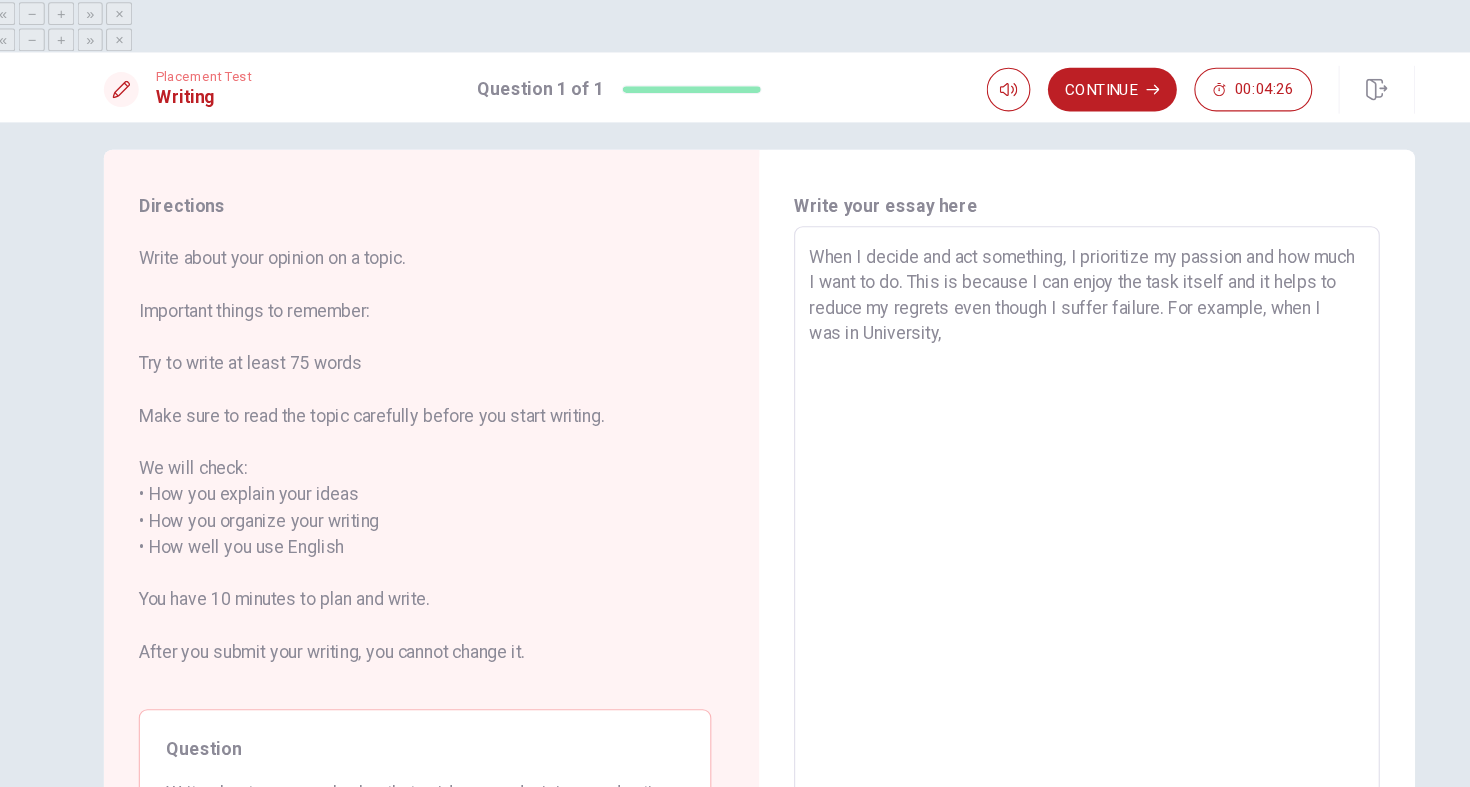 click on "When I decide and act something, I prioritize my passion and how much I want to do. This is because I can enjoy the task itself and it helps to reduce my regrets even though I suffer failure. For example, when I was in University," at bounding box center [1035, 489] 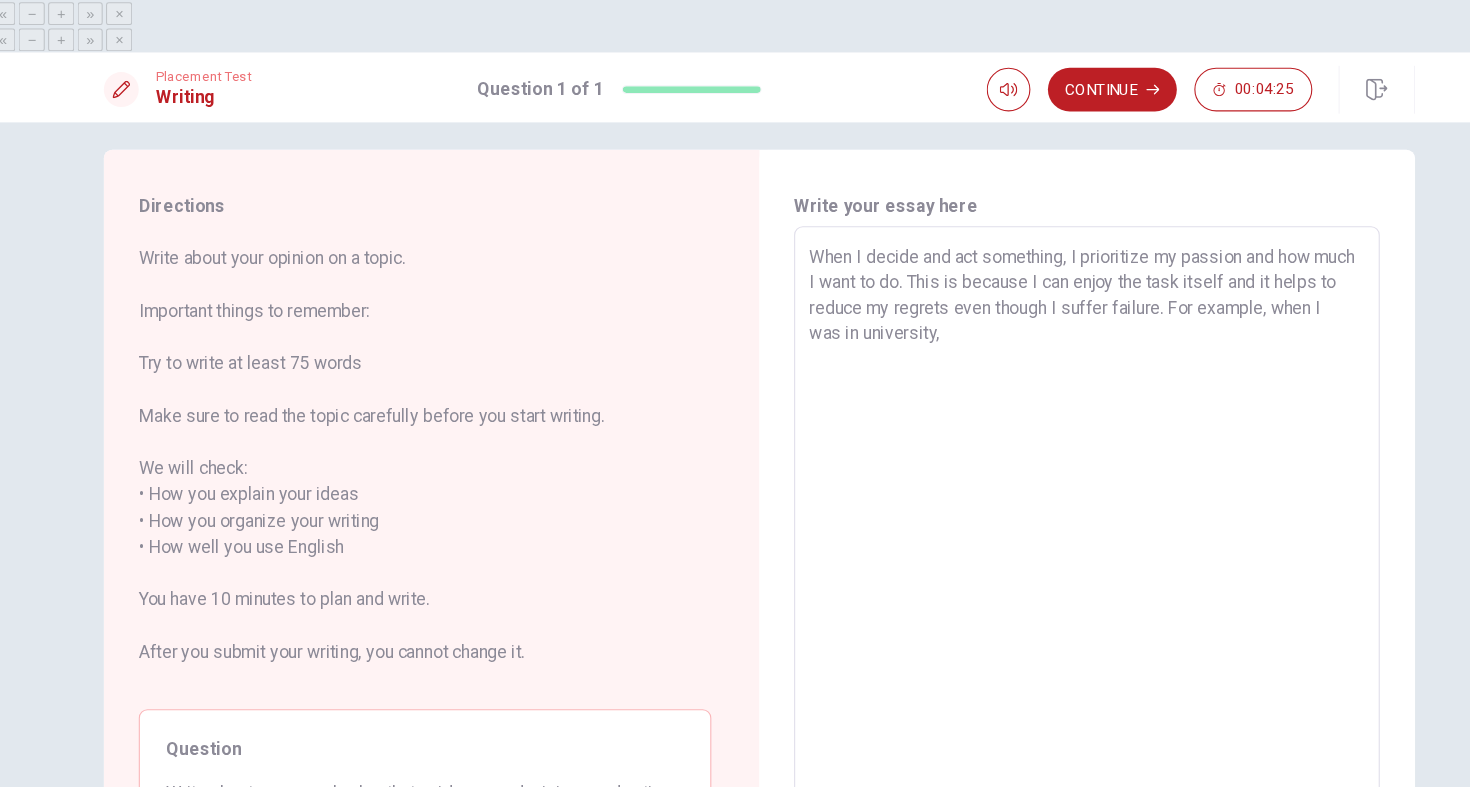 click on "When I decide and act something, I prioritize my passion and how much I want to do. This is because I can enjoy the task itself and it helps to reduce my regrets even though I suffer failure. For example, when I was in university," at bounding box center [1035, 489] 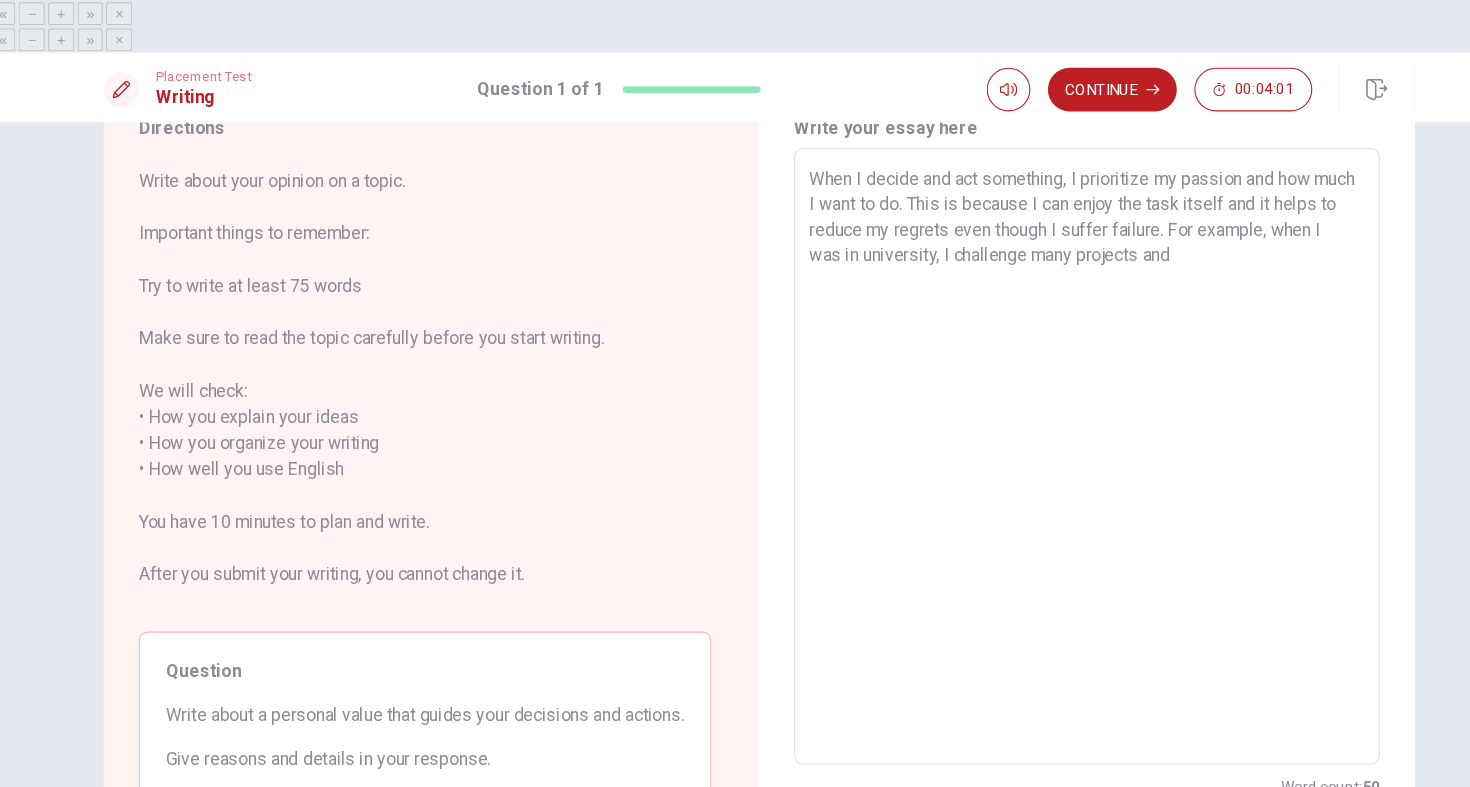 scroll, scrollTop: 80, scrollLeft: 0, axis: vertical 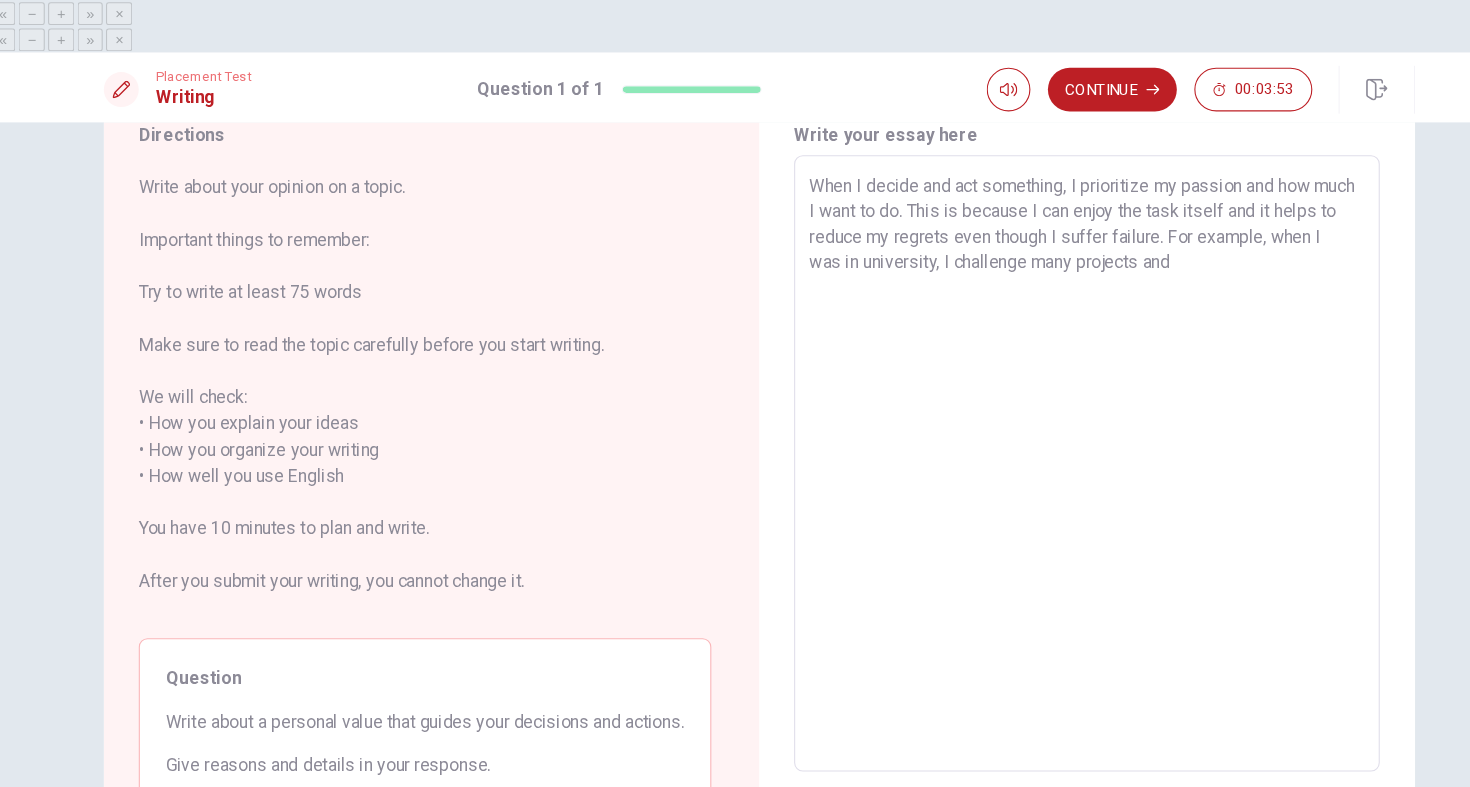 drag, startPoint x: 1200, startPoint y: 190, endPoint x: 769, endPoint y: 191, distance: 431.00116 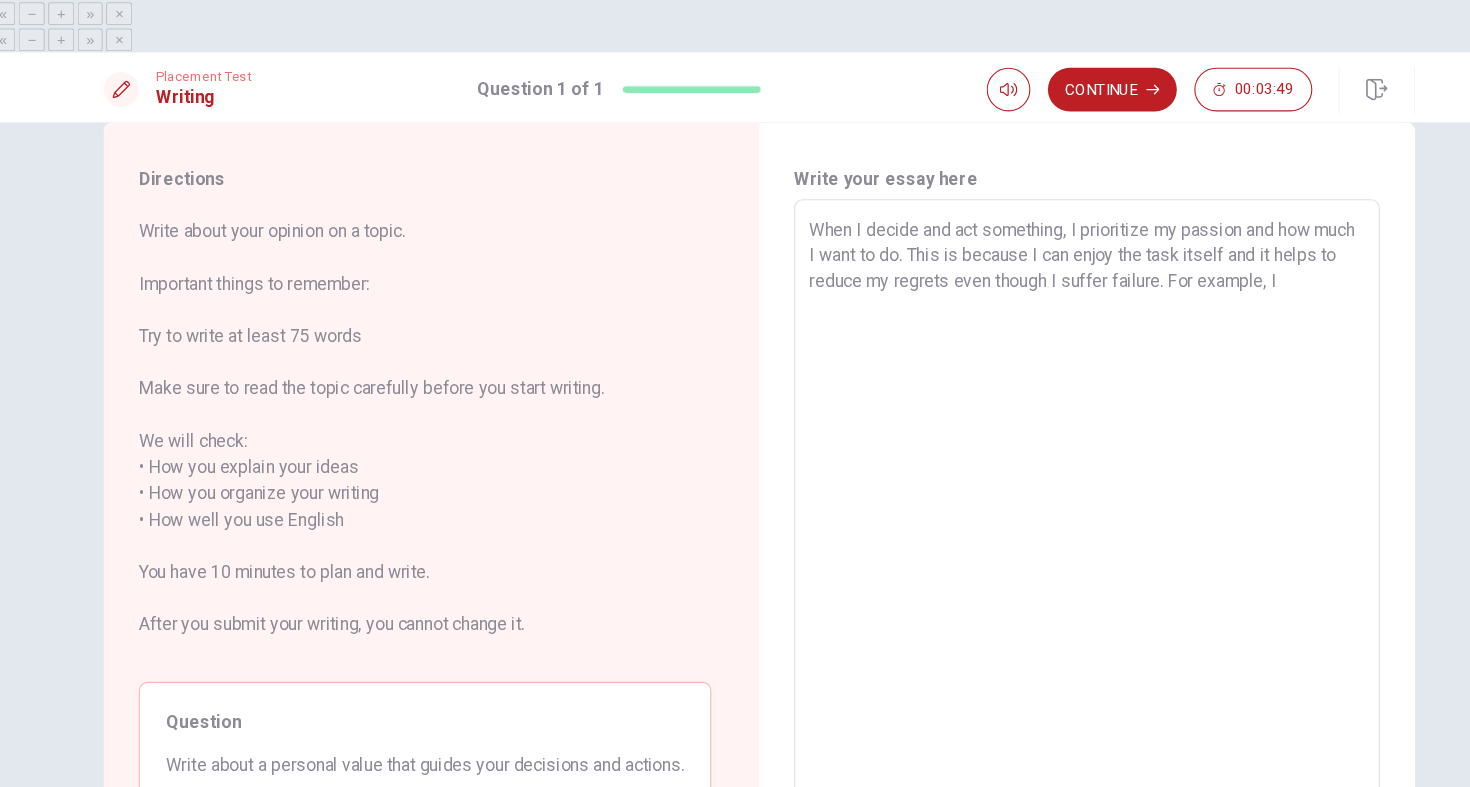 scroll, scrollTop: 43, scrollLeft: 0, axis: vertical 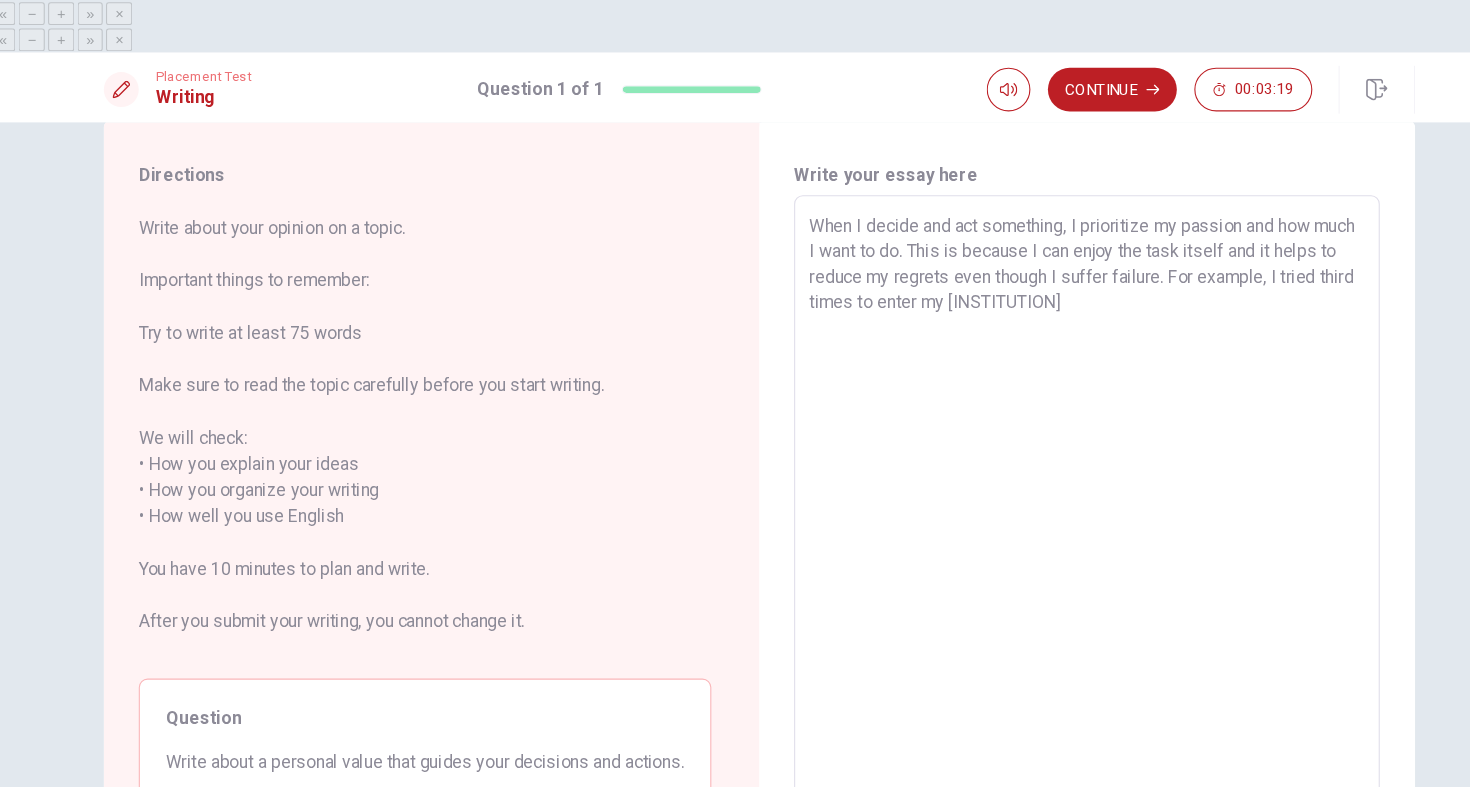 drag, startPoint x: 891, startPoint y: 227, endPoint x: 819, endPoint y: 225, distance: 72.02777 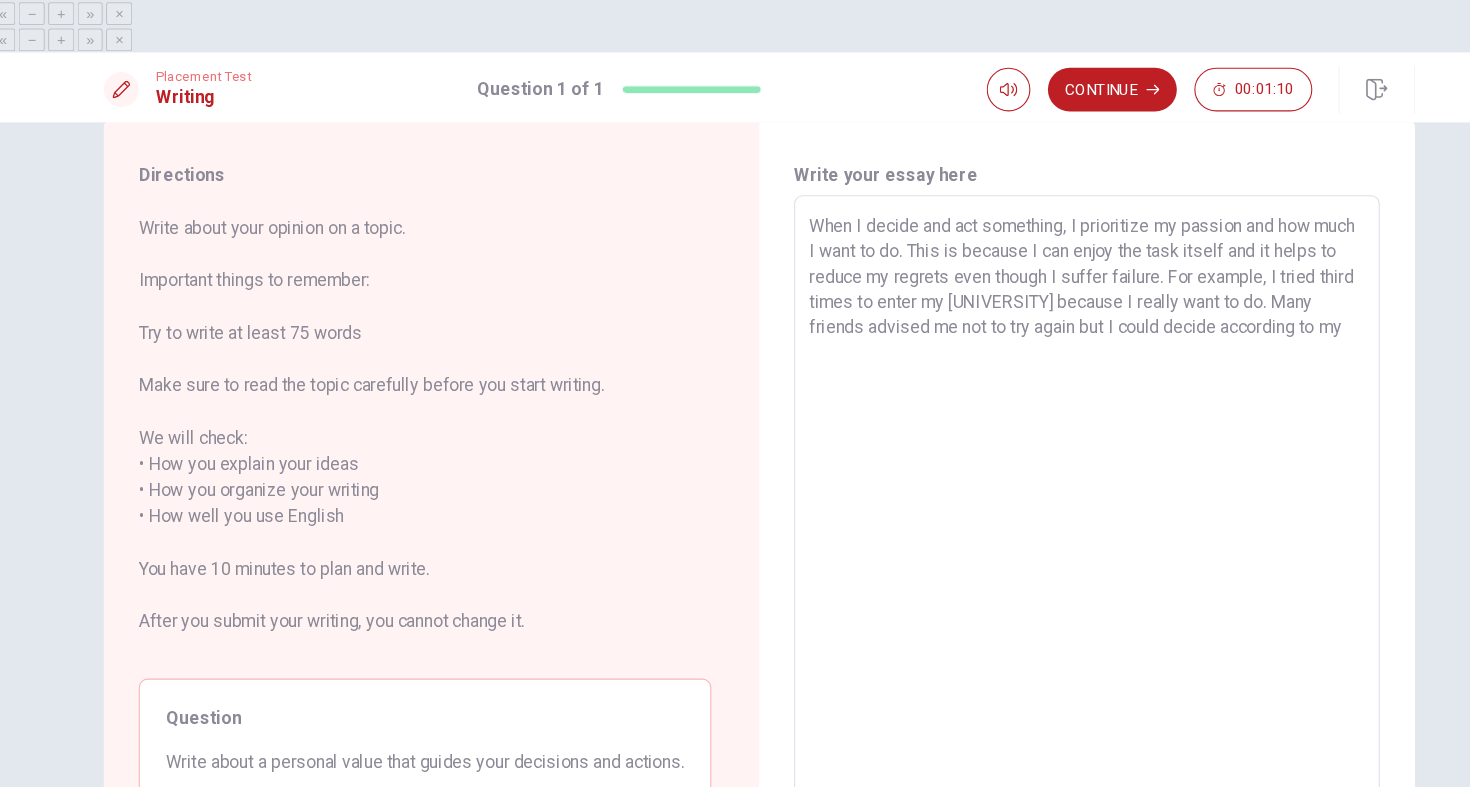 click on "When I decide and act something, I prioritize my passion and how much I want to do. This is because I can enjoy the task itself and it helps to reduce my regrets even though I suffer failure. For example, I tried third times to enter my [UNIVERSITY] because I really want to do. Many friends advised me not to try again but I could decide according to my" at bounding box center (1035, 461) 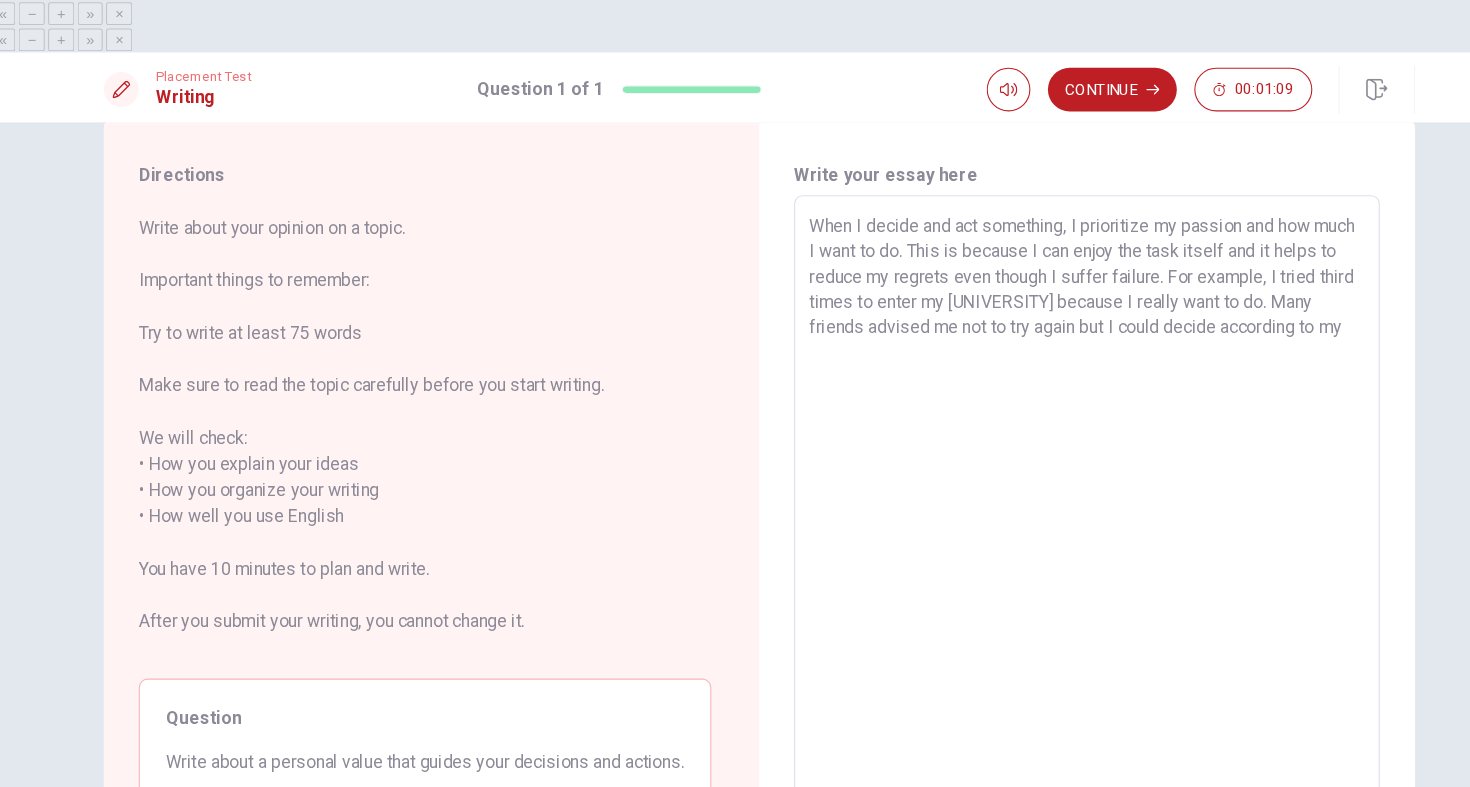 click on "When I decide and act something, I prioritize my passion and how much I want to do. This is because I can enjoy the task itself and it helps to reduce my regrets even though I suffer failure. For example, I tried third times to enter my [UNIVERSITY] because I really want to do. Many friends advised me not to try again but I could decide according to my" at bounding box center [1035, 461] 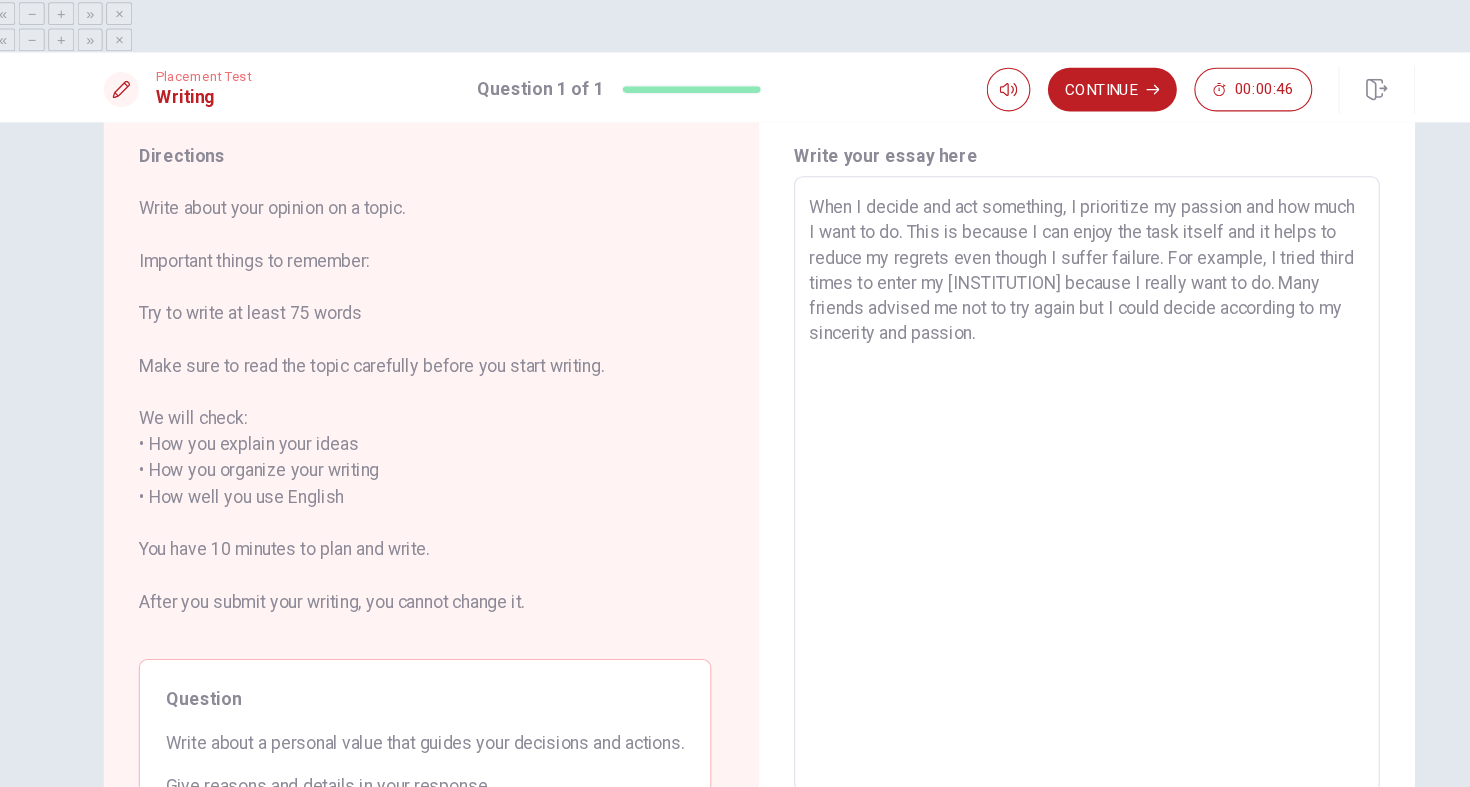 scroll, scrollTop: 52, scrollLeft: 0, axis: vertical 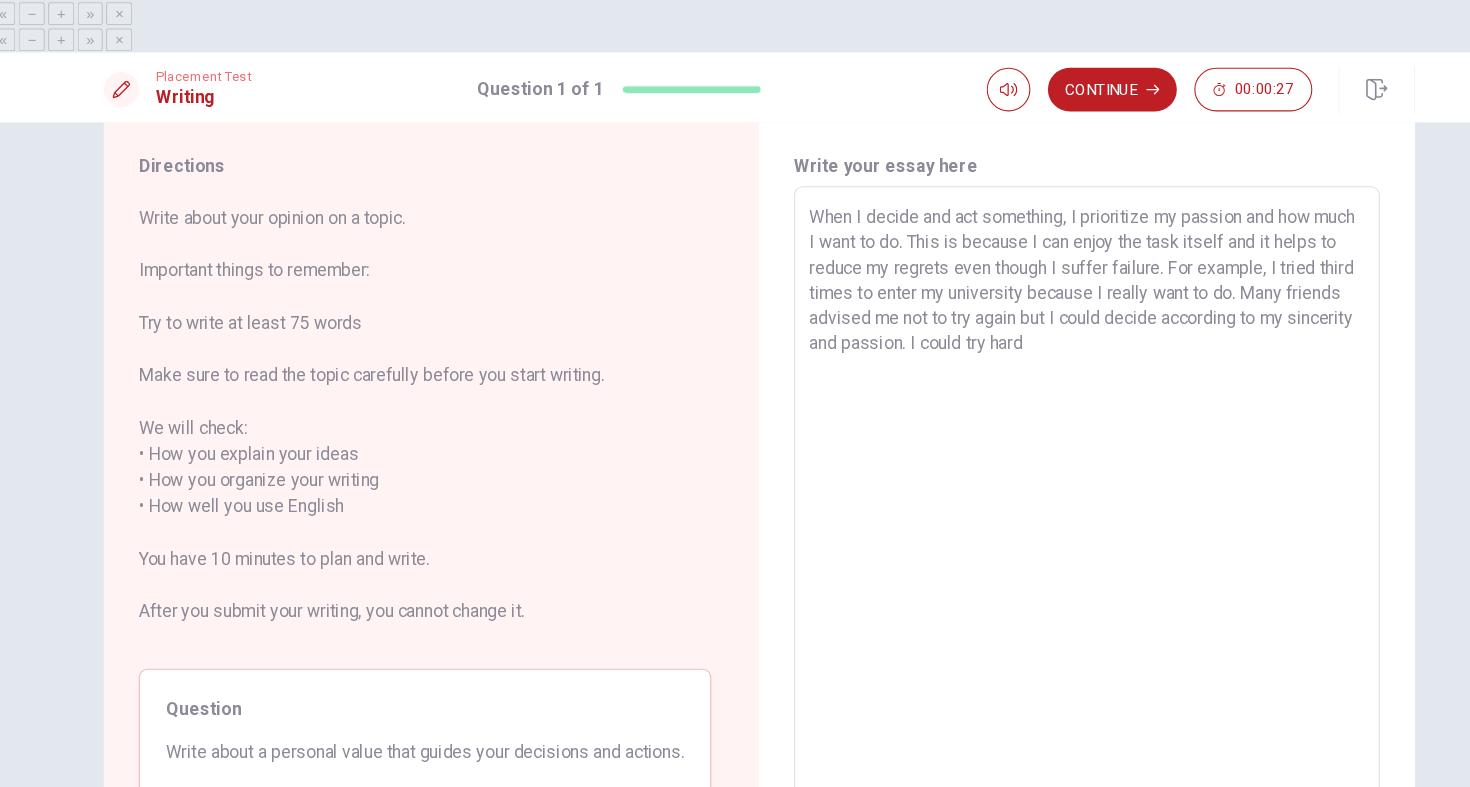 drag, startPoint x: 889, startPoint y: 265, endPoint x: 828, endPoint y: 270, distance: 61.204575 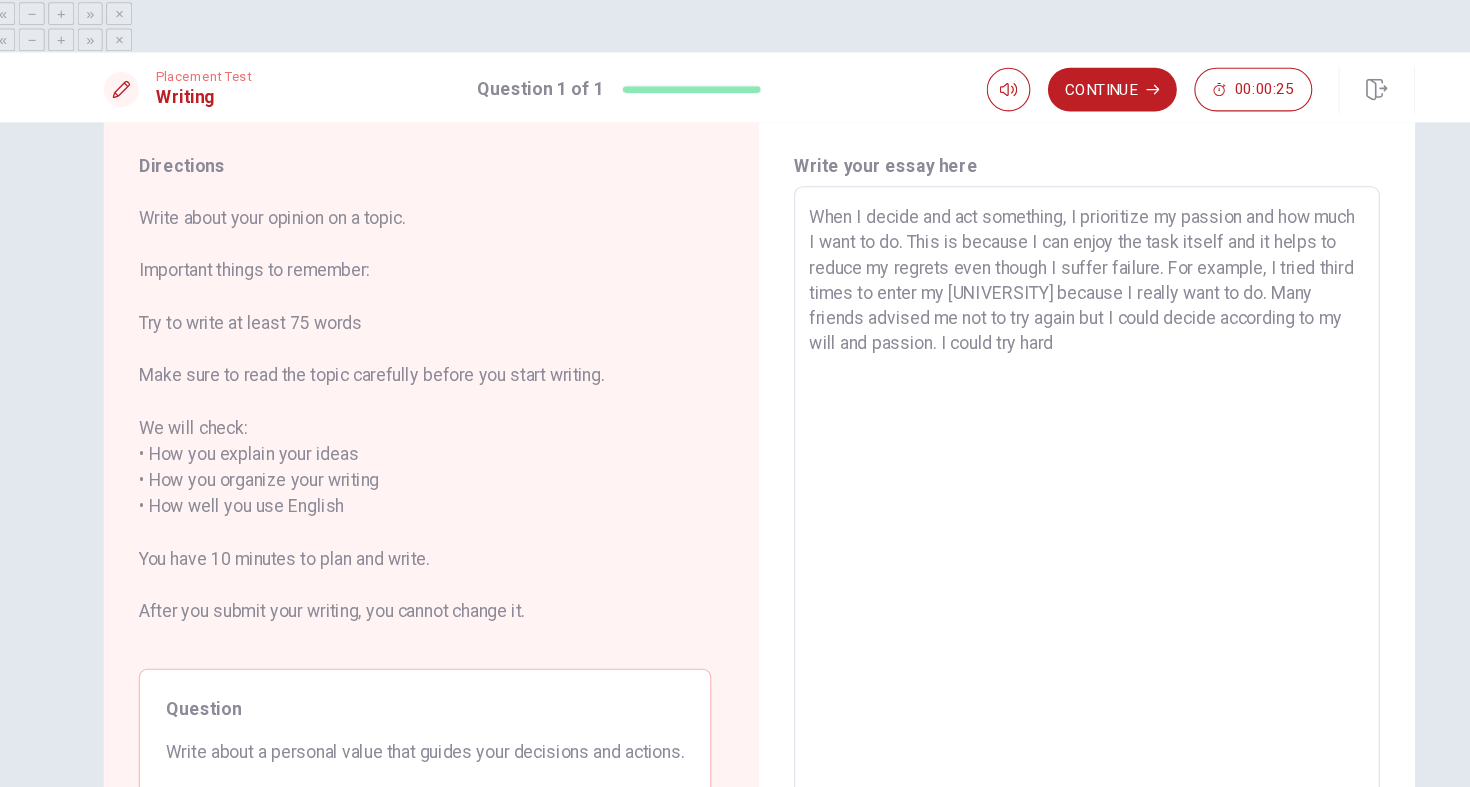 click on "When I decide and act something, I prioritize my passion and how much I want to do. This is because I can enjoy the task itself and it helps to reduce my regrets even though I suffer failure. For example, I tried third times to enter my [UNIVERSITY] because I really want to do. Many friends advised me not to try again but I could decide according to my will and passion. I could try hard" at bounding box center (1035, 452) 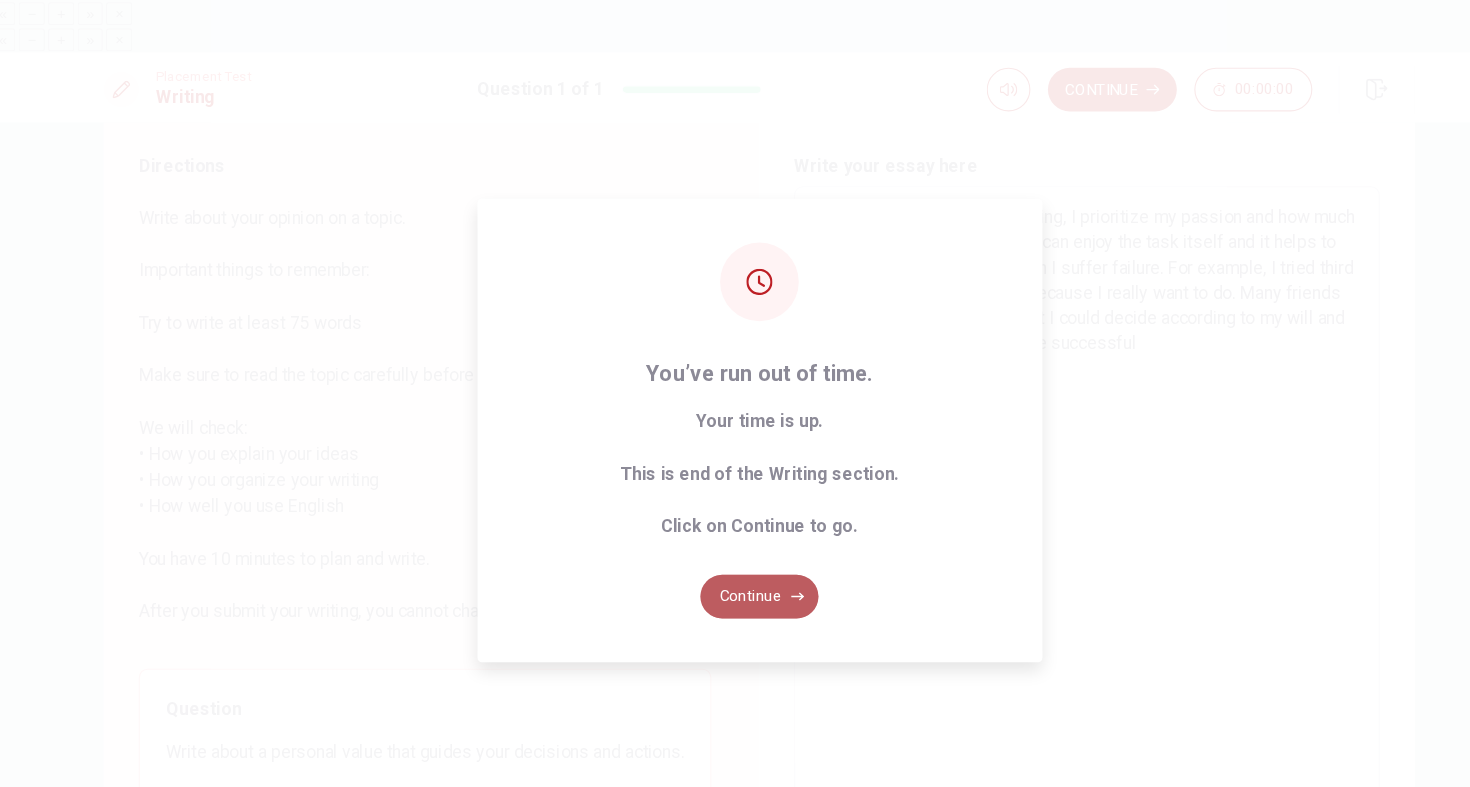 click on "Continue" at bounding box center [735, 546] 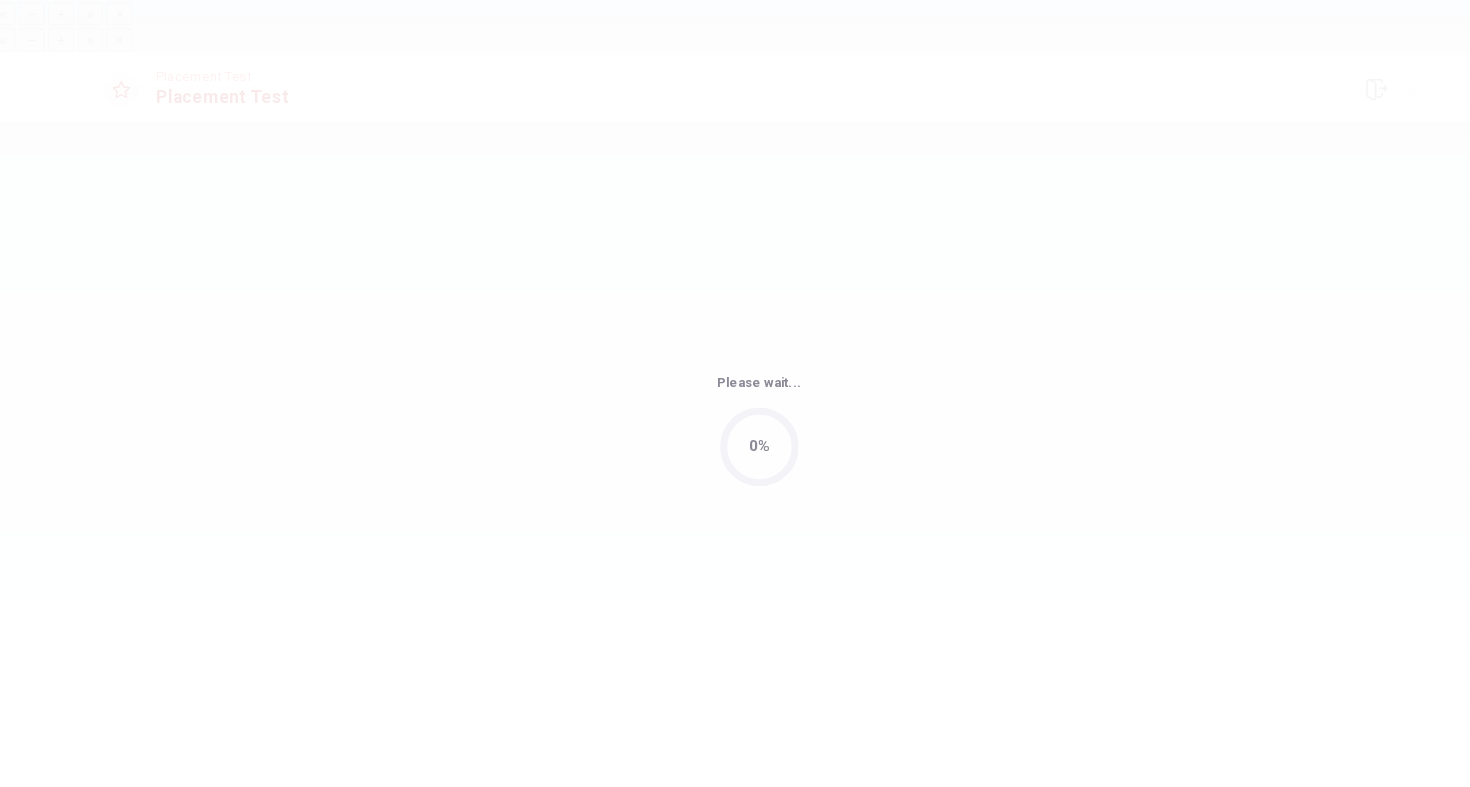 scroll, scrollTop: 0, scrollLeft: 0, axis: both 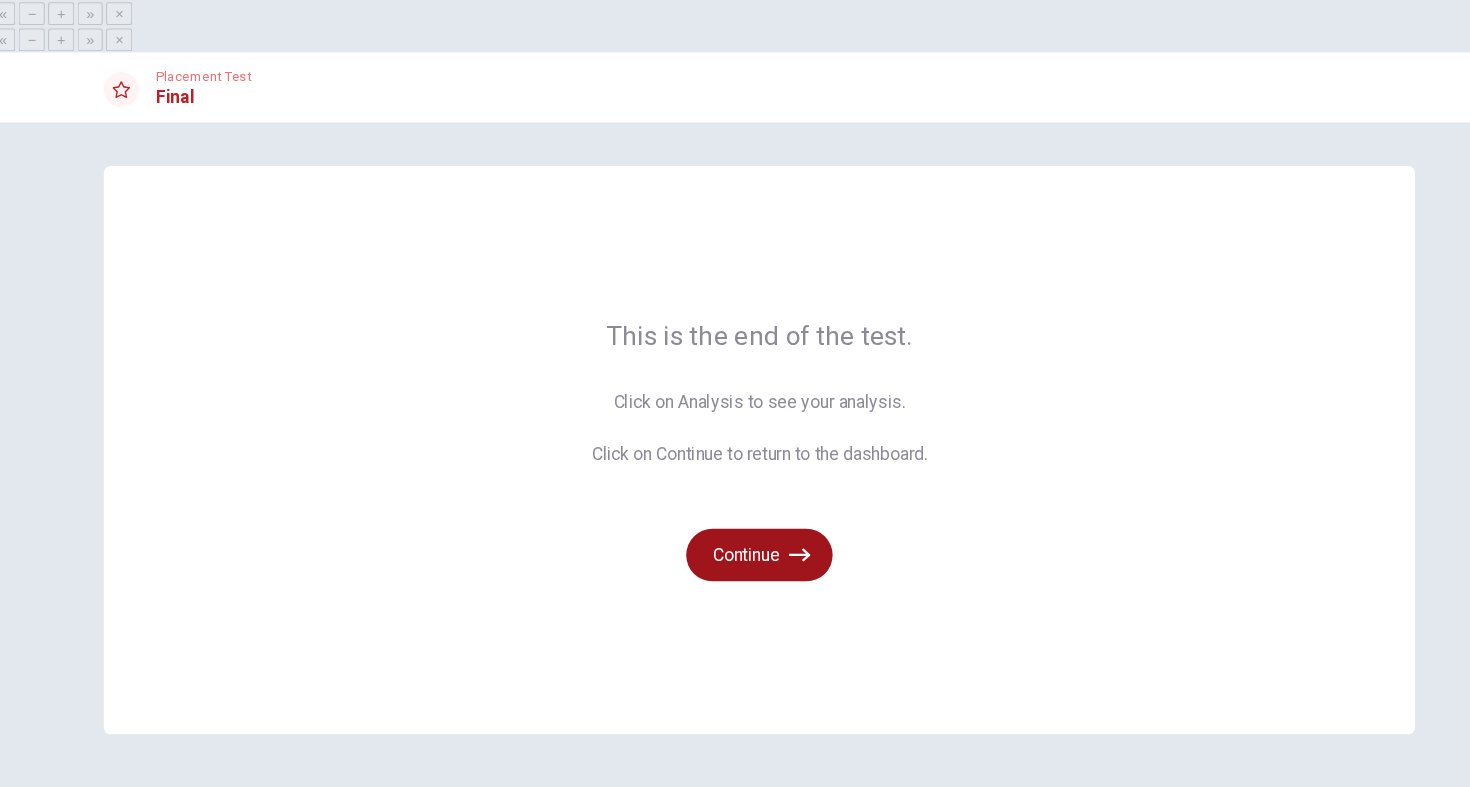 click on "Continue" at bounding box center (735, 508) 